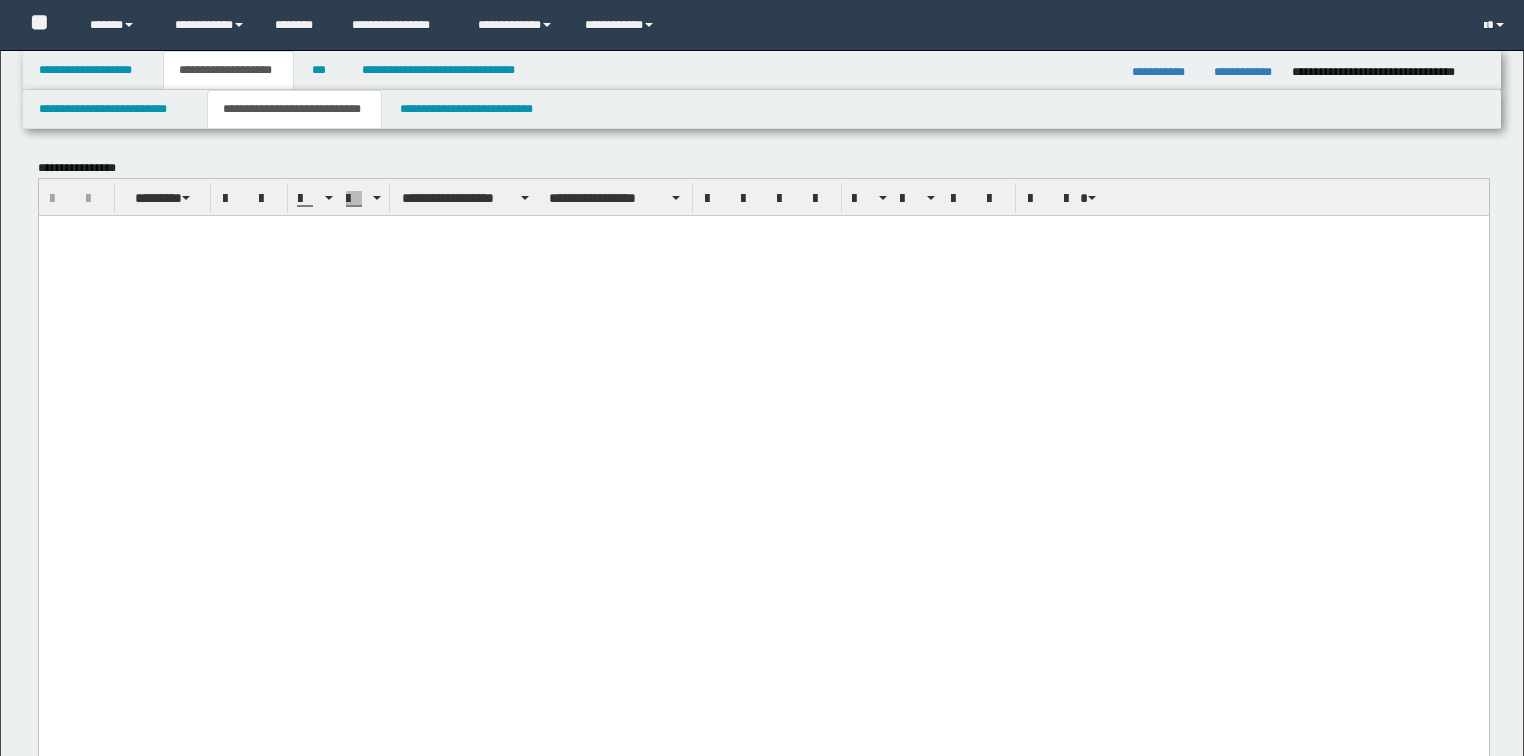 scroll, scrollTop: 0, scrollLeft: 0, axis: both 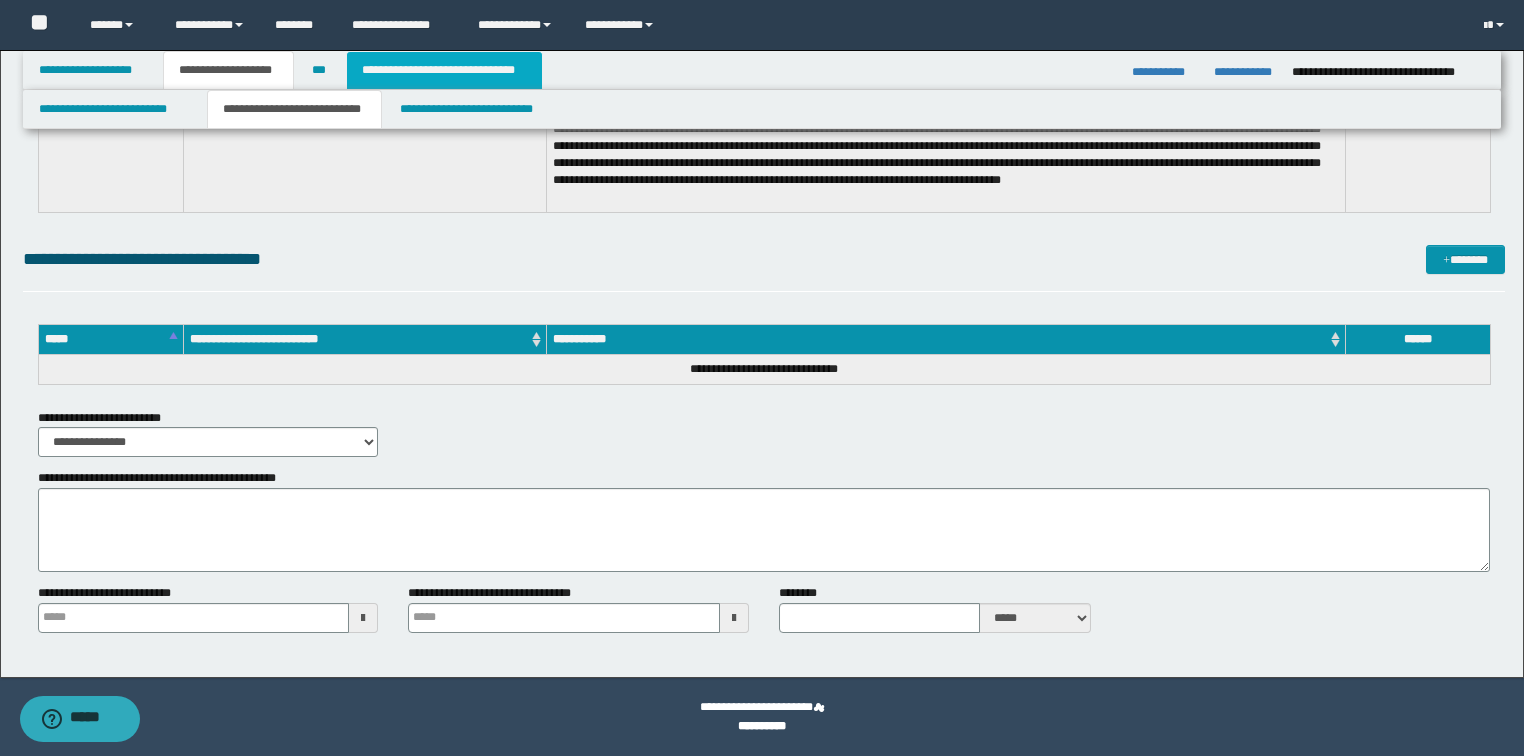 click on "**********" at bounding box center [444, 70] 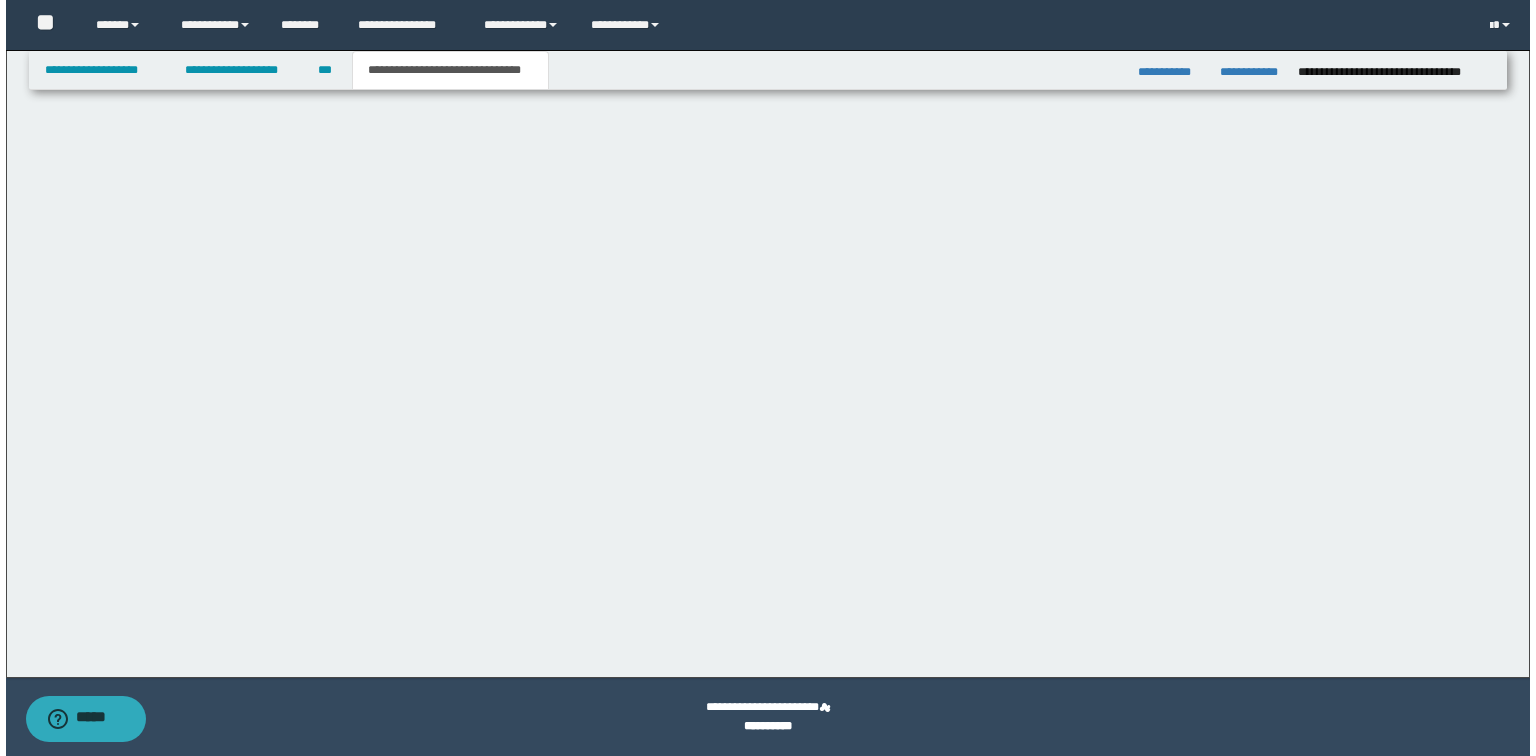 scroll, scrollTop: 0, scrollLeft: 0, axis: both 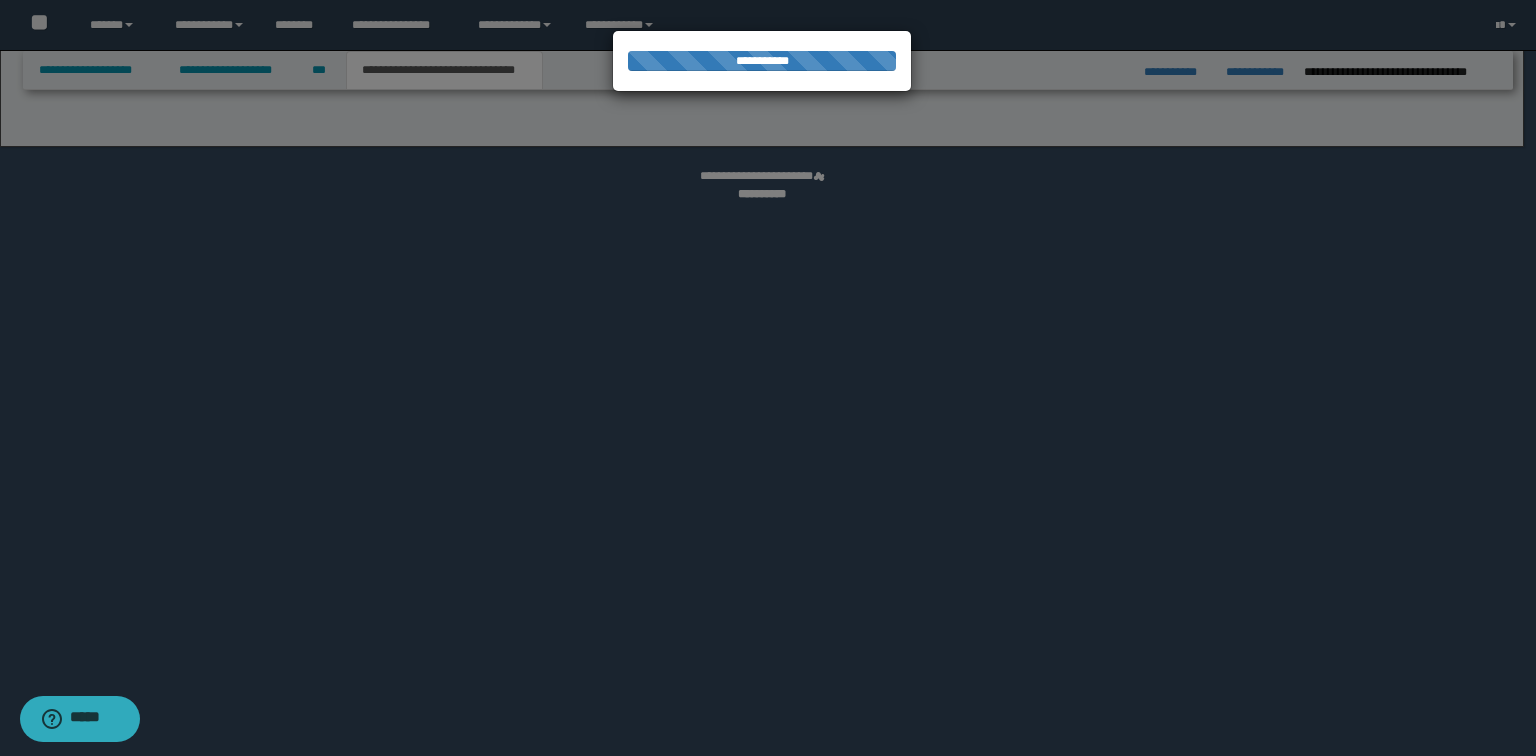 click at bounding box center (768, 378) 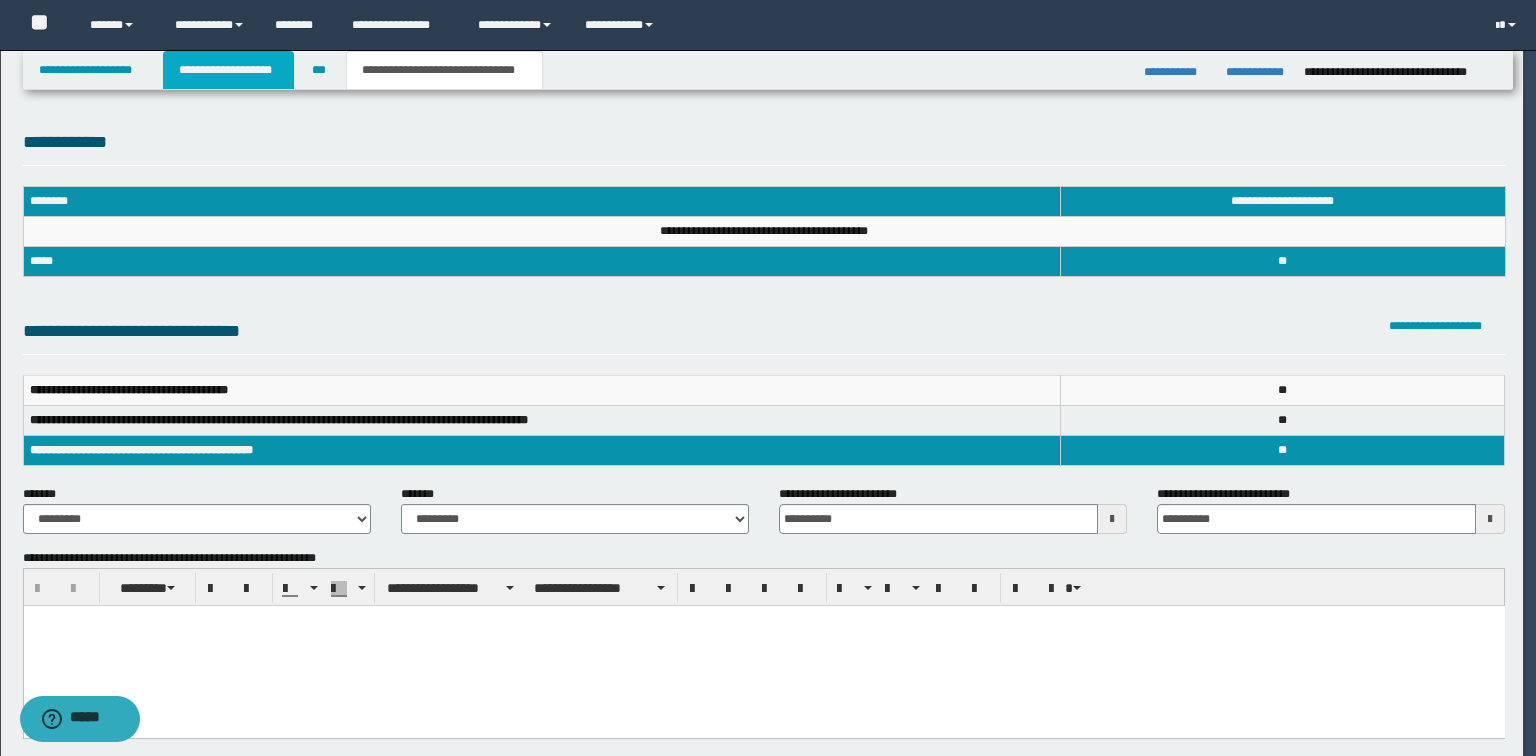 scroll, scrollTop: 0, scrollLeft: 0, axis: both 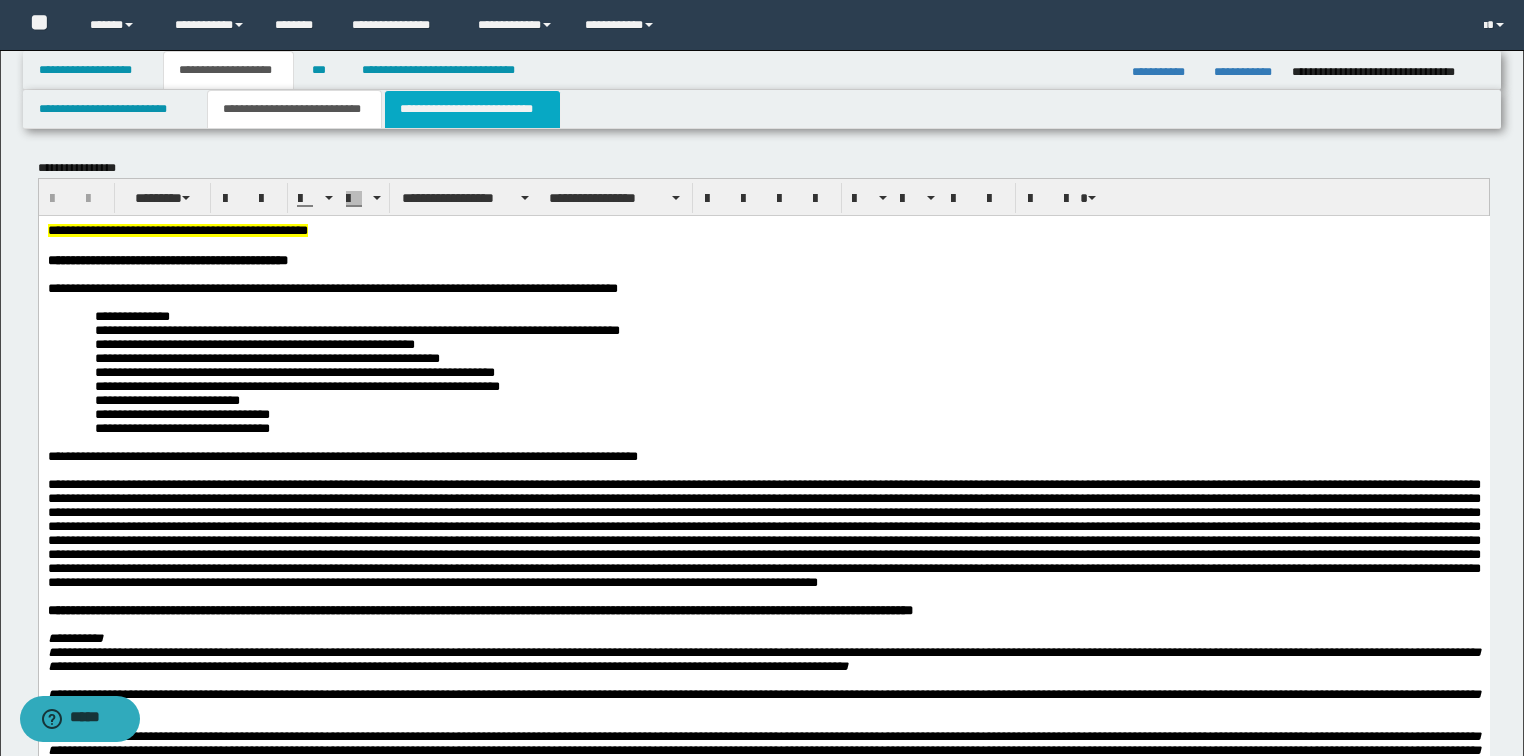 click on "**********" at bounding box center [472, 109] 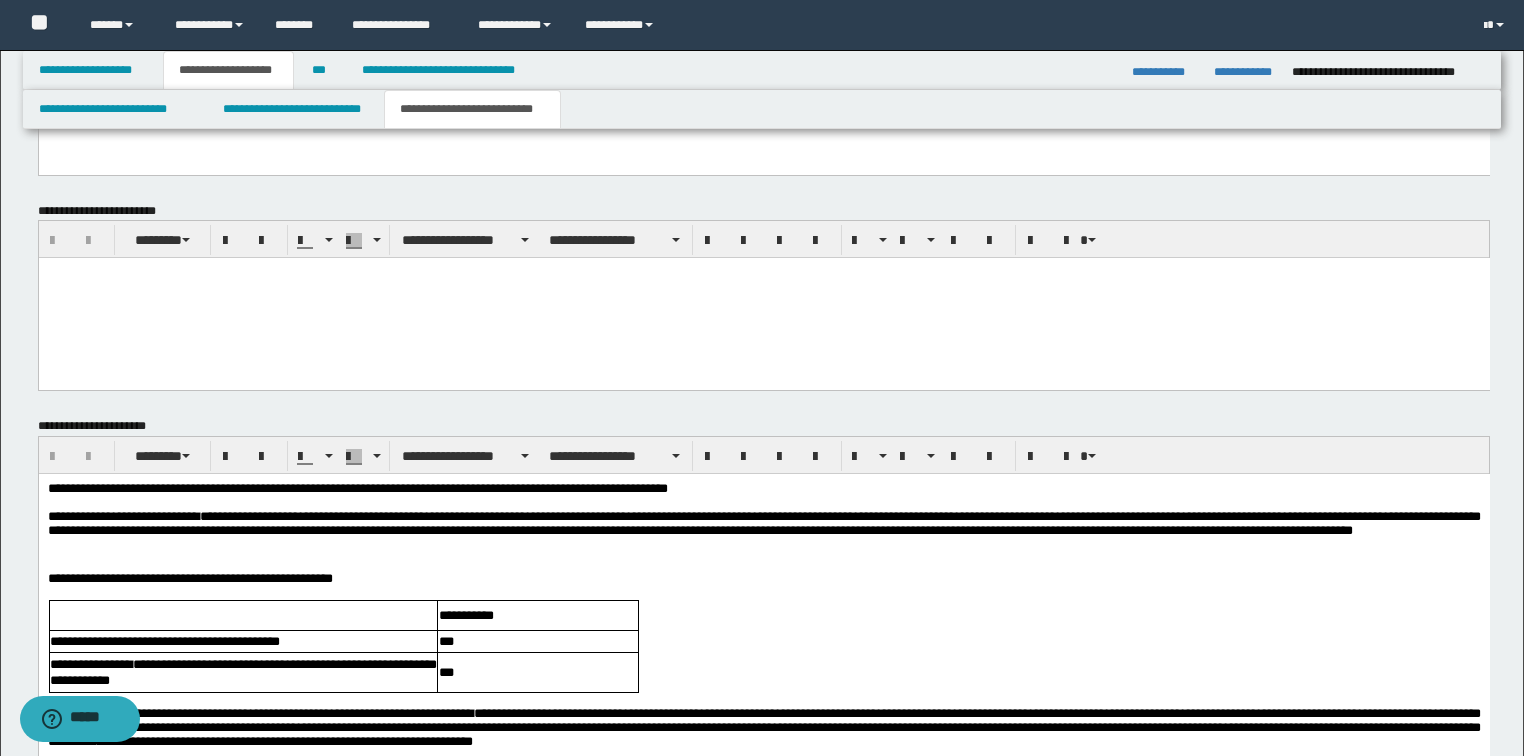 scroll, scrollTop: 3680, scrollLeft: 0, axis: vertical 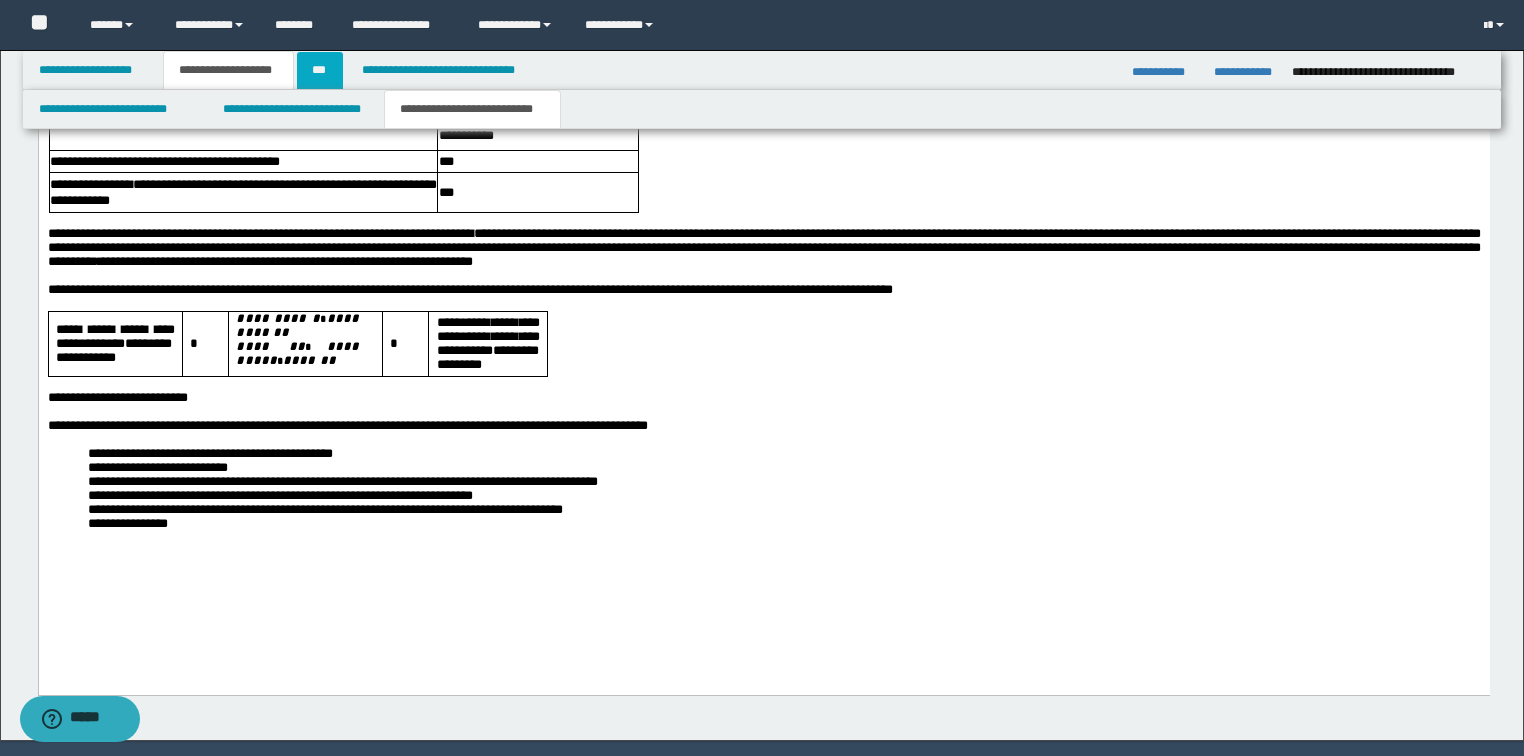 click on "***" at bounding box center [320, 70] 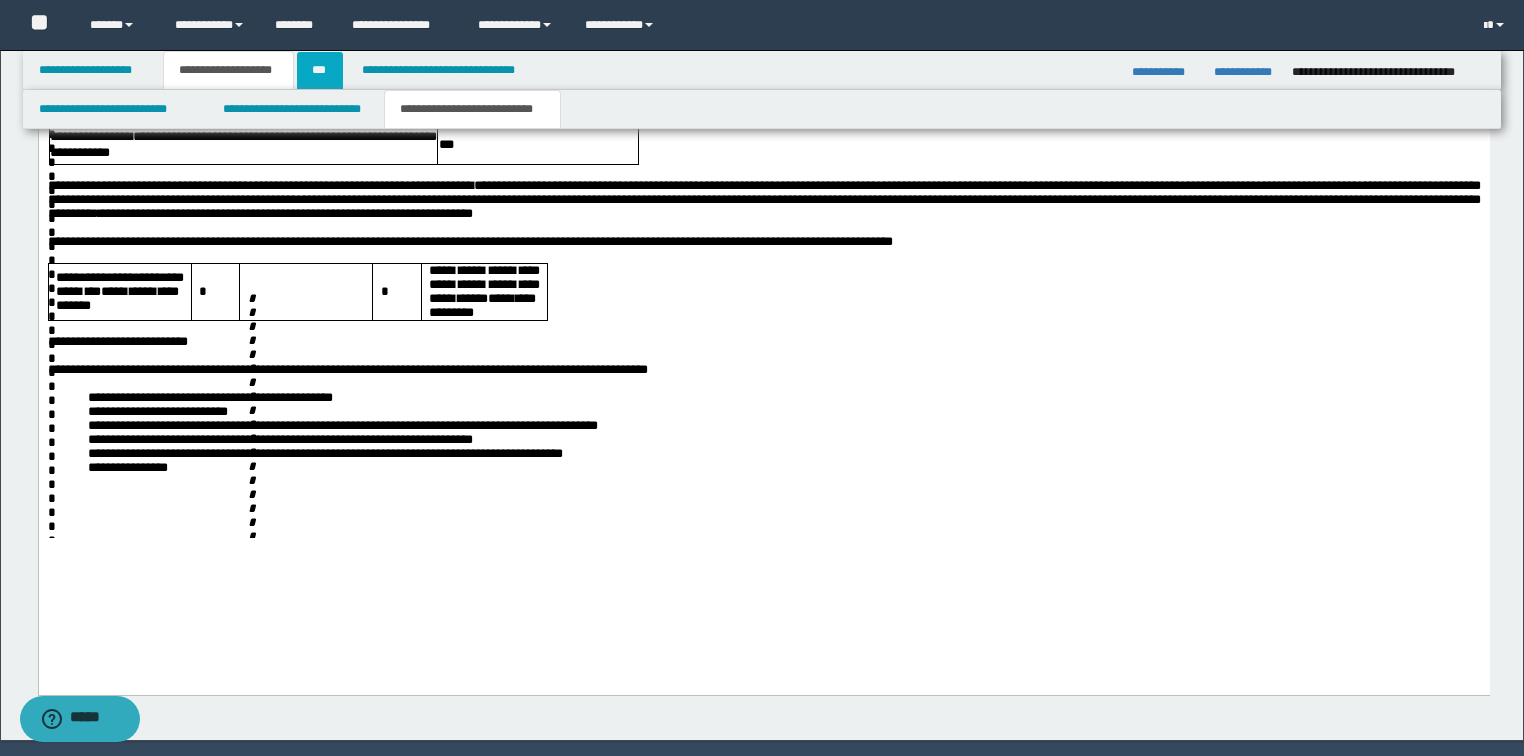 scroll, scrollTop: 0, scrollLeft: 0, axis: both 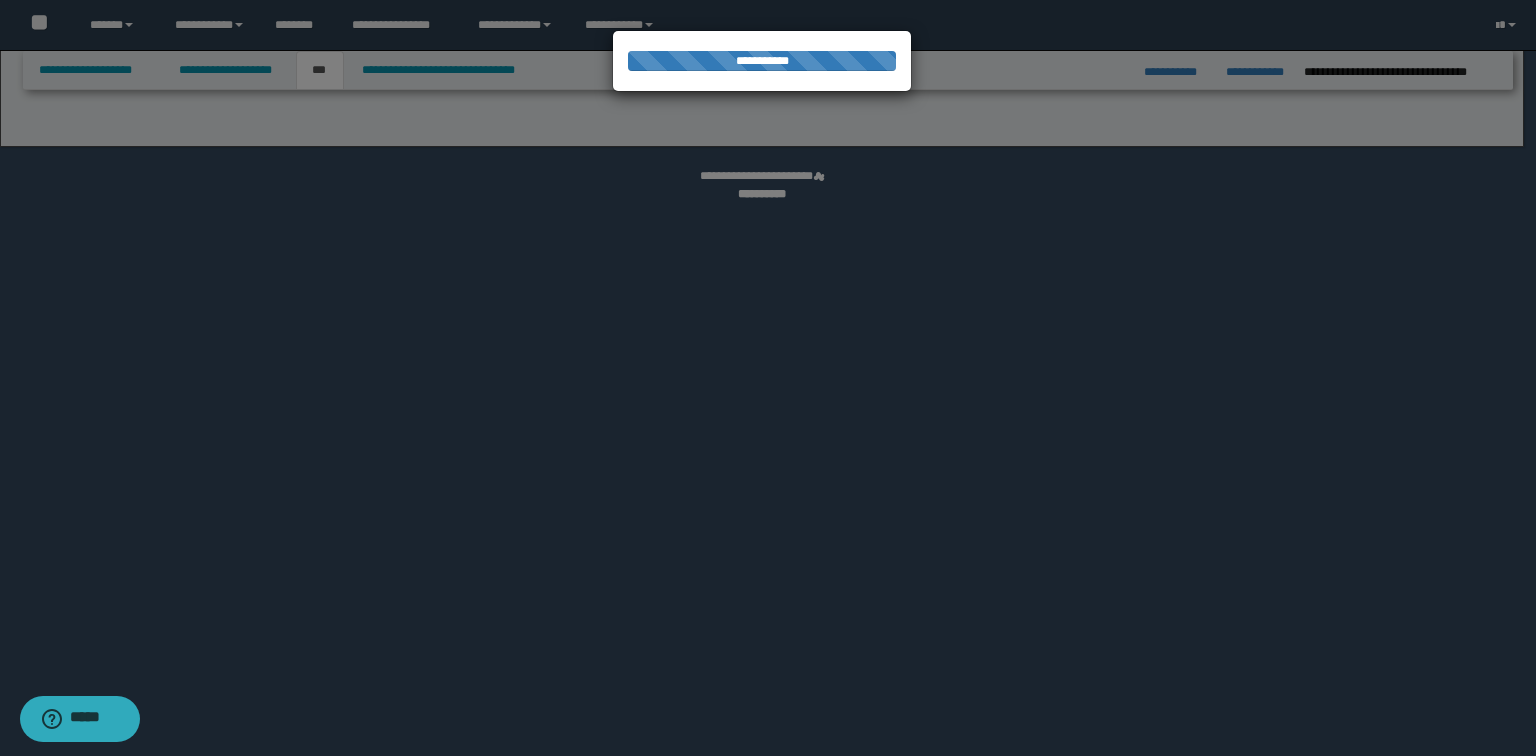 select on "*" 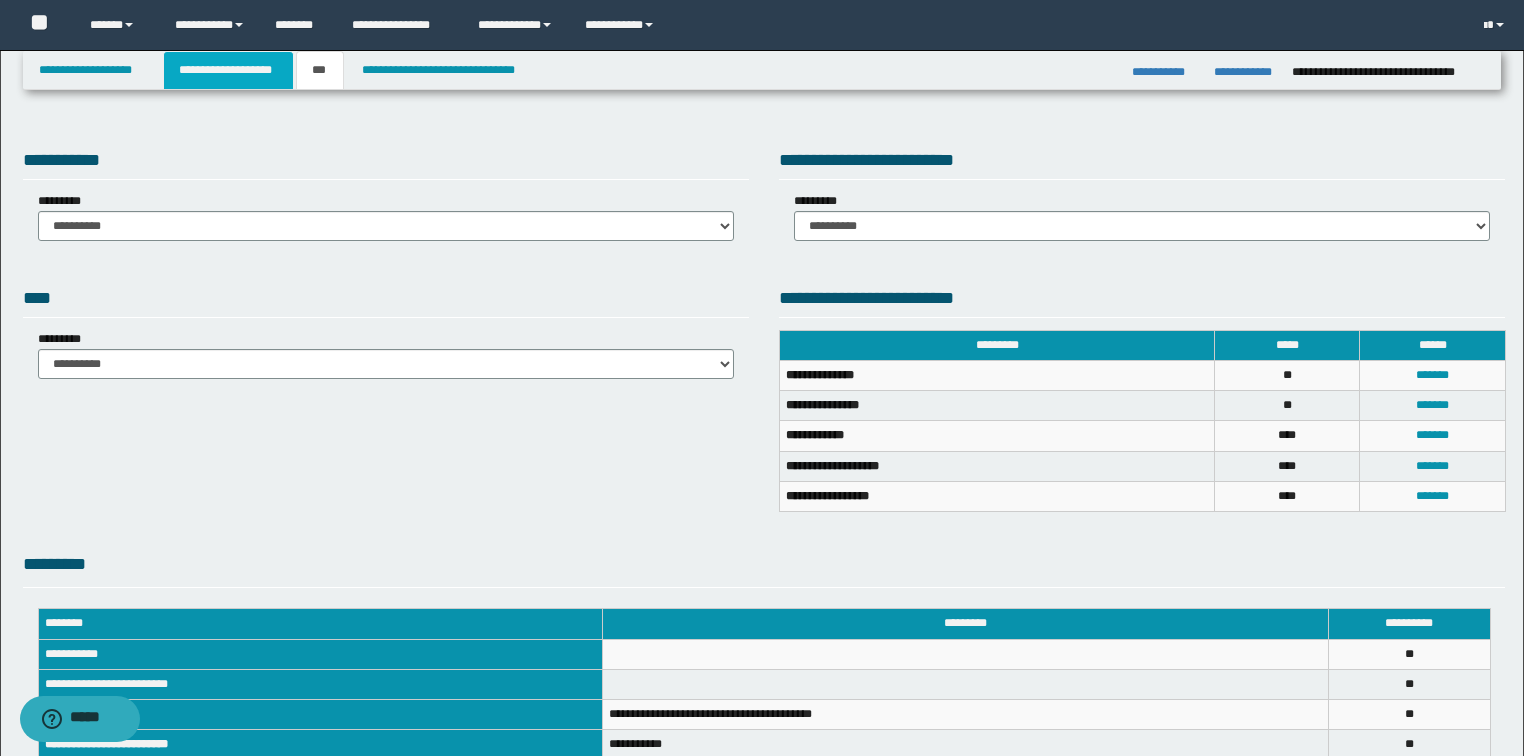 click on "**********" at bounding box center (228, 70) 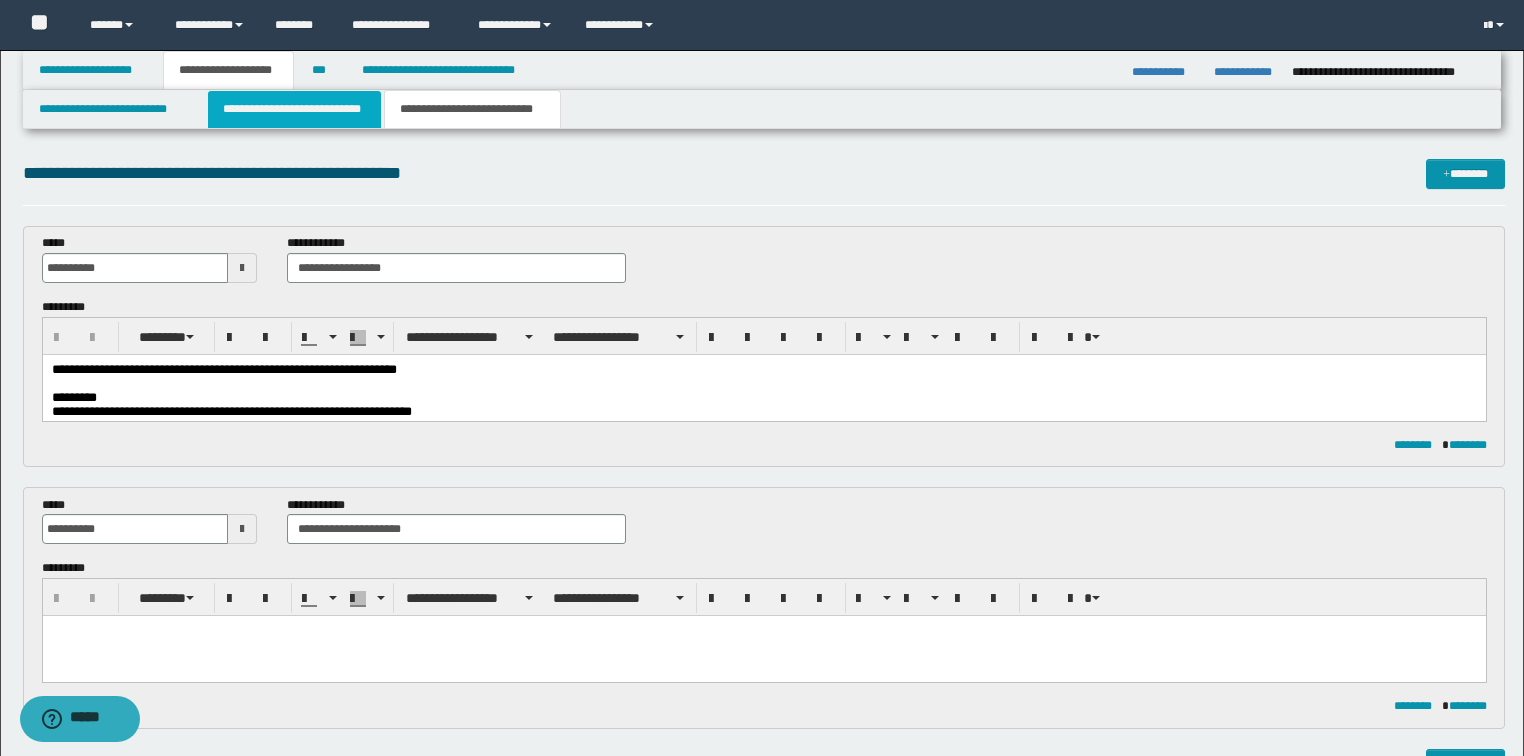 click on "**********" at bounding box center [294, 109] 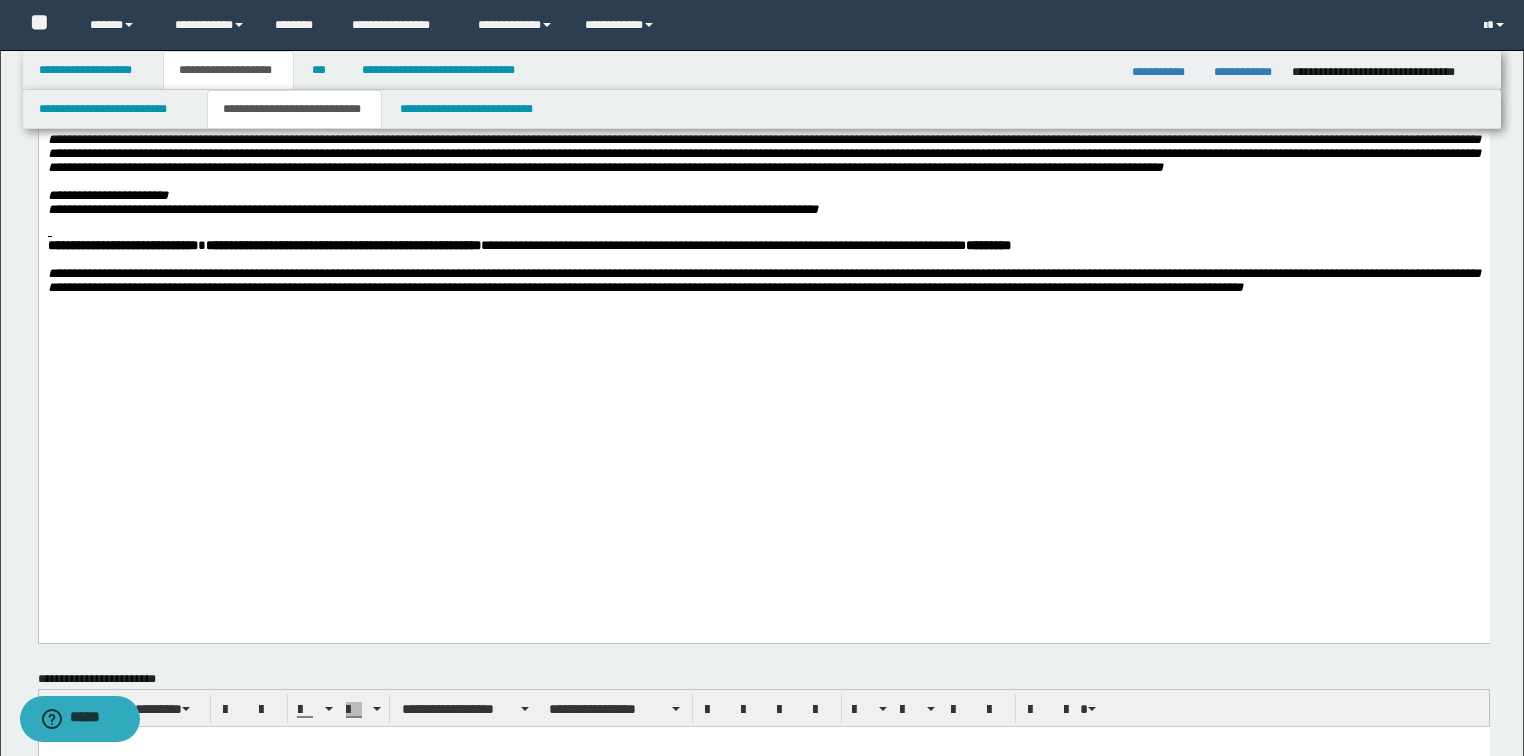 scroll, scrollTop: 1200, scrollLeft: 0, axis: vertical 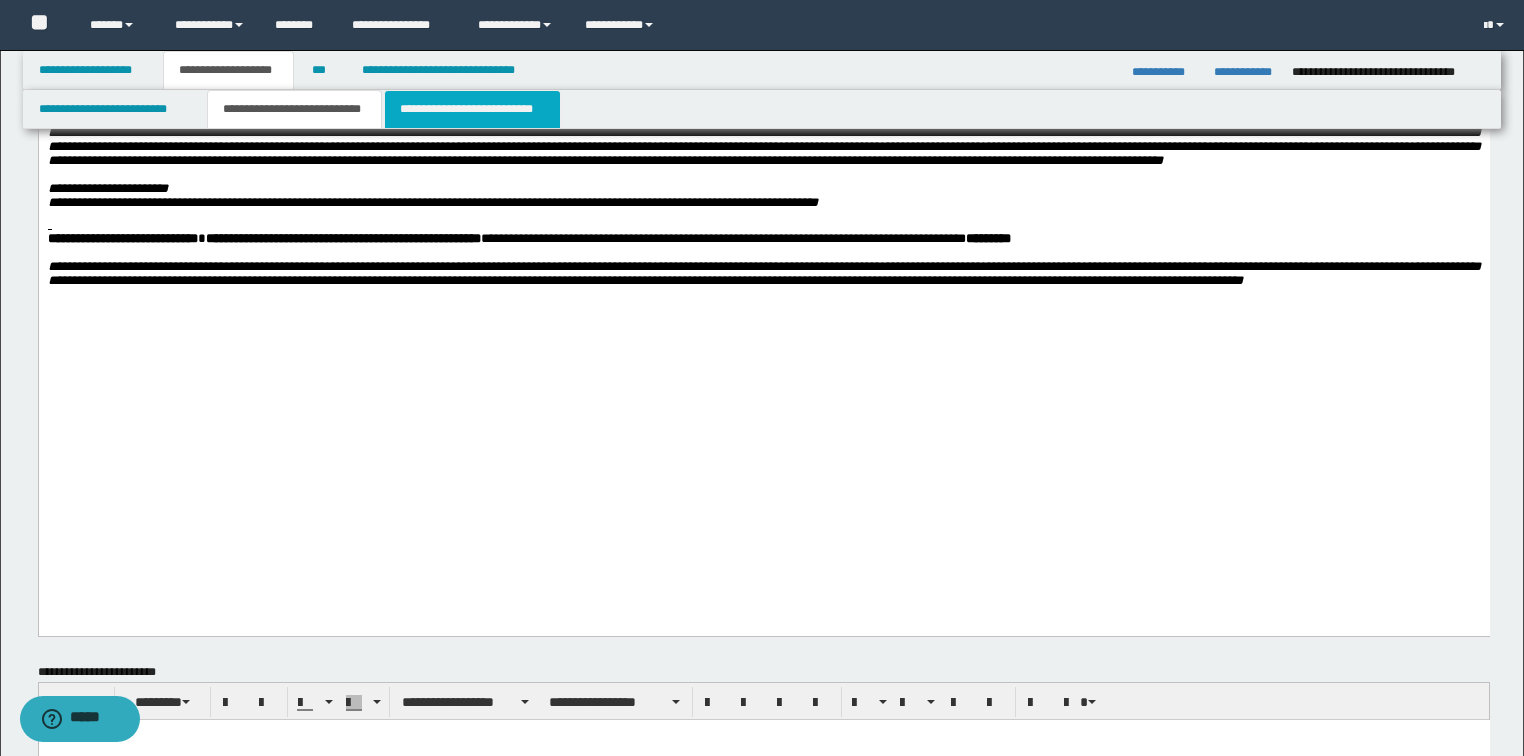 click on "**********" at bounding box center (472, 109) 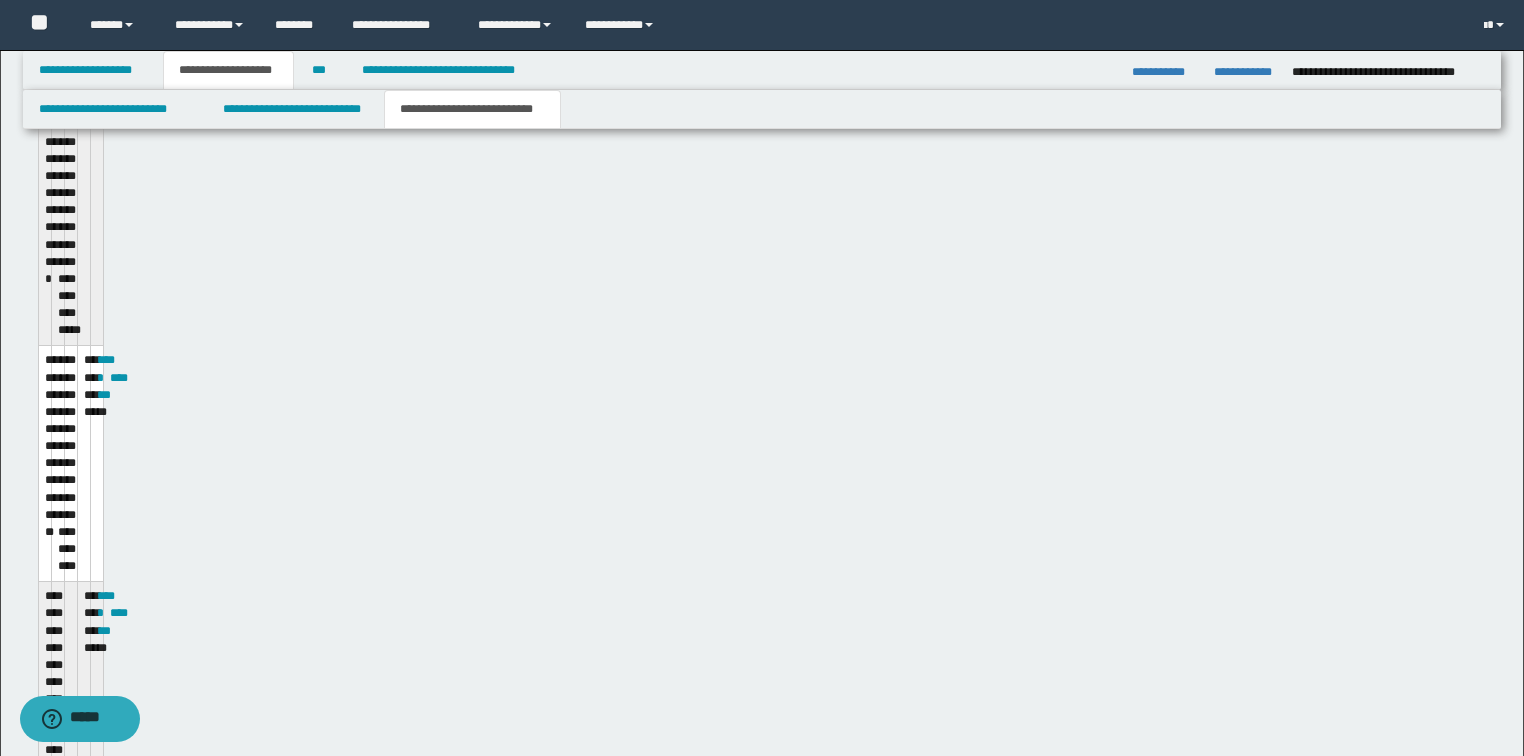scroll, scrollTop: 961, scrollLeft: 0, axis: vertical 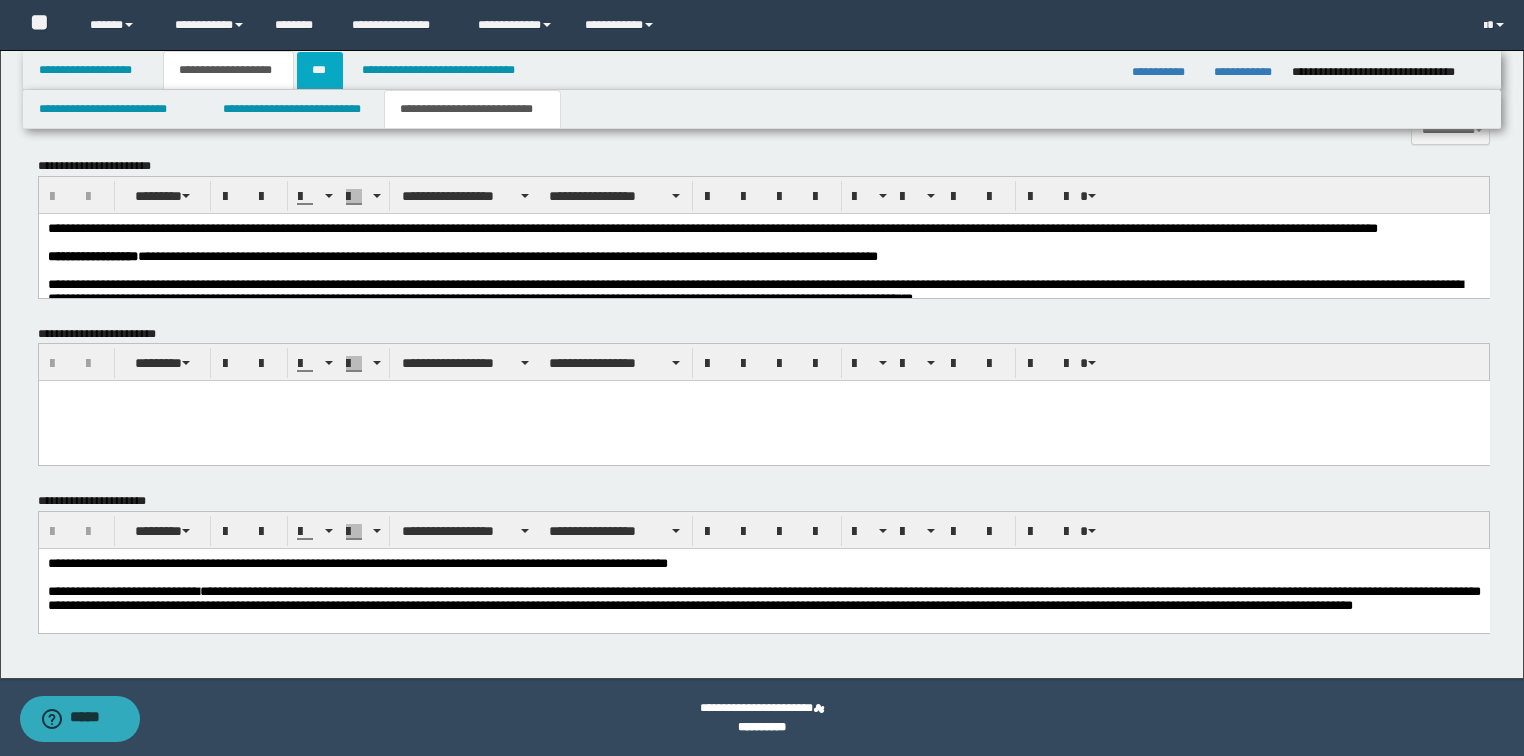 click on "***" at bounding box center (320, 70) 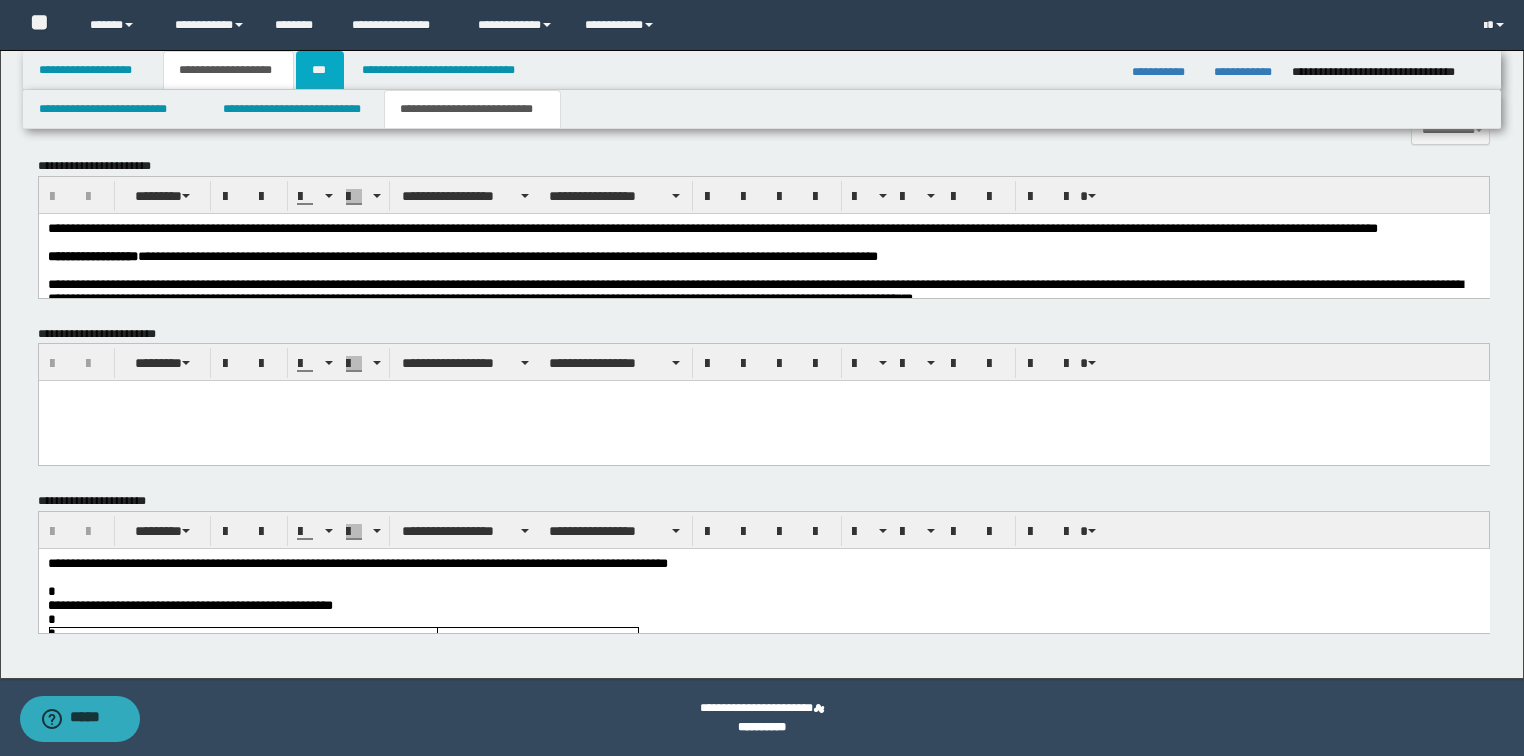 scroll, scrollTop: 280, scrollLeft: 0, axis: vertical 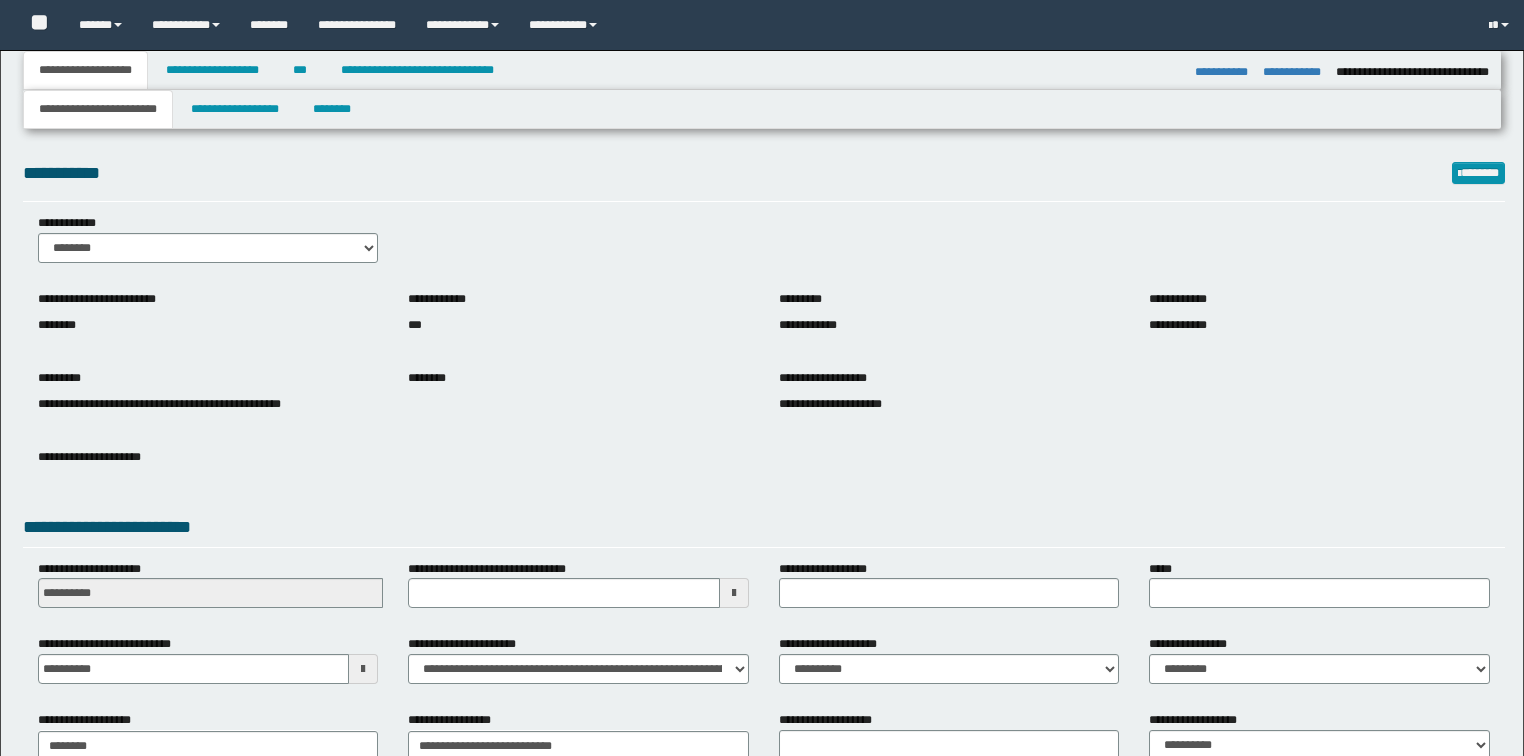 select on "*" 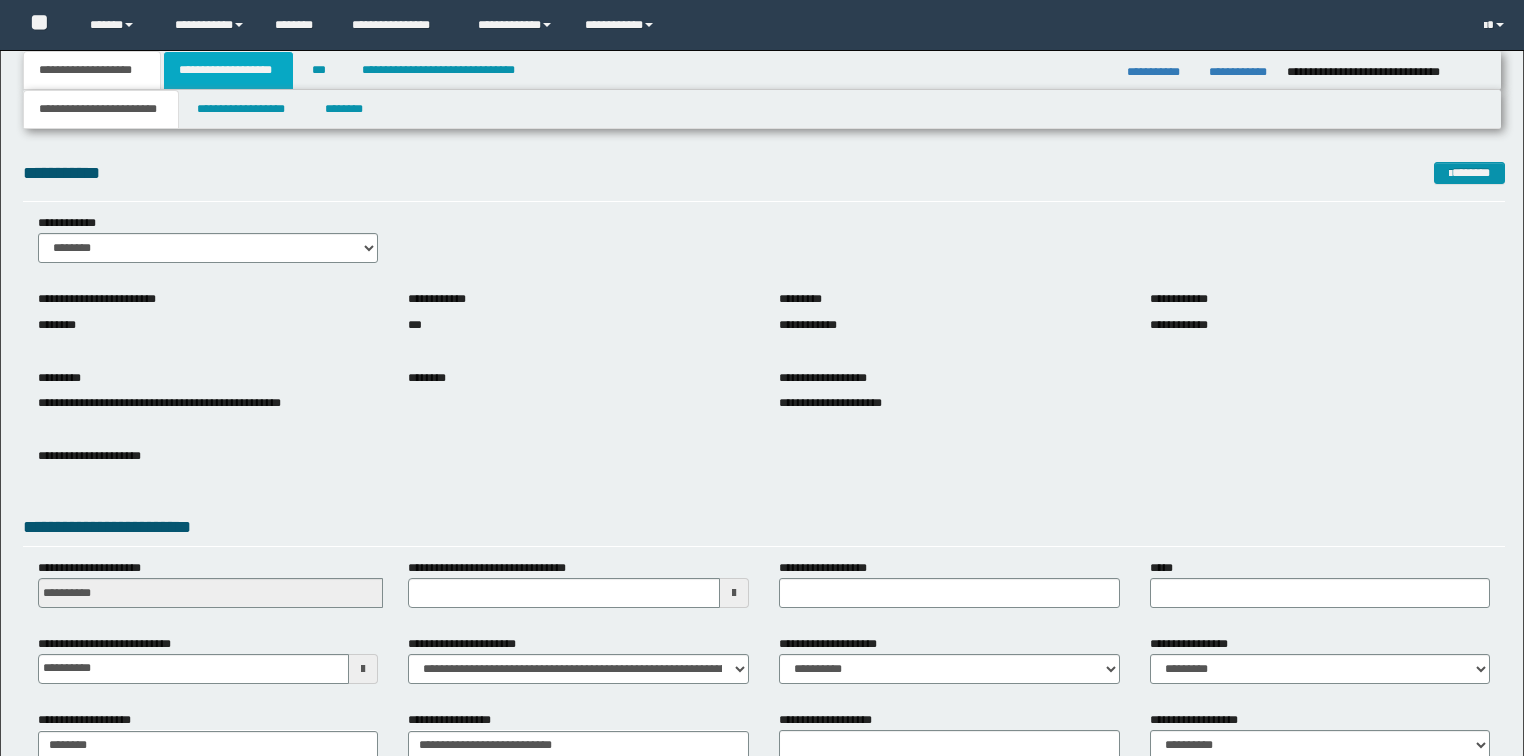 scroll, scrollTop: 0, scrollLeft: 0, axis: both 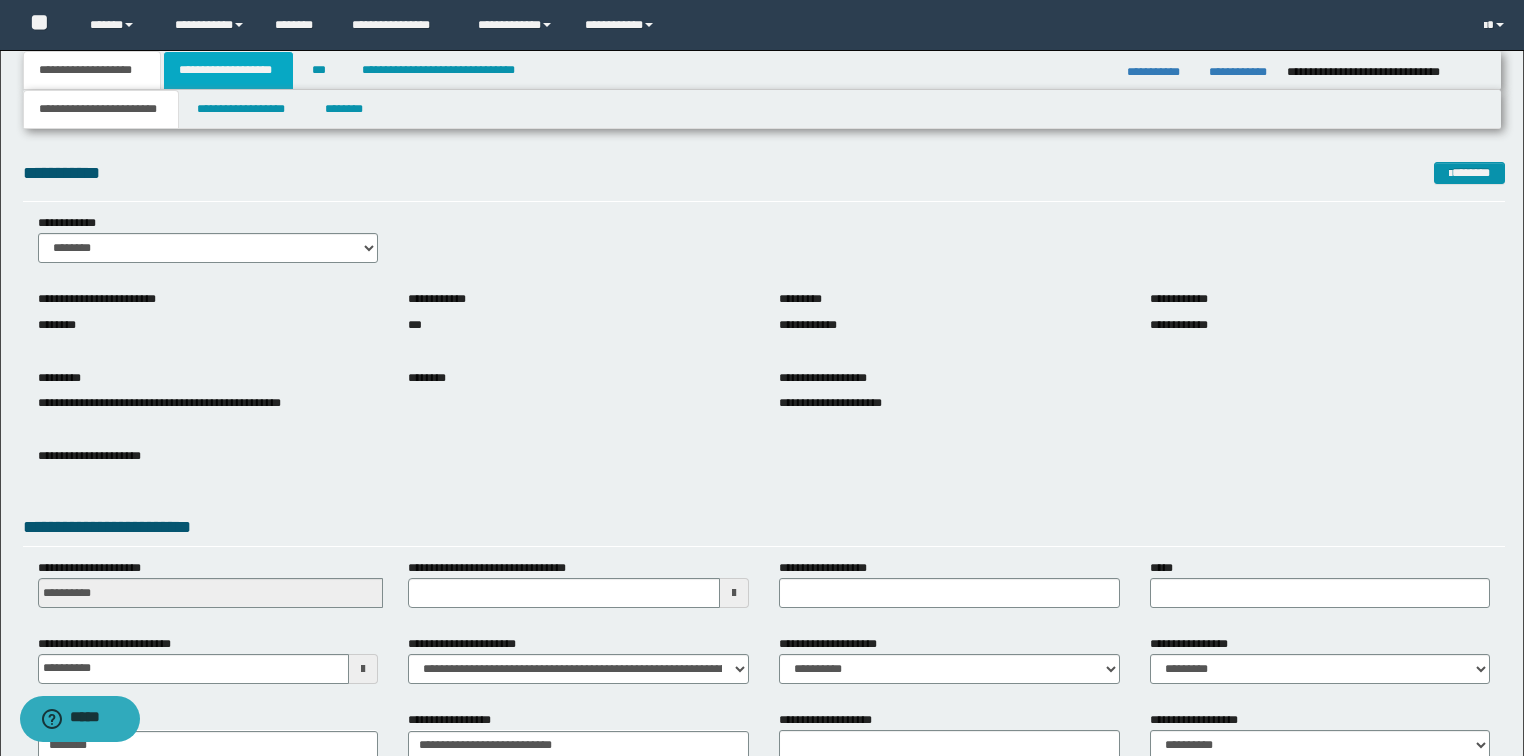click on "**********" at bounding box center [228, 70] 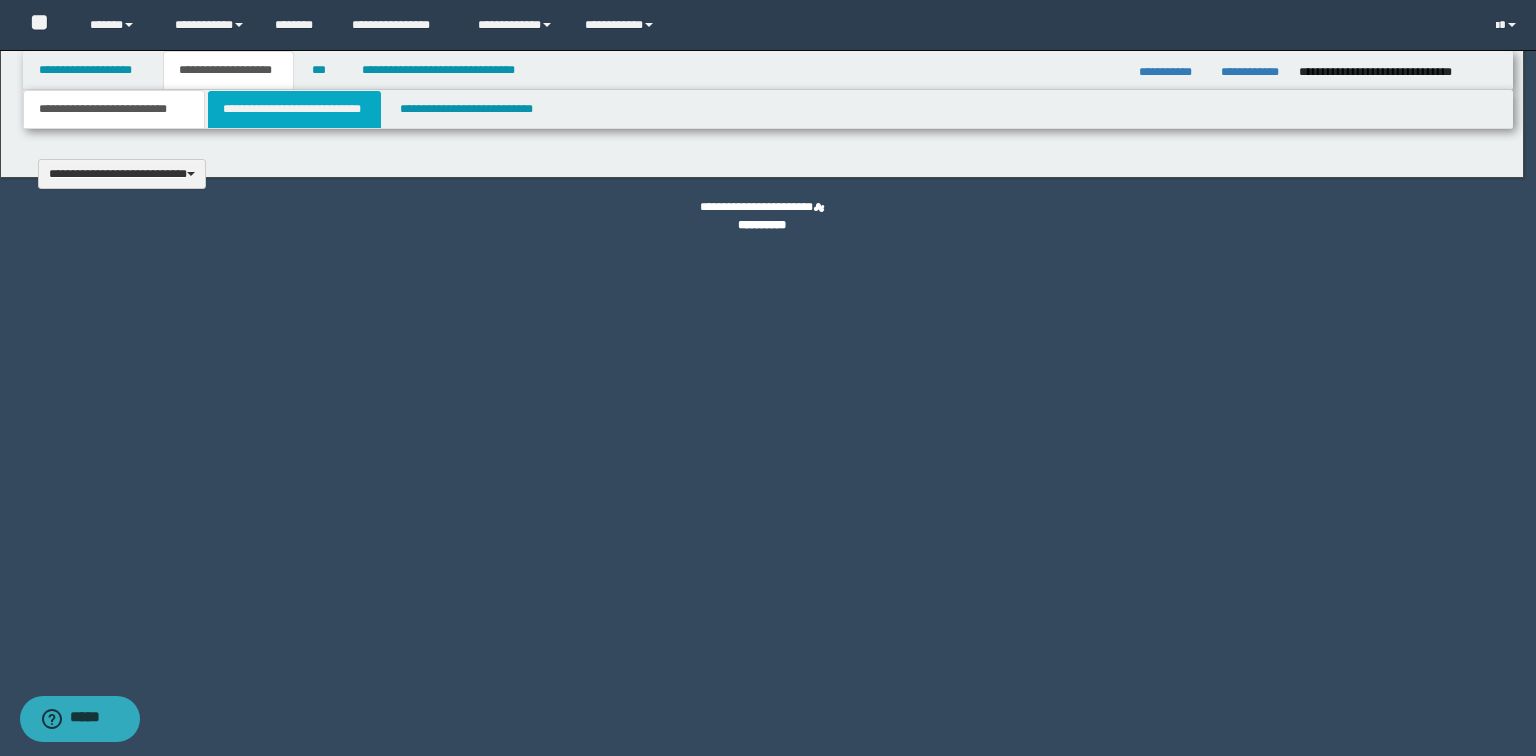 type 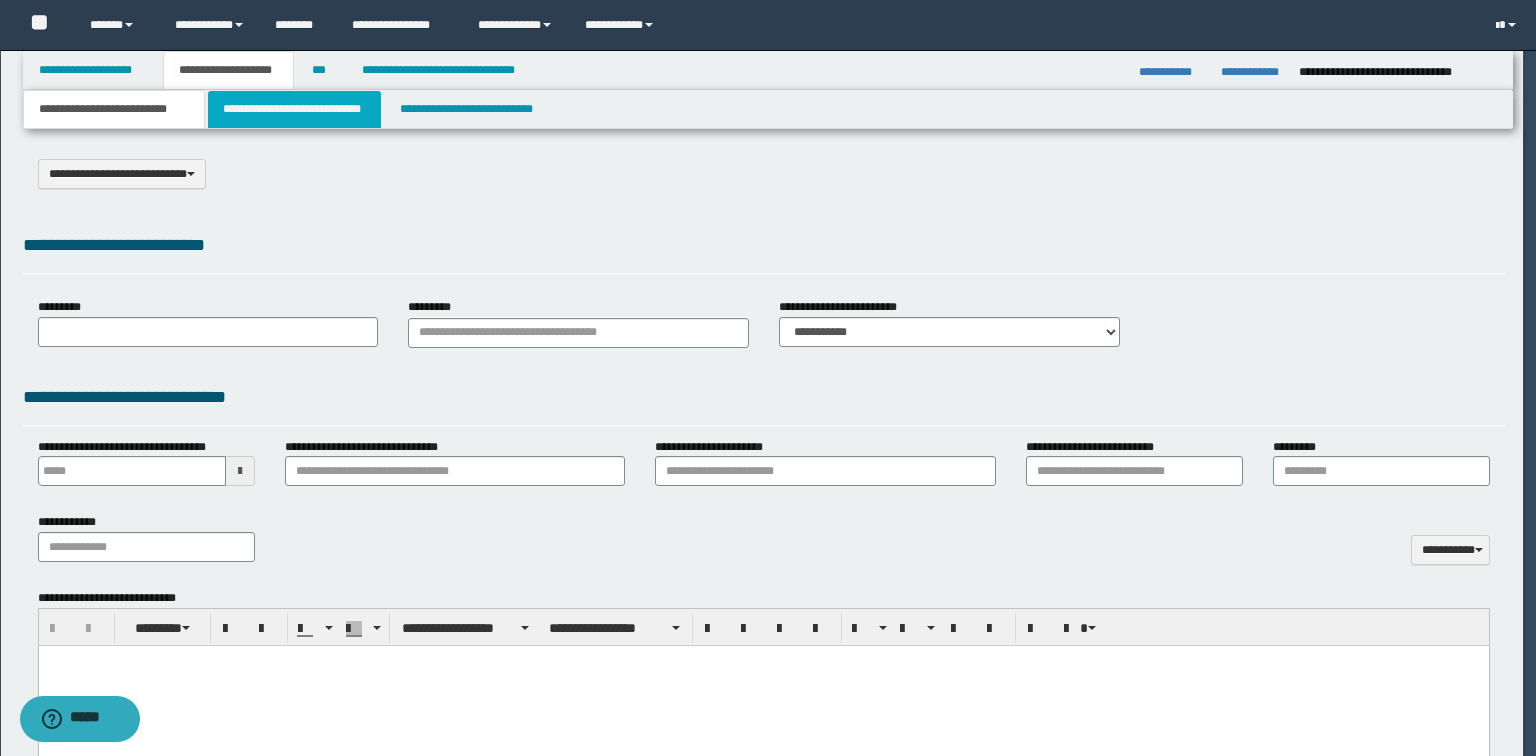 select on "*" 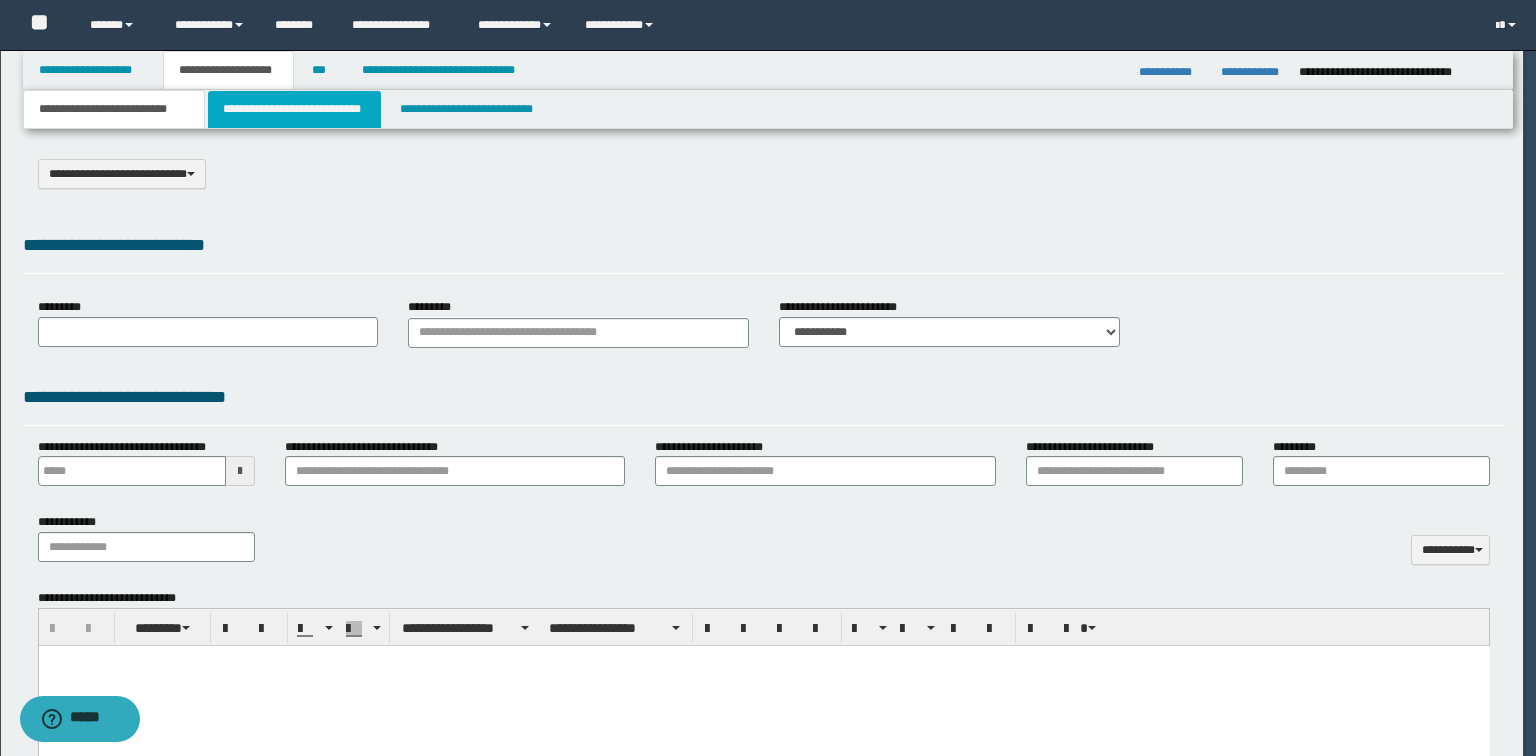 scroll, scrollTop: 0, scrollLeft: 0, axis: both 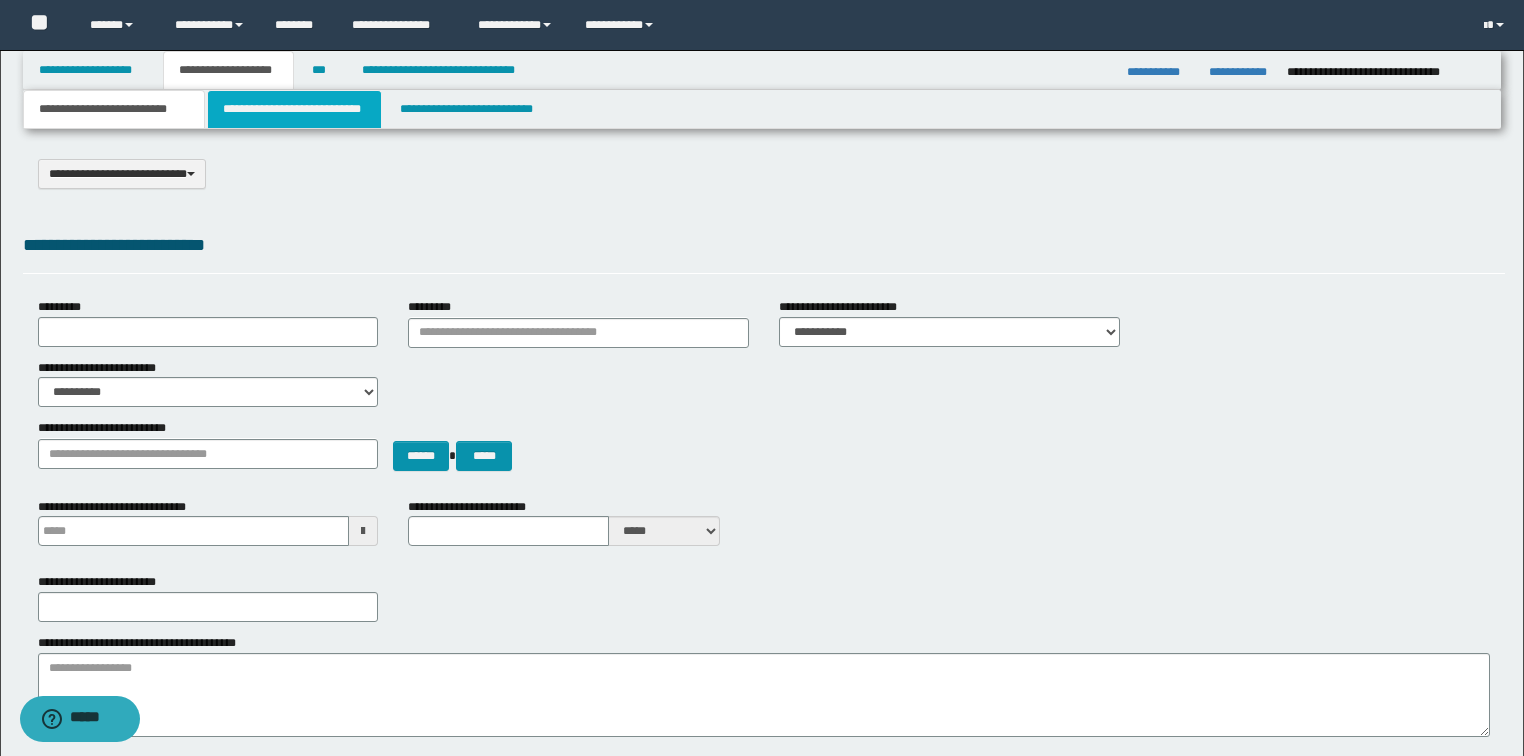 click on "**********" at bounding box center (294, 109) 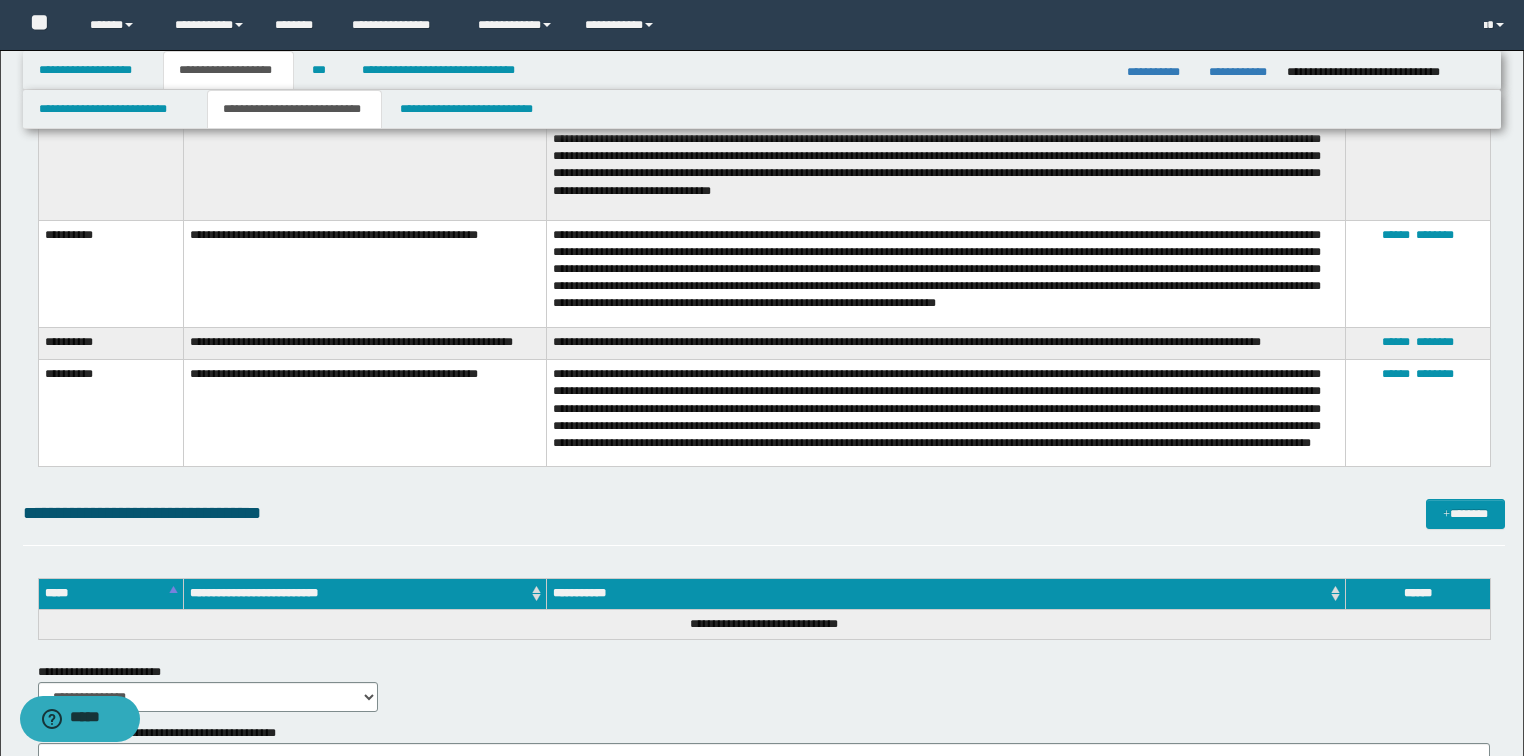 scroll, scrollTop: 3540, scrollLeft: 0, axis: vertical 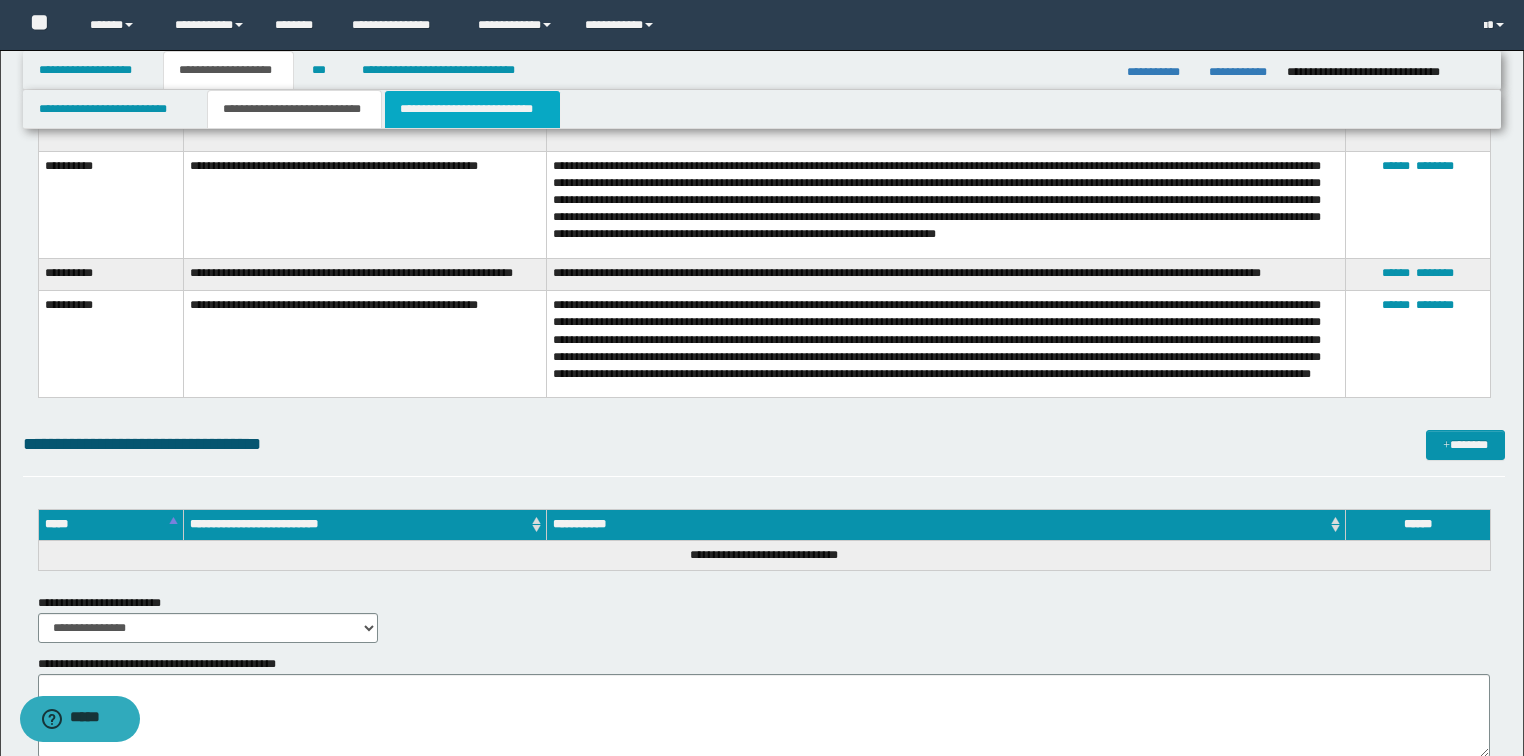 click on "**********" at bounding box center [472, 109] 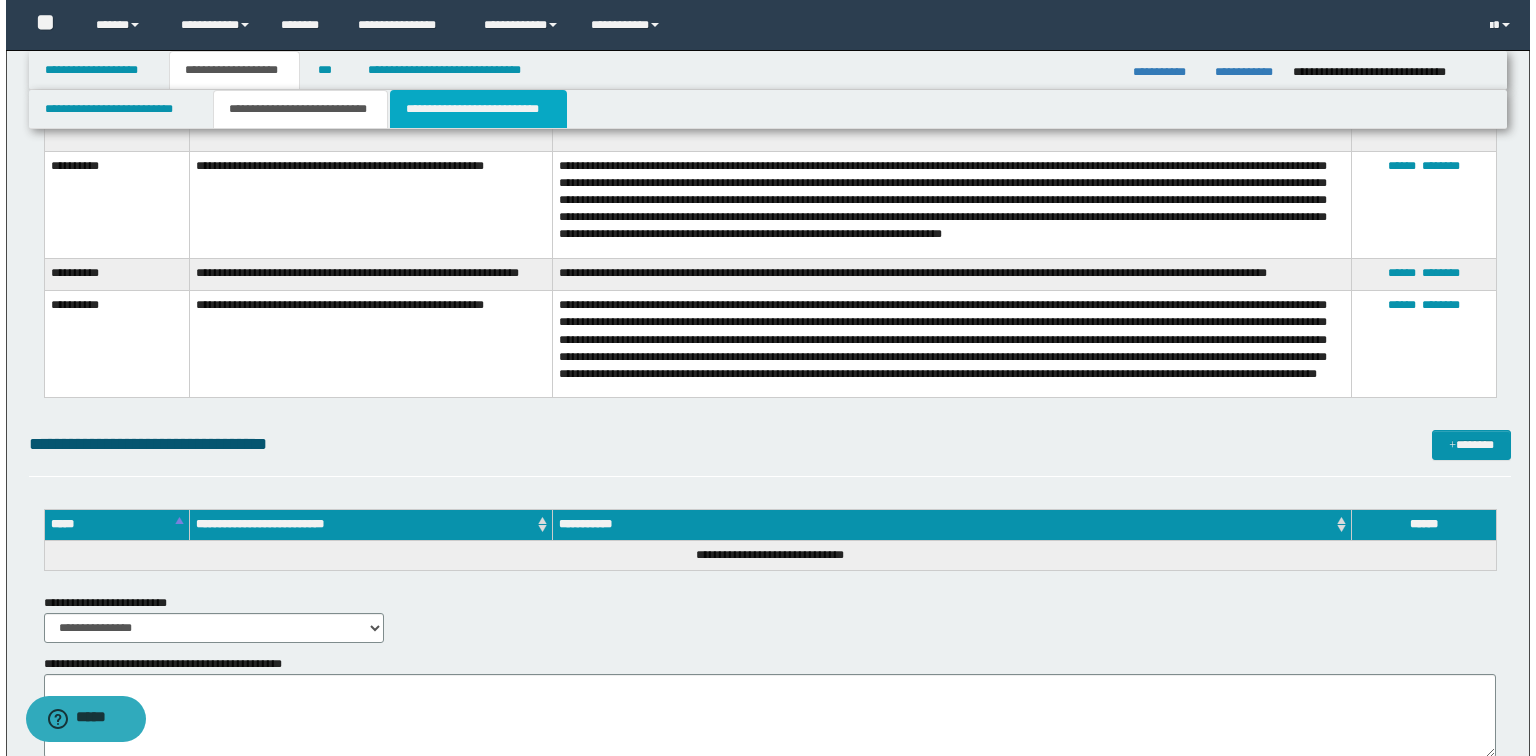 scroll, scrollTop: 0, scrollLeft: 0, axis: both 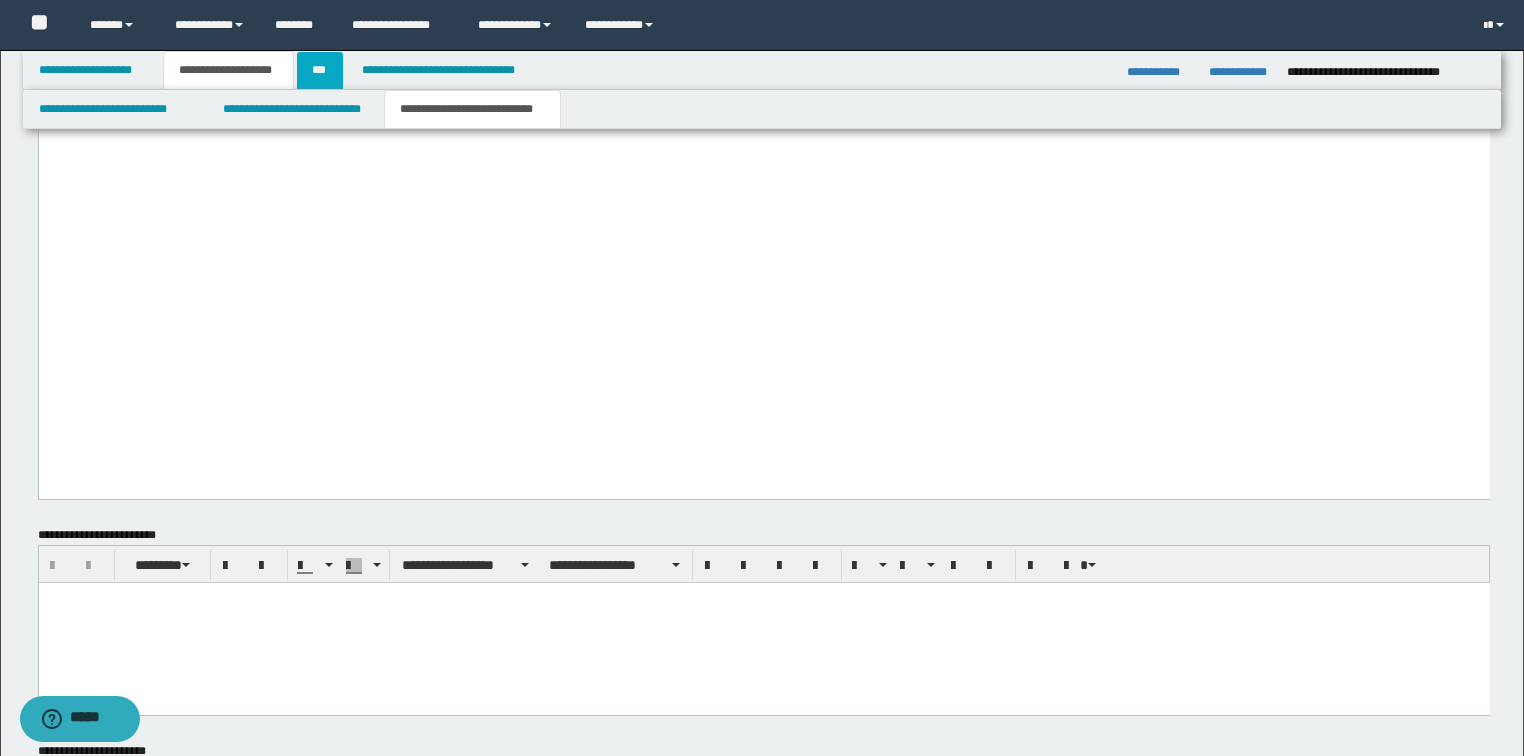 click on "***" at bounding box center [320, 70] 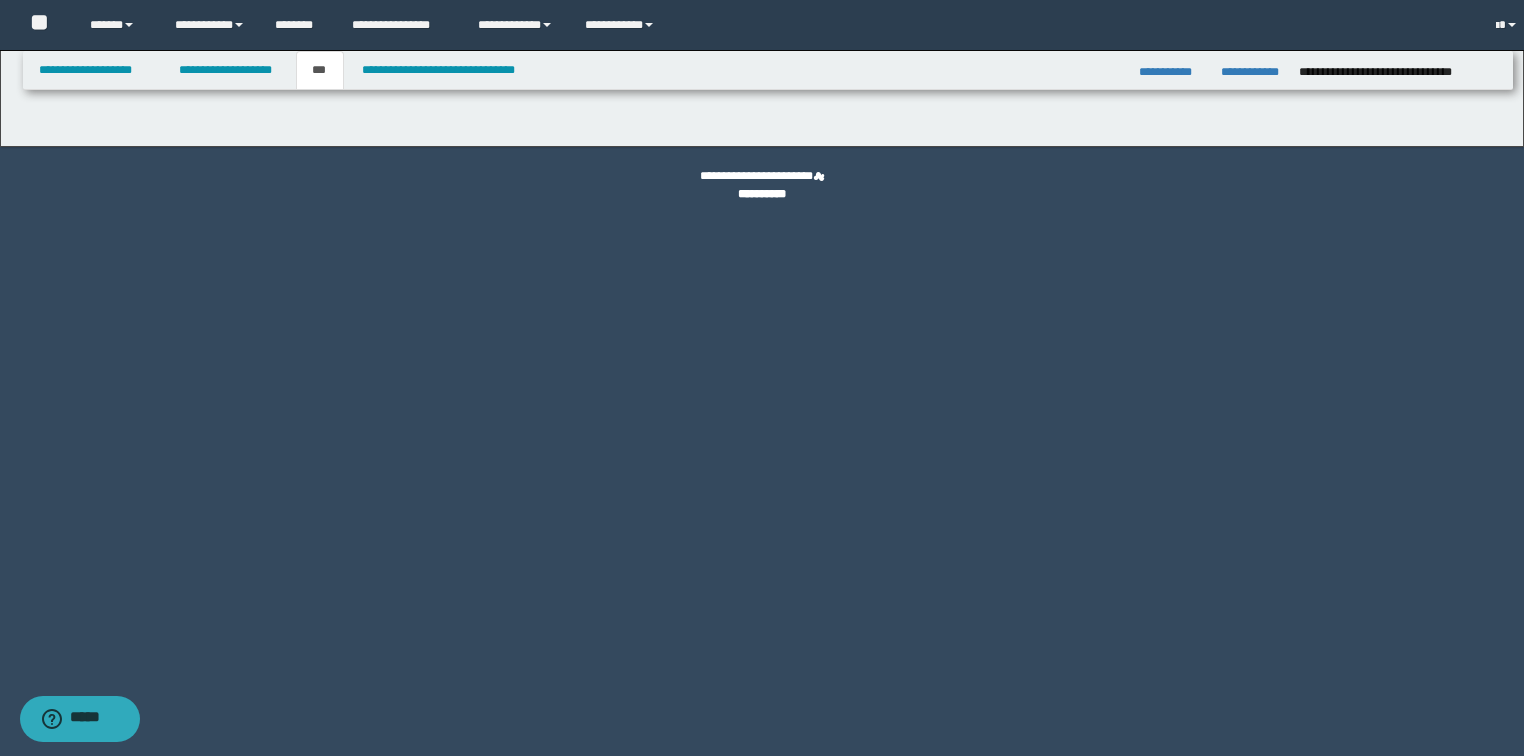 scroll, scrollTop: 0, scrollLeft: 0, axis: both 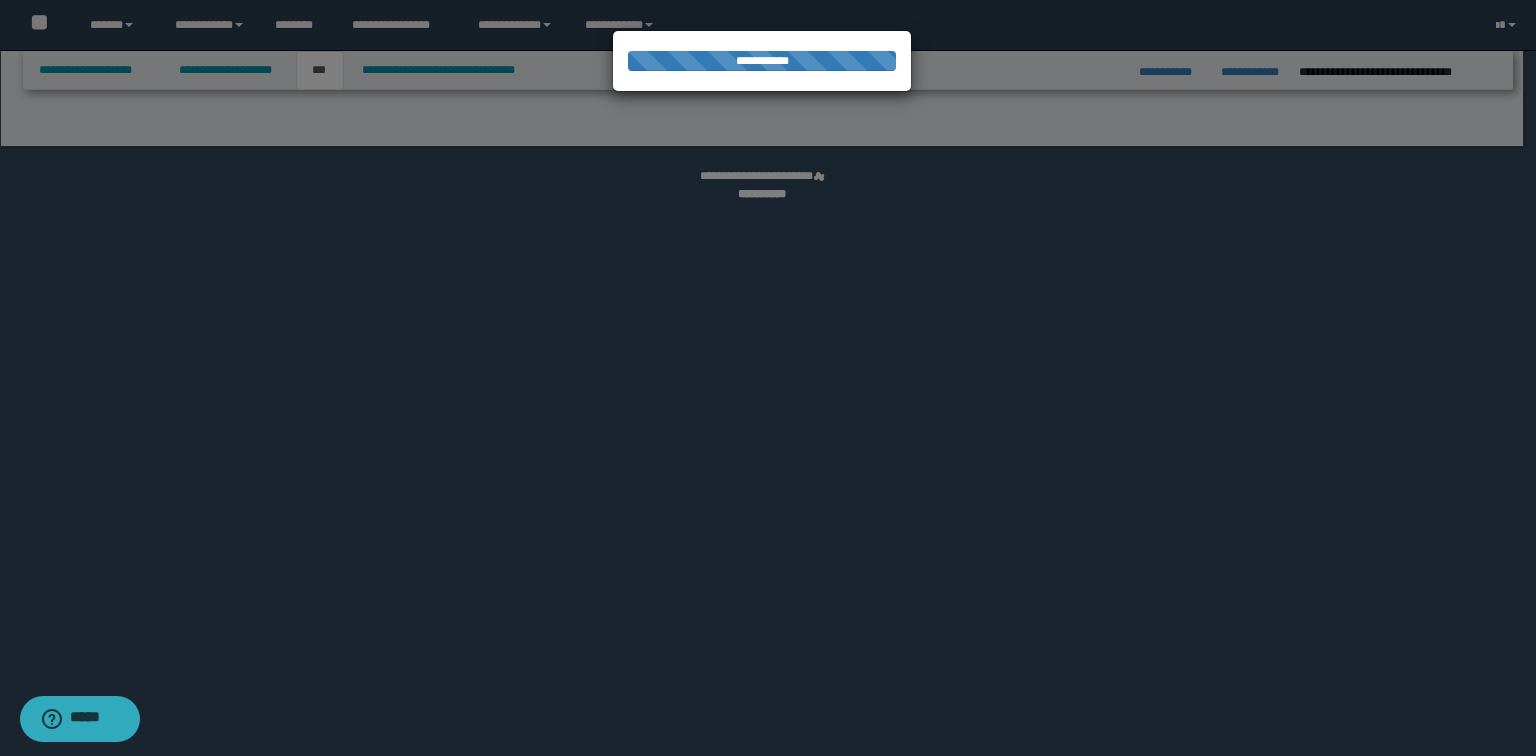 select on "**" 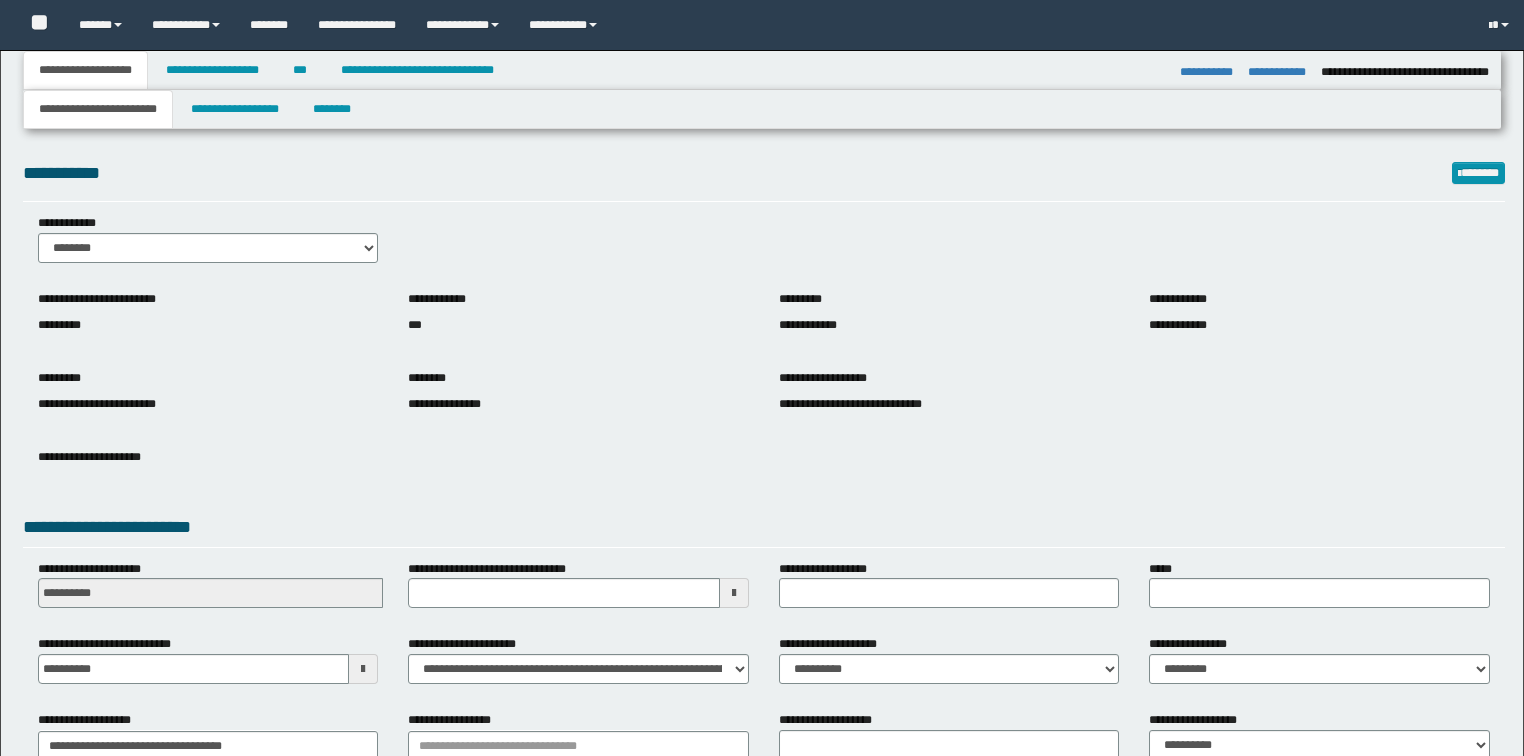 select on "*" 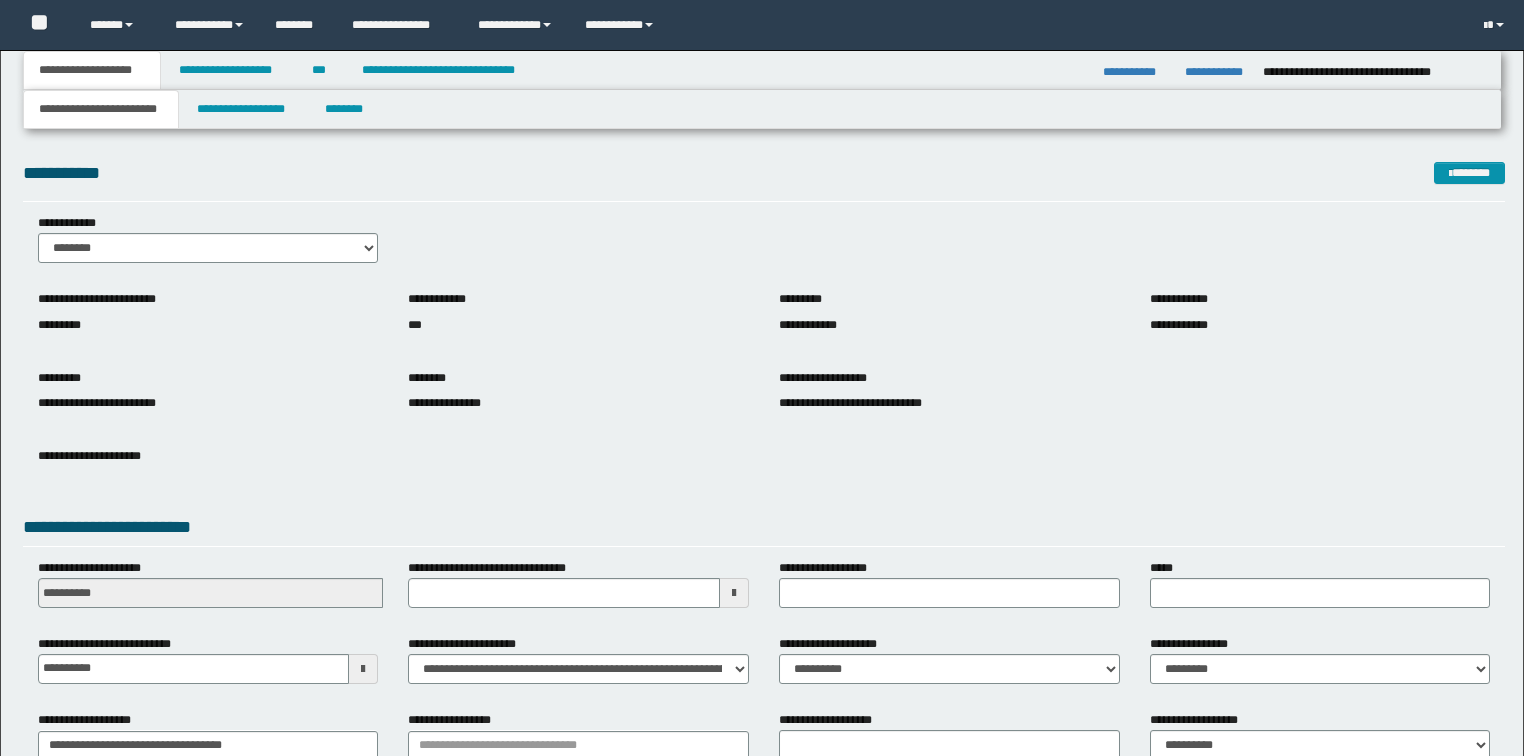 scroll, scrollTop: 0, scrollLeft: 0, axis: both 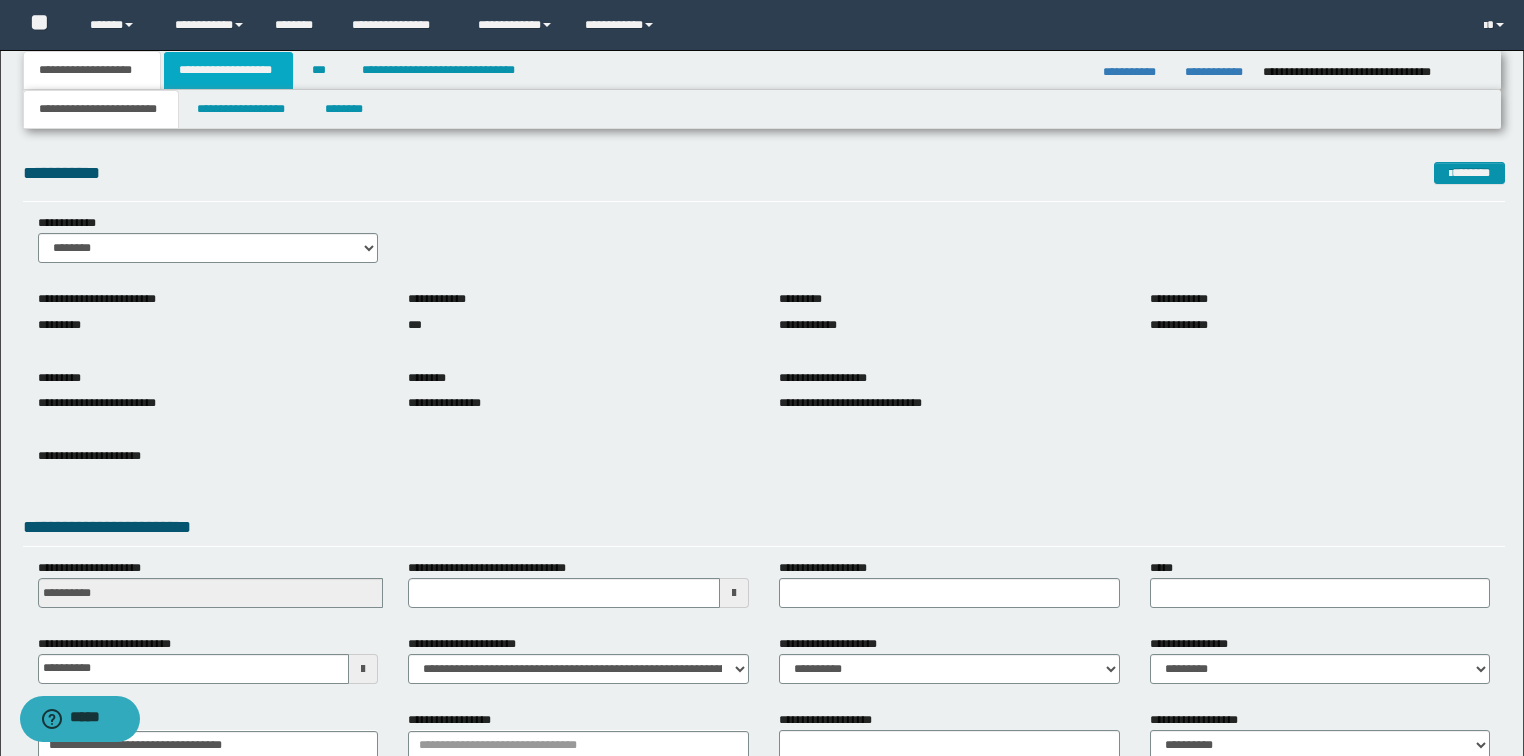 click on "**********" at bounding box center (228, 70) 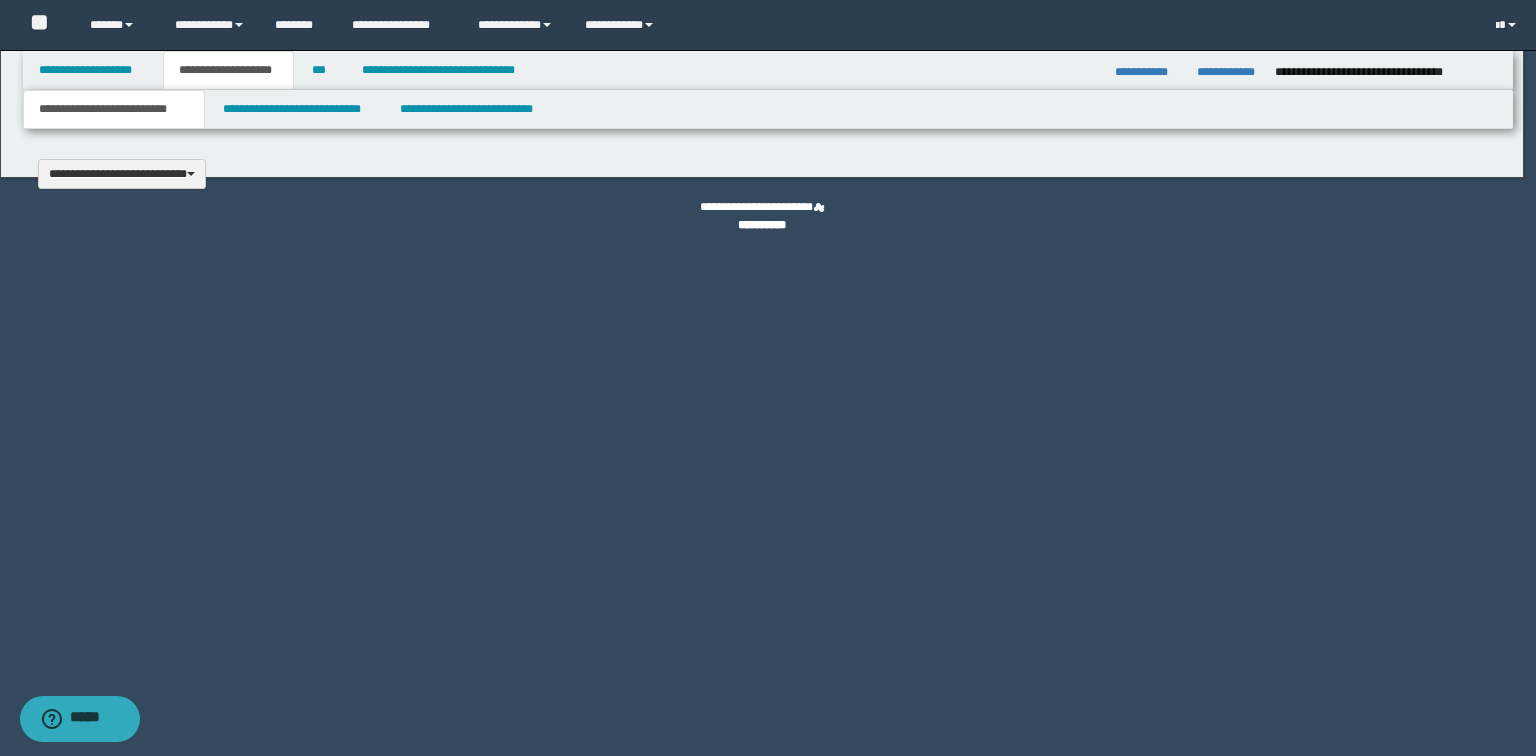 type 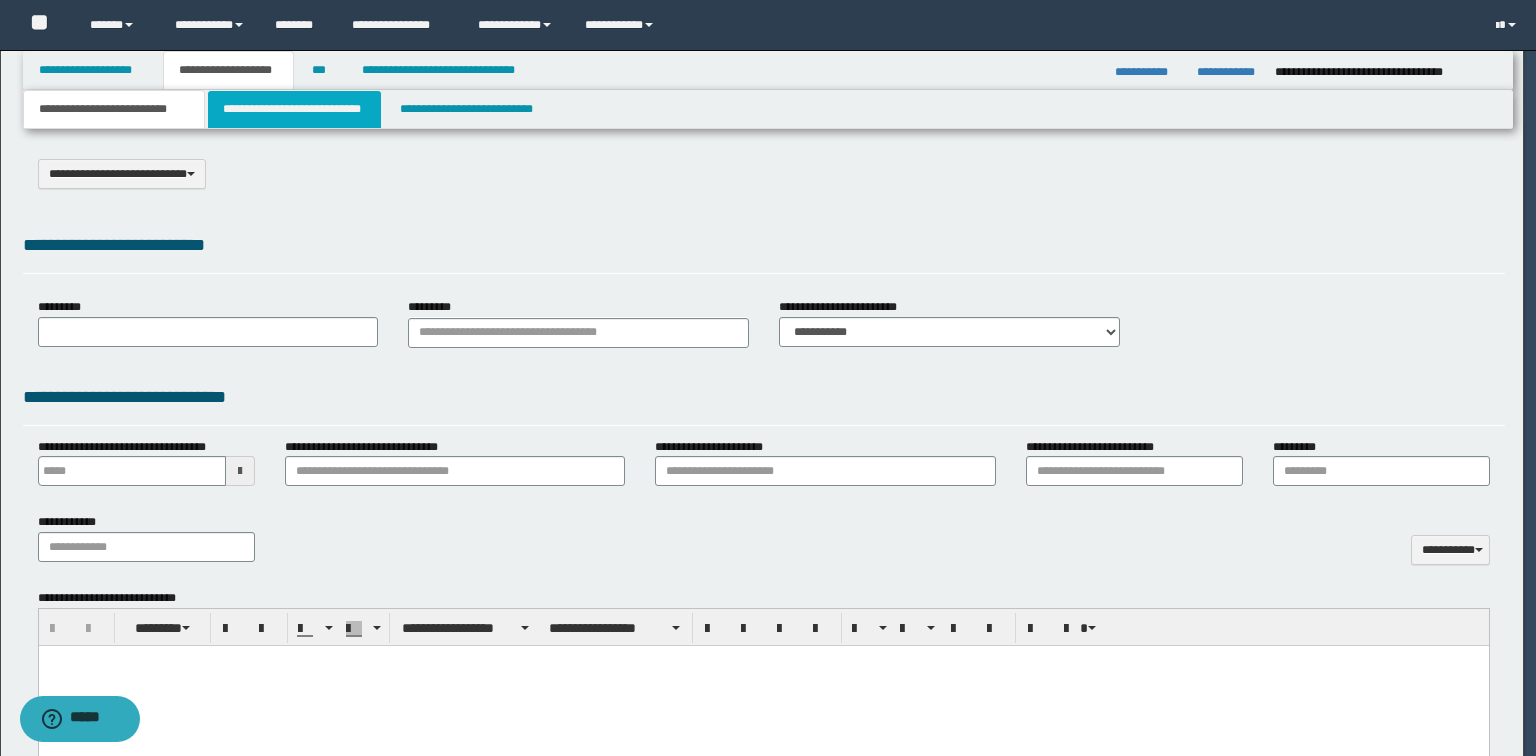select on "*" 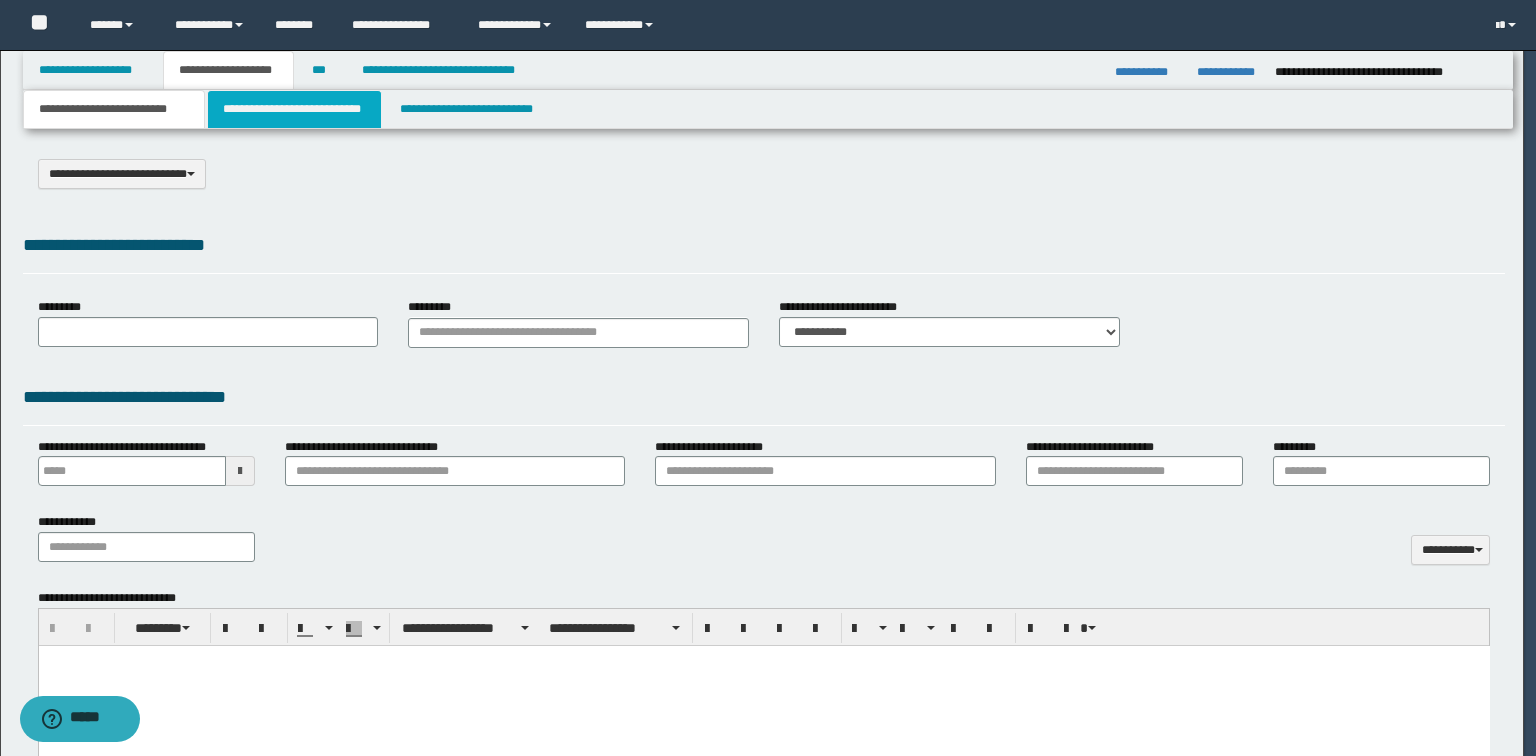scroll, scrollTop: 0, scrollLeft: 0, axis: both 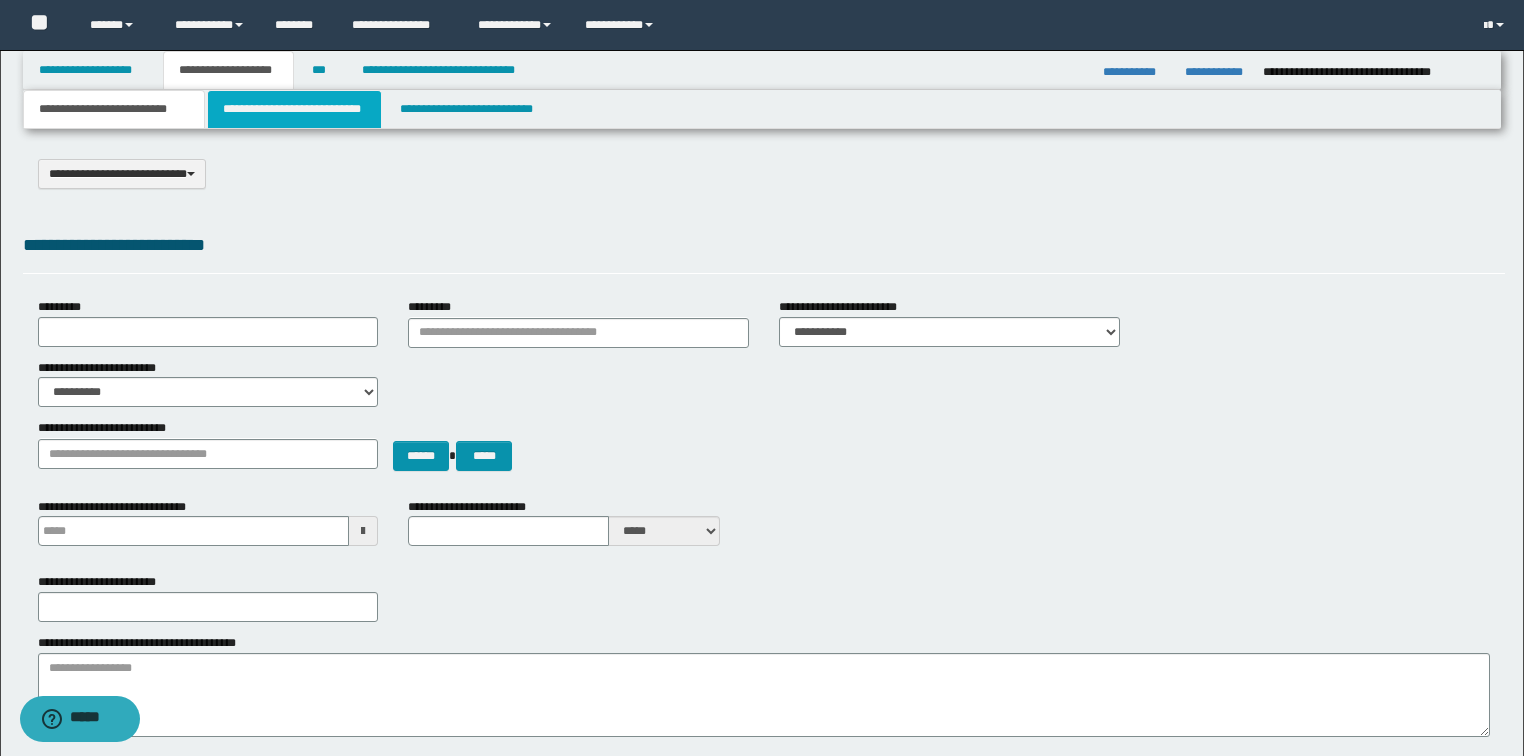 click on "**********" at bounding box center [294, 109] 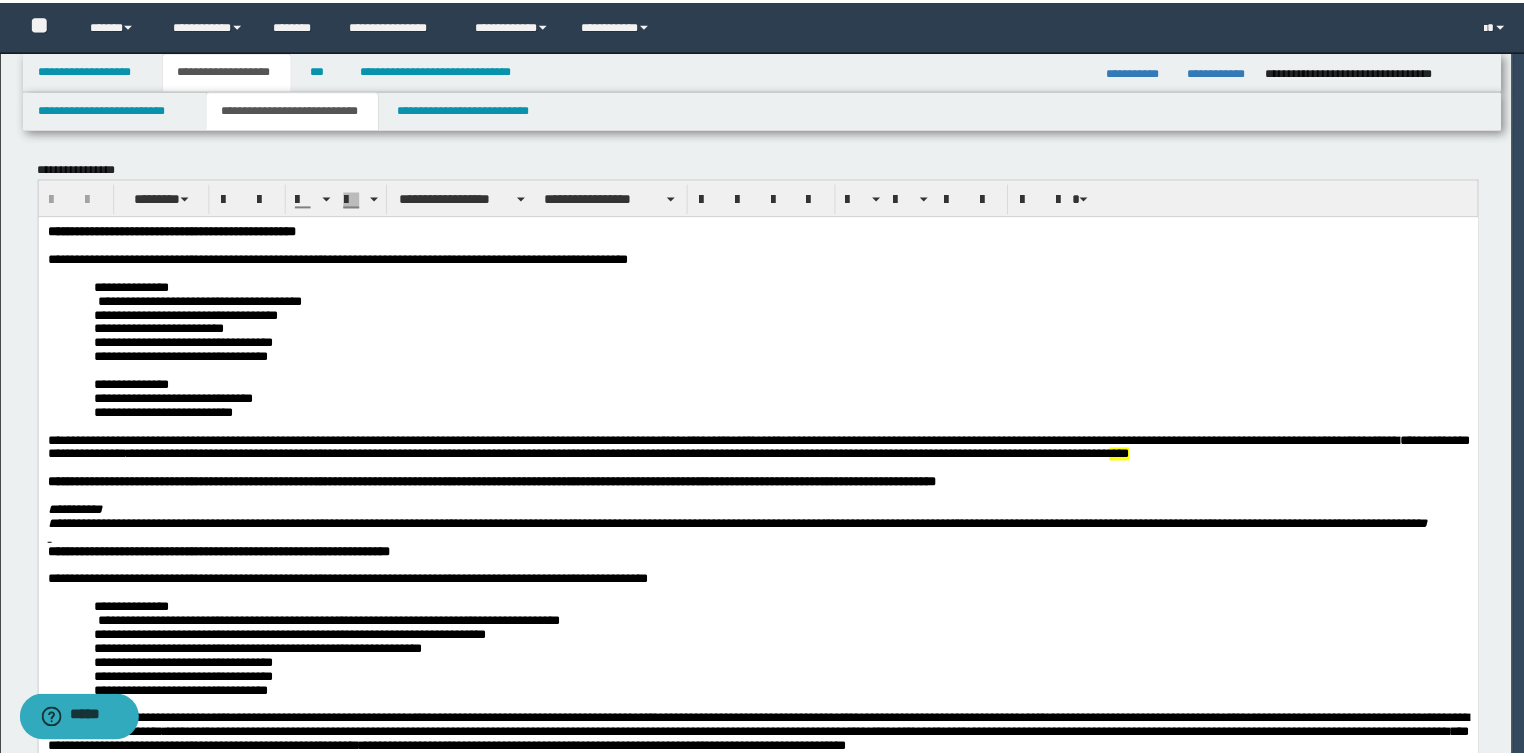 scroll, scrollTop: 0, scrollLeft: 0, axis: both 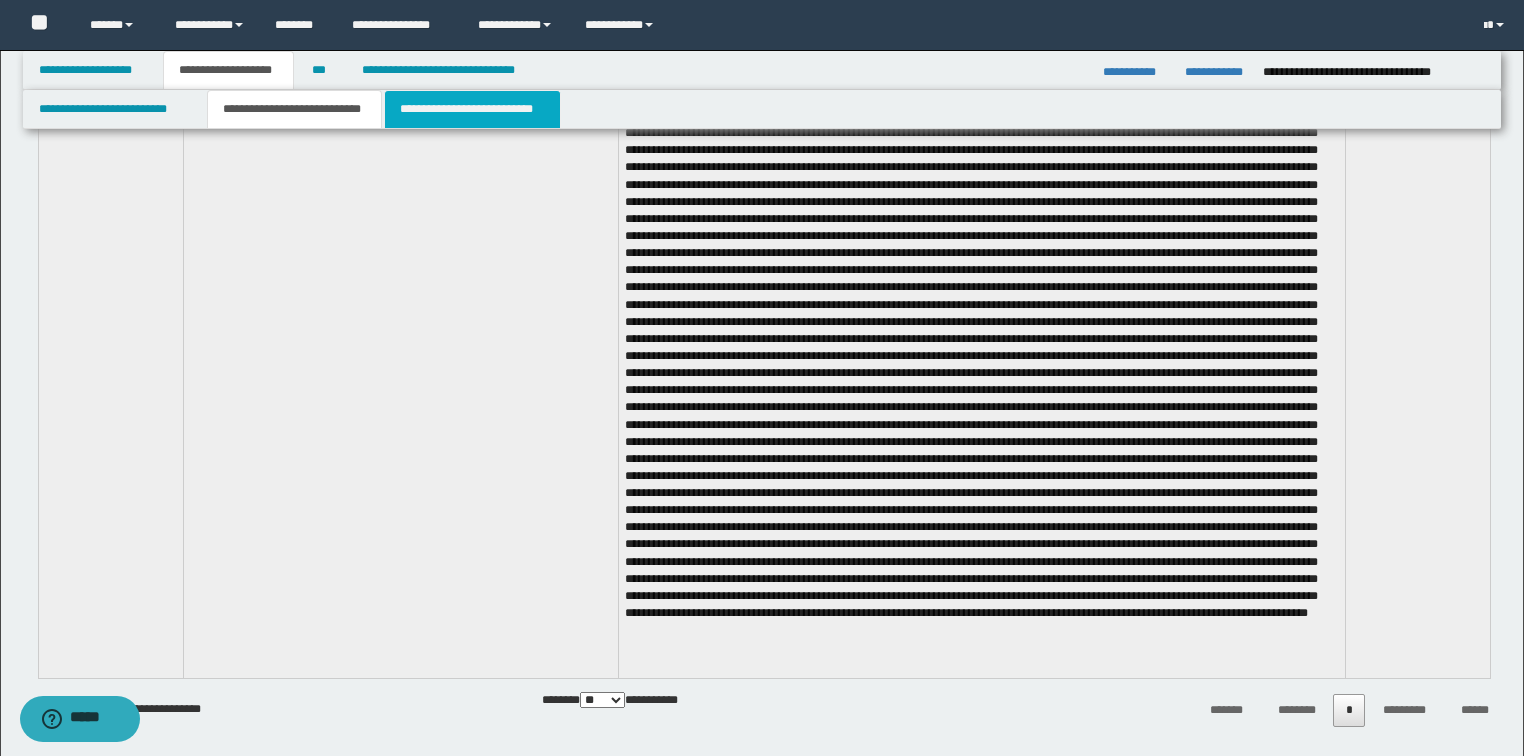 click on "**********" at bounding box center [472, 109] 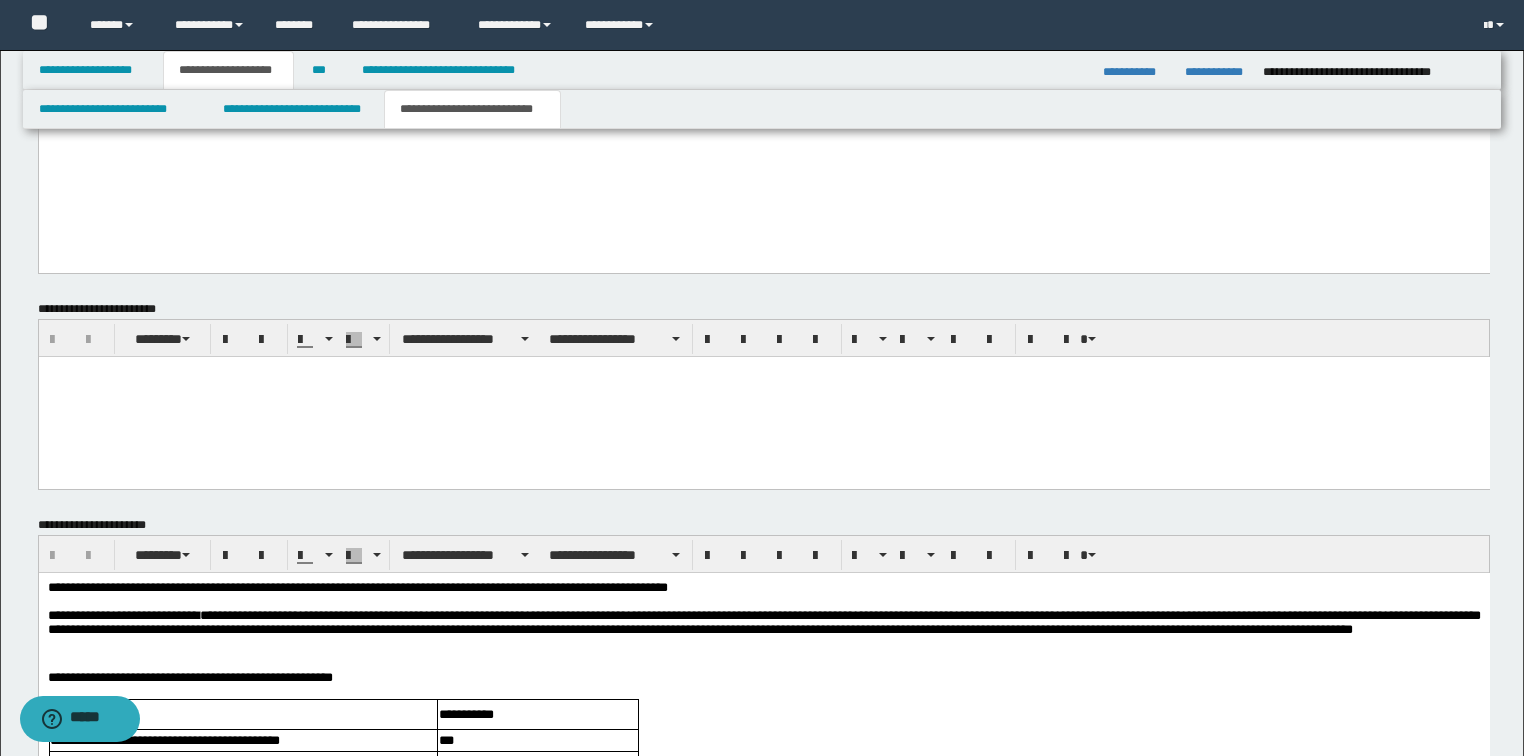 scroll, scrollTop: 5360, scrollLeft: 0, axis: vertical 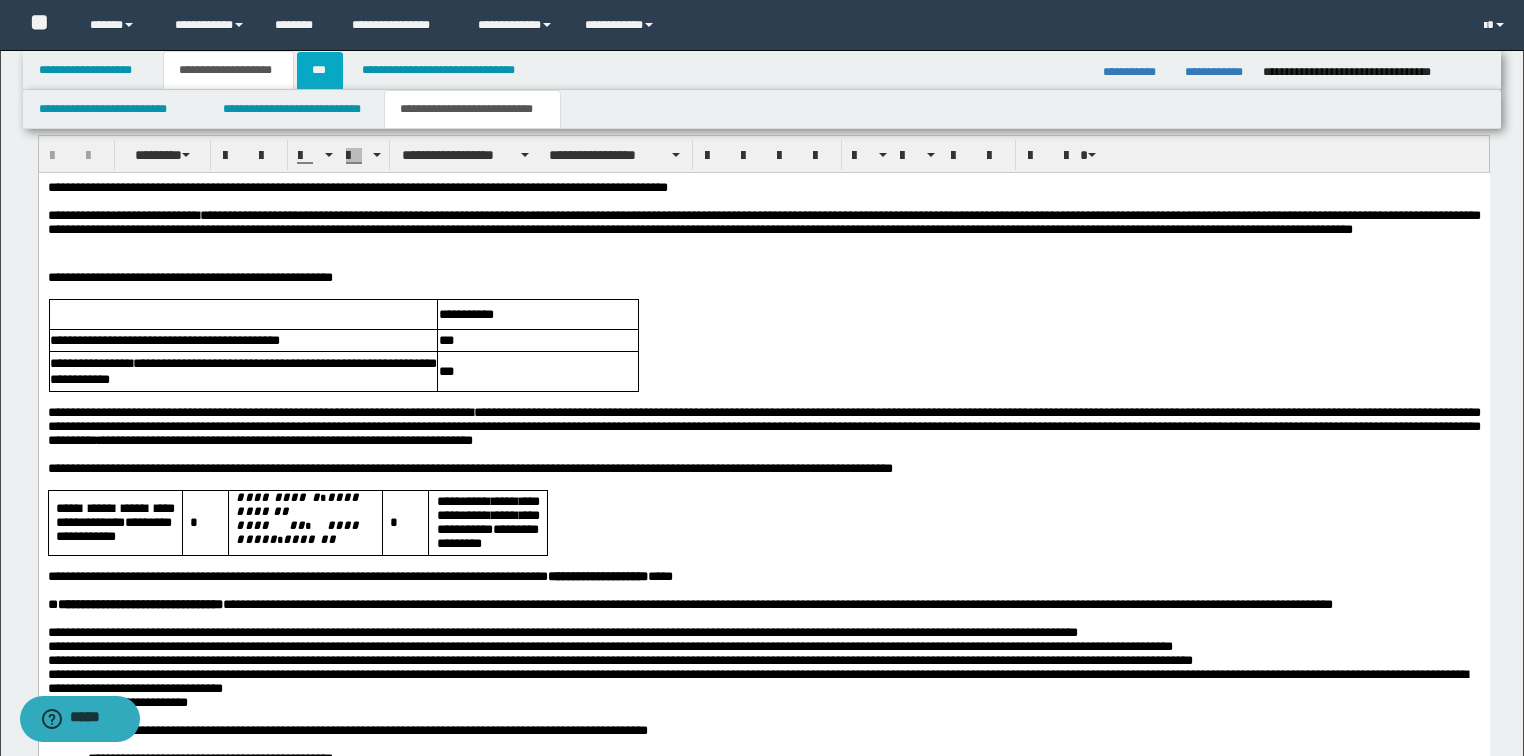 click on "***" at bounding box center [320, 70] 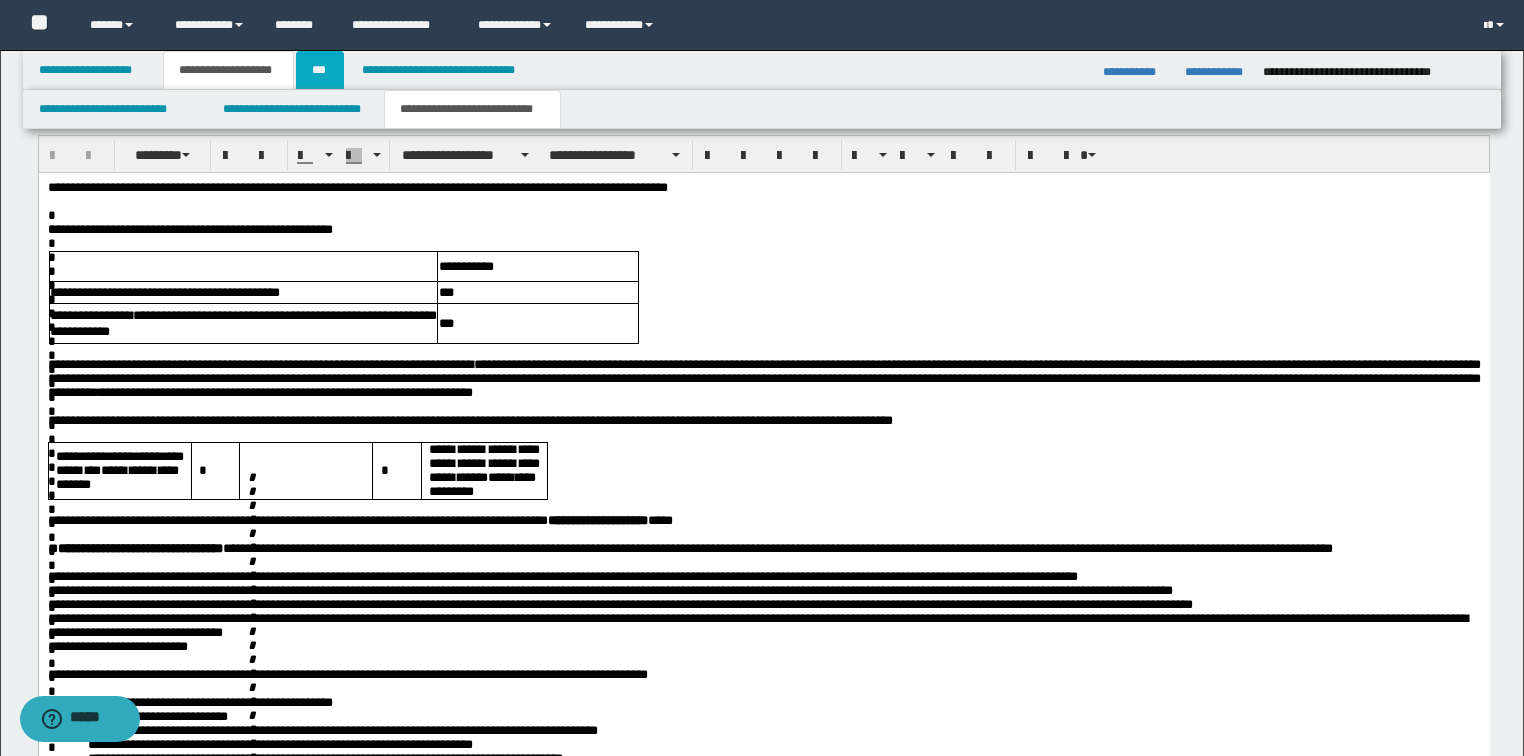 scroll, scrollTop: 0, scrollLeft: 0, axis: both 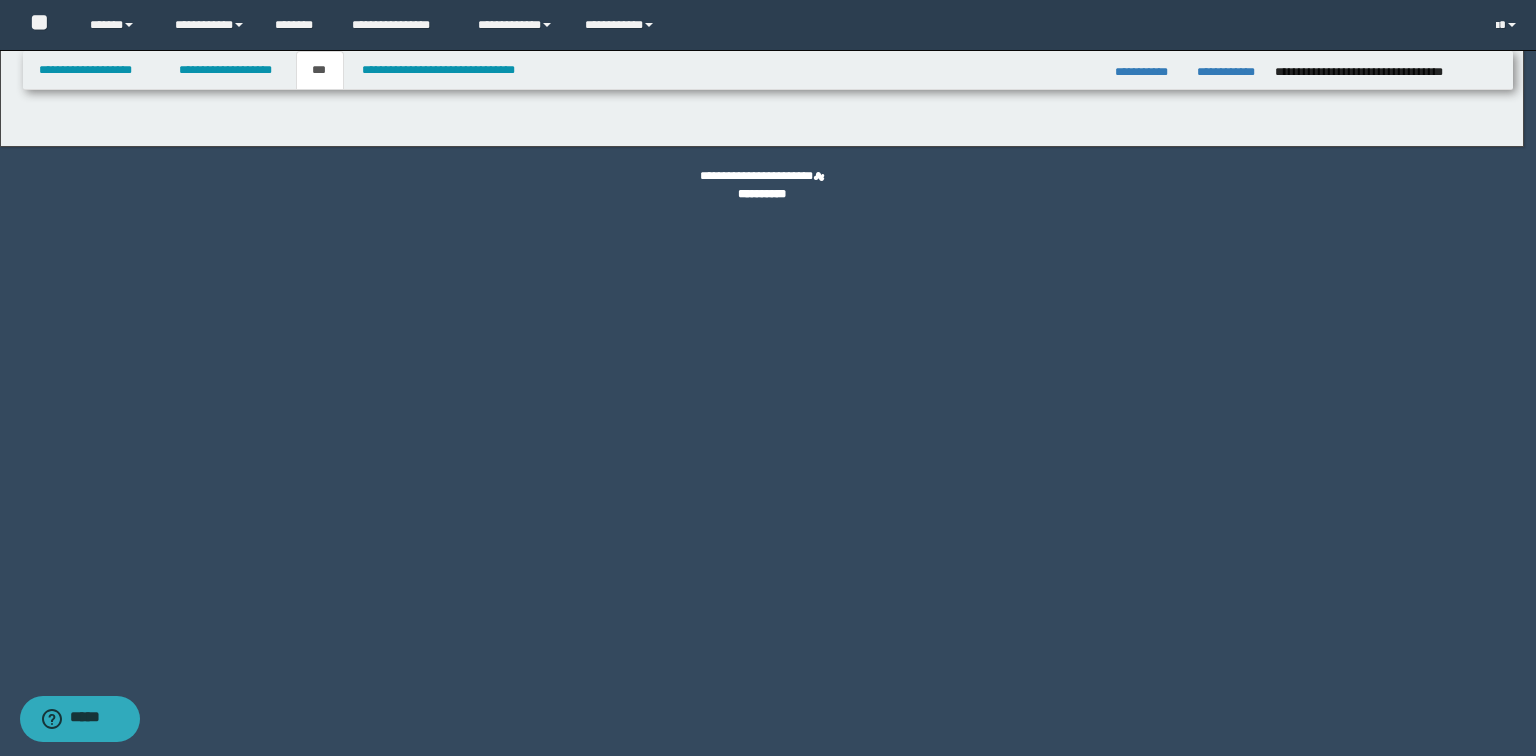 select on "**" 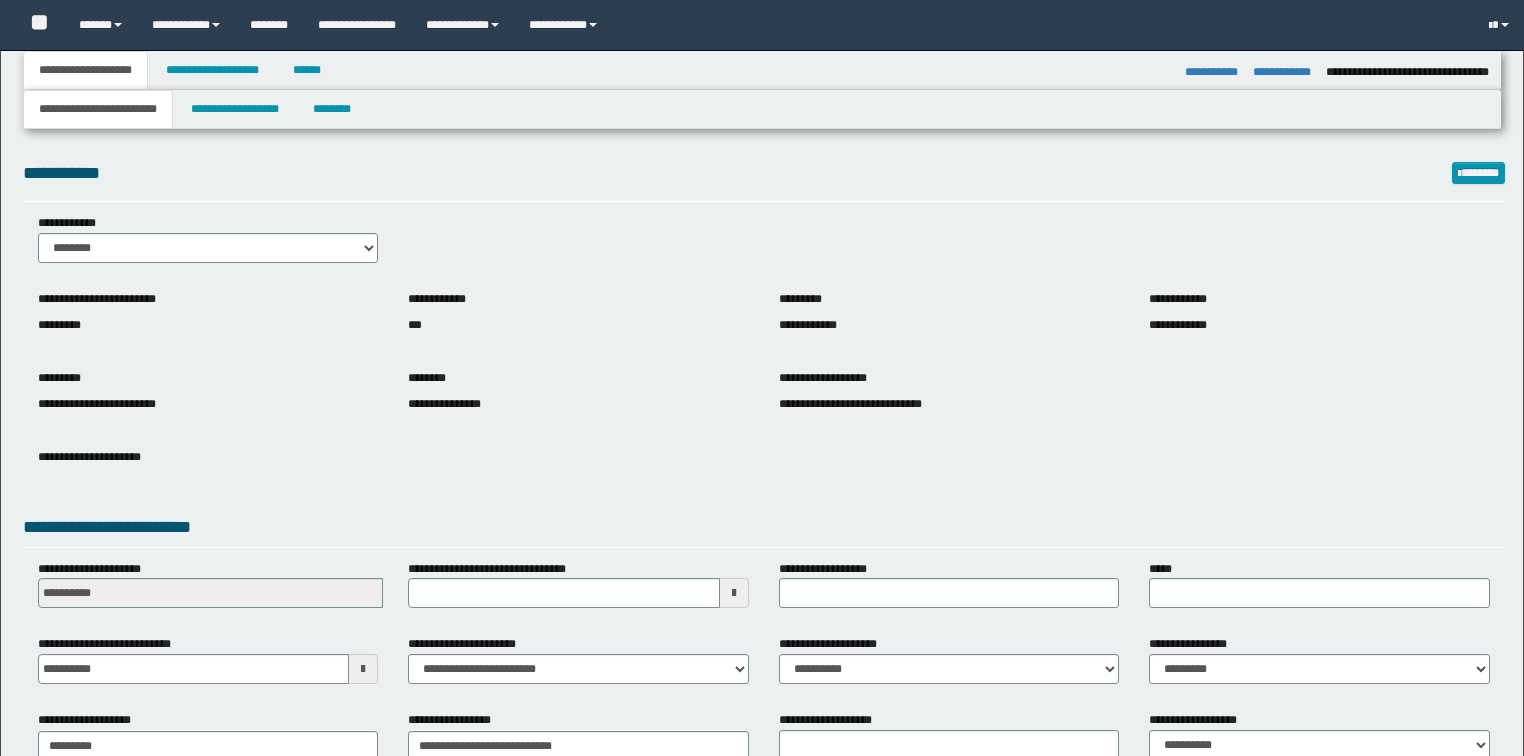 select on "*" 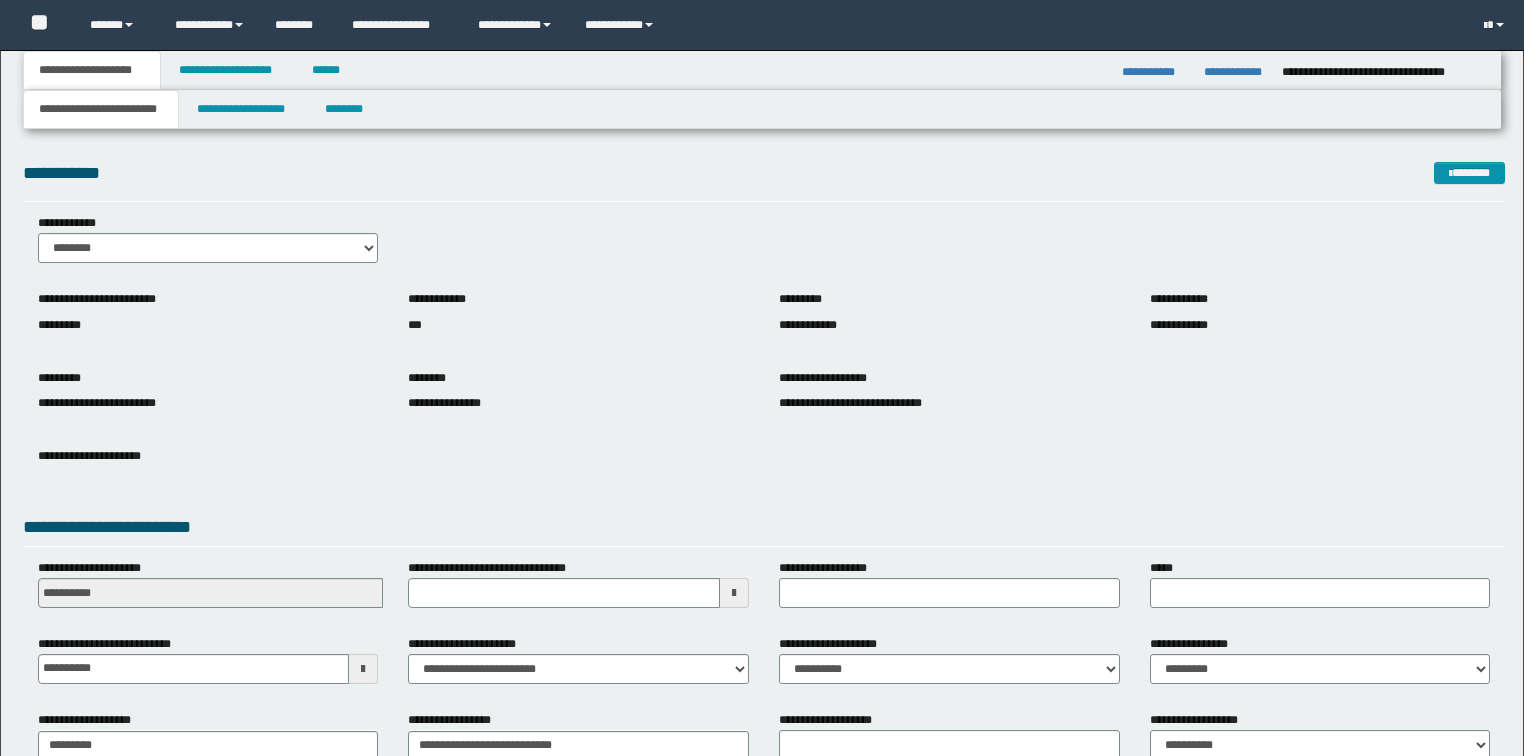 scroll, scrollTop: 0, scrollLeft: 0, axis: both 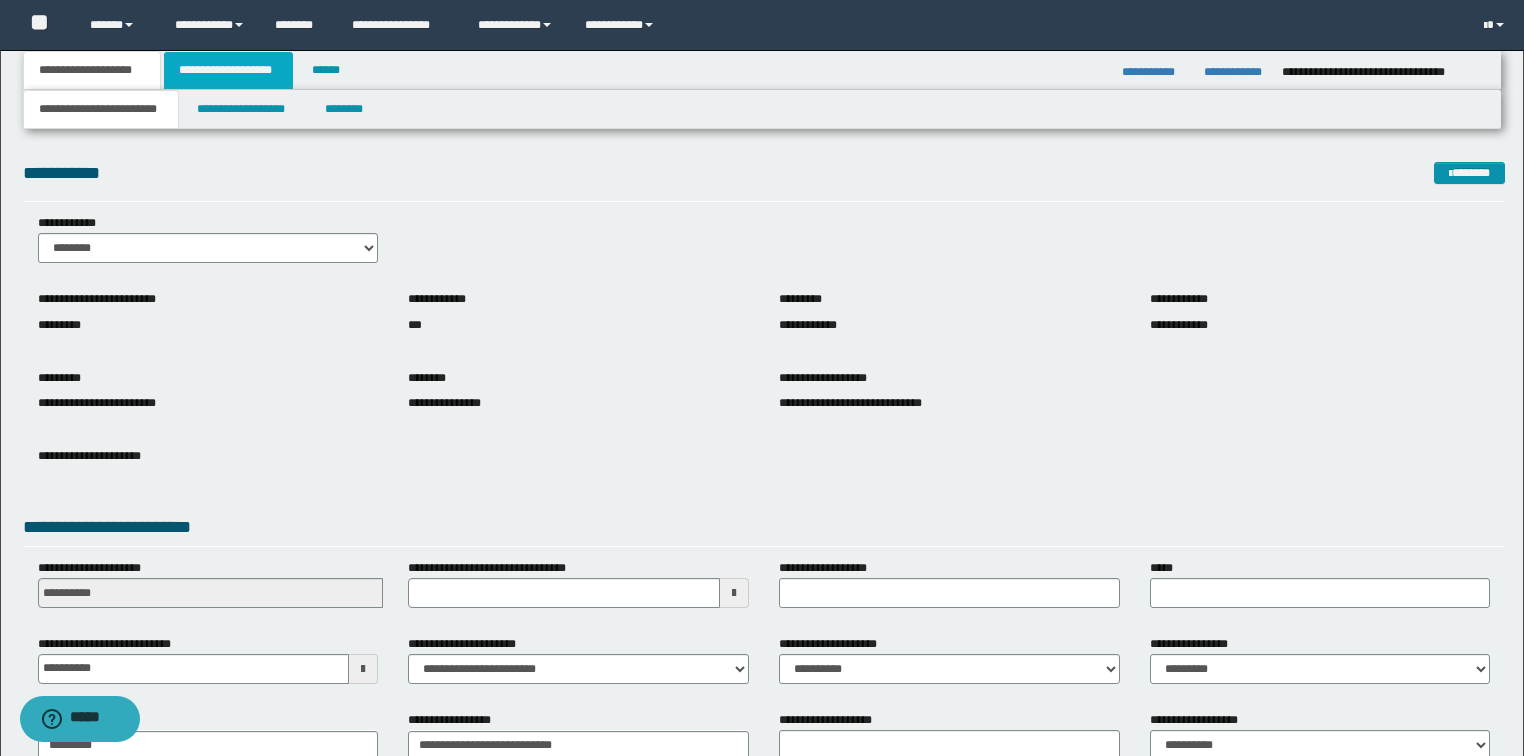 click on "**********" at bounding box center [228, 70] 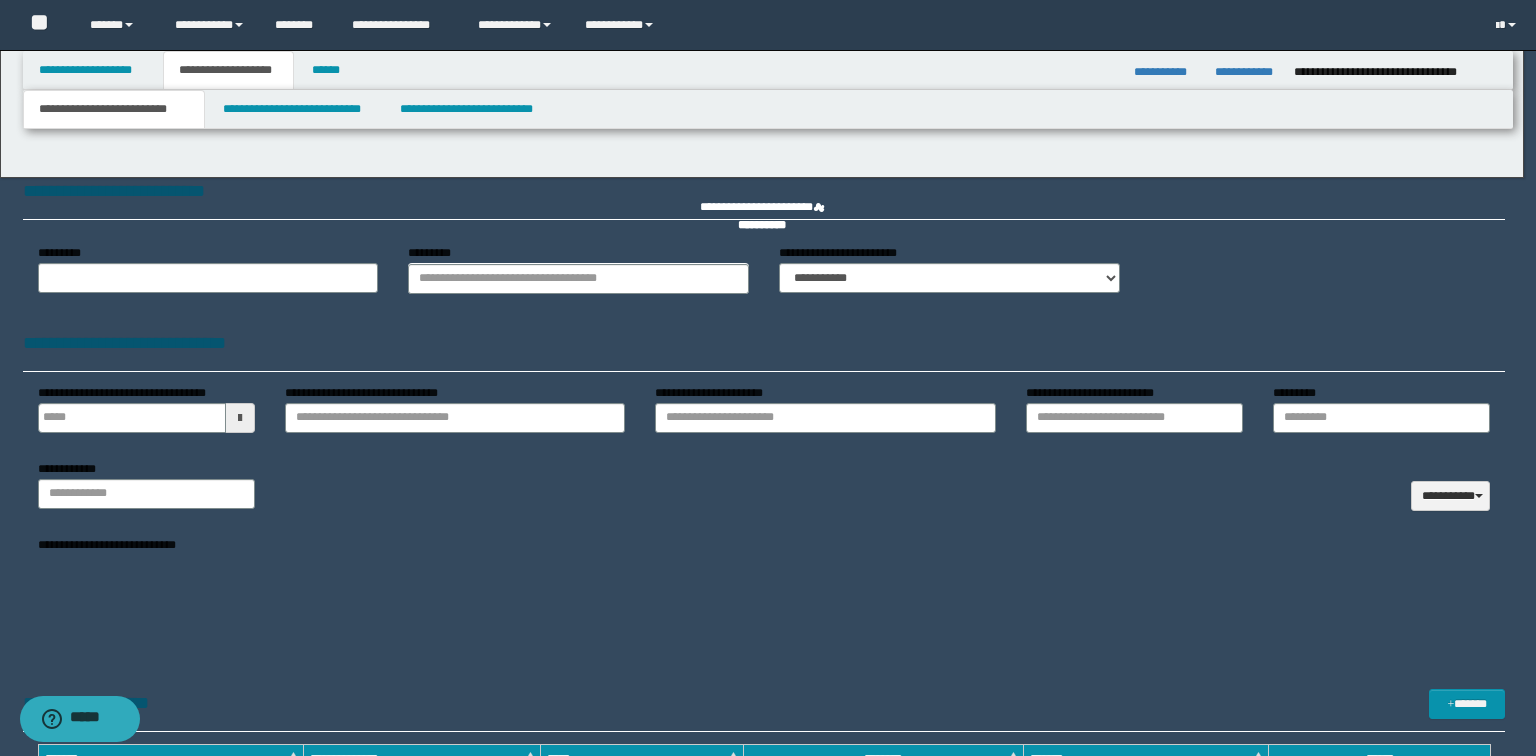 type 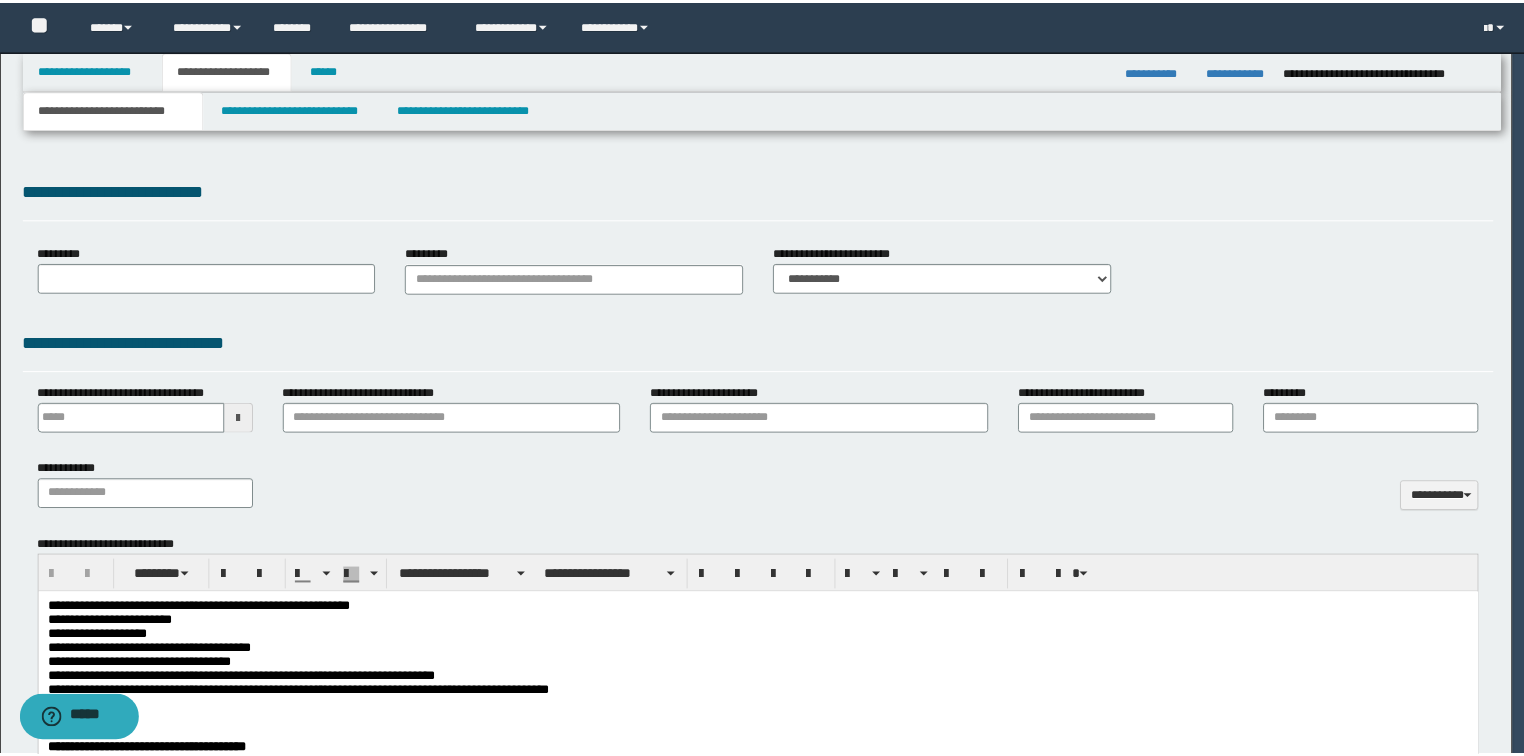 scroll, scrollTop: 0, scrollLeft: 0, axis: both 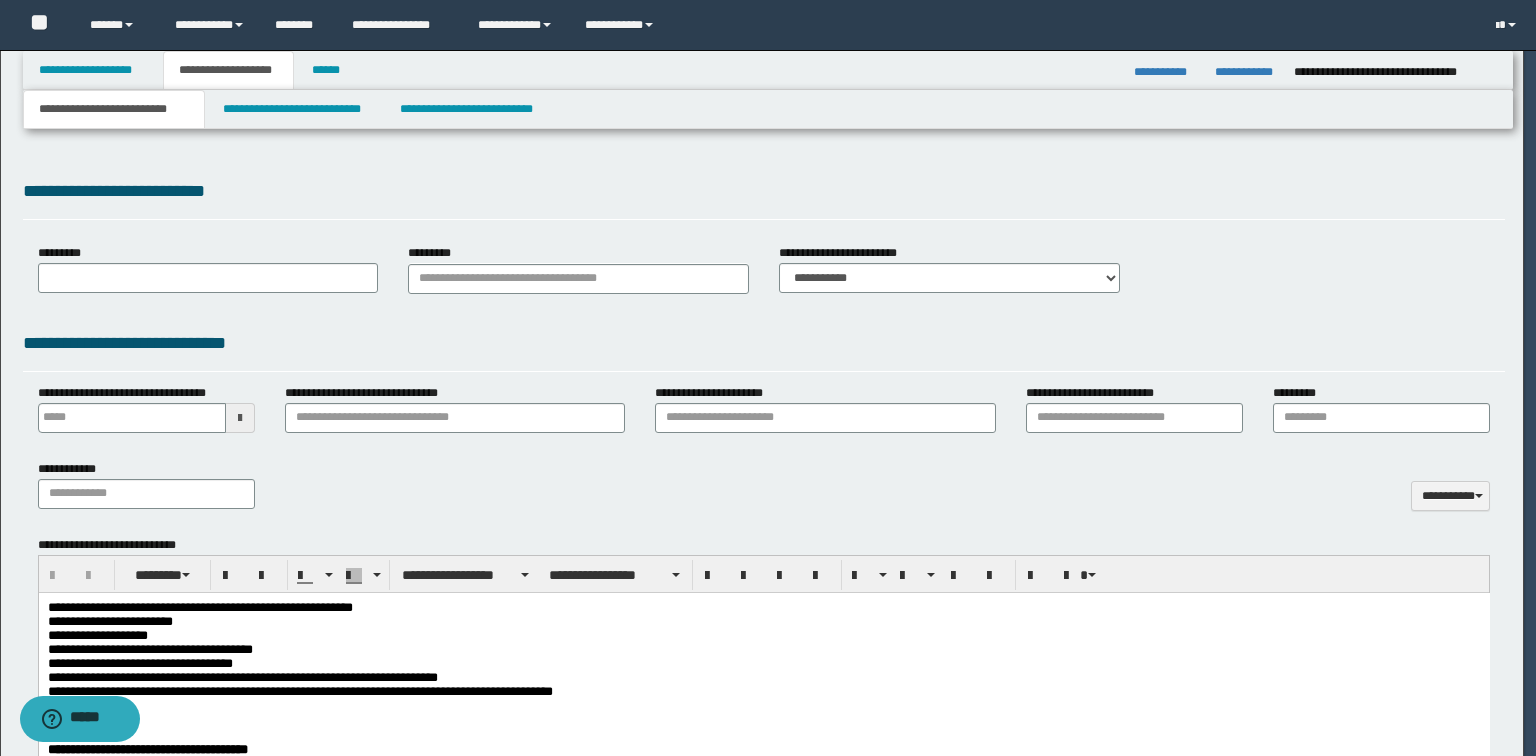 select on "*" 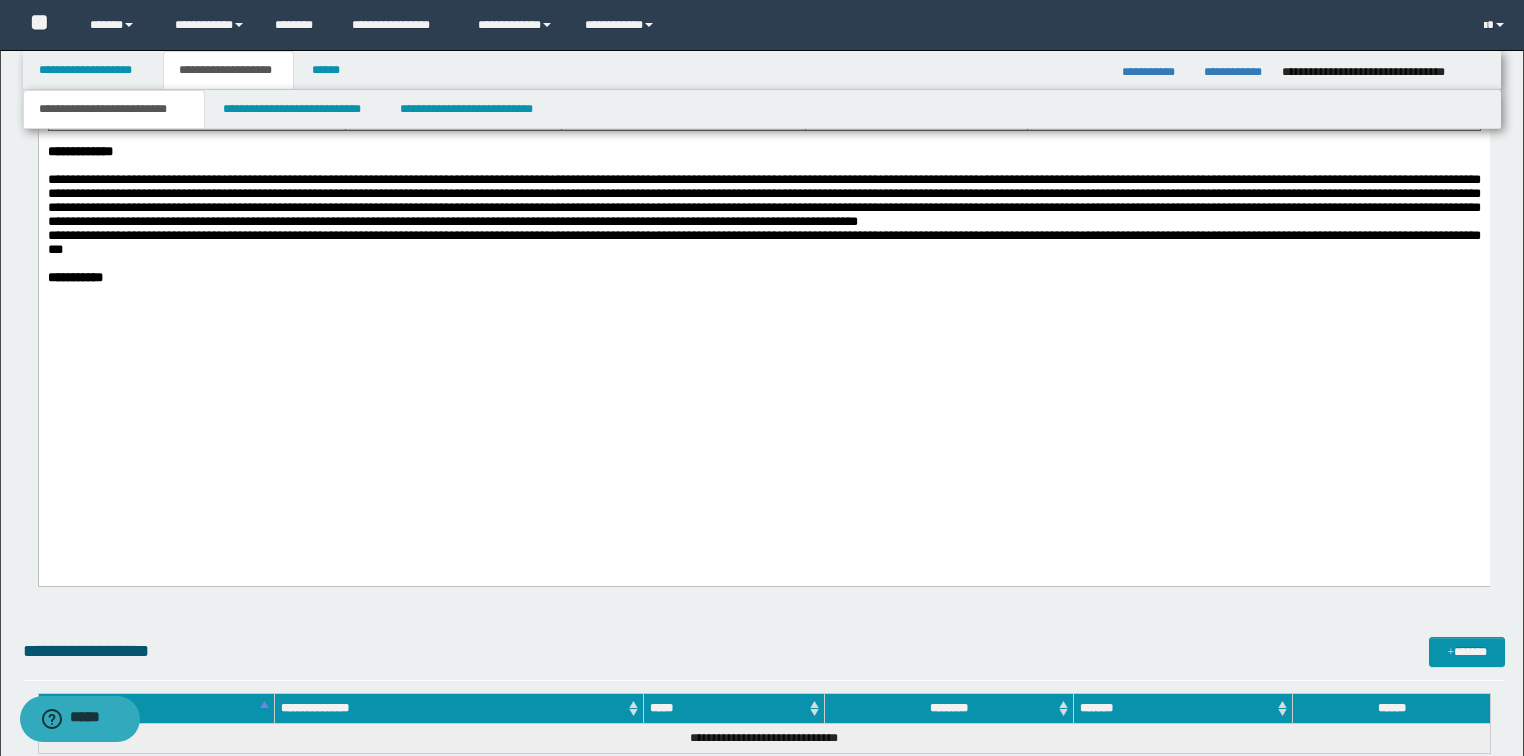 scroll, scrollTop: 2080, scrollLeft: 0, axis: vertical 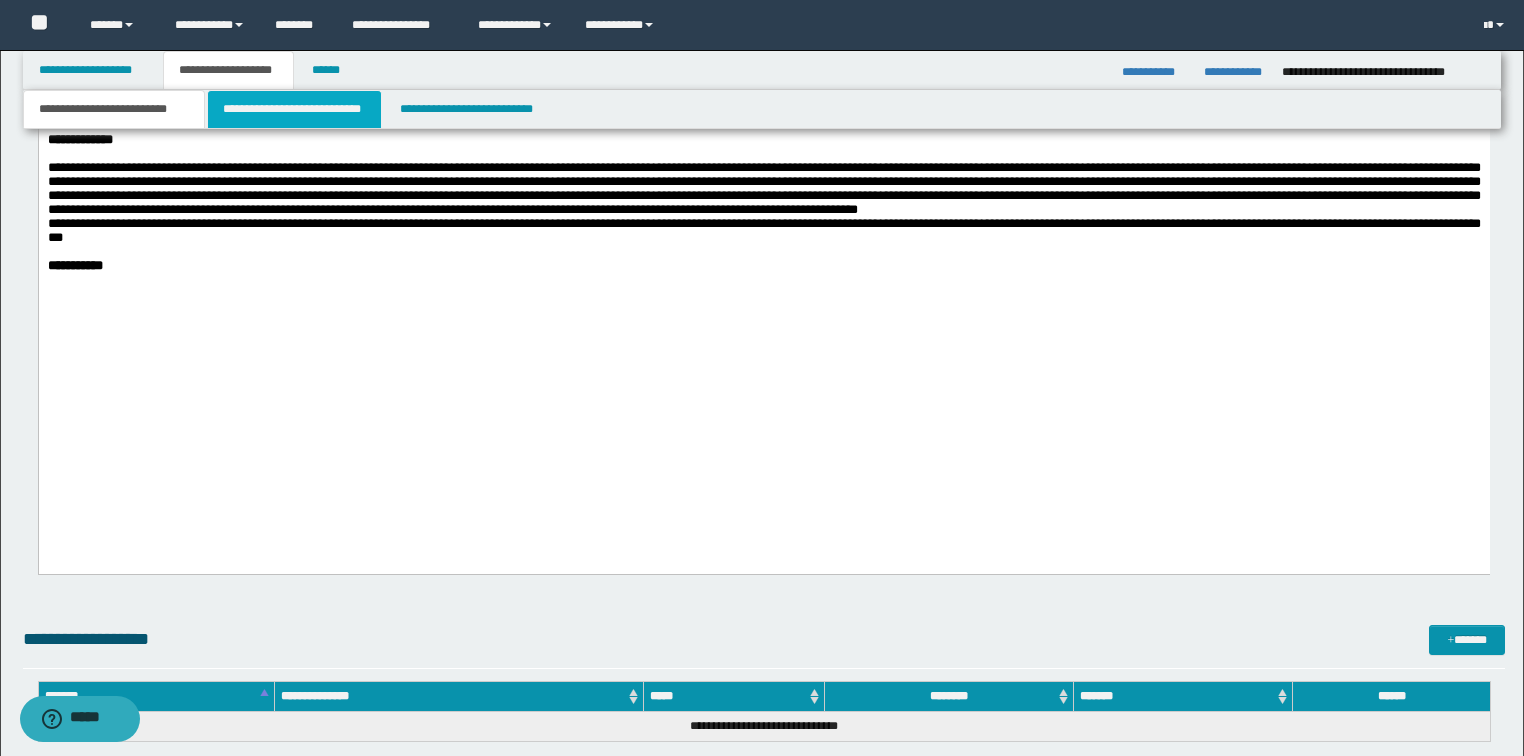 click on "**********" at bounding box center (294, 109) 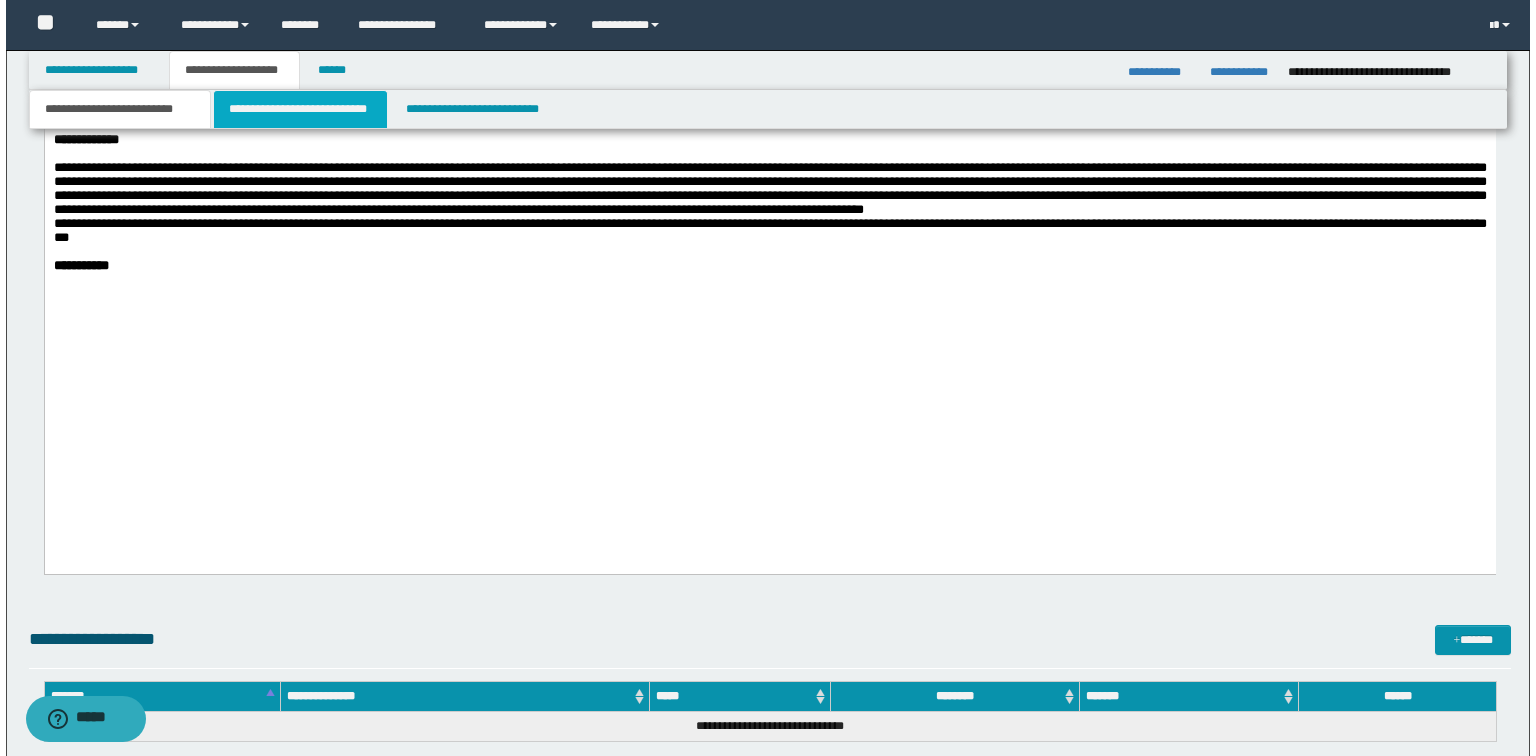 scroll, scrollTop: 0, scrollLeft: 0, axis: both 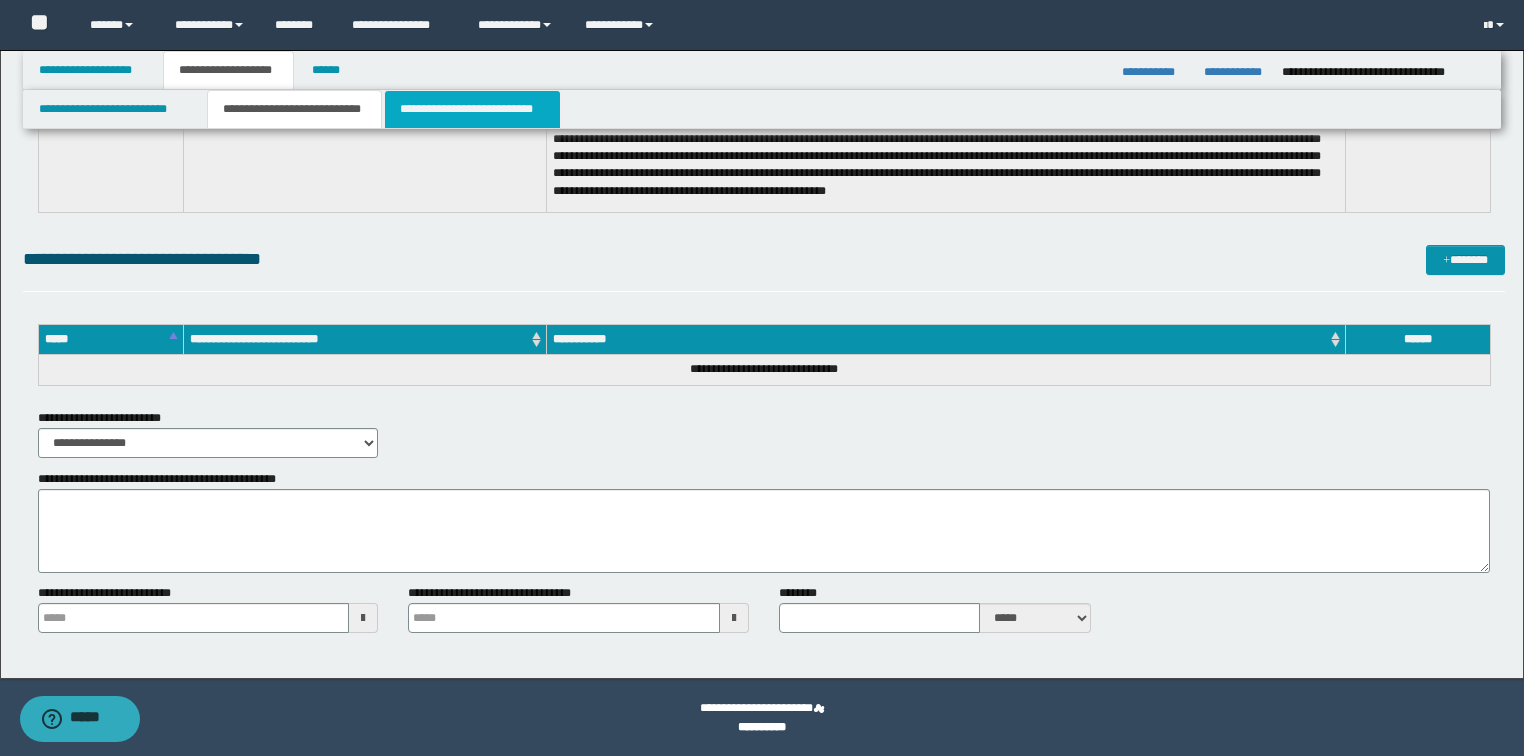 click on "**********" at bounding box center [472, 109] 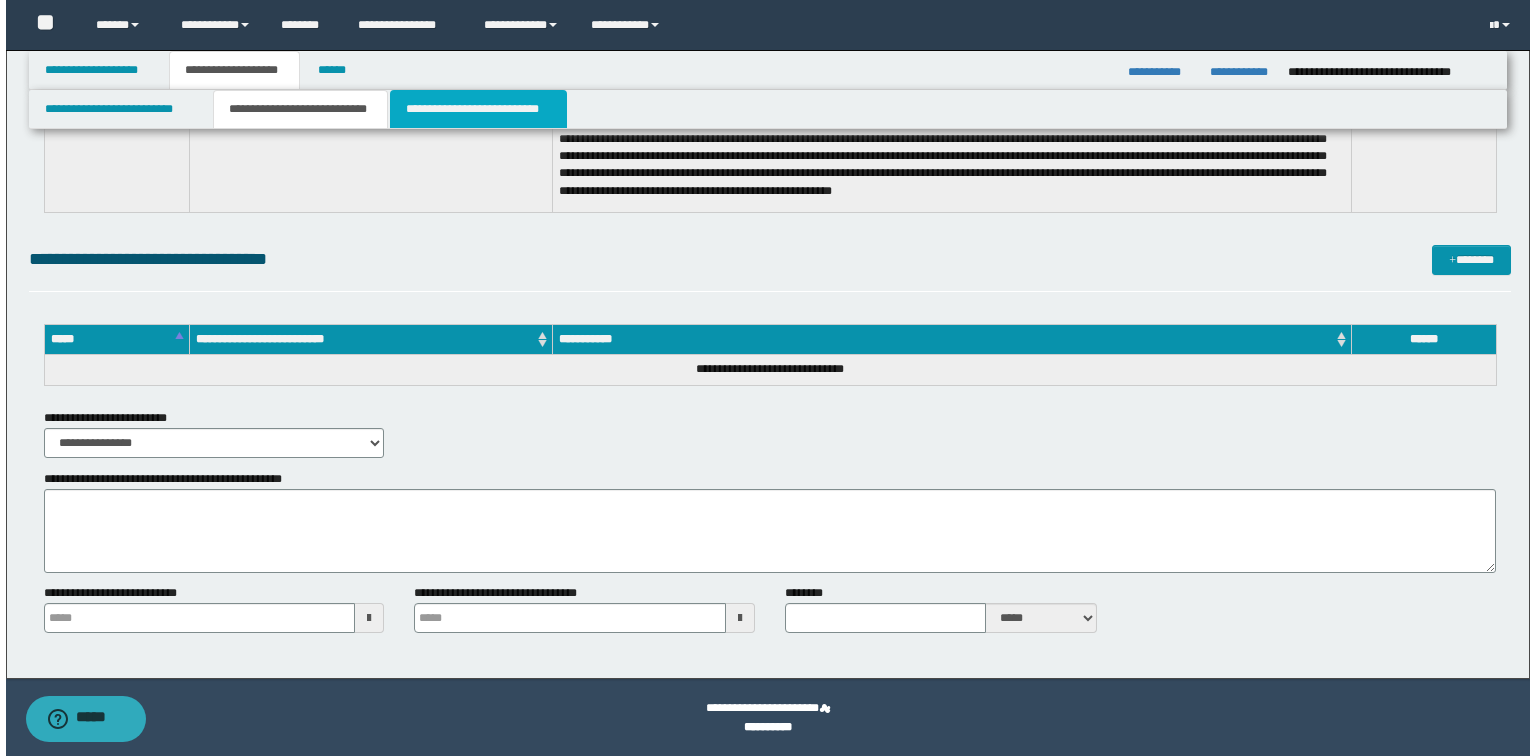scroll, scrollTop: 0, scrollLeft: 0, axis: both 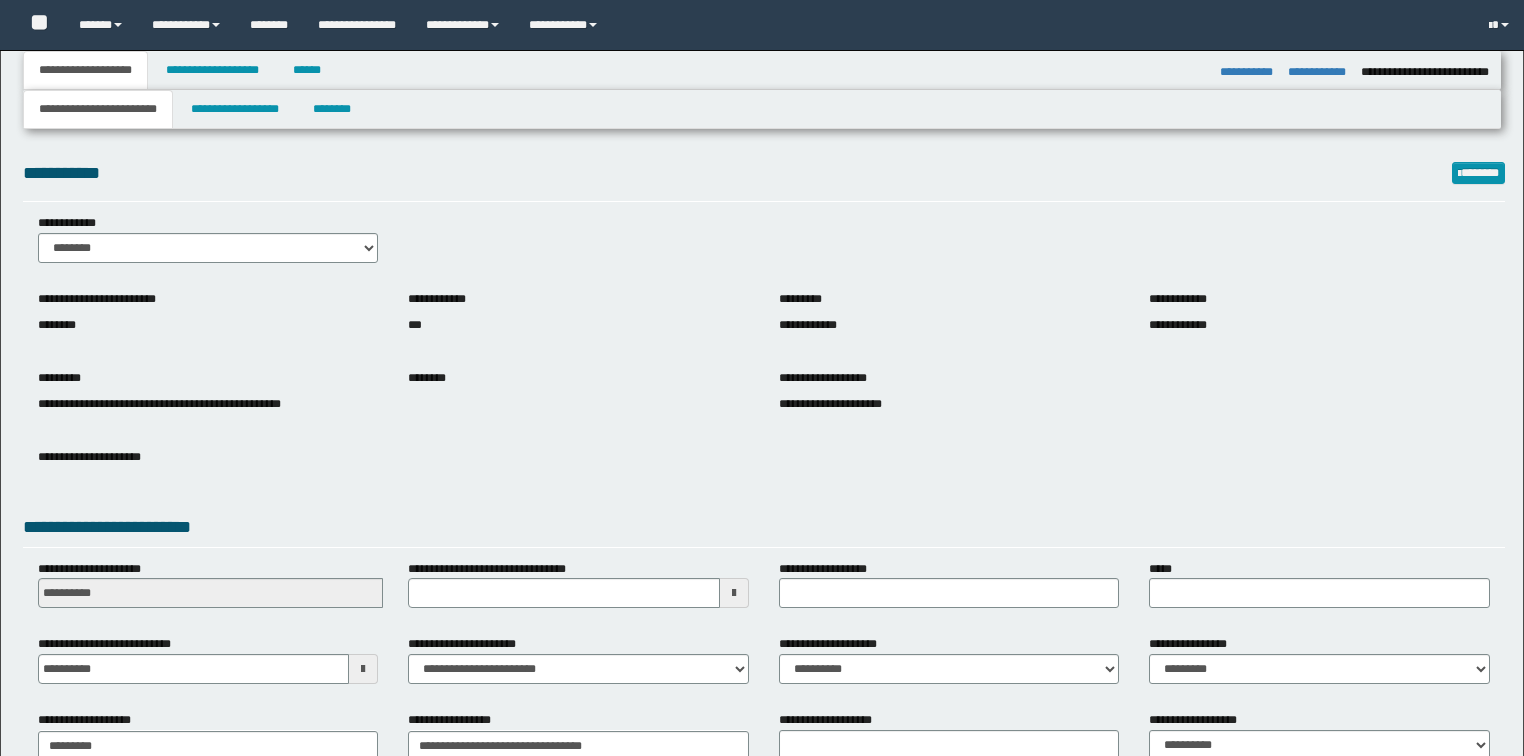 select on "*" 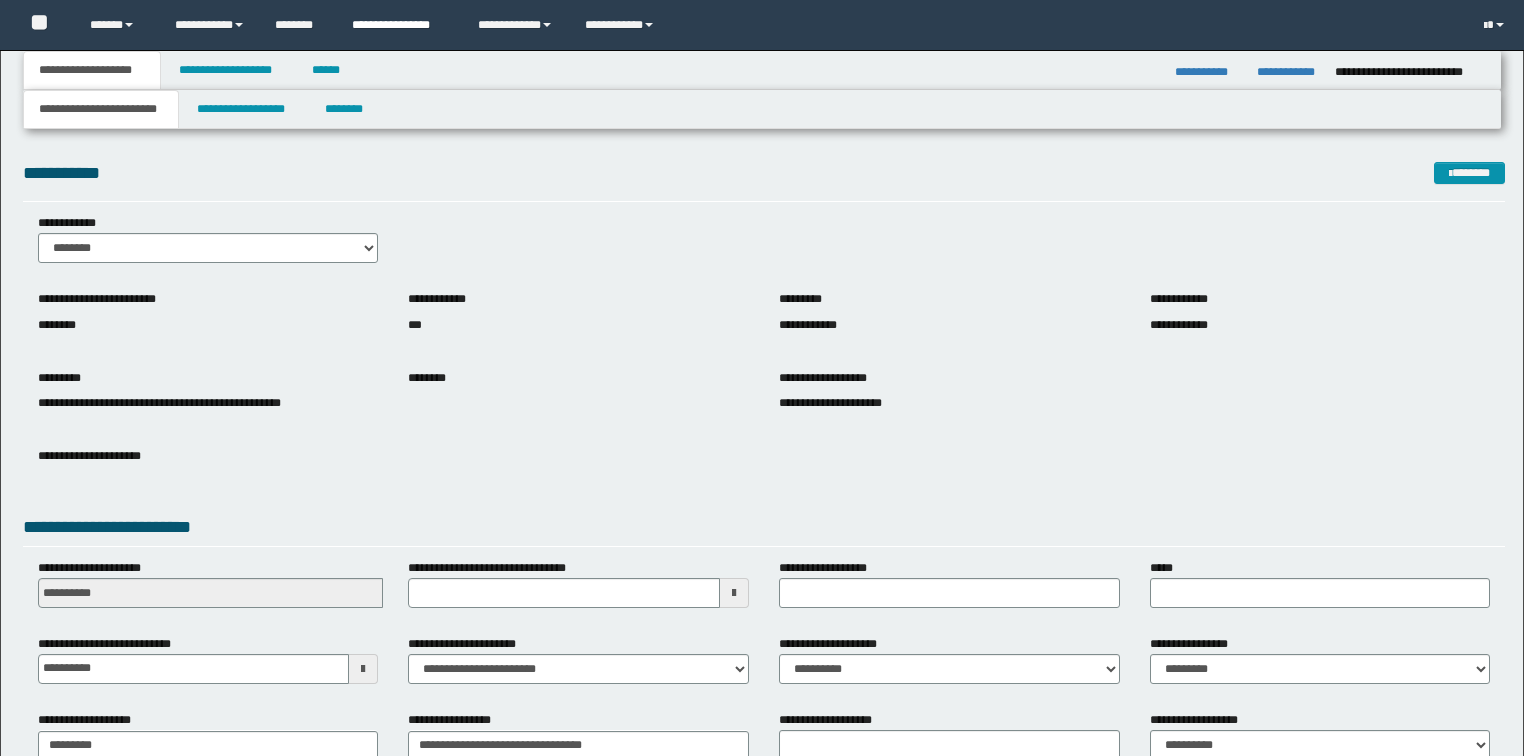 scroll, scrollTop: 0, scrollLeft: 0, axis: both 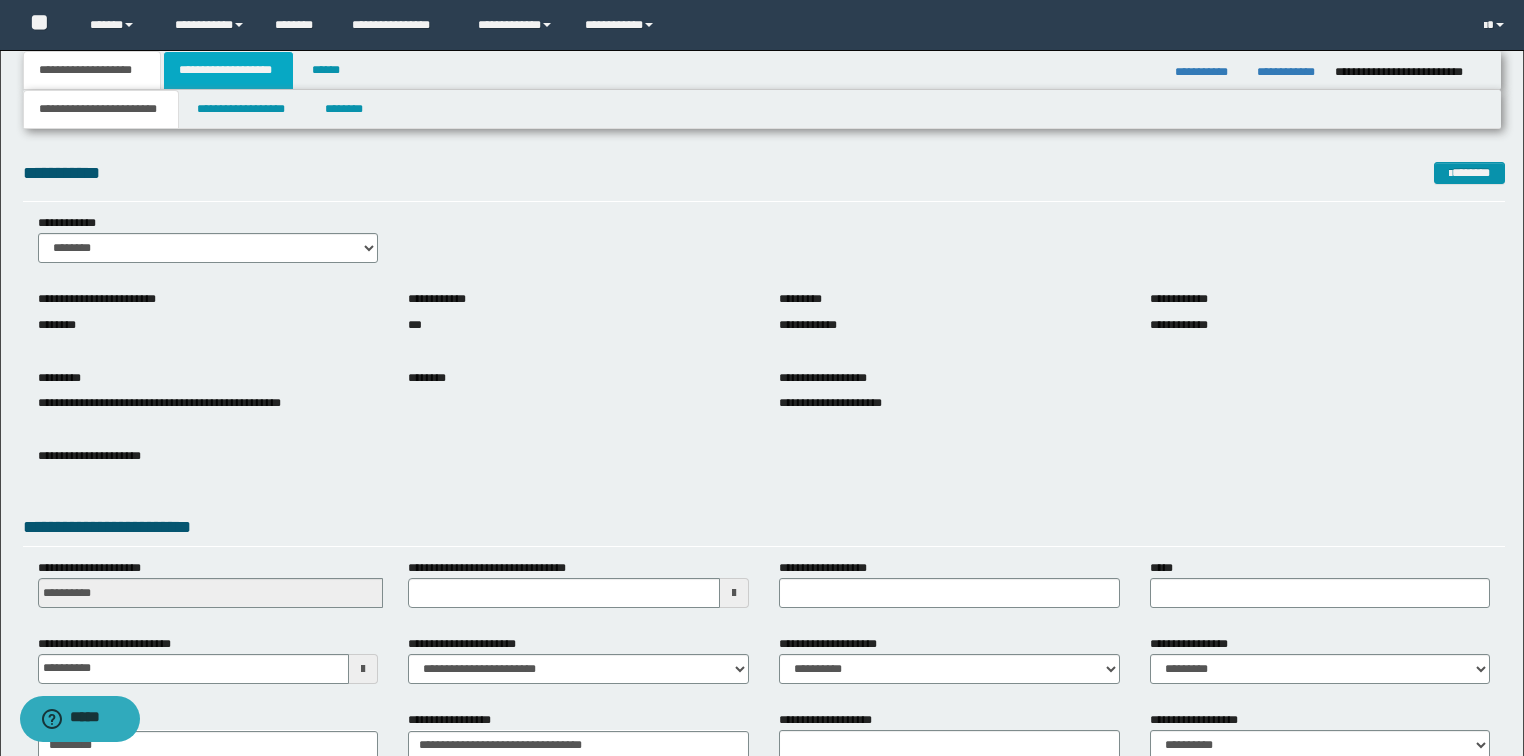 click on "**********" at bounding box center (228, 70) 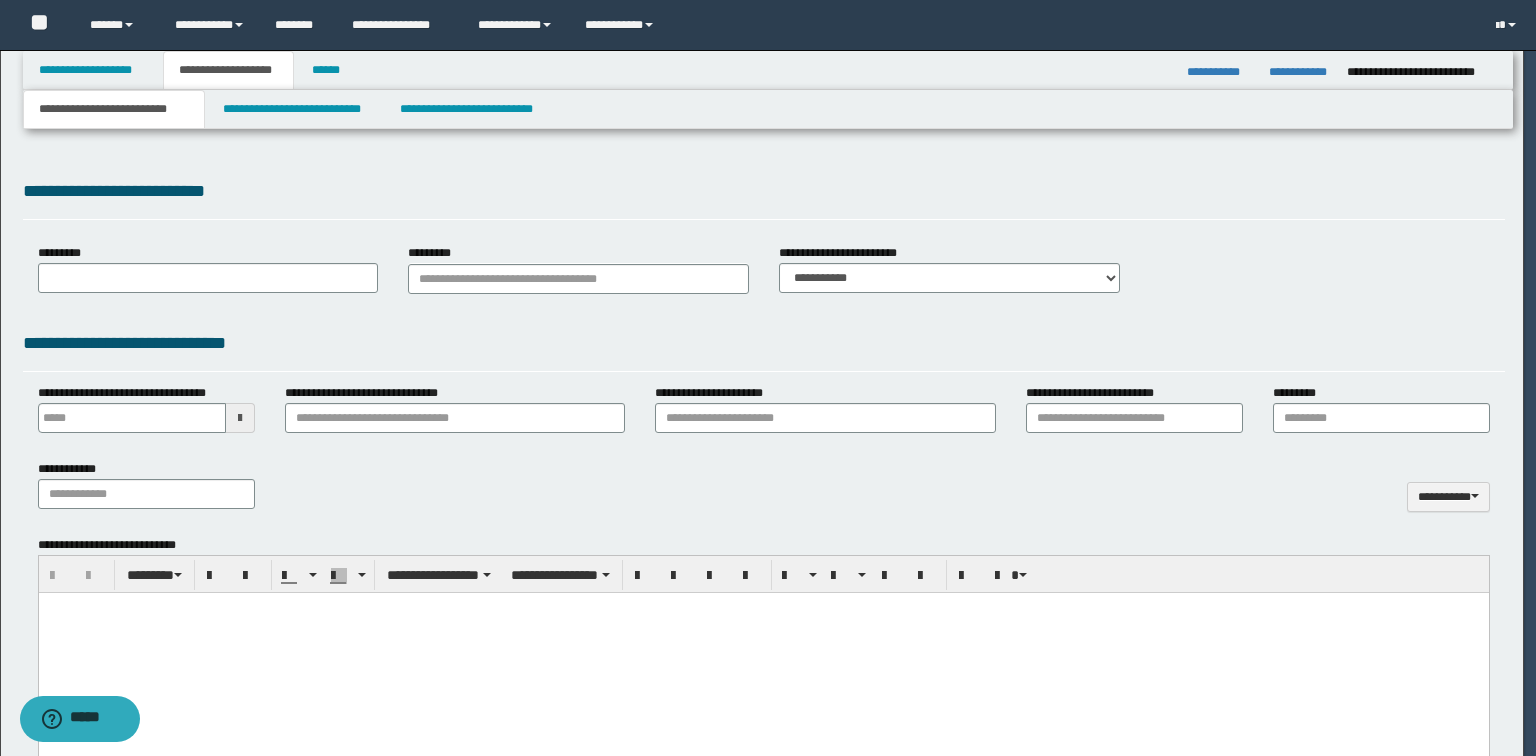 type 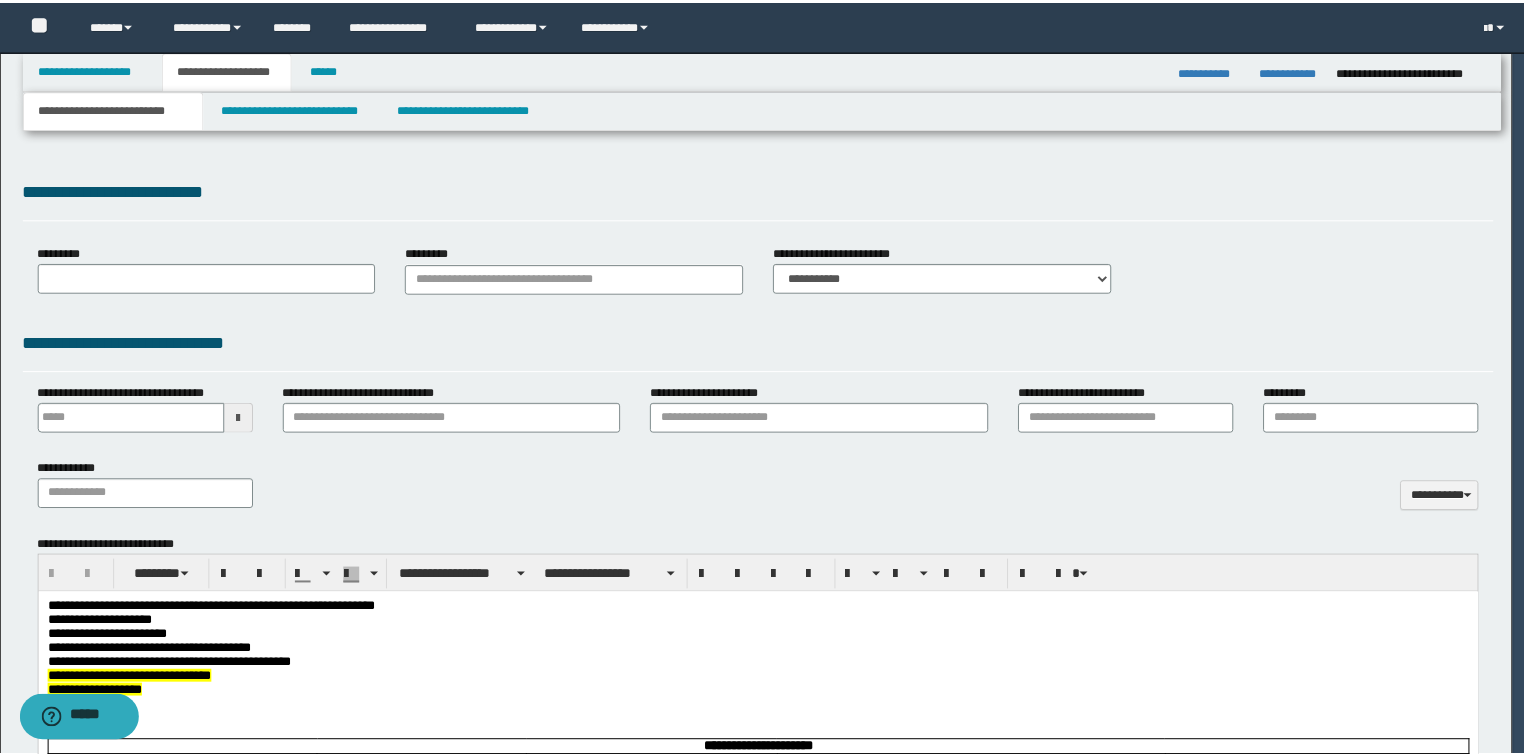 scroll, scrollTop: 0, scrollLeft: 0, axis: both 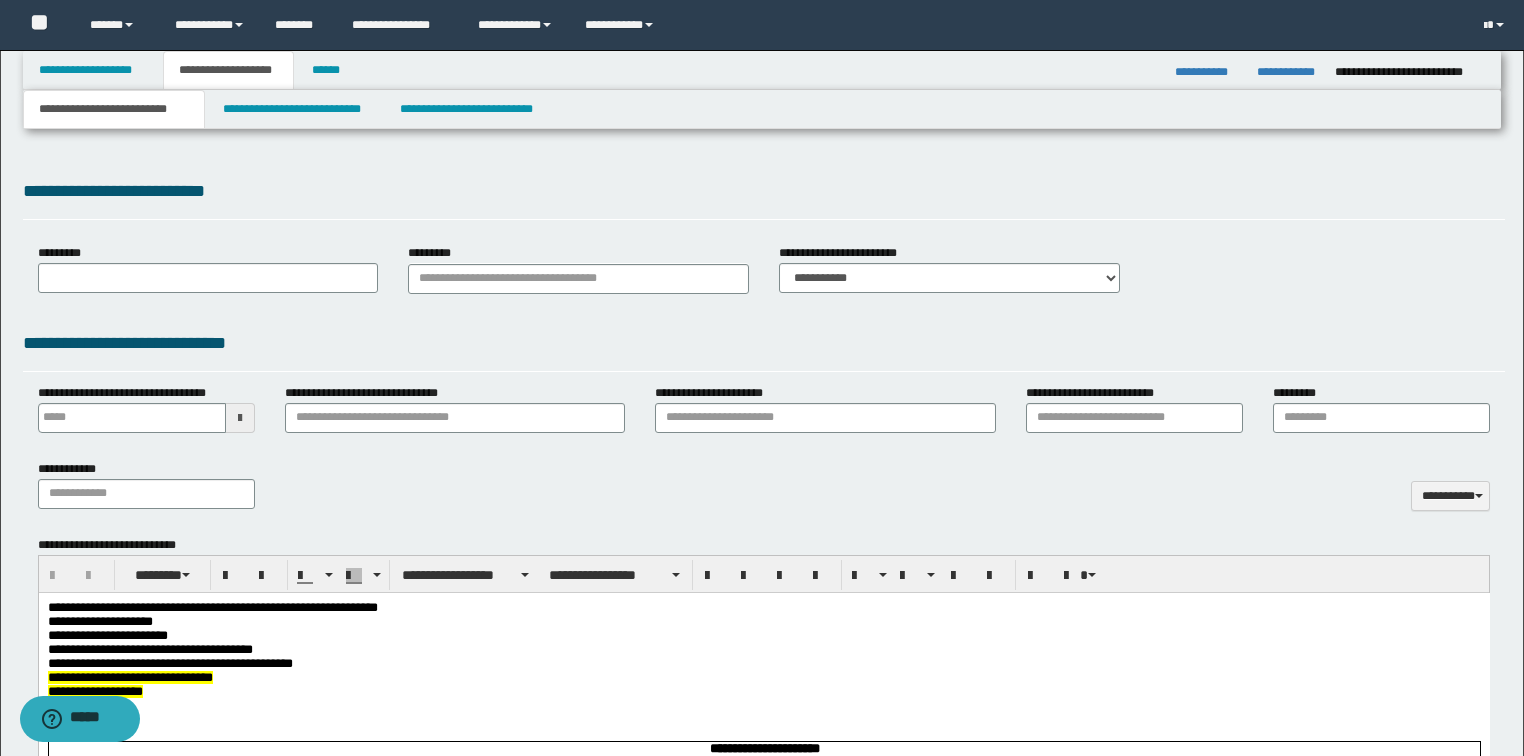 select on "*" 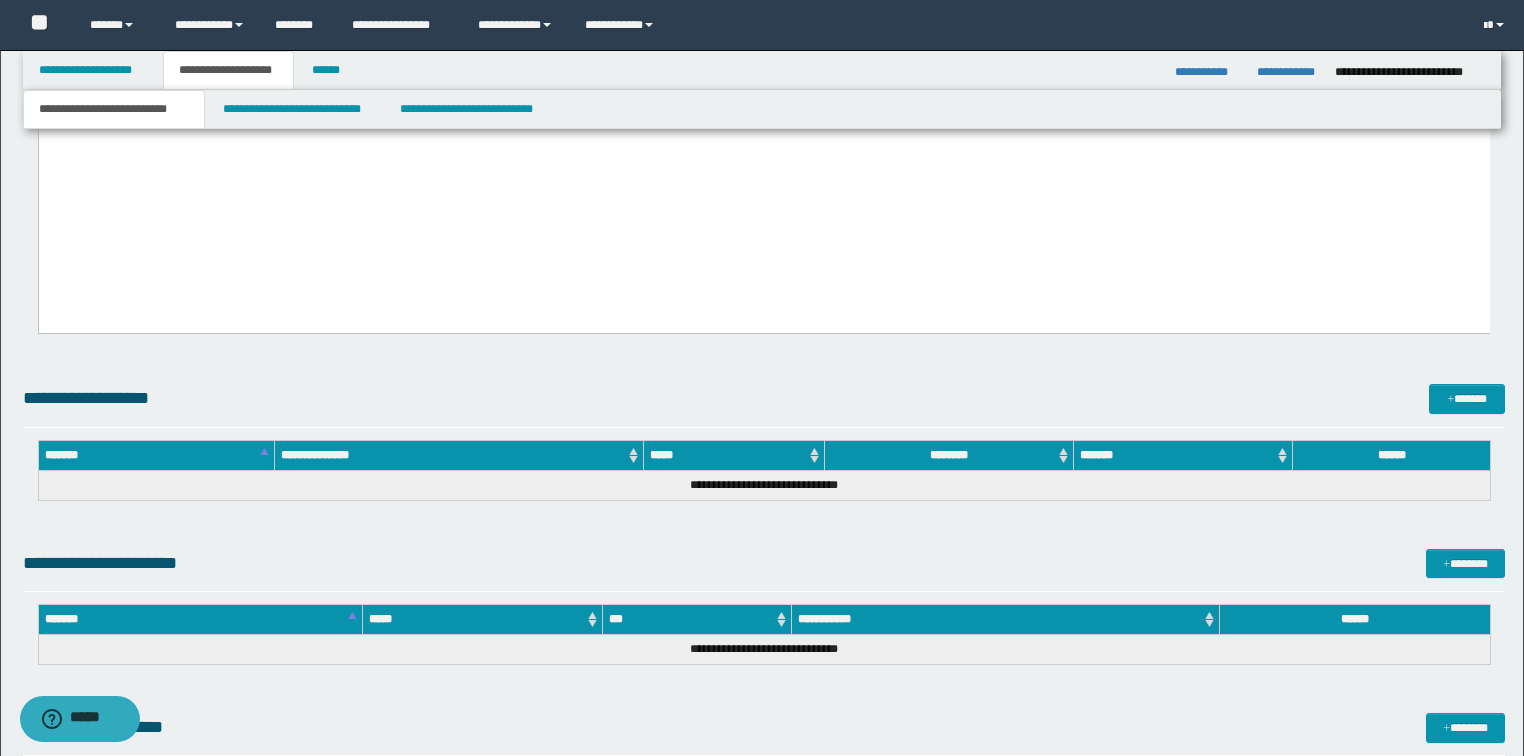 scroll, scrollTop: 3600, scrollLeft: 0, axis: vertical 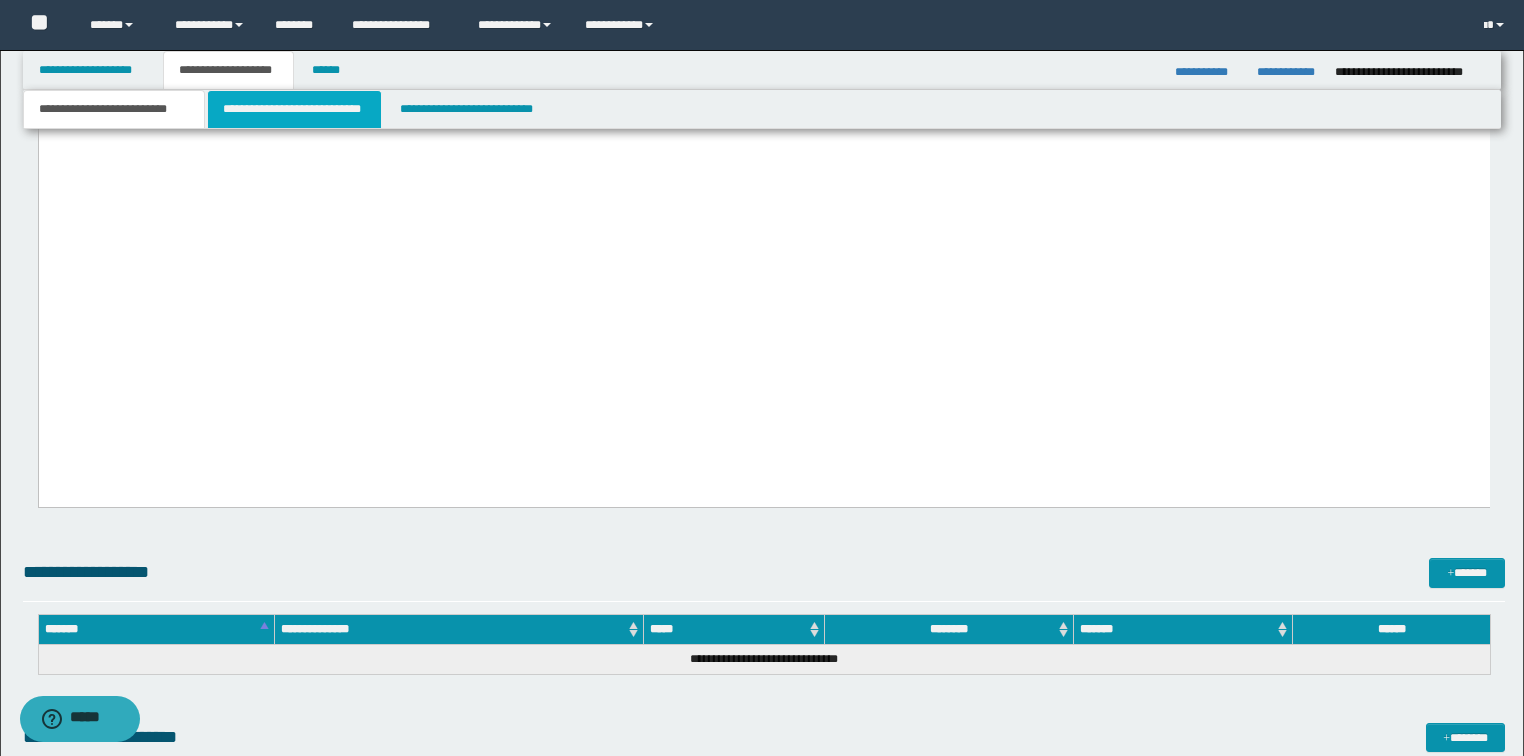 click on "**********" at bounding box center [294, 109] 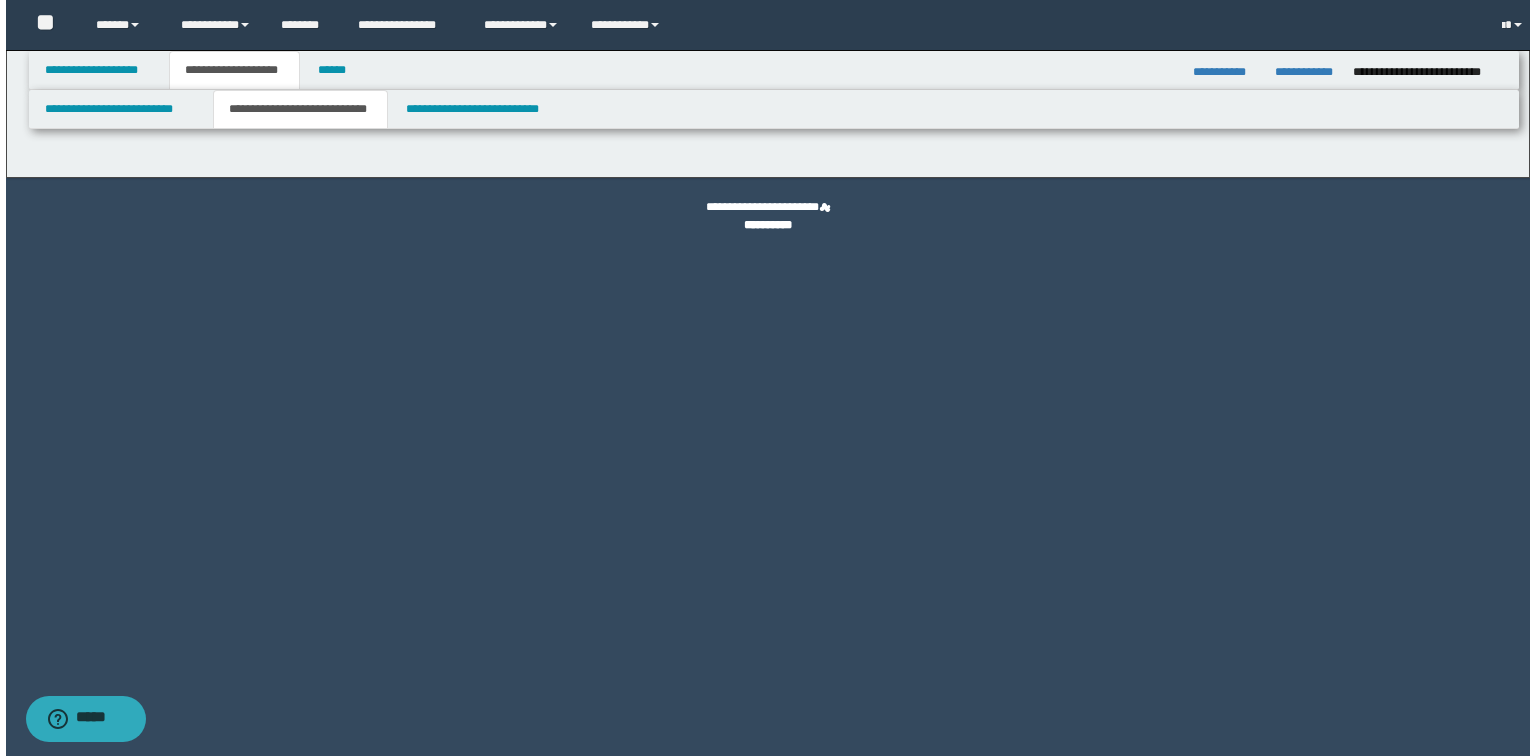 scroll, scrollTop: 0, scrollLeft: 0, axis: both 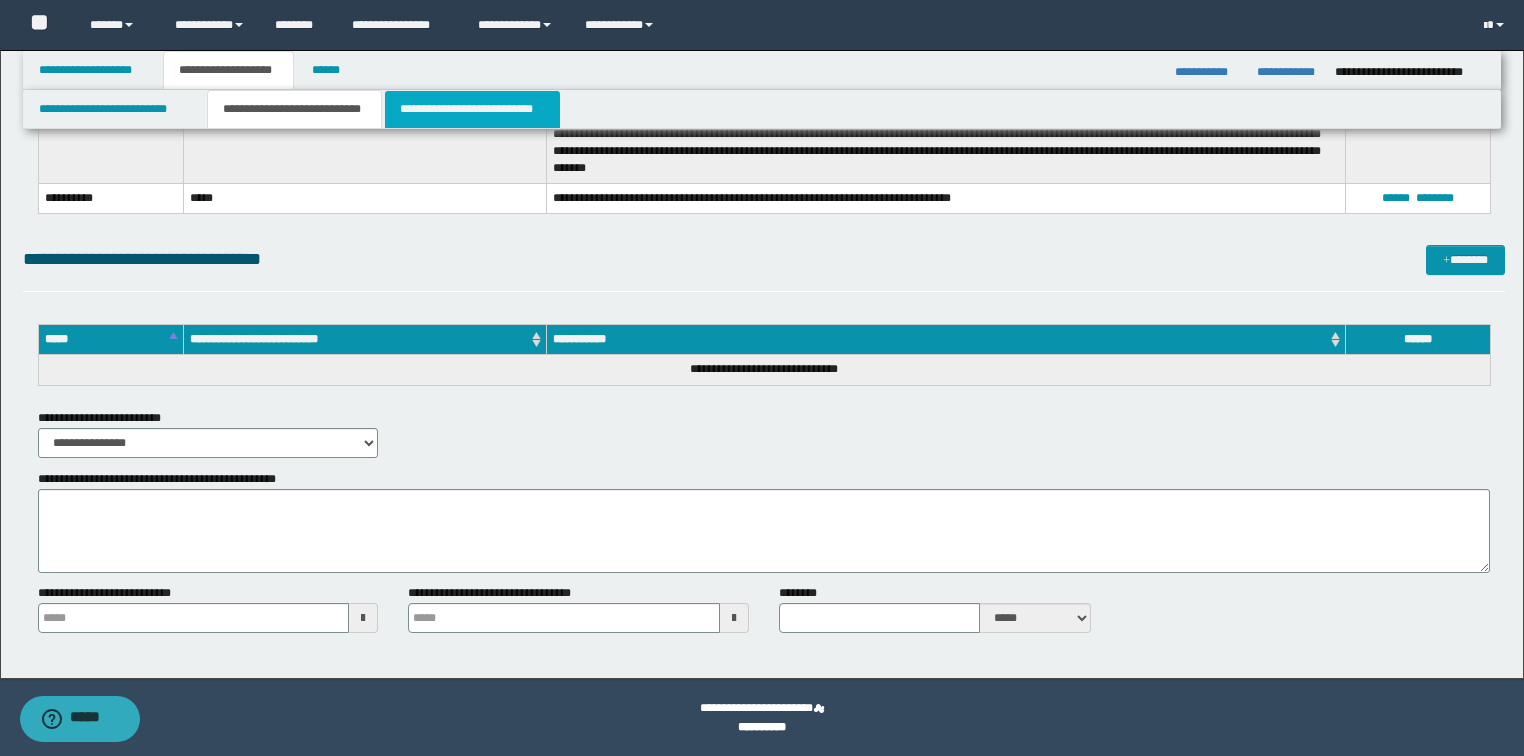 click on "**********" at bounding box center (472, 109) 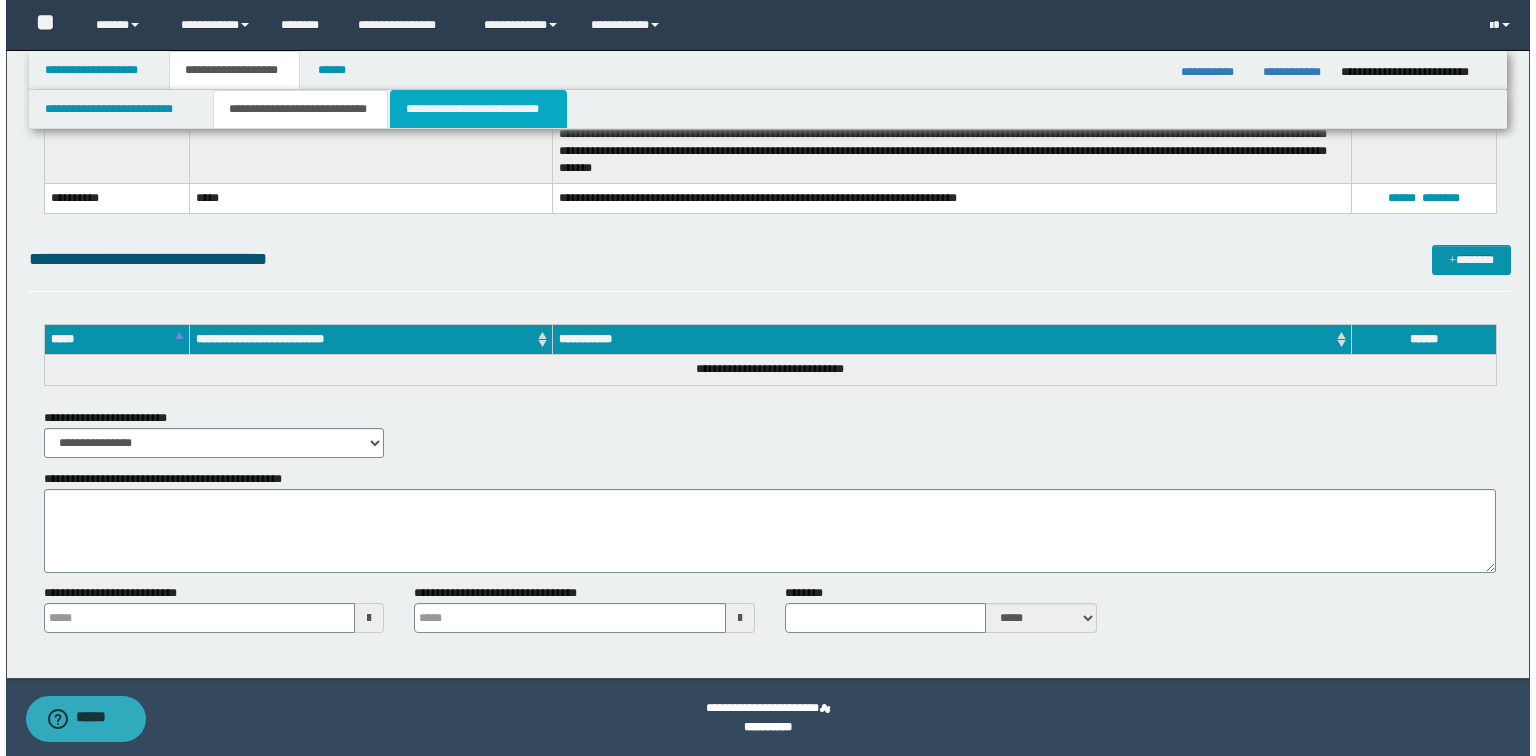 scroll, scrollTop: 0, scrollLeft: 0, axis: both 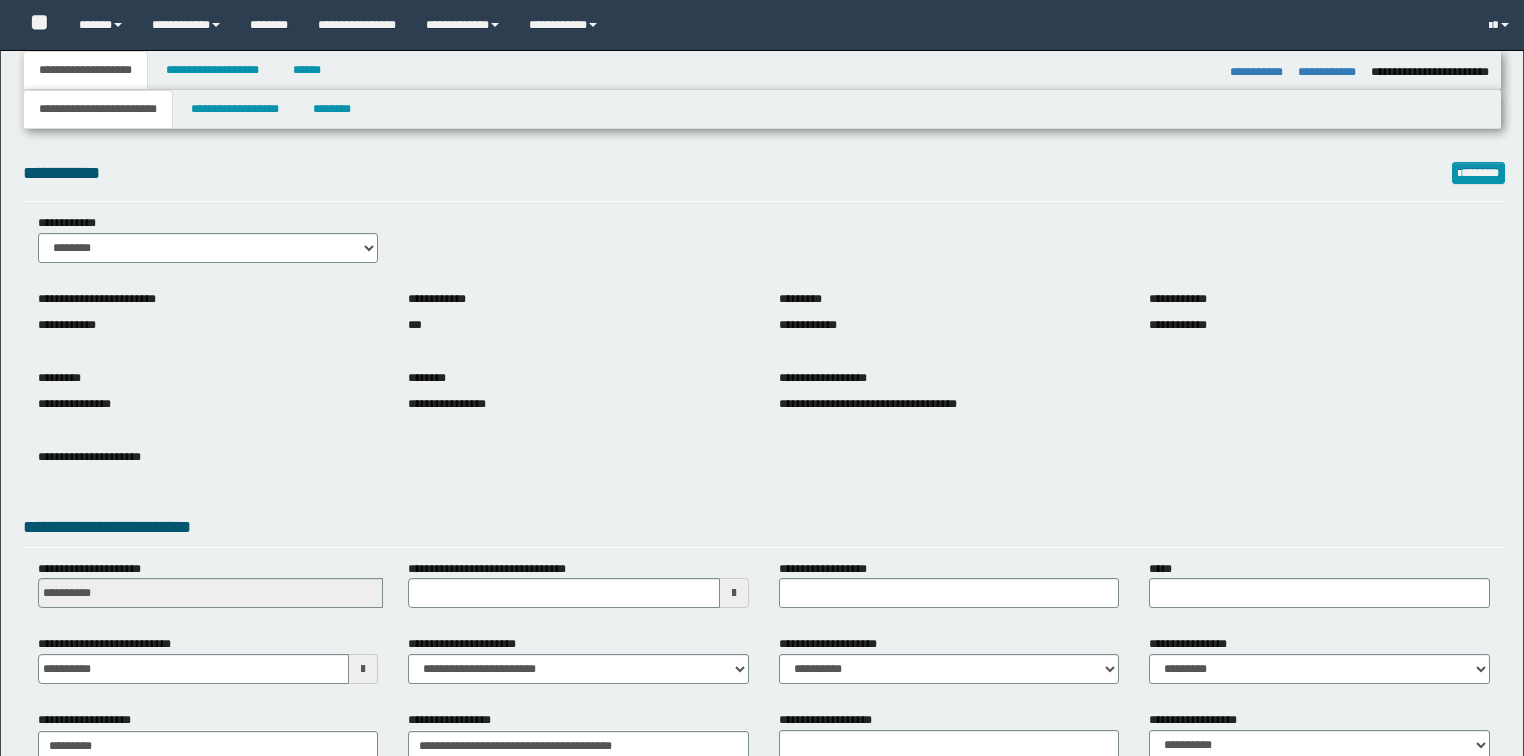 select on "*" 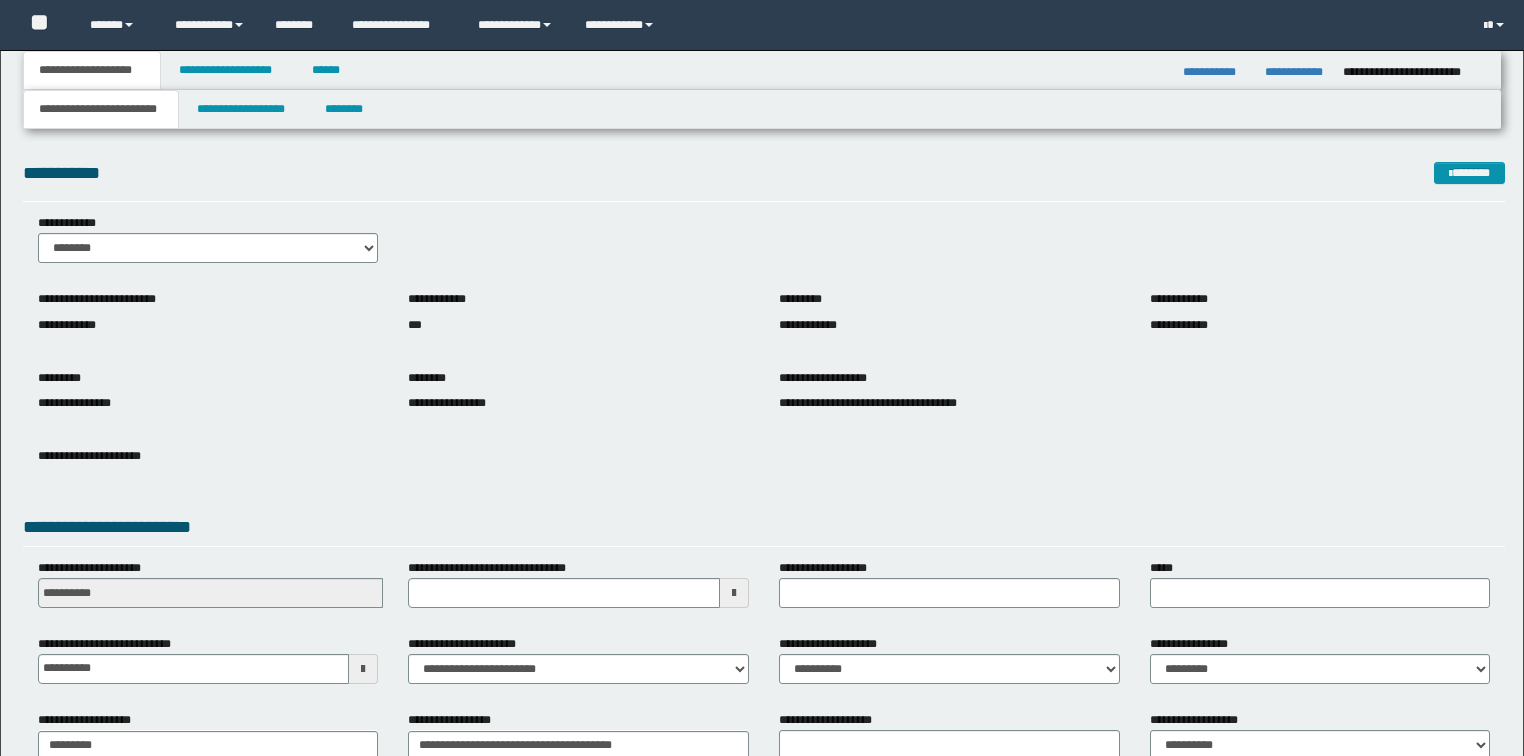 scroll, scrollTop: 0, scrollLeft: 0, axis: both 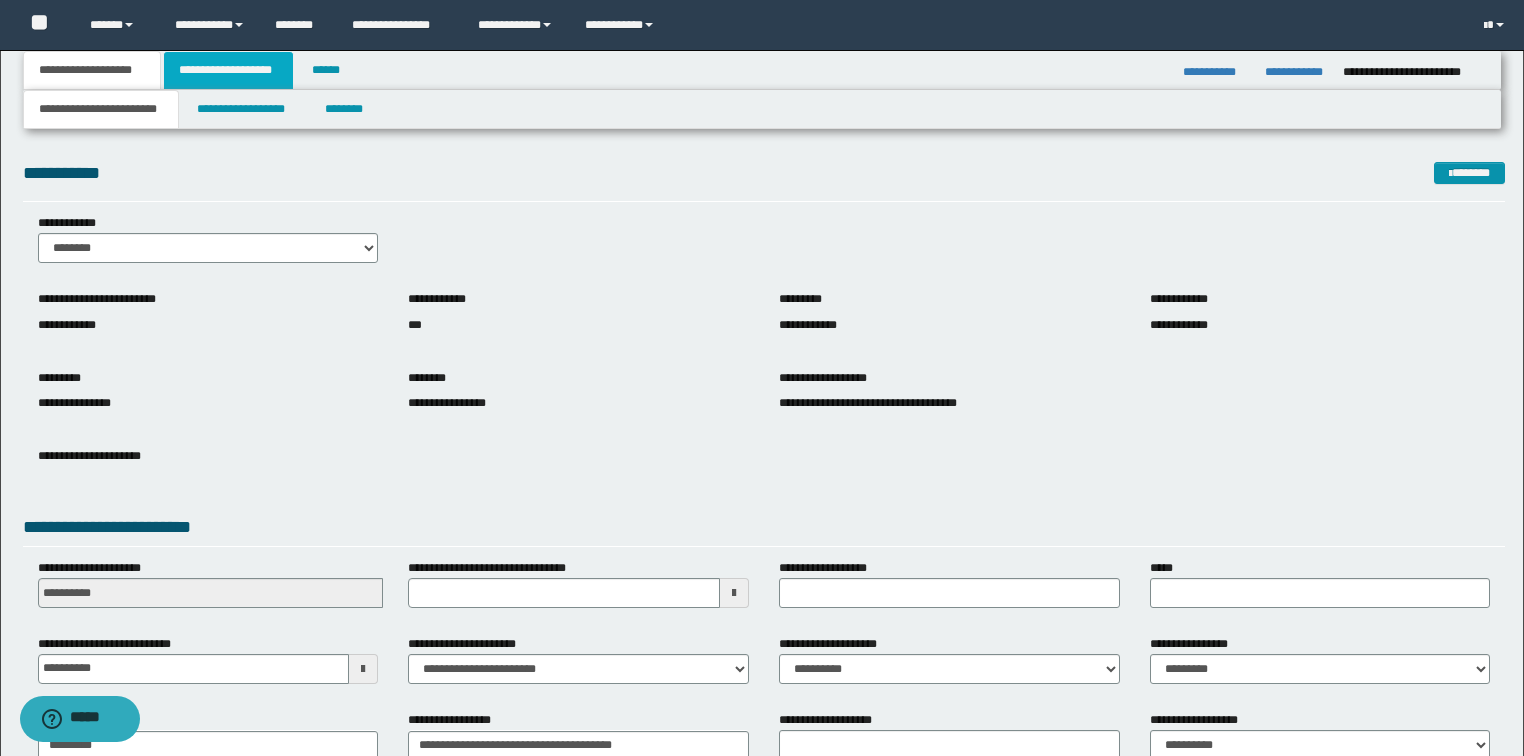 click on "**********" at bounding box center (228, 70) 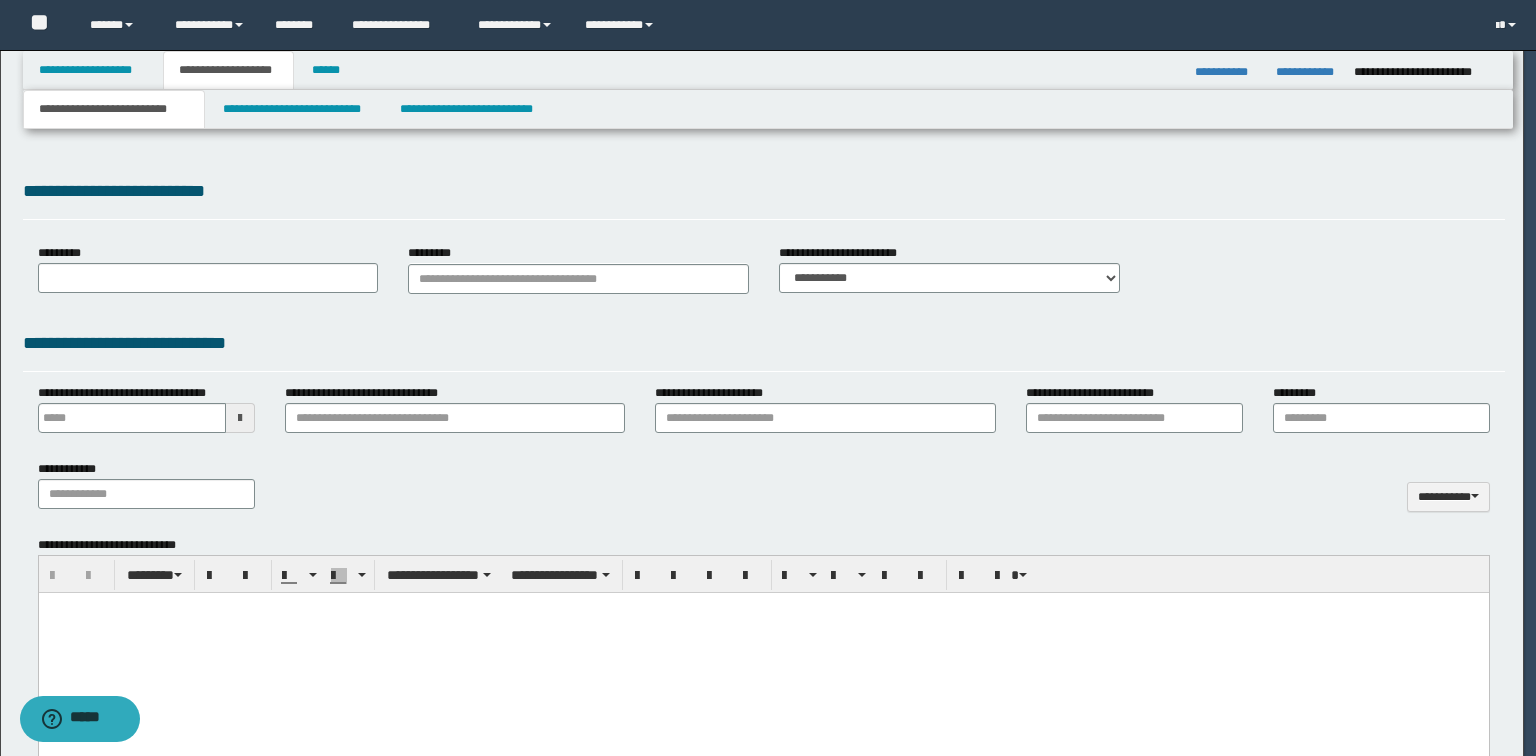 type 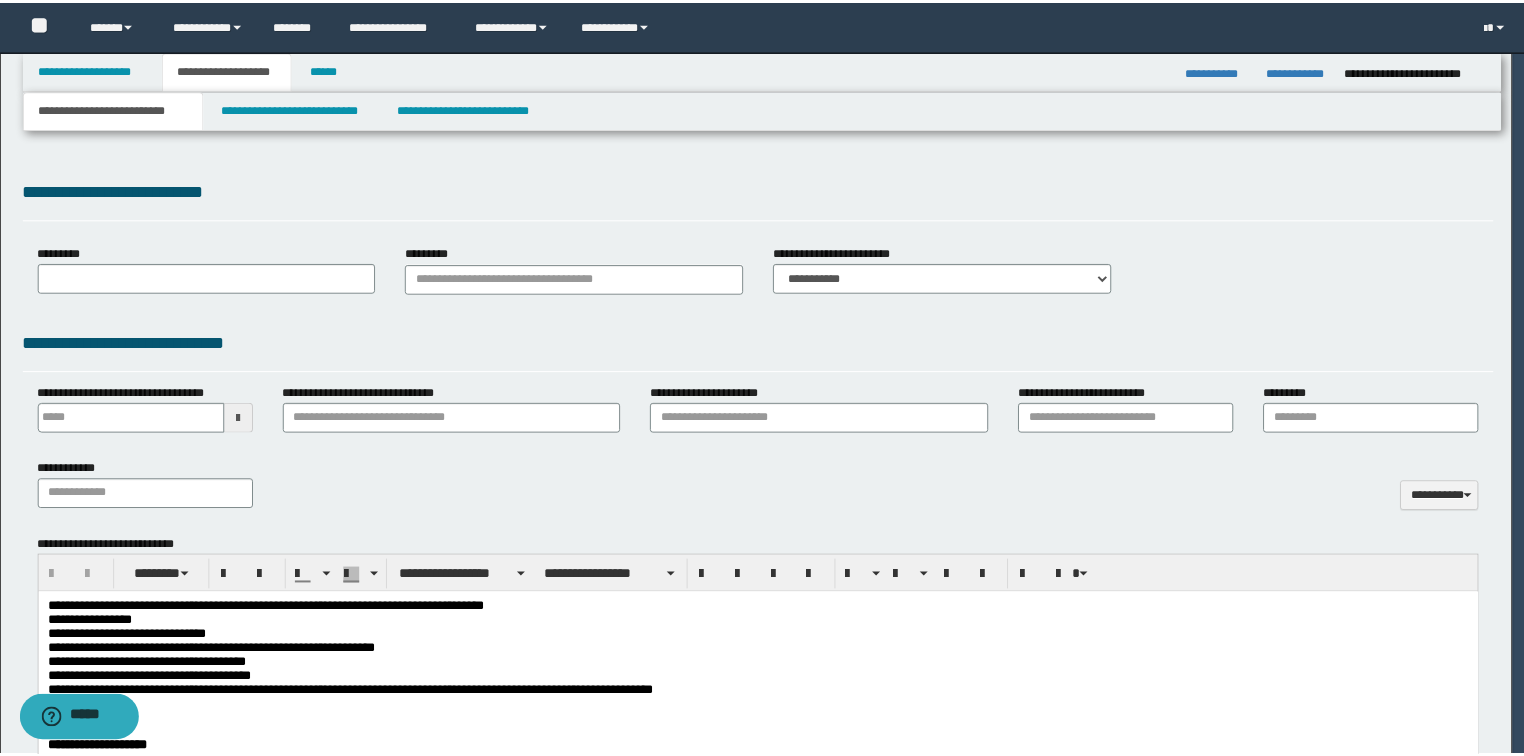 scroll, scrollTop: 0, scrollLeft: 0, axis: both 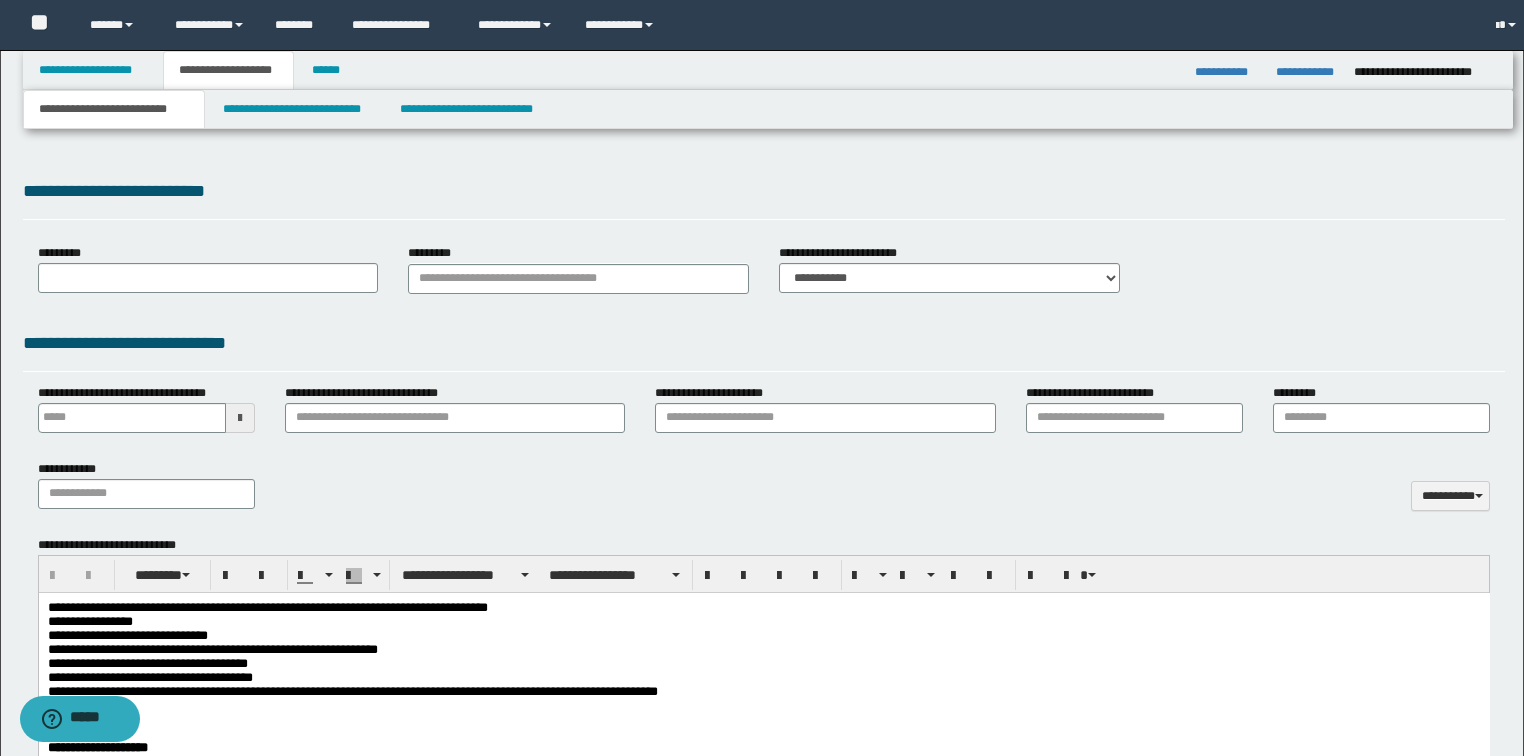 select on "*" 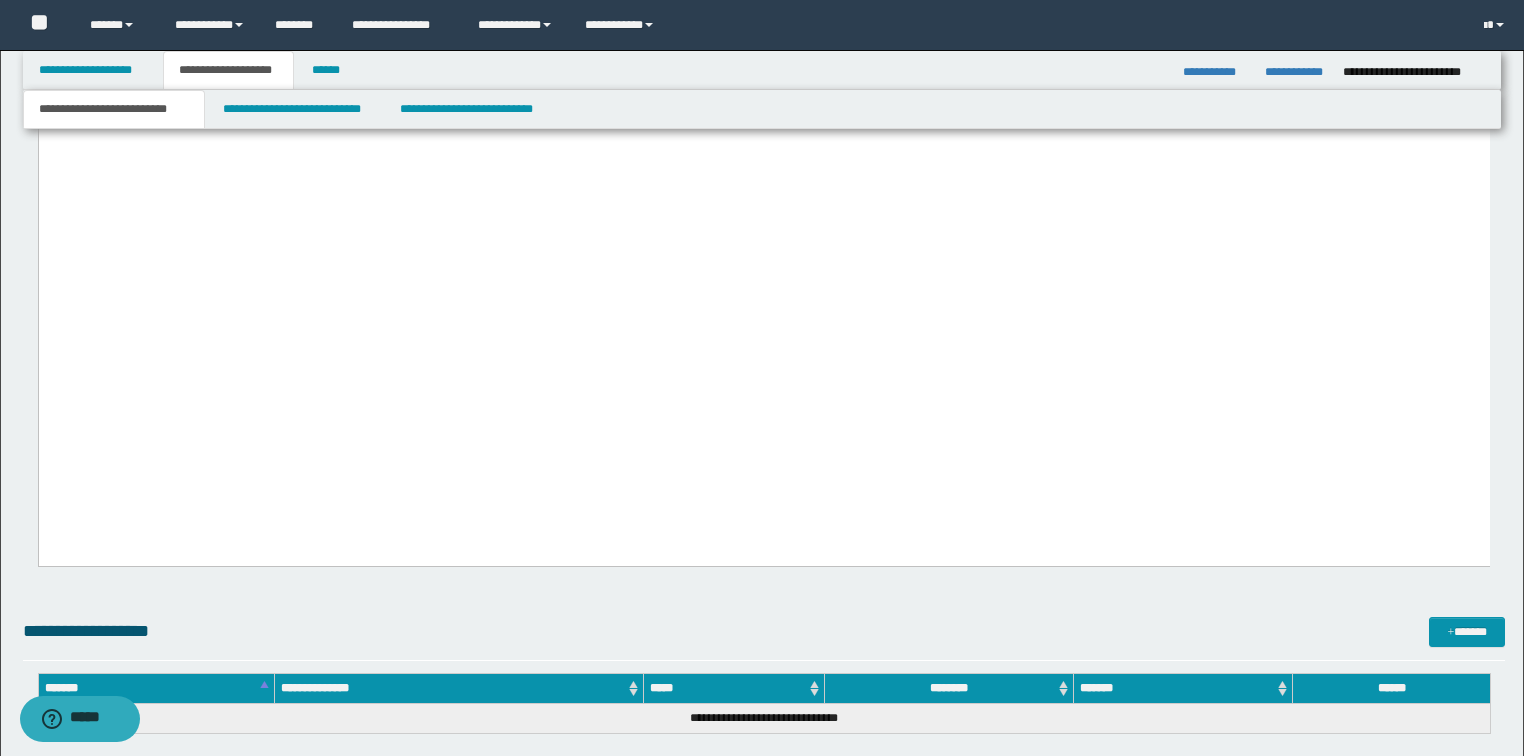 scroll, scrollTop: 4560, scrollLeft: 0, axis: vertical 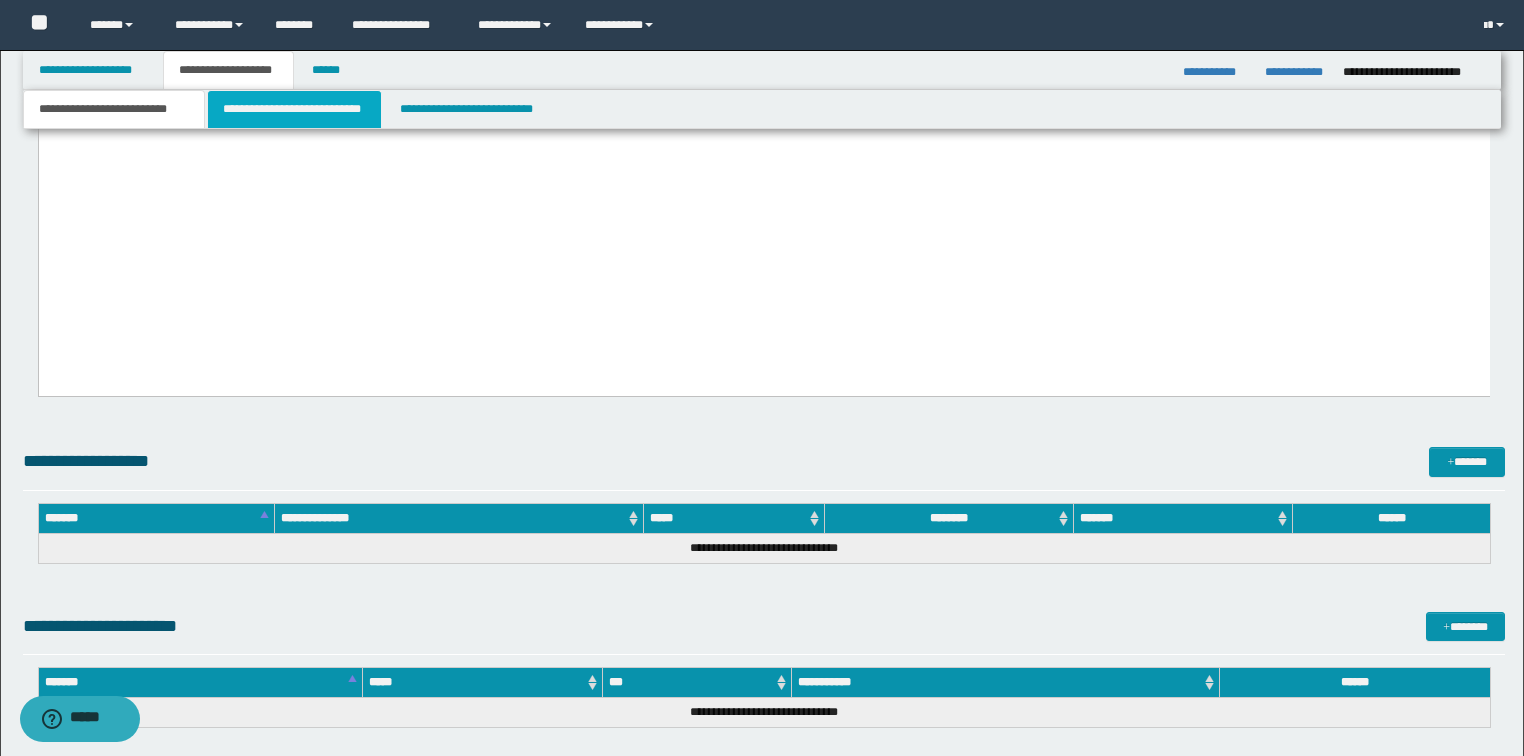 click on "**********" at bounding box center [294, 109] 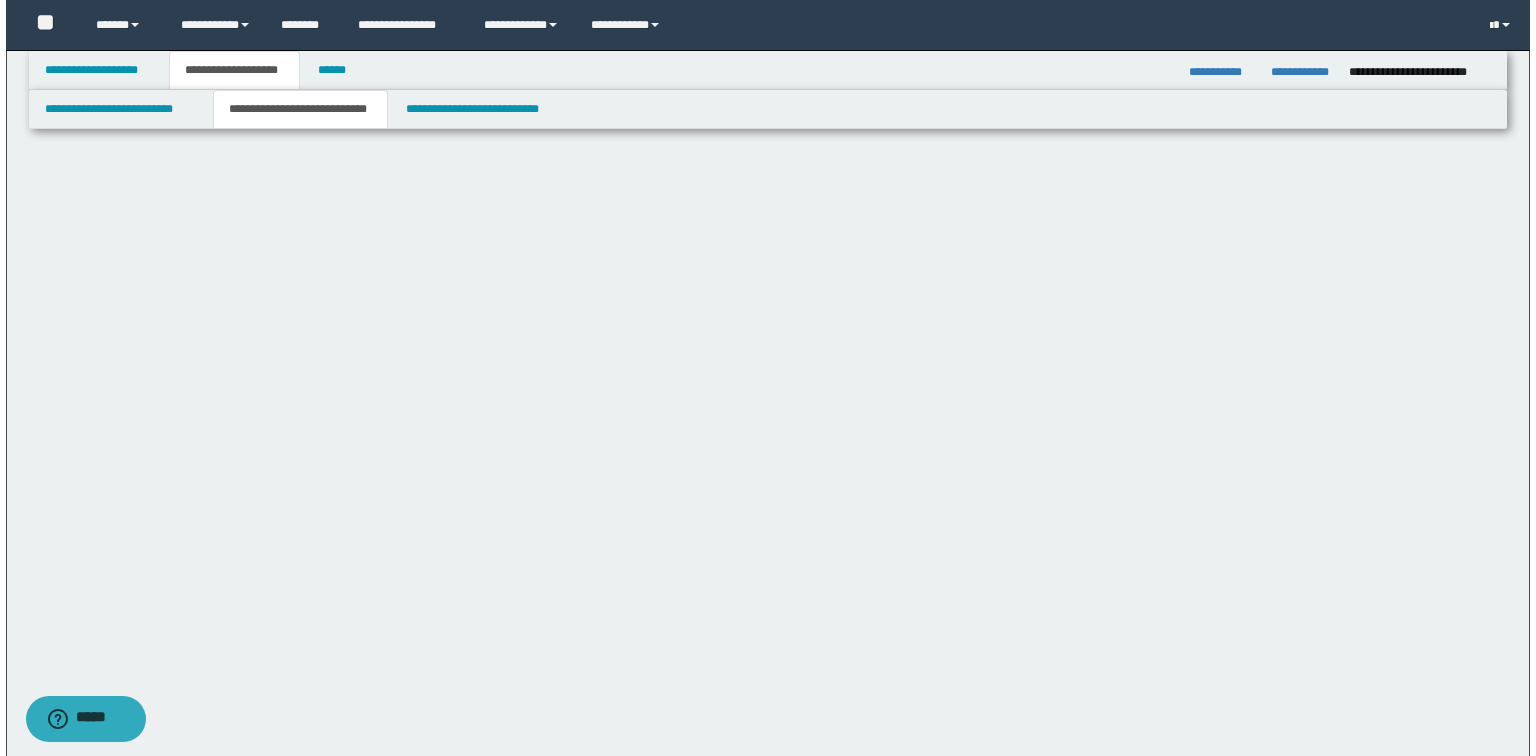scroll, scrollTop: 0, scrollLeft: 0, axis: both 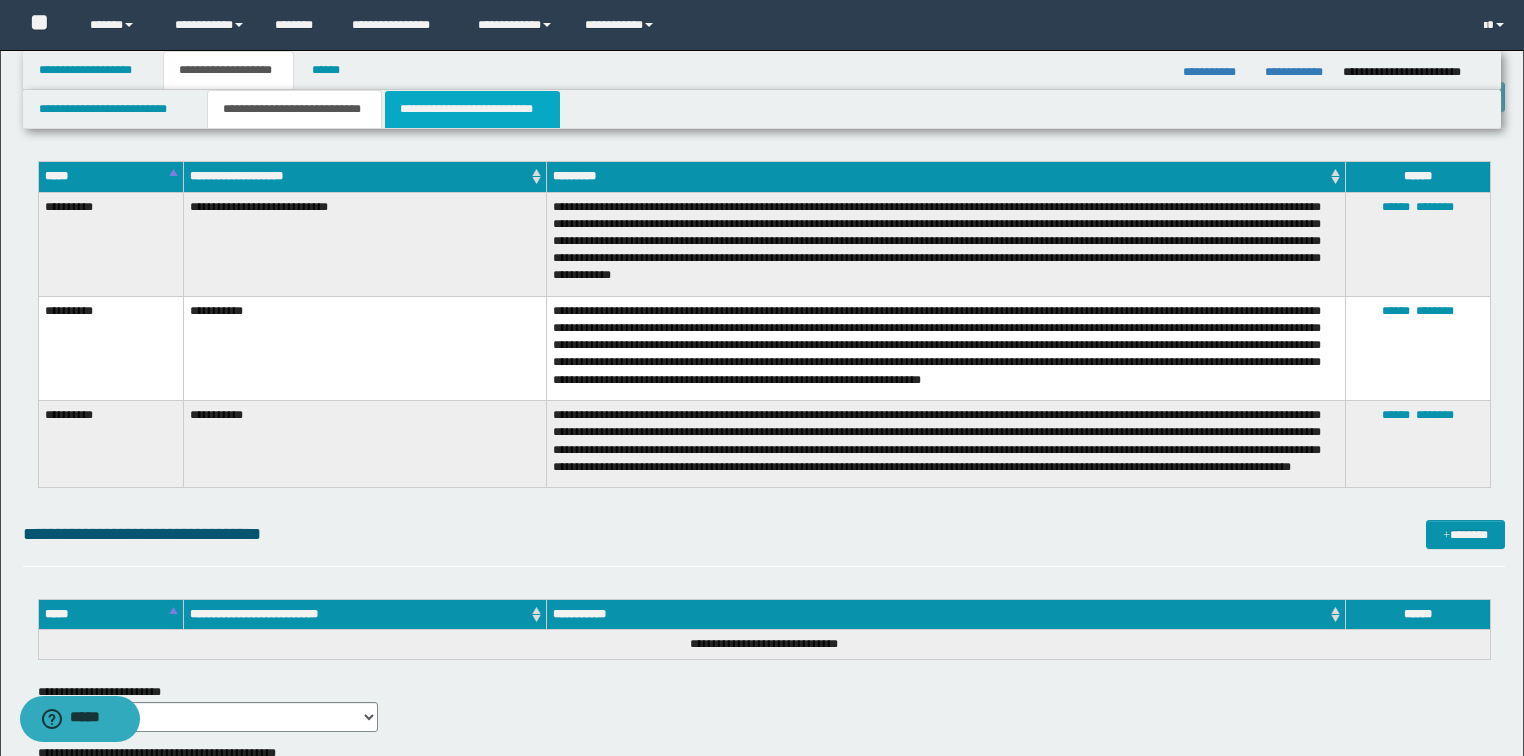 click on "**********" at bounding box center (472, 109) 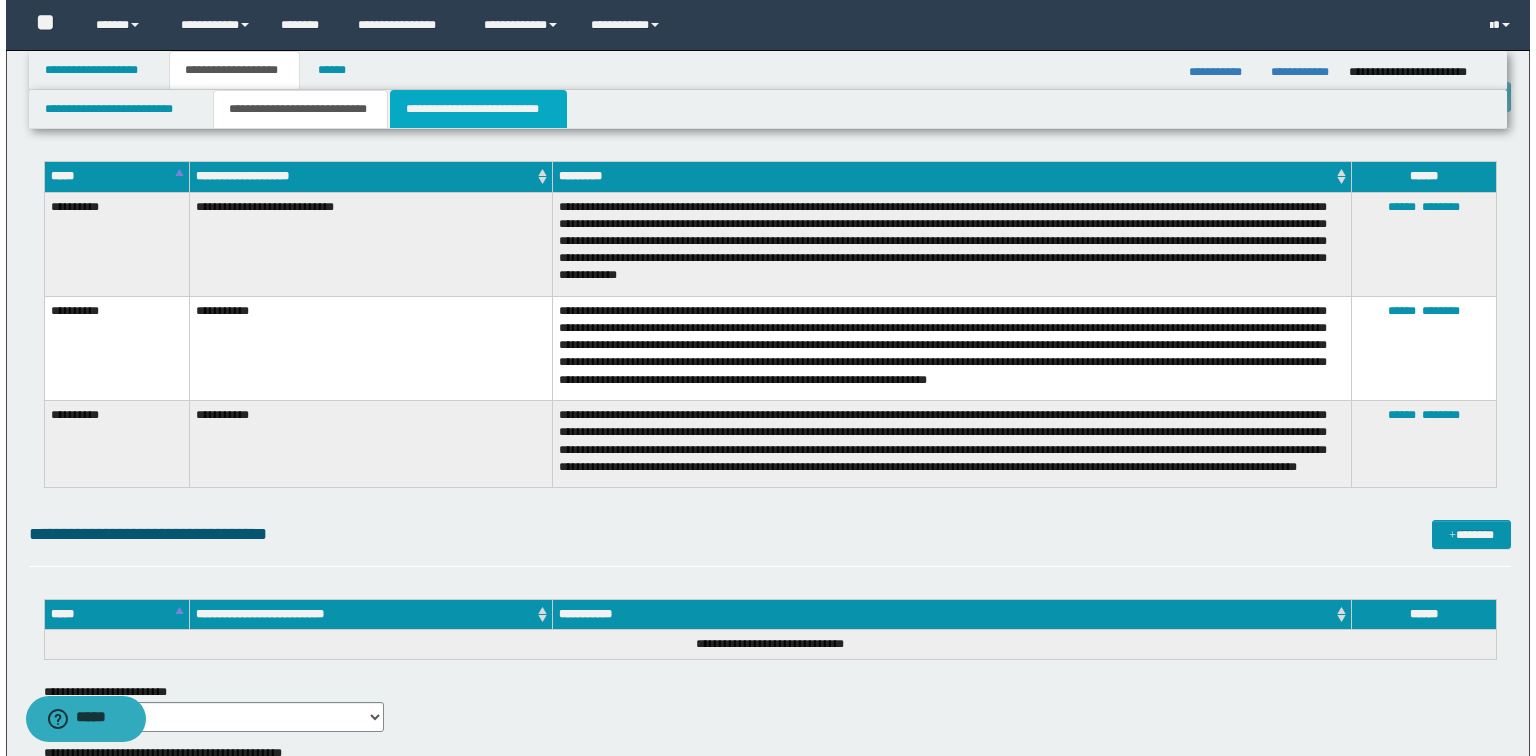 scroll, scrollTop: 0, scrollLeft: 0, axis: both 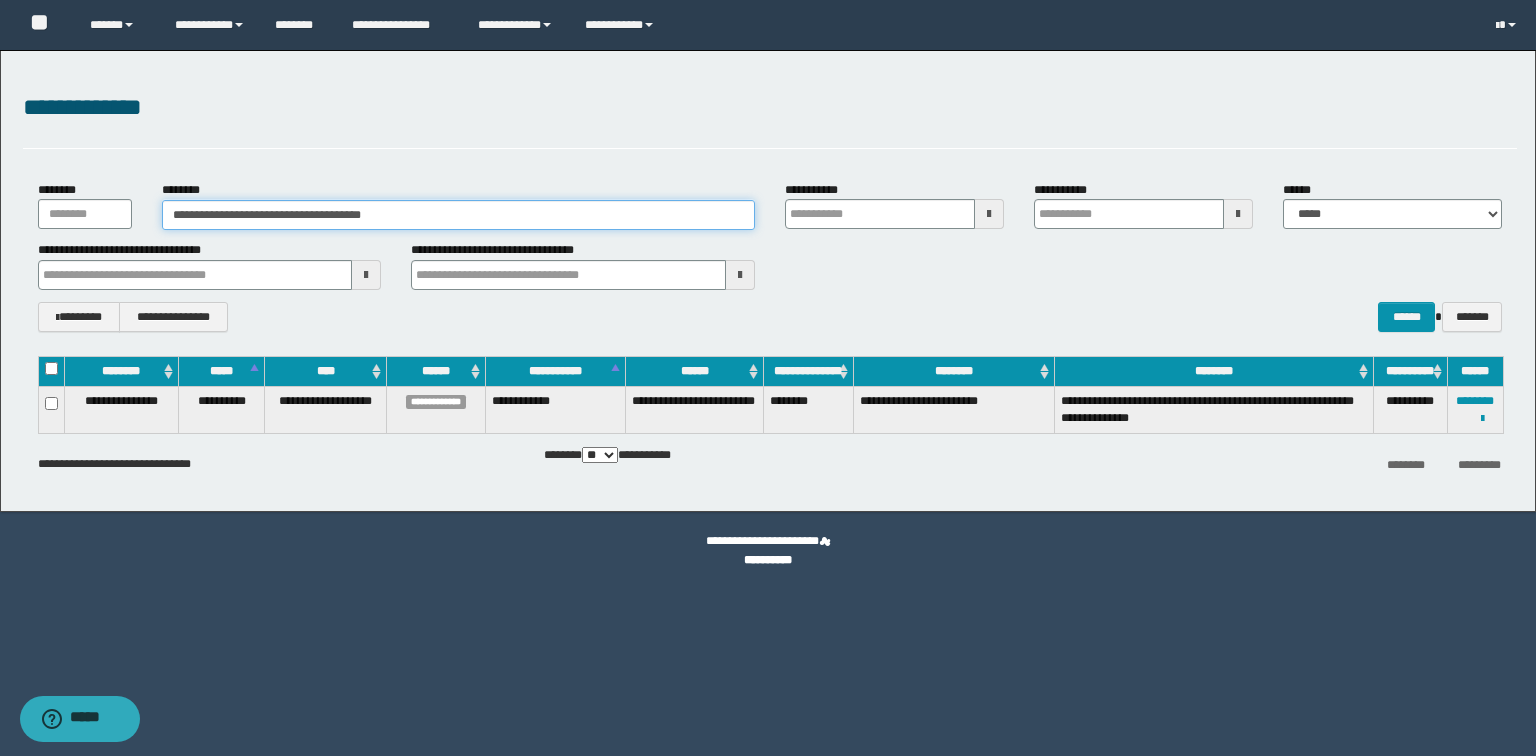 drag, startPoint x: 640, startPoint y: 220, endPoint x: 56, endPoint y: 195, distance: 584.53485 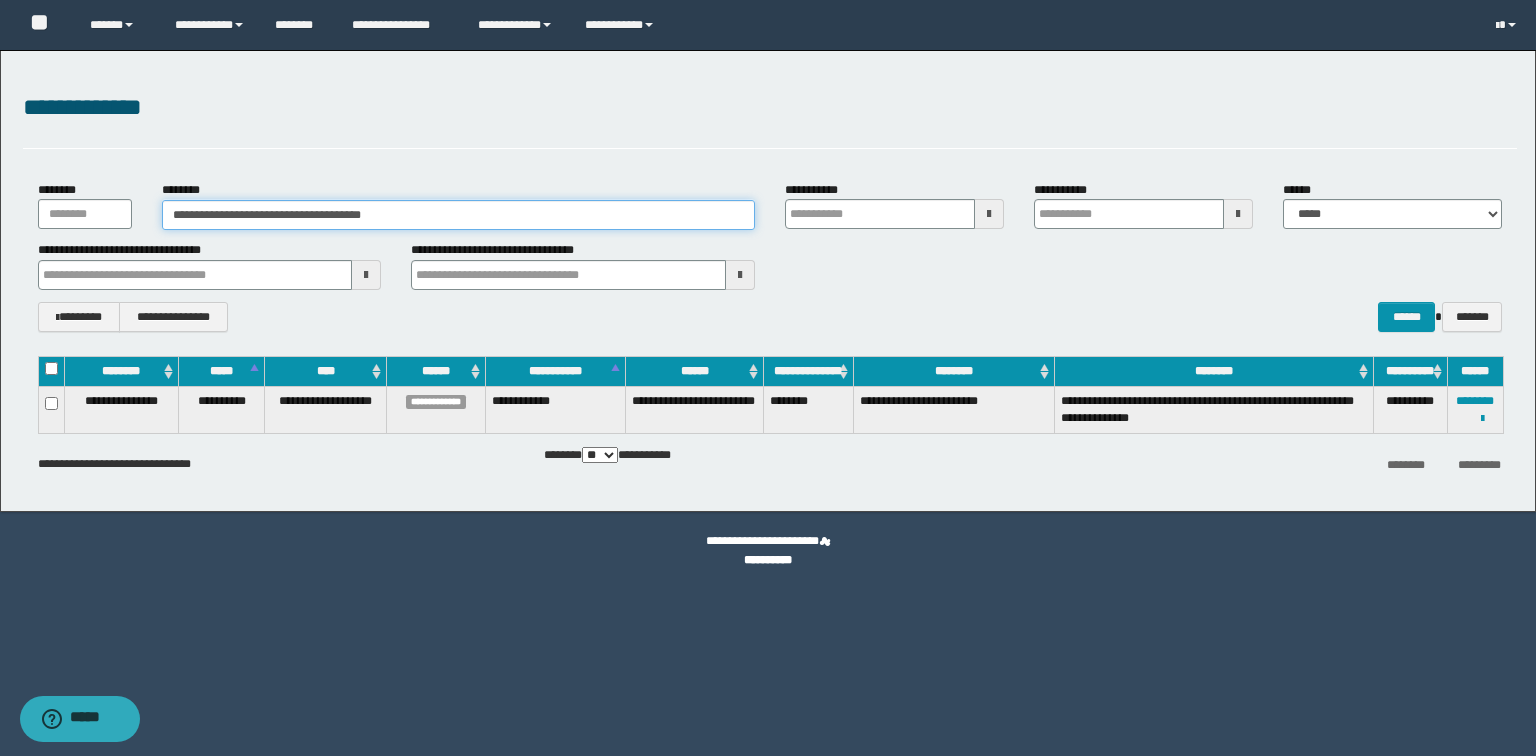 click on "**********" at bounding box center (768, 281) 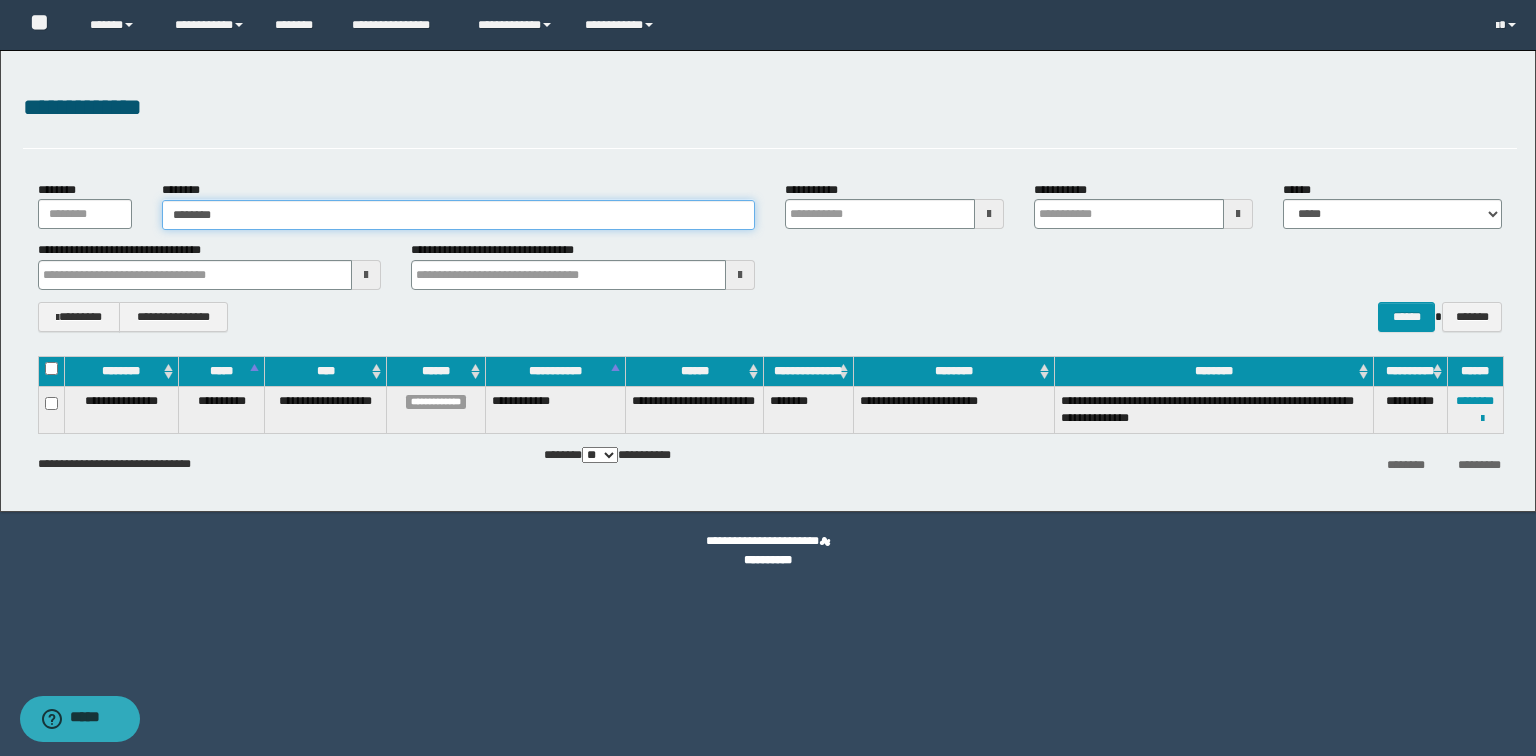 type on "********" 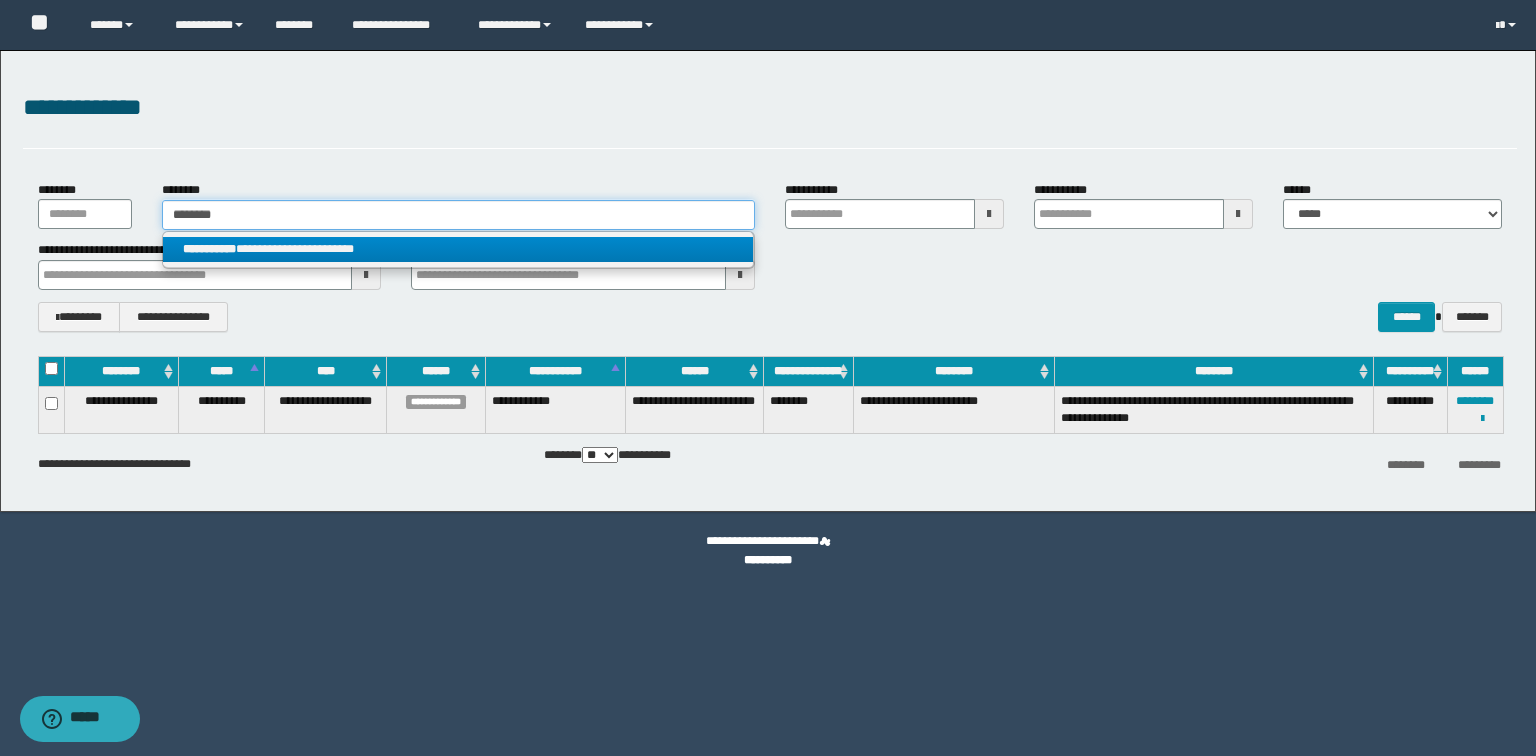 type on "********" 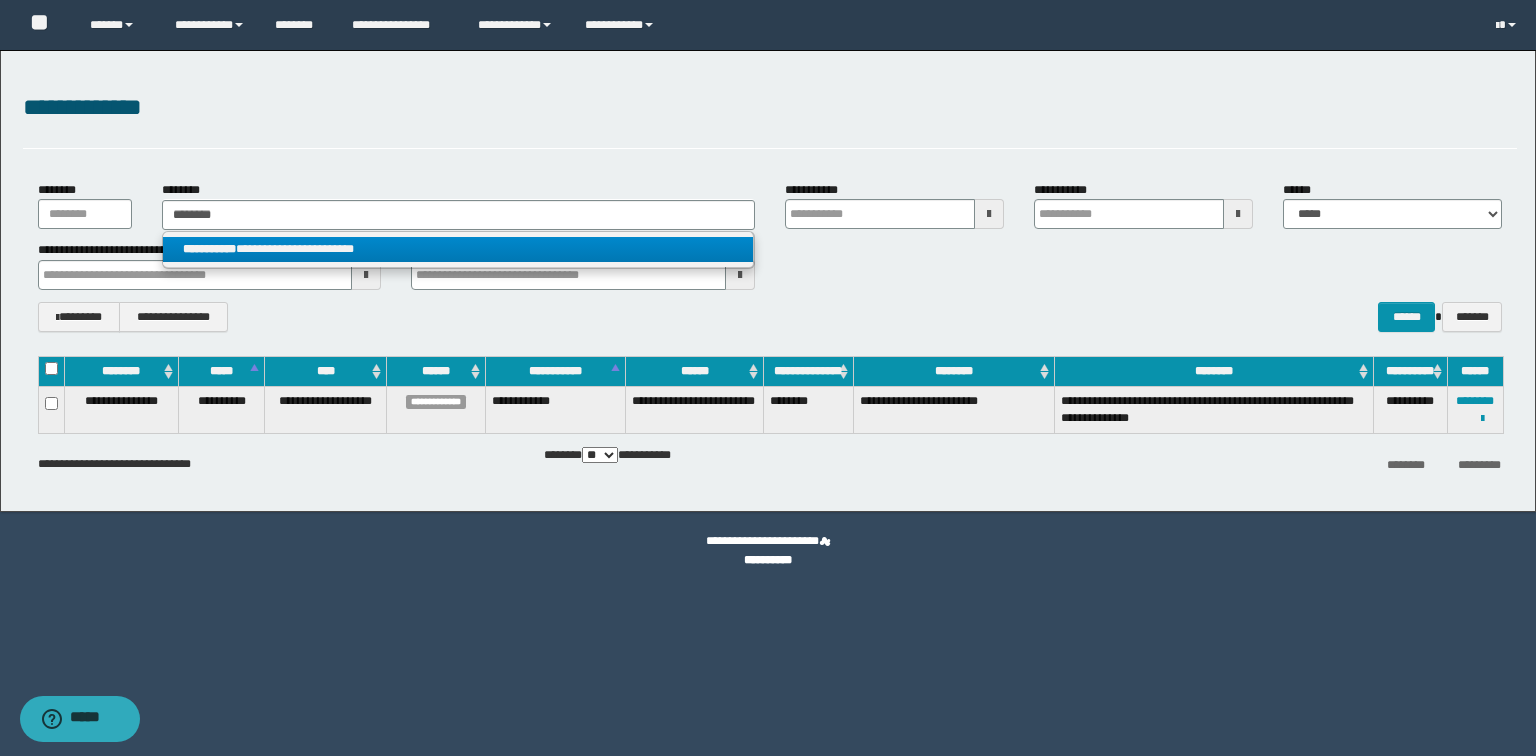 click on "**********" at bounding box center (458, 249) 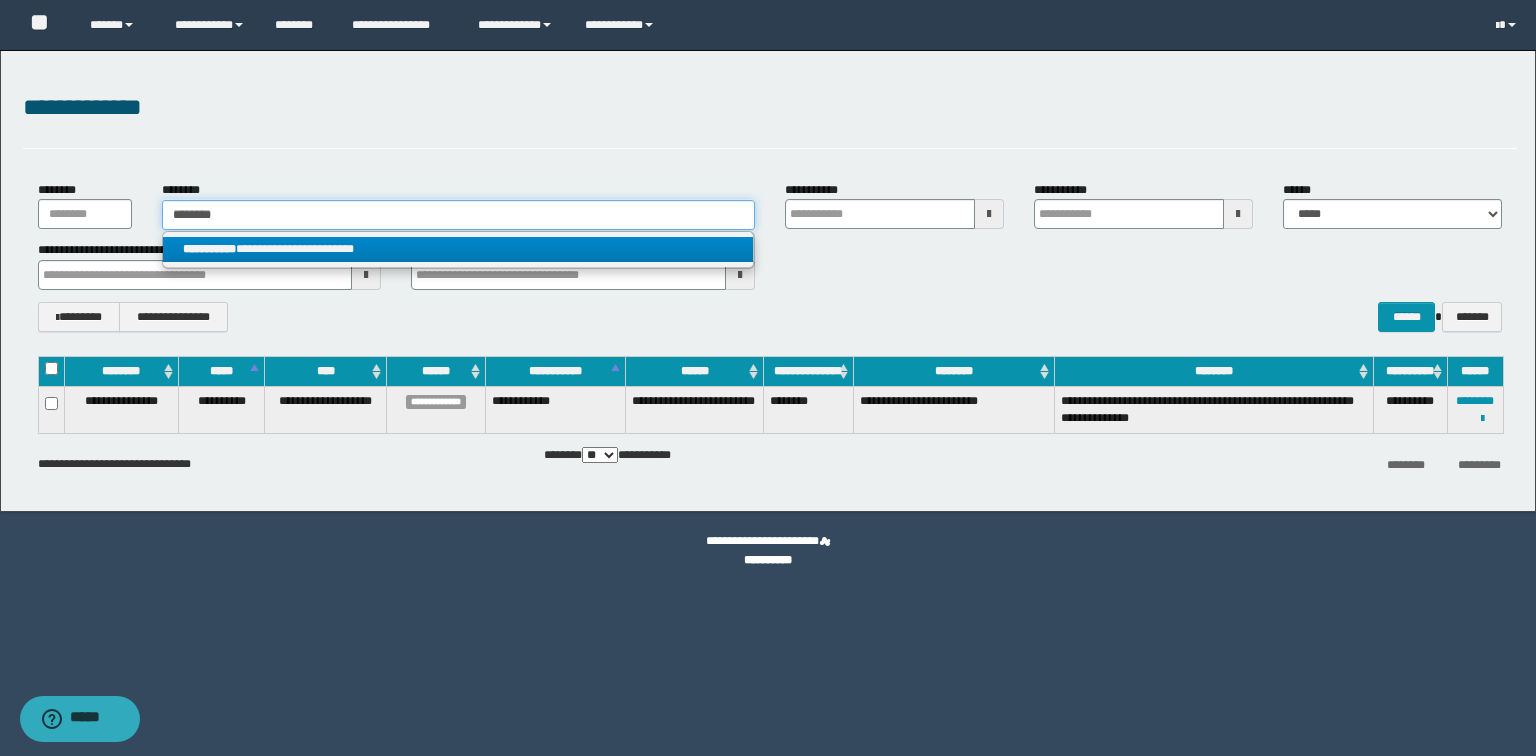 type 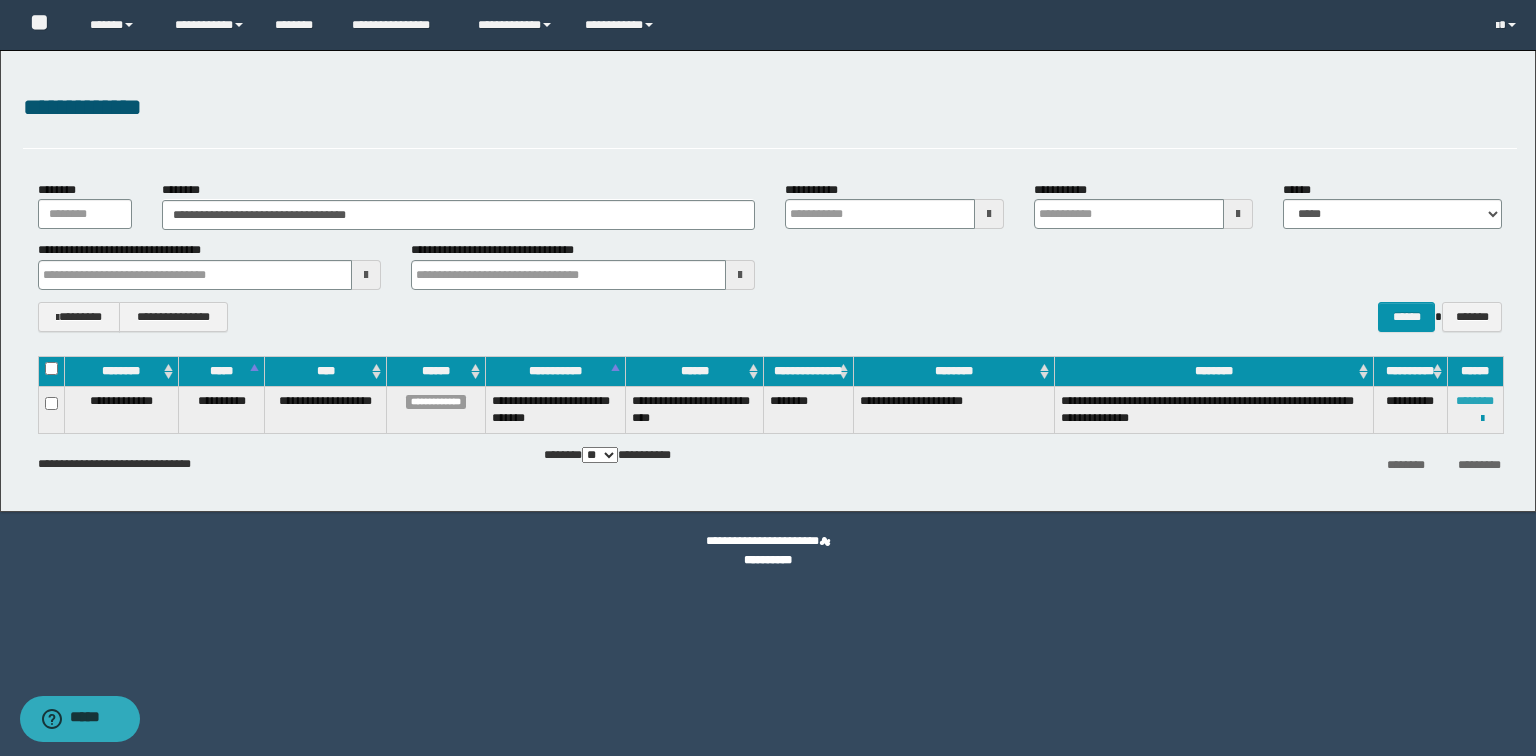 click on "********" at bounding box center [1475, 401] 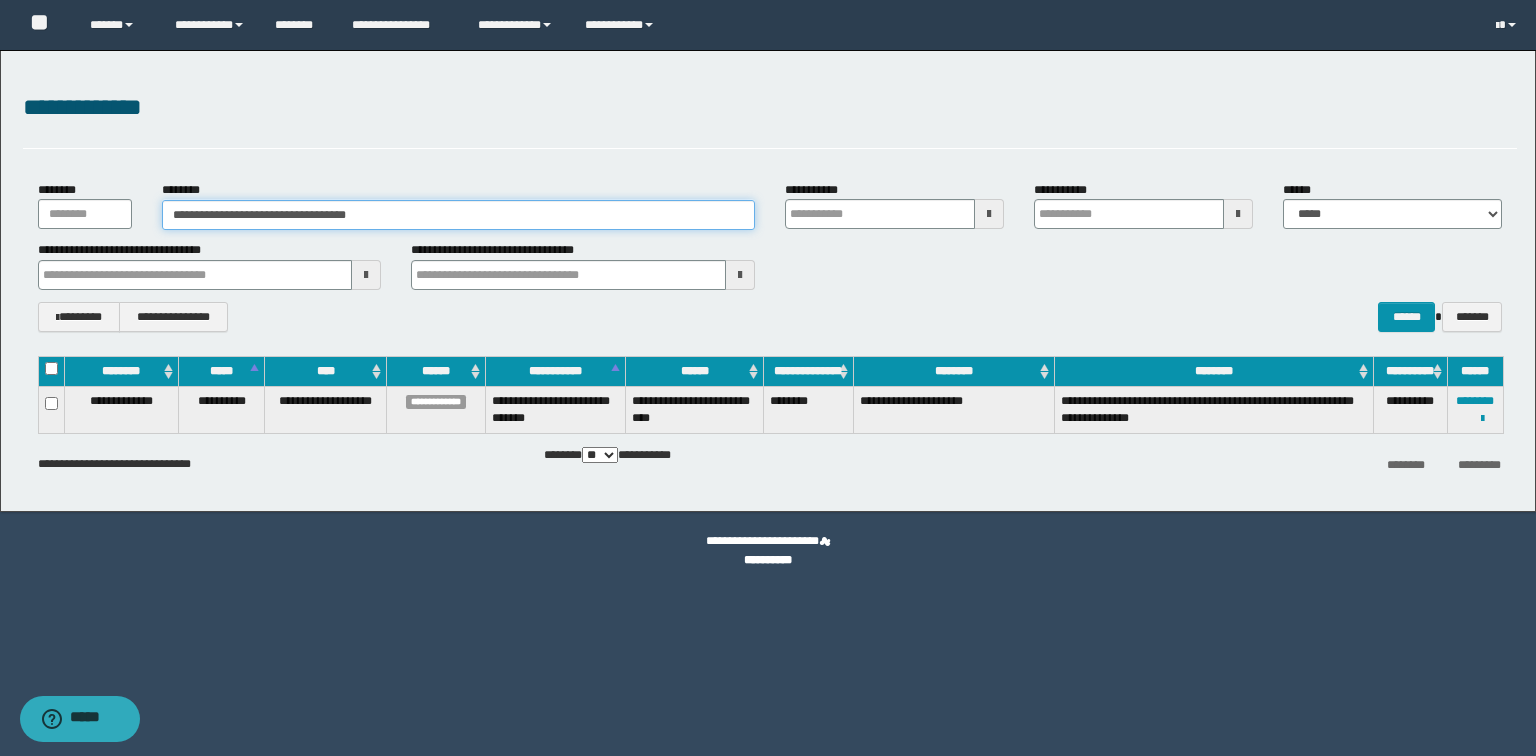 drag, startPoint x: 602, startPoint y: 208, endPoint x: 0, endPoint y: 253, distance: 603.67957 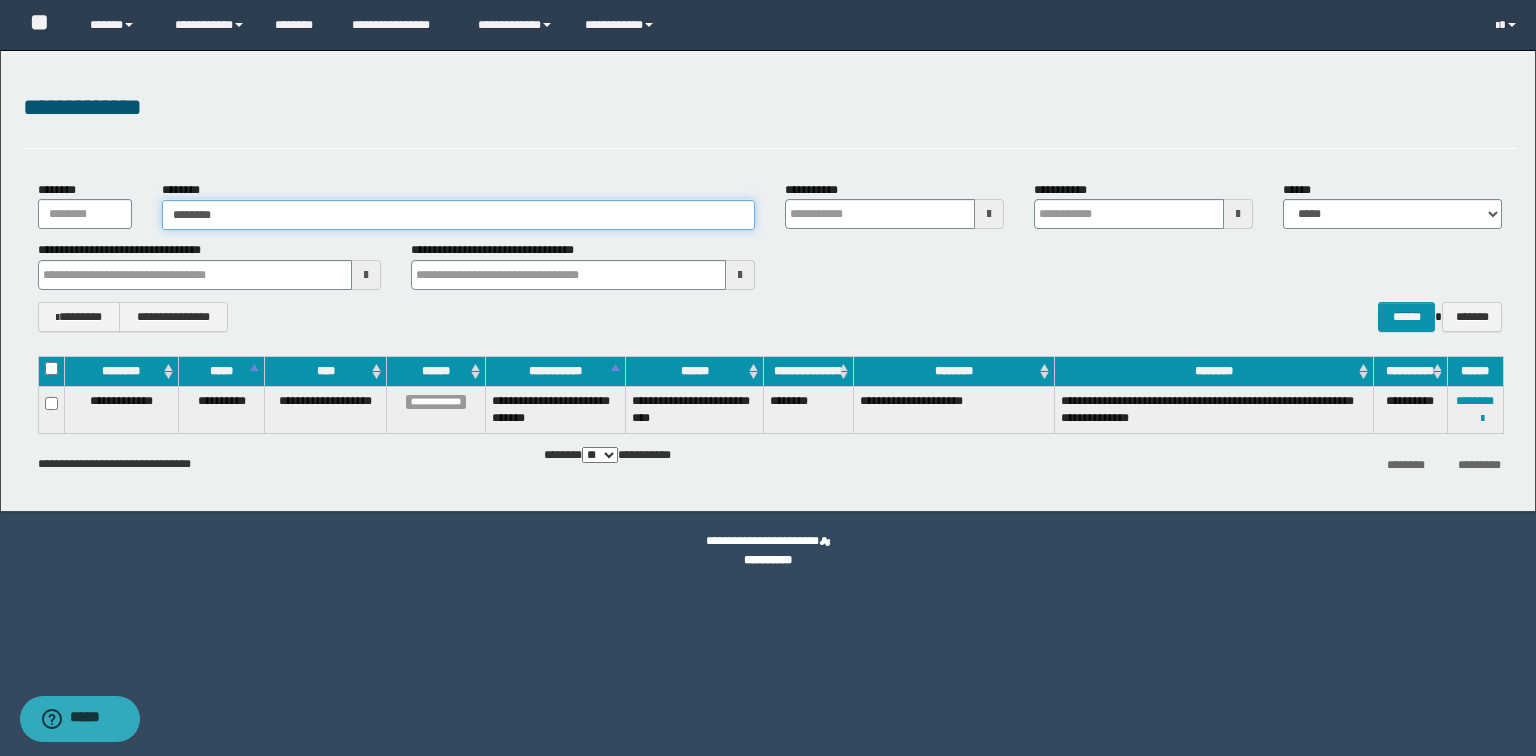 type on "********" 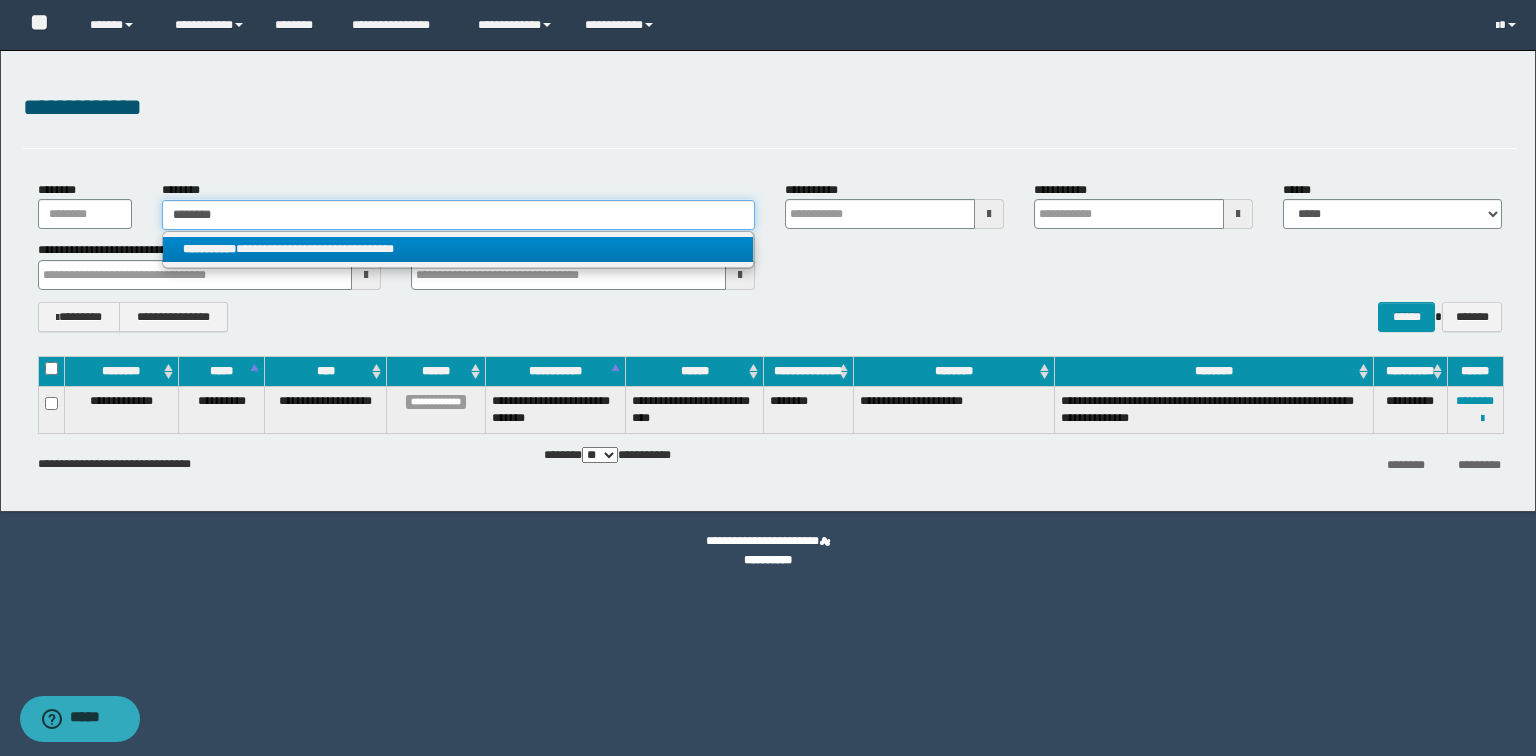 type on "********" 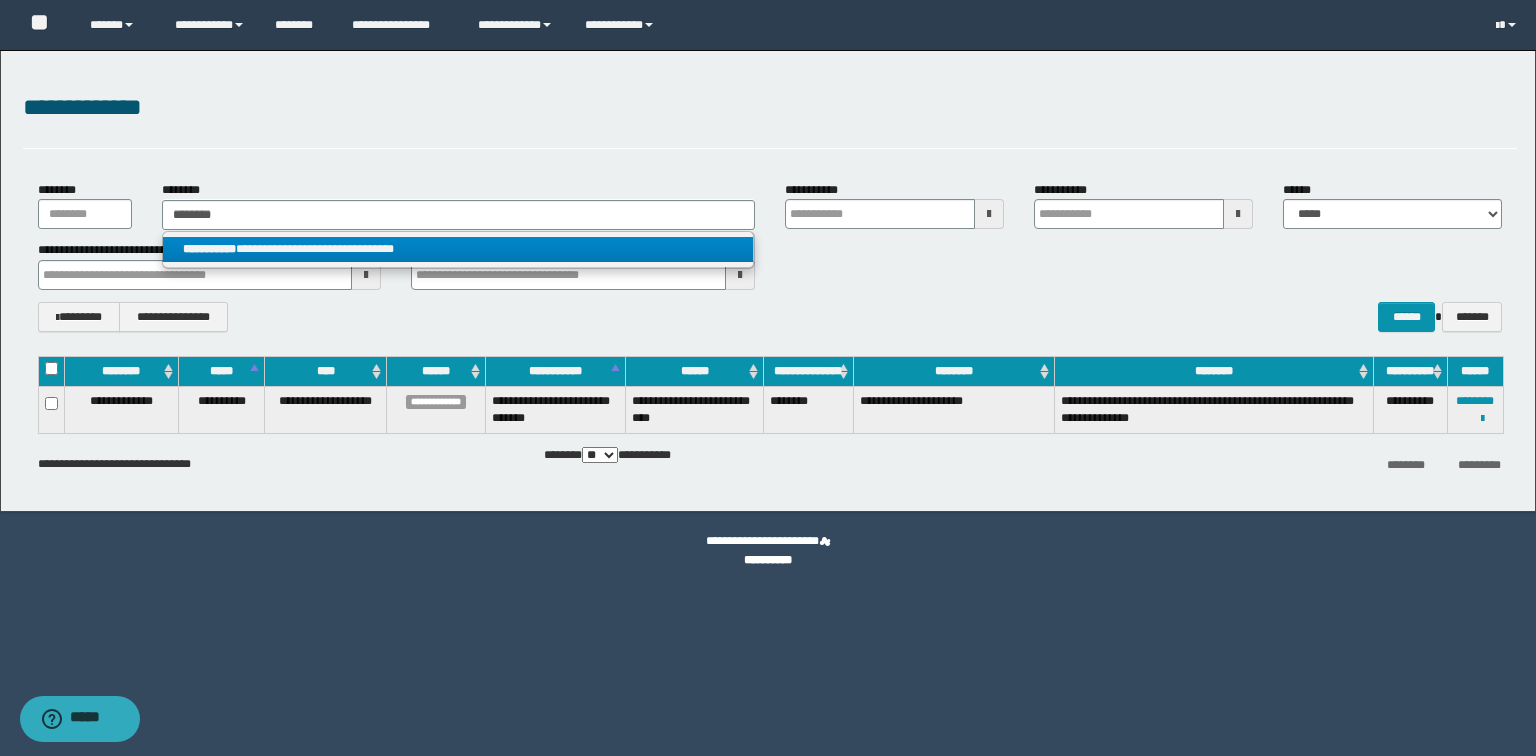 click on "**********" at bounding box center [458, 249] 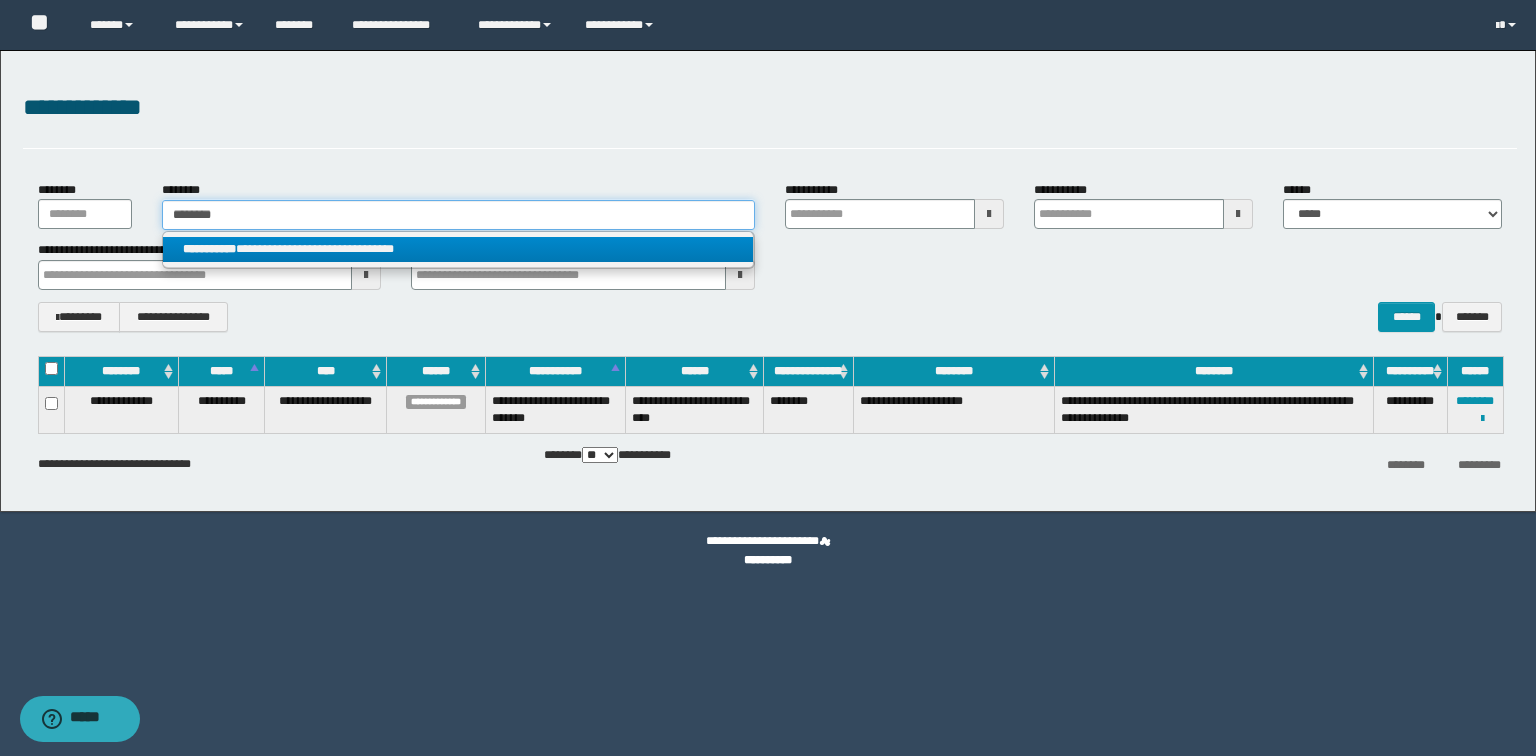 type 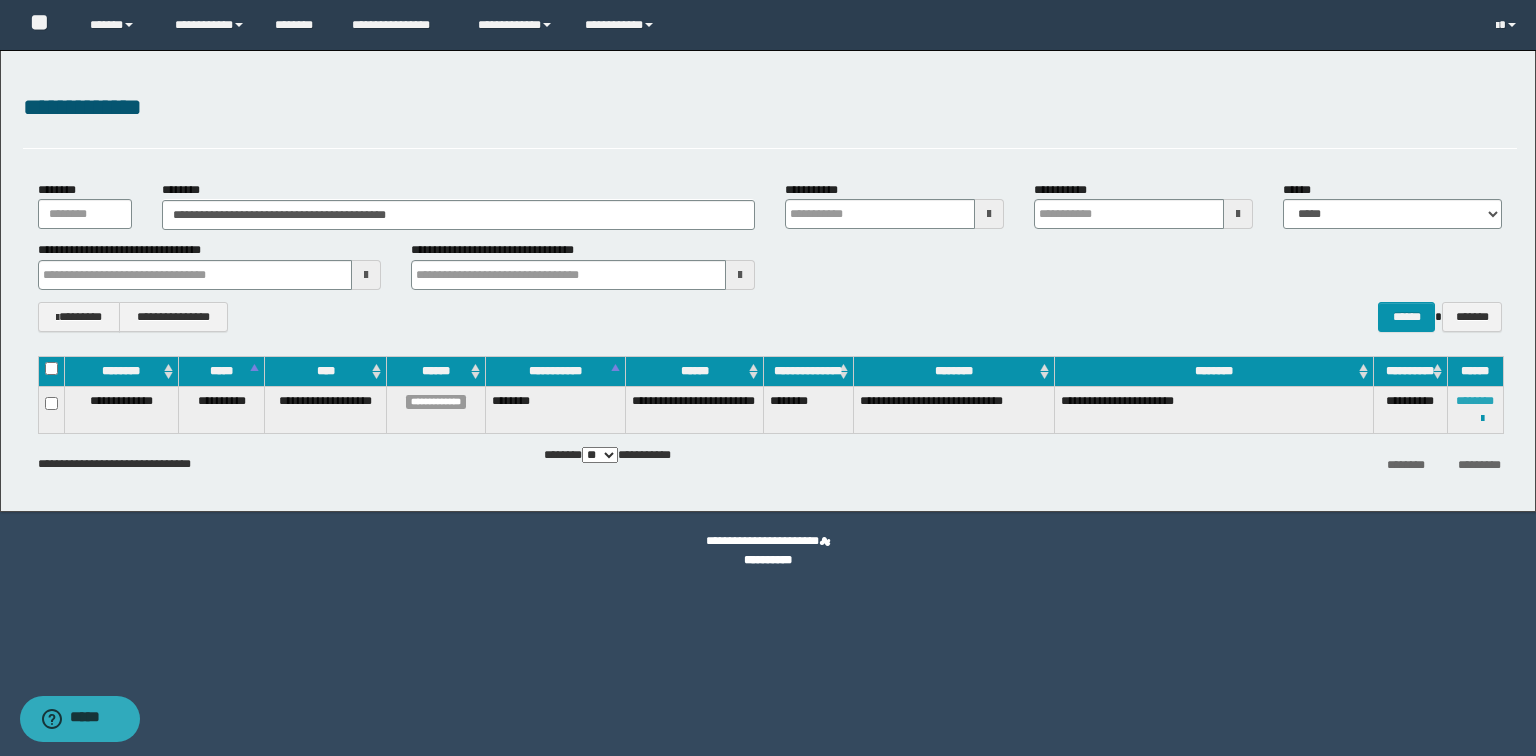 click on "********" at bounding box center [1475, 401] 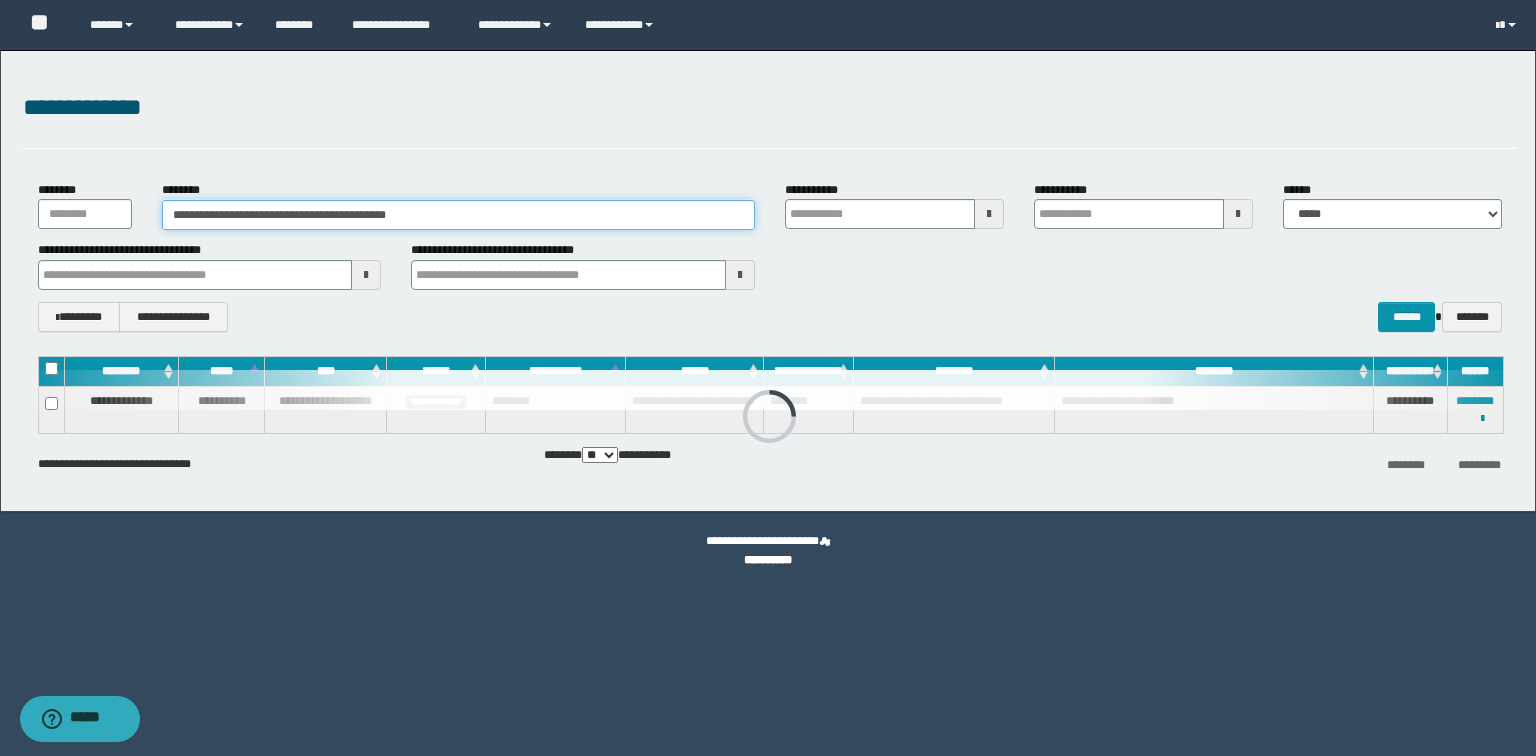 drag, startPoint x: 548, startPoint y: 210, endPoint x: 0, endPoint y: 187, distance: 548.4824 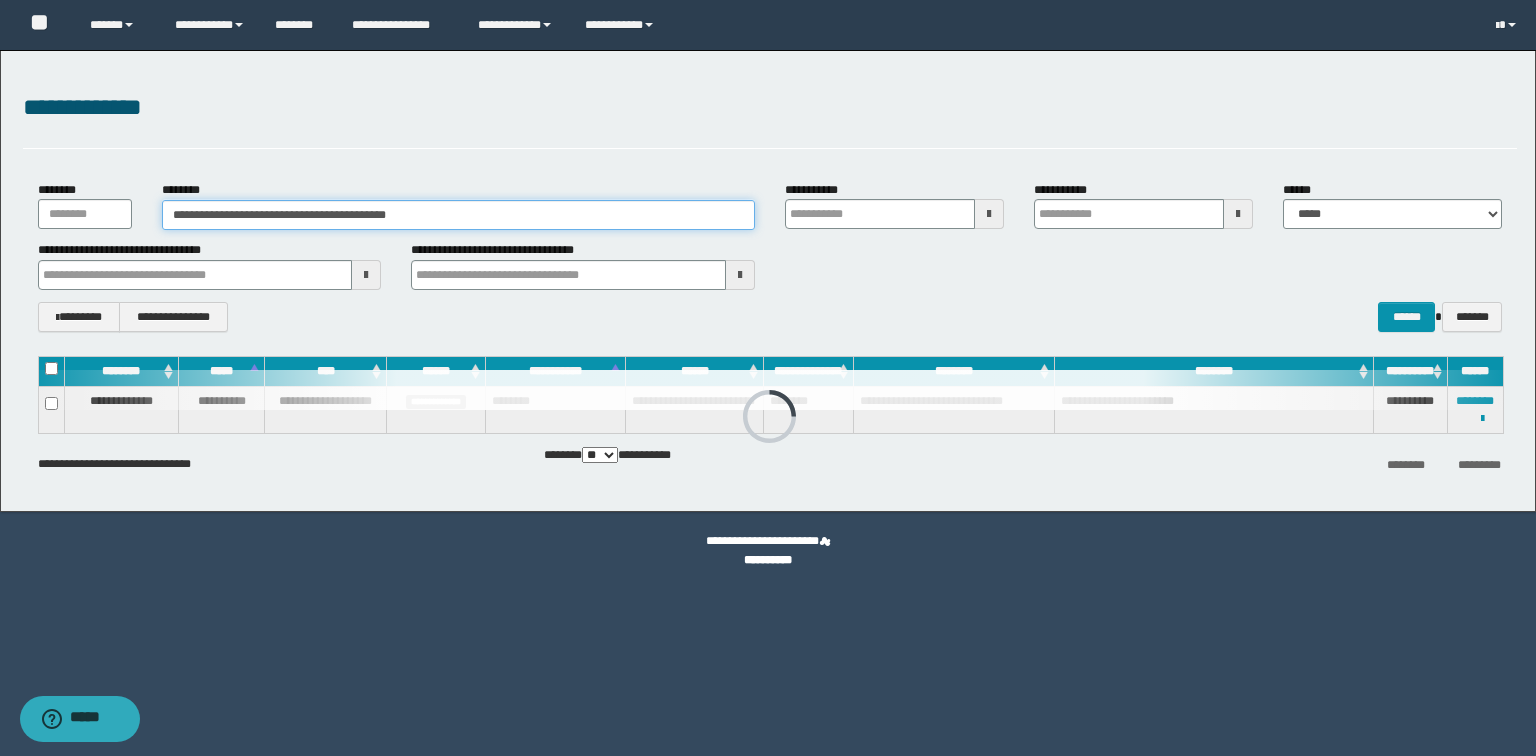 click on "**********" at bounding box center [768, 281] 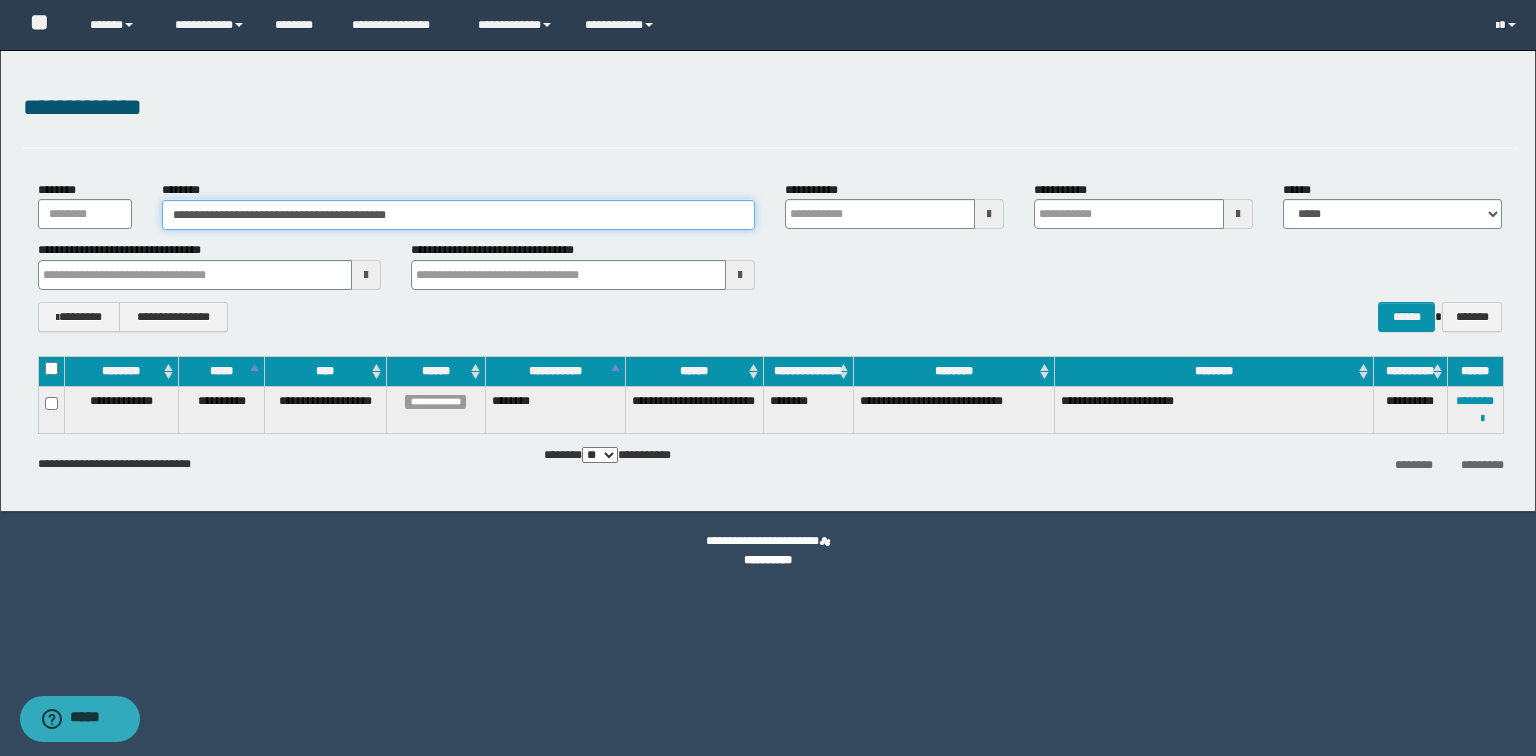 paste on "**********" 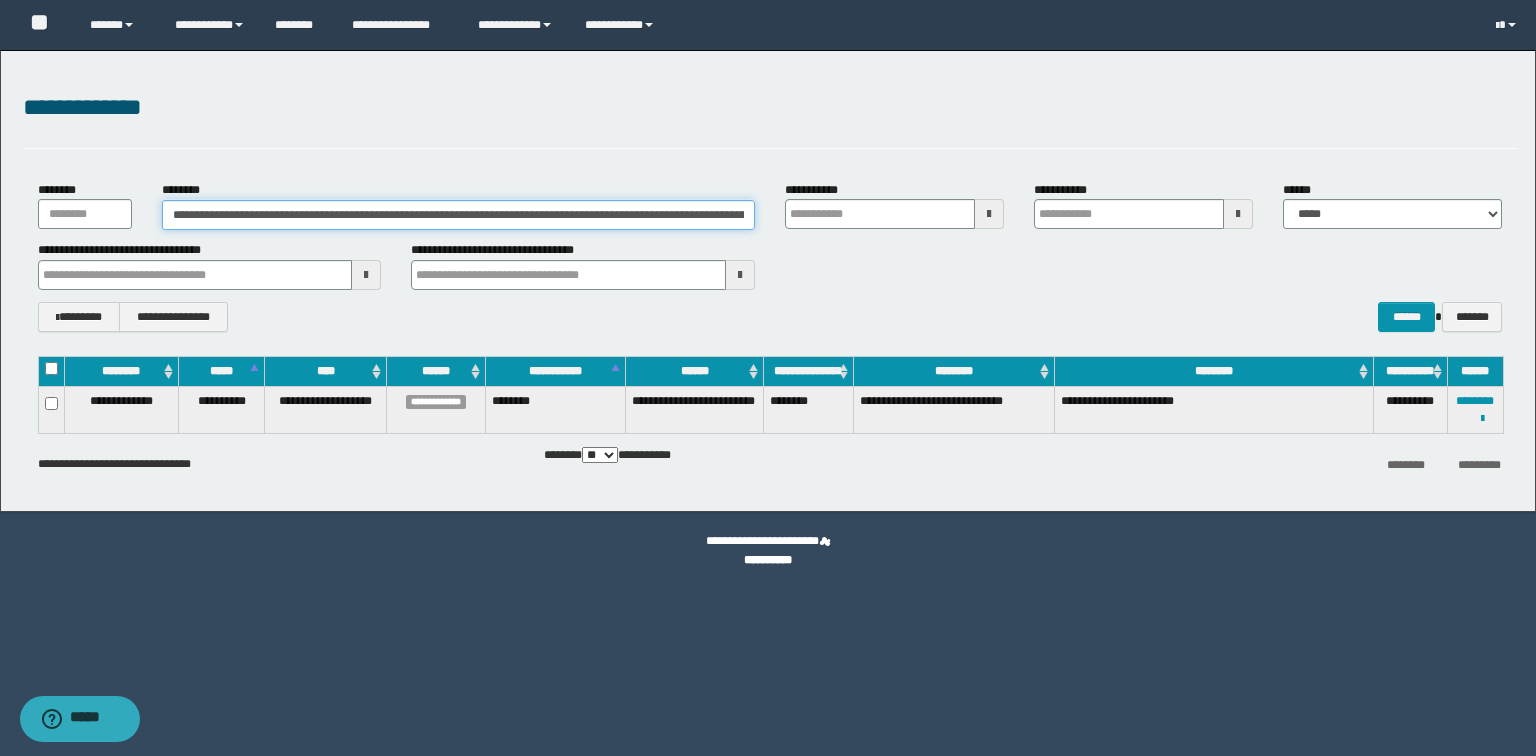 scroll, scrollTop: 0, scrollLeft: 384, axis: horizontal 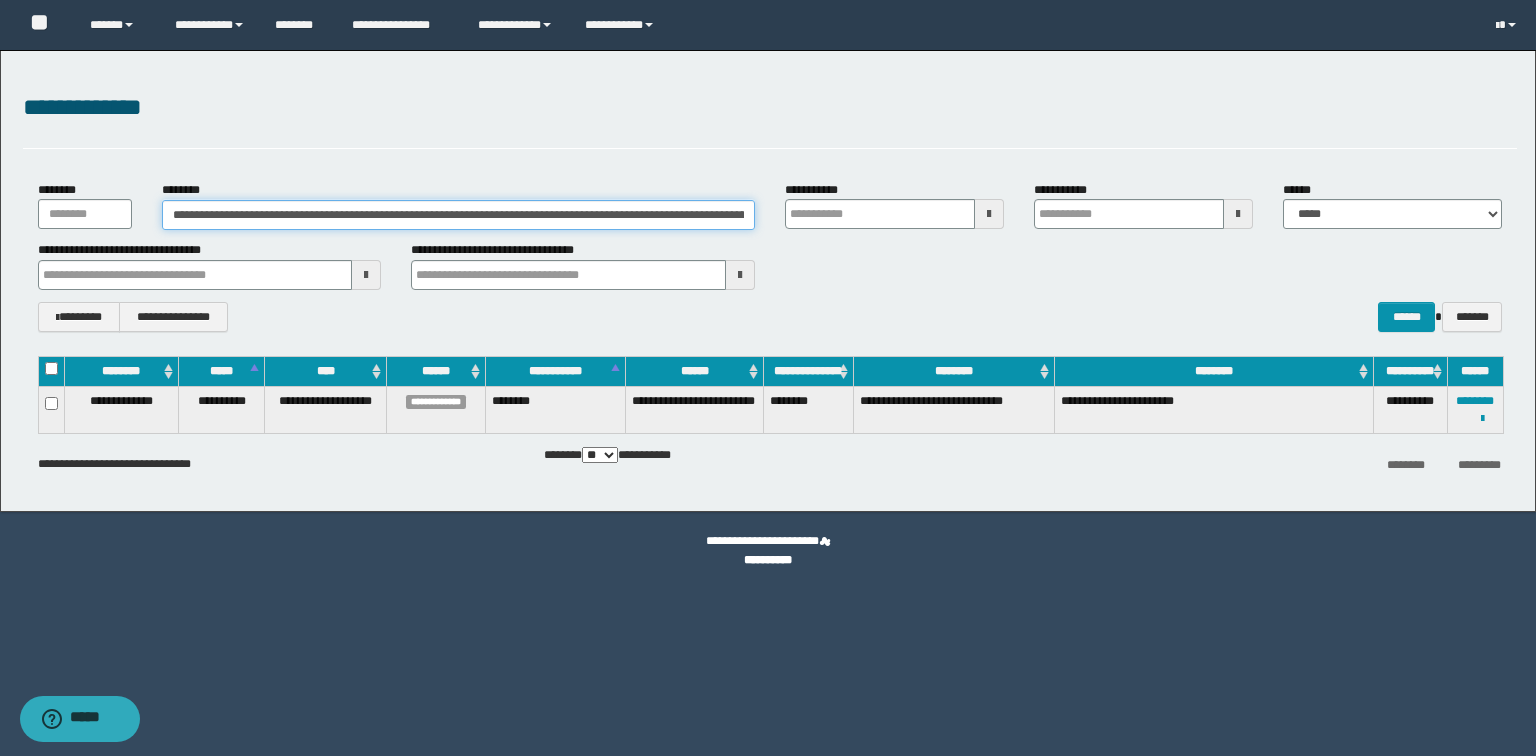 click on "**********" at bounding box center (458, 215) 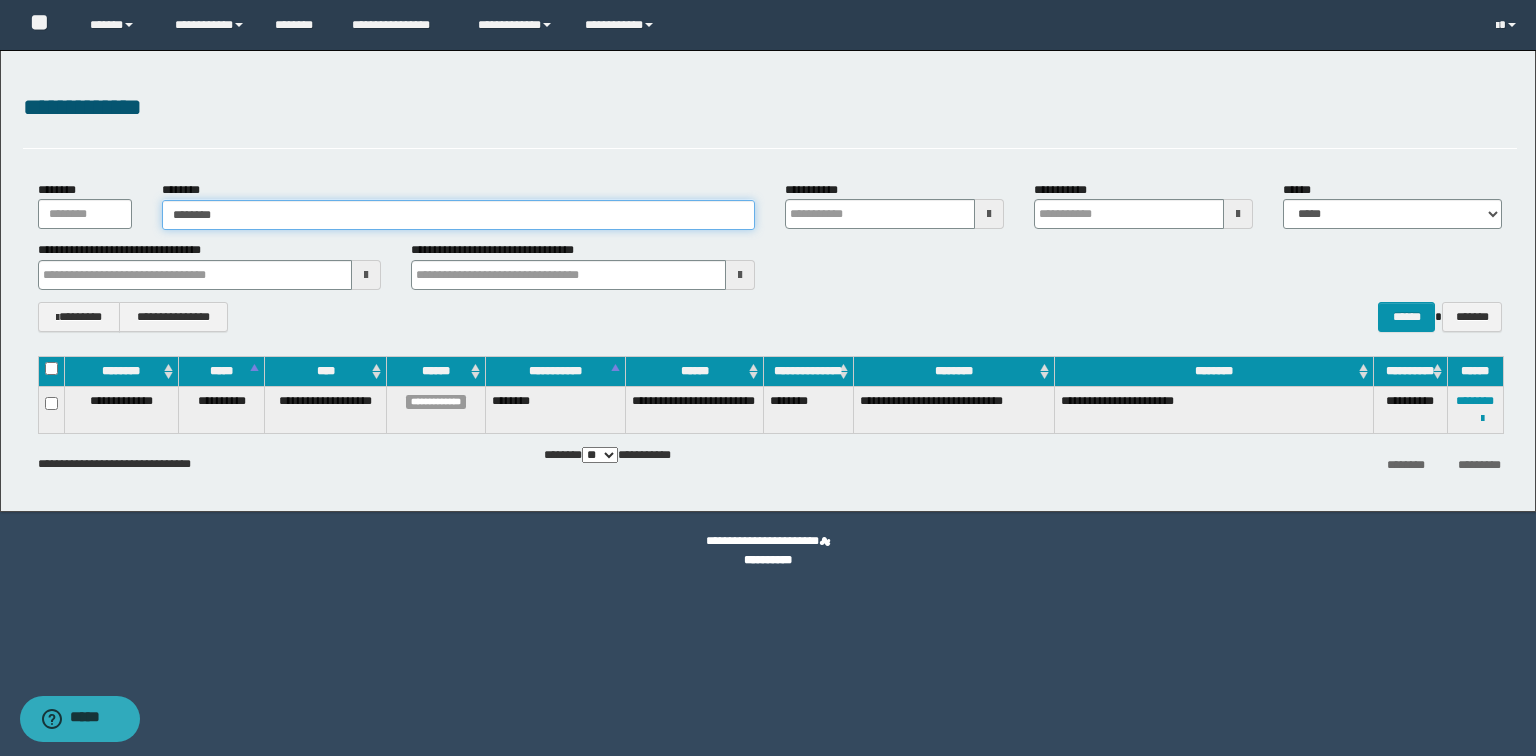 type on "********" 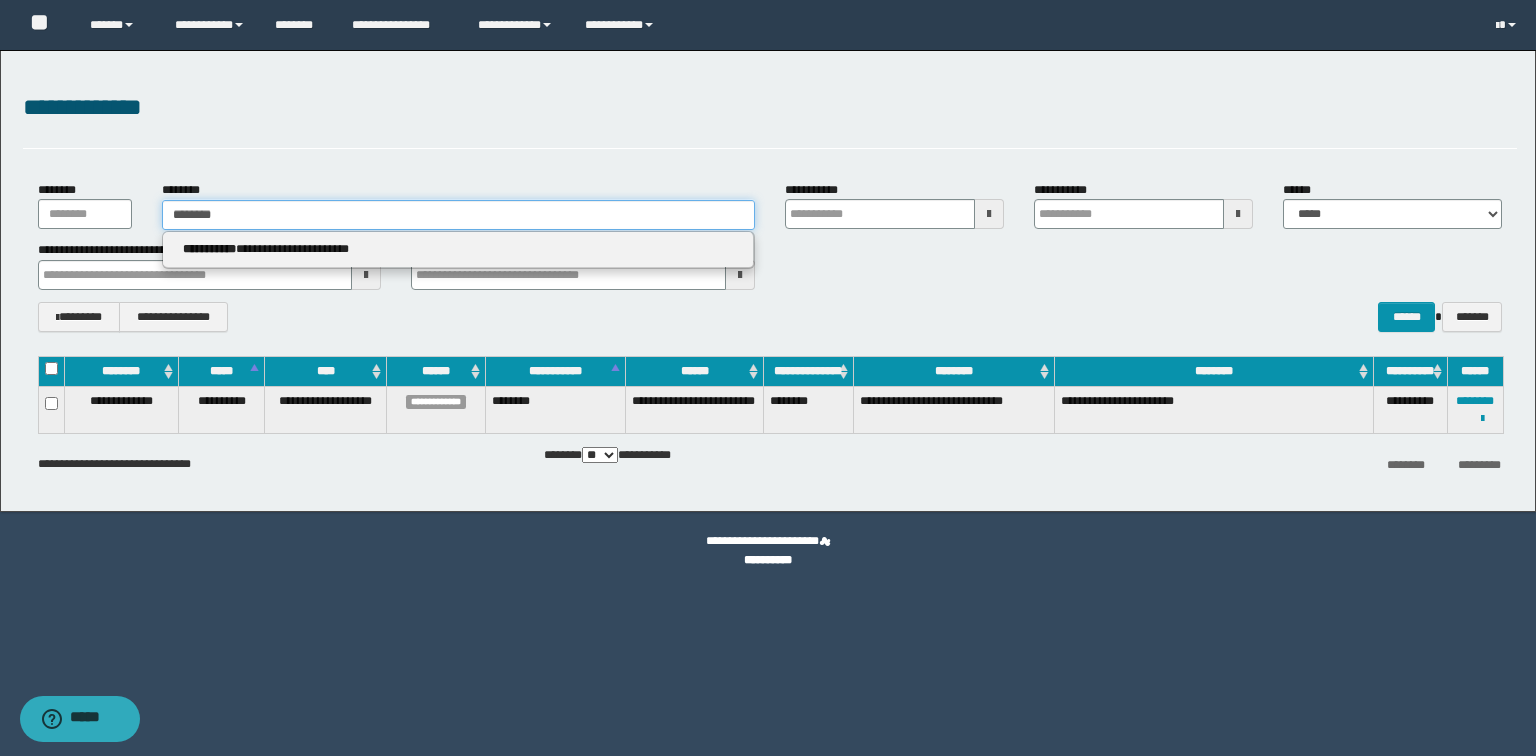 type on "********" 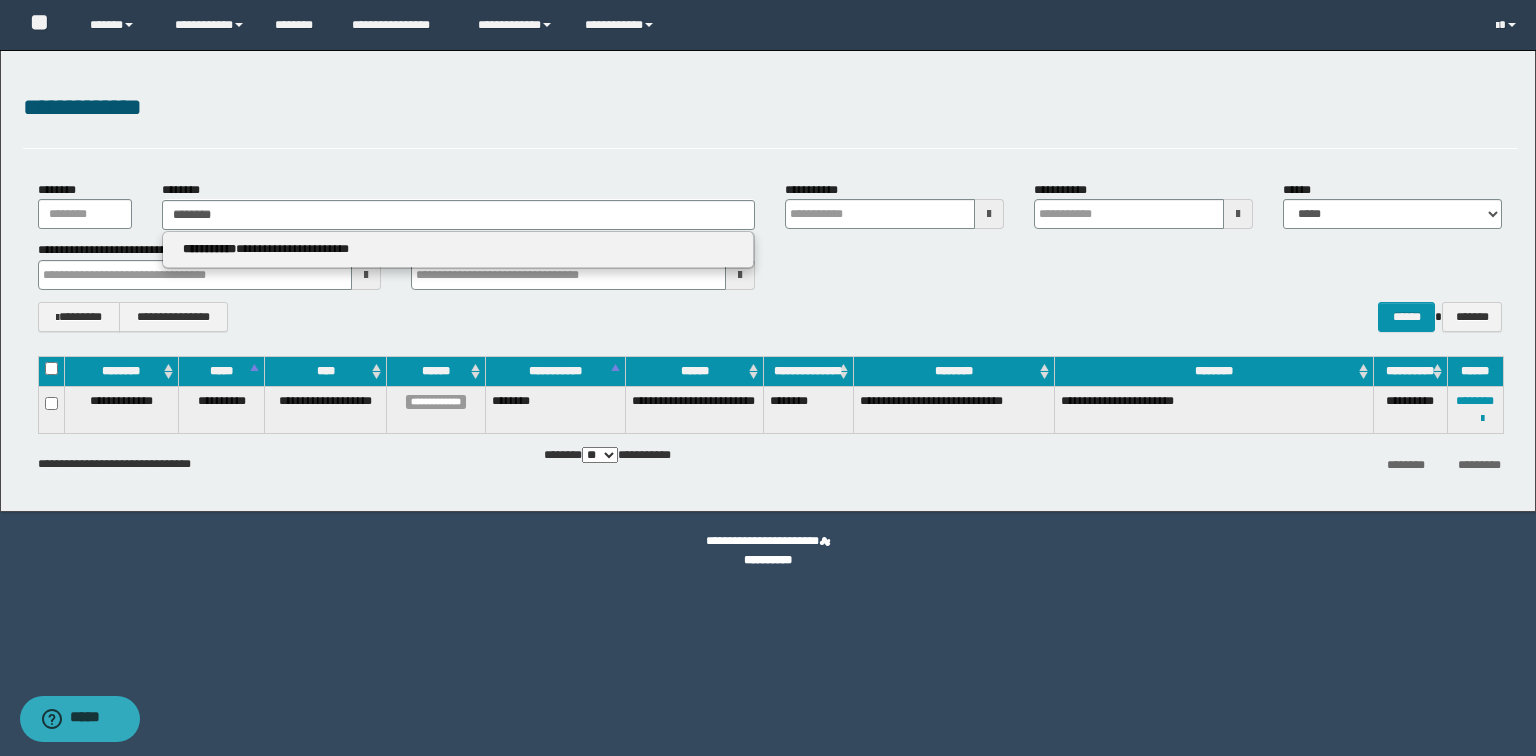 click on "**********" at bounding box center (458, 250) 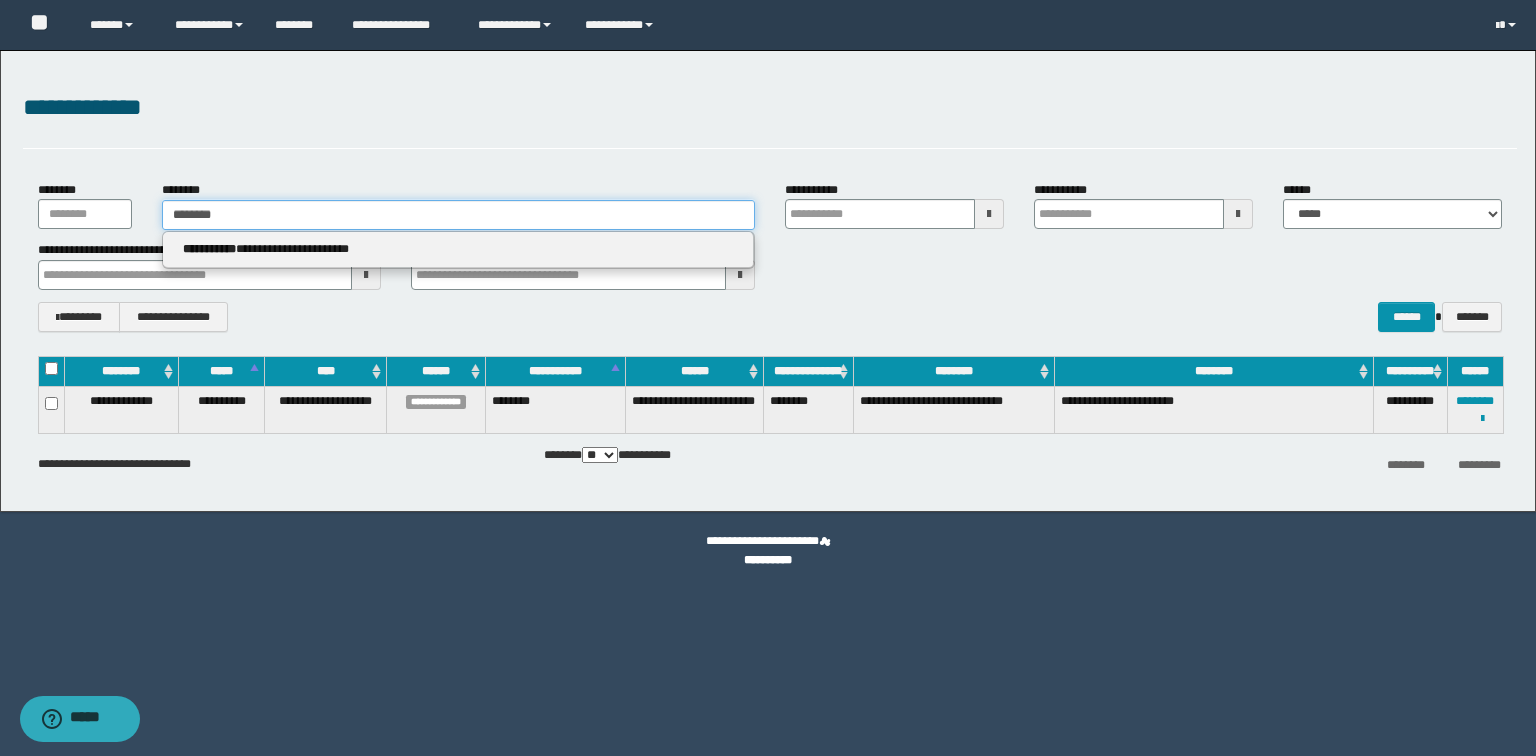 type 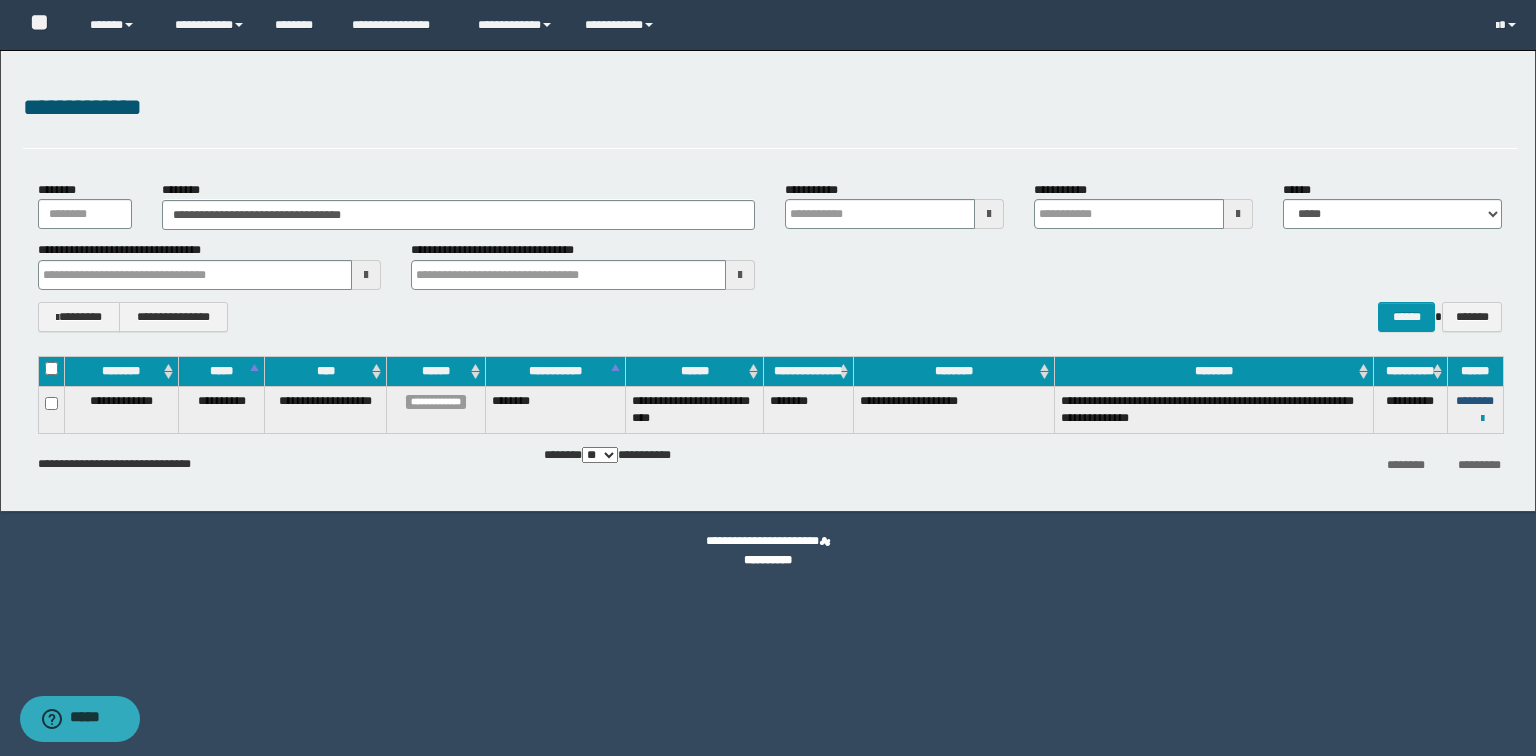 click on "********" at bounding box center [1475, 401] 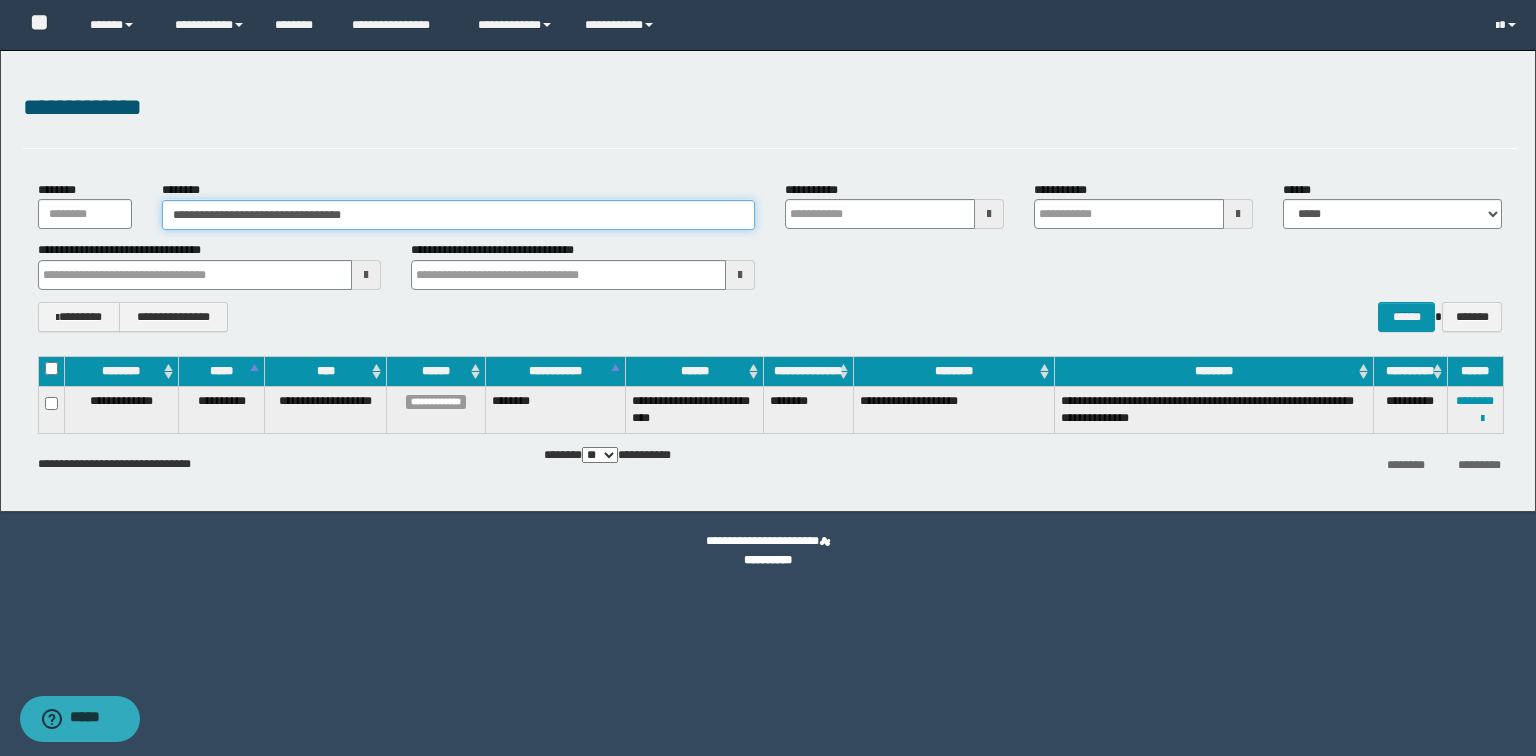 drag, startPoint x: 477, startPoint y: 208, endPoint x: 415, endPoint y: 153, distance: 82.87943 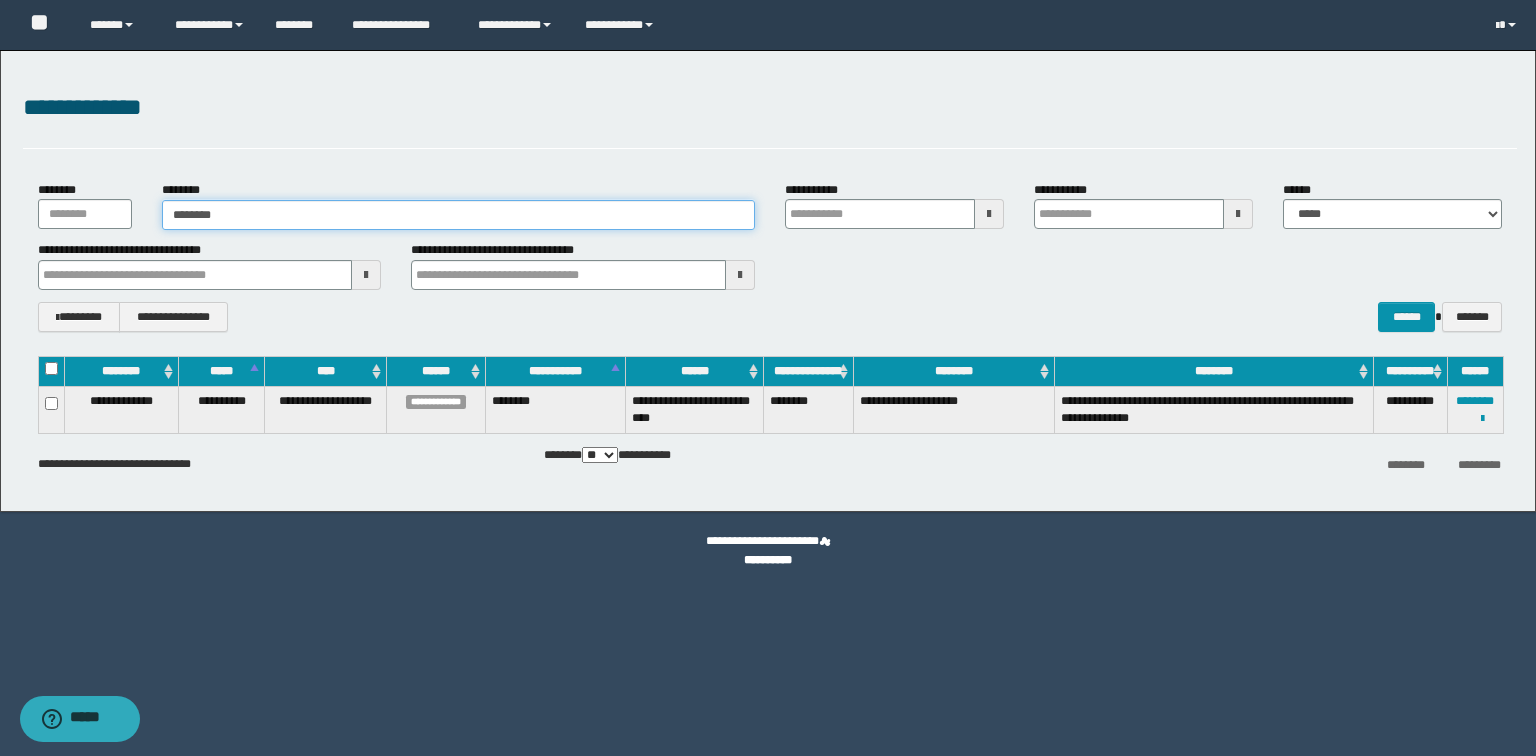 type on "********" 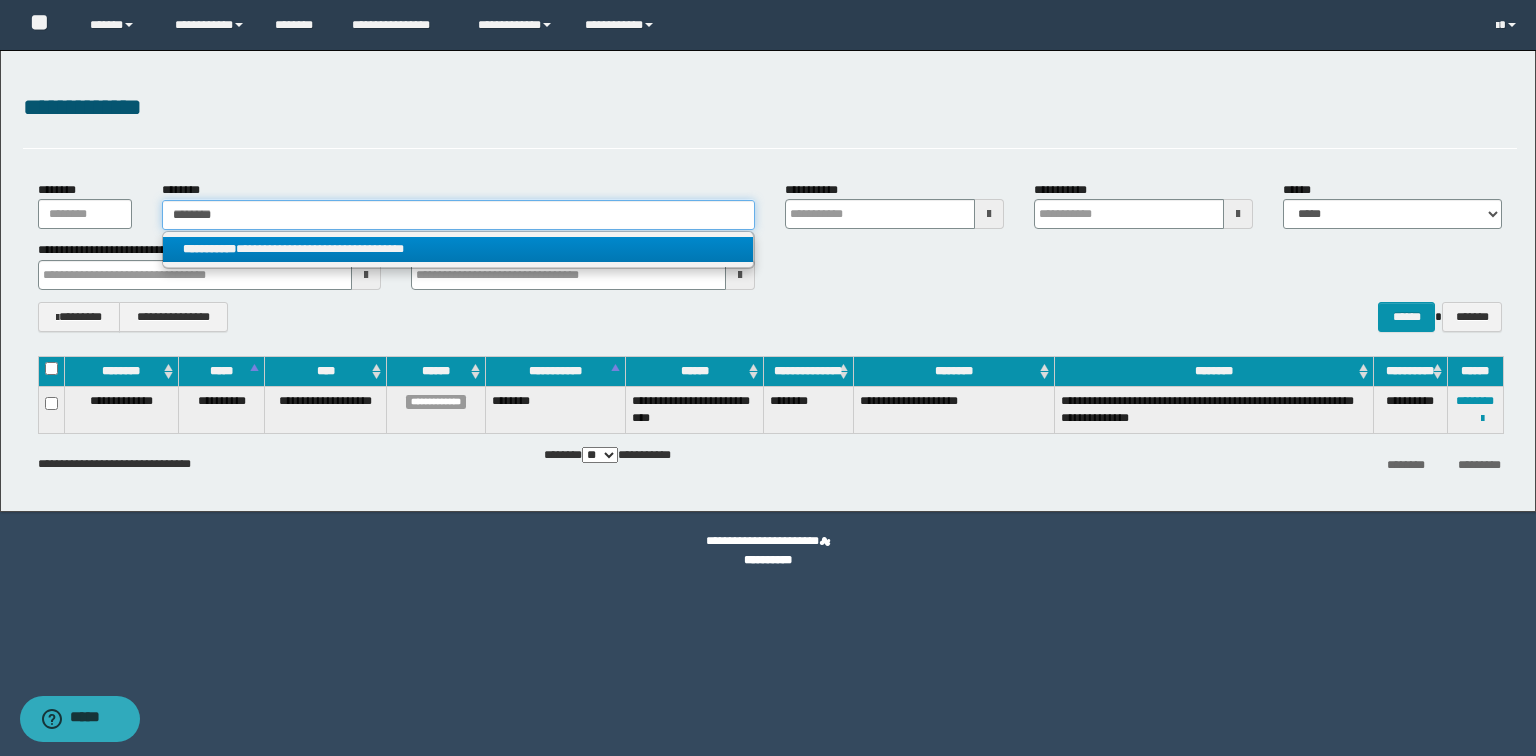 type on "********" 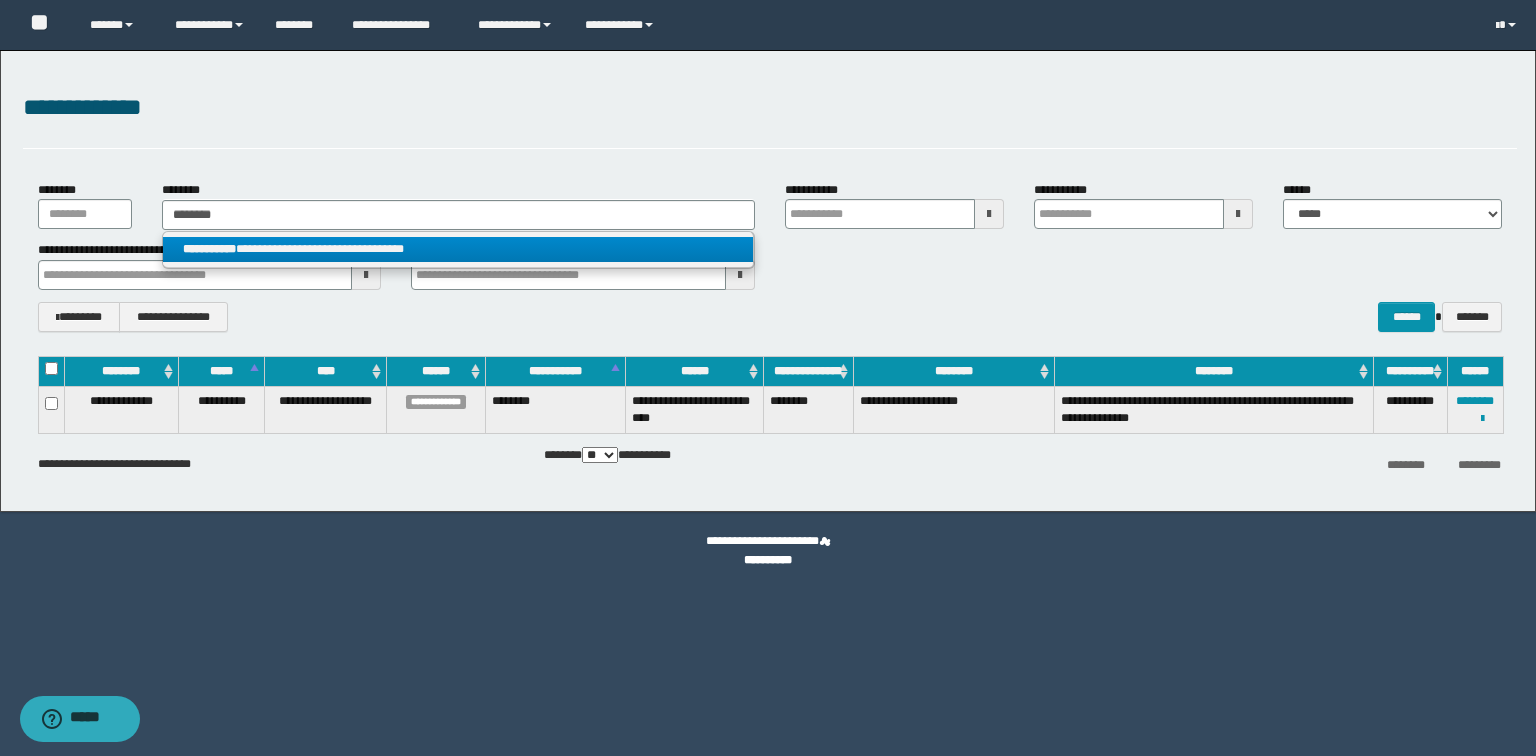 click on "**********" at bounding box center (458, 249) 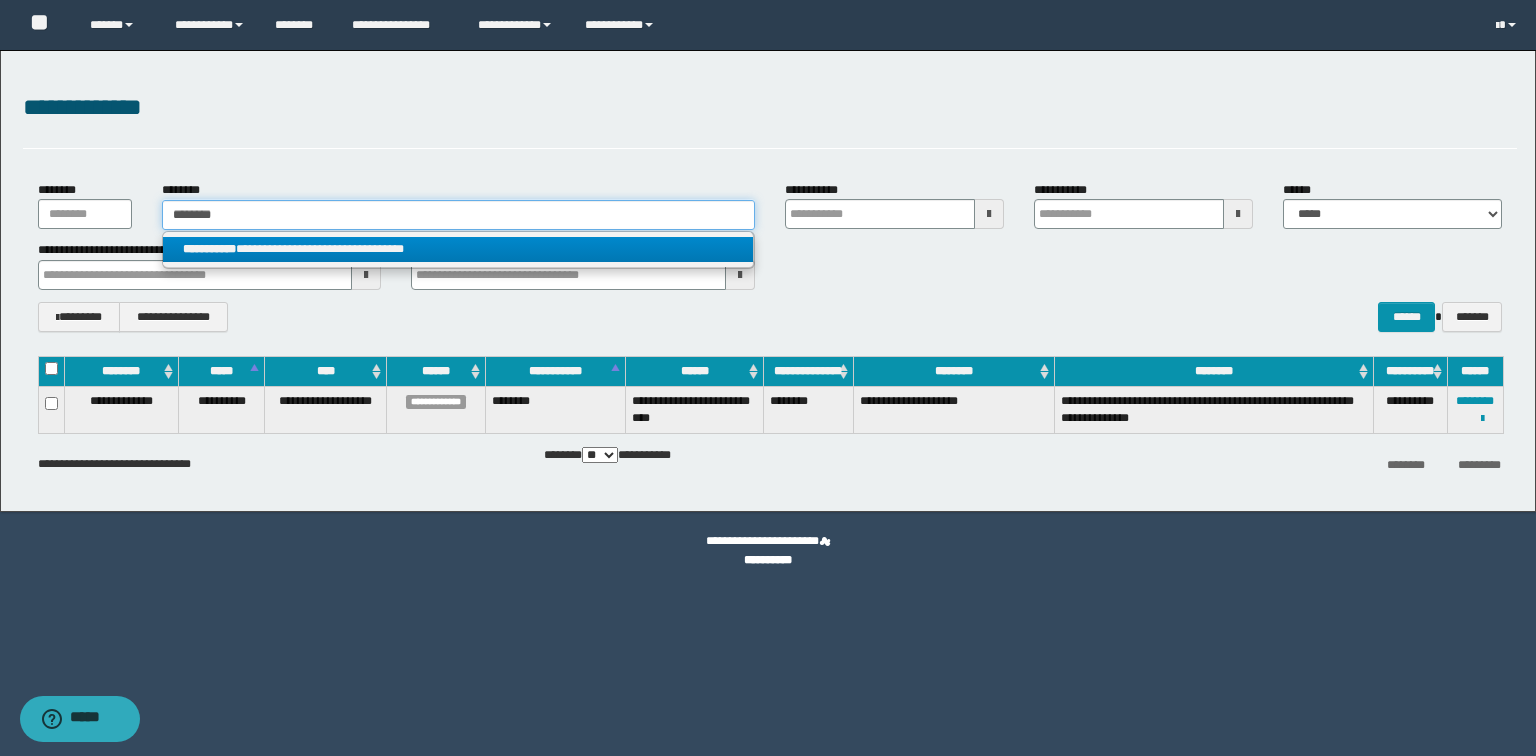 type 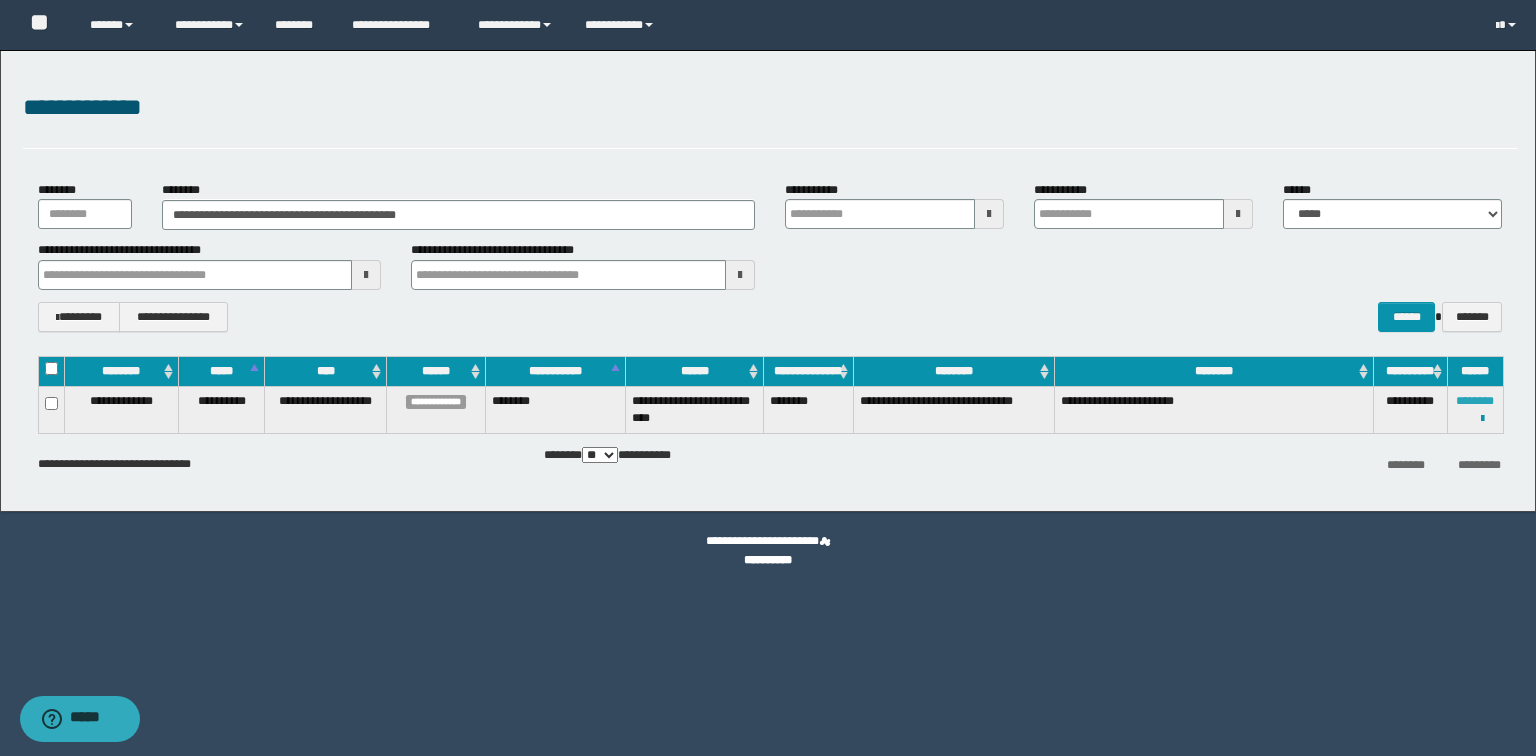 click on "********" at bounding box center [1475, 401] 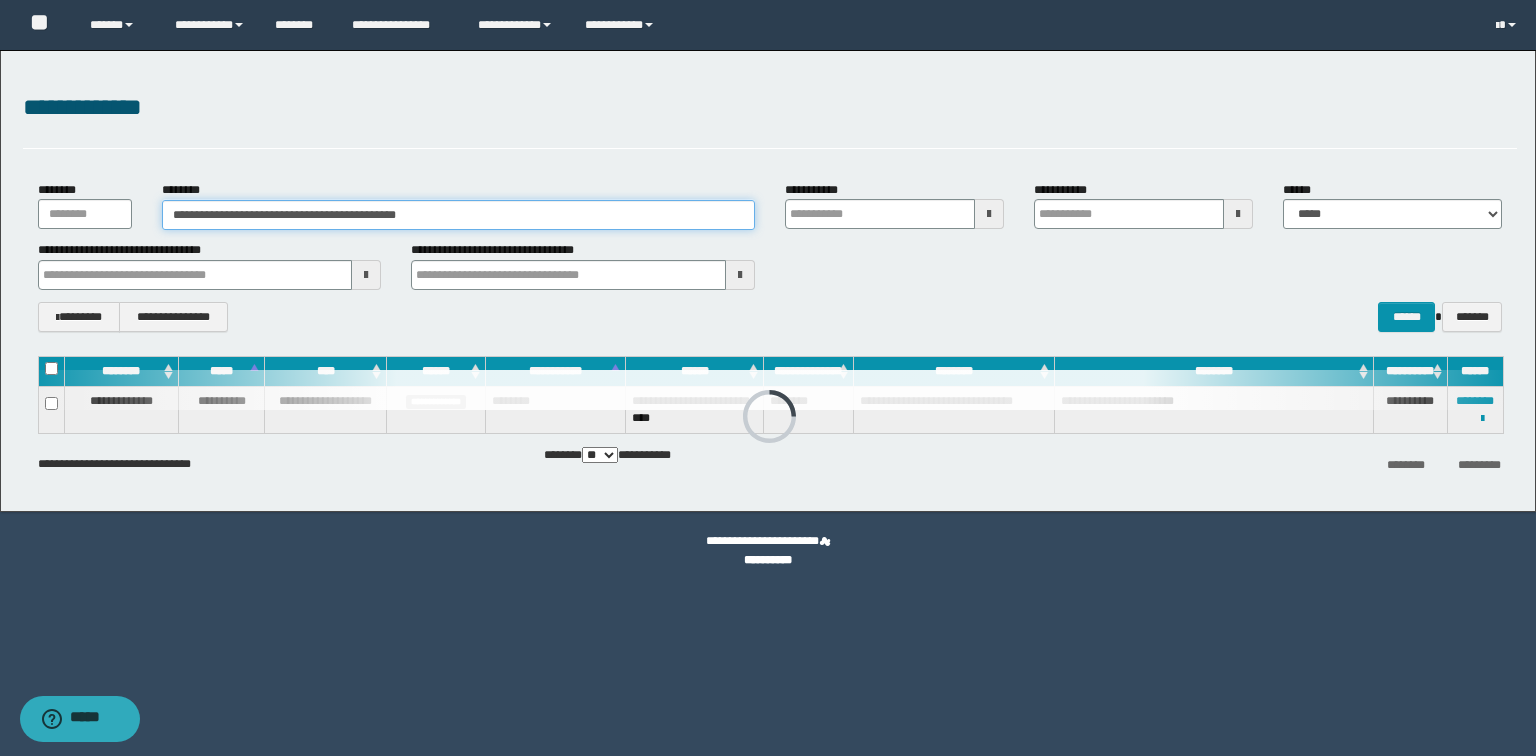 drag, startPoint x: 535, startPoint y: 228, endPoint x: 0, endPoint y: 216, distance: 535.1346 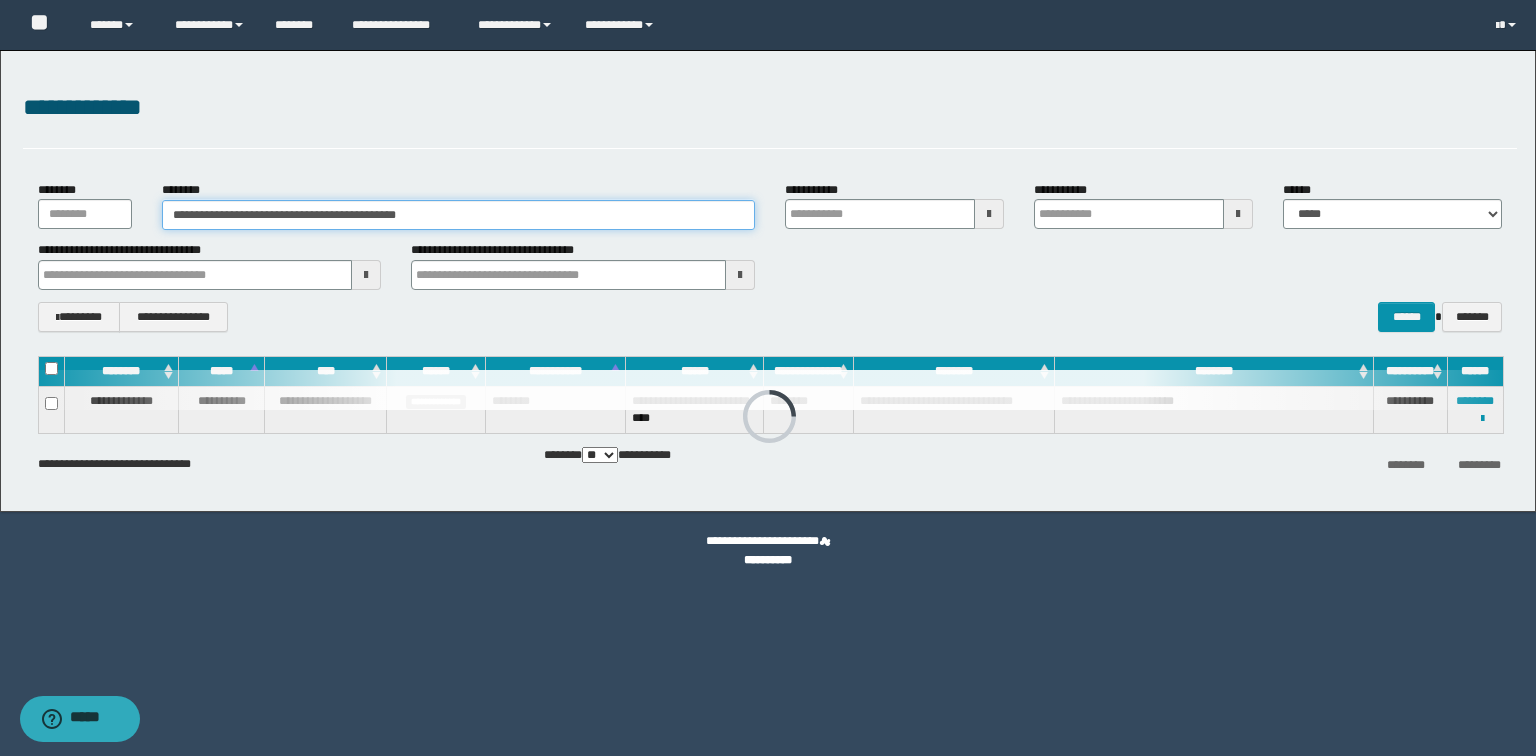click on "**********" at bounding box center [768, 281] 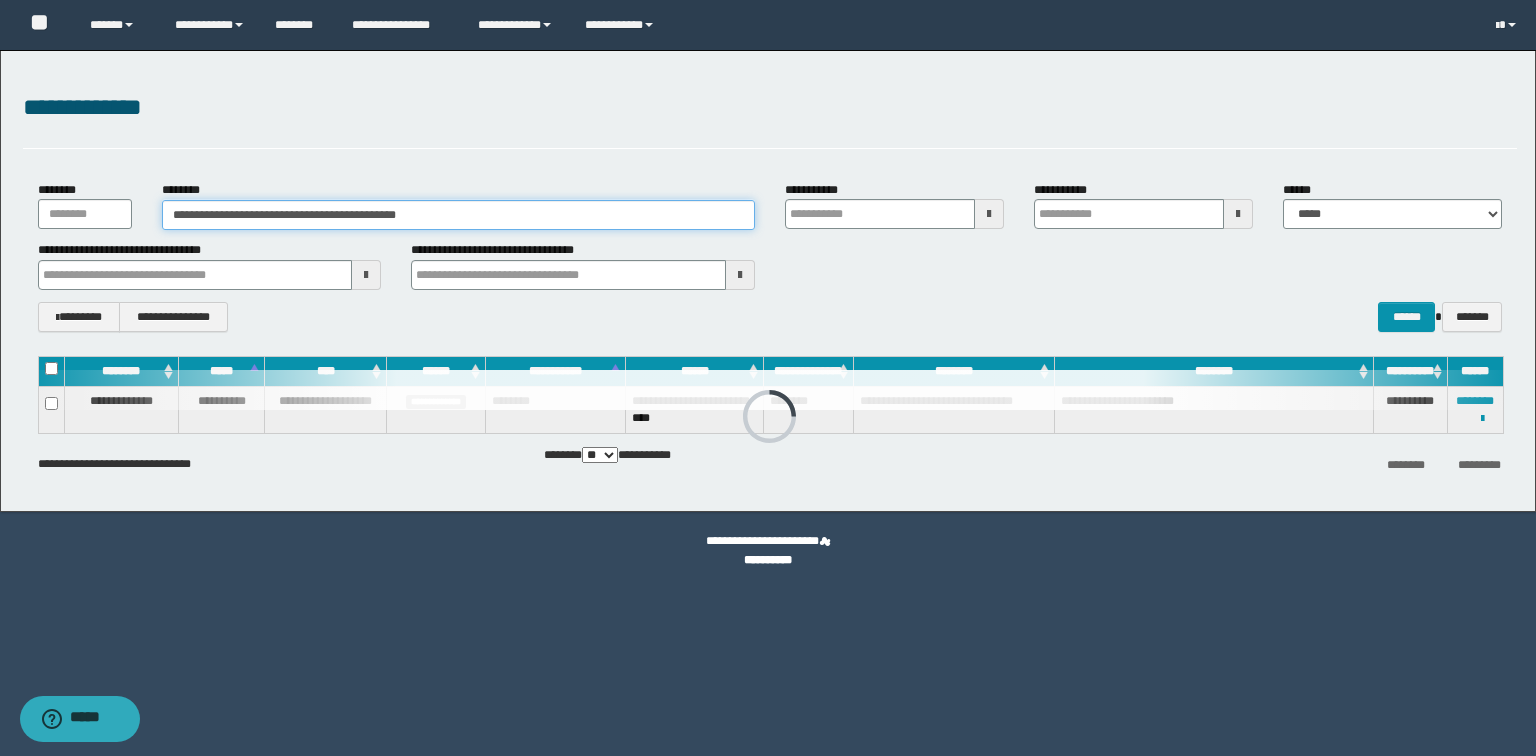 paste 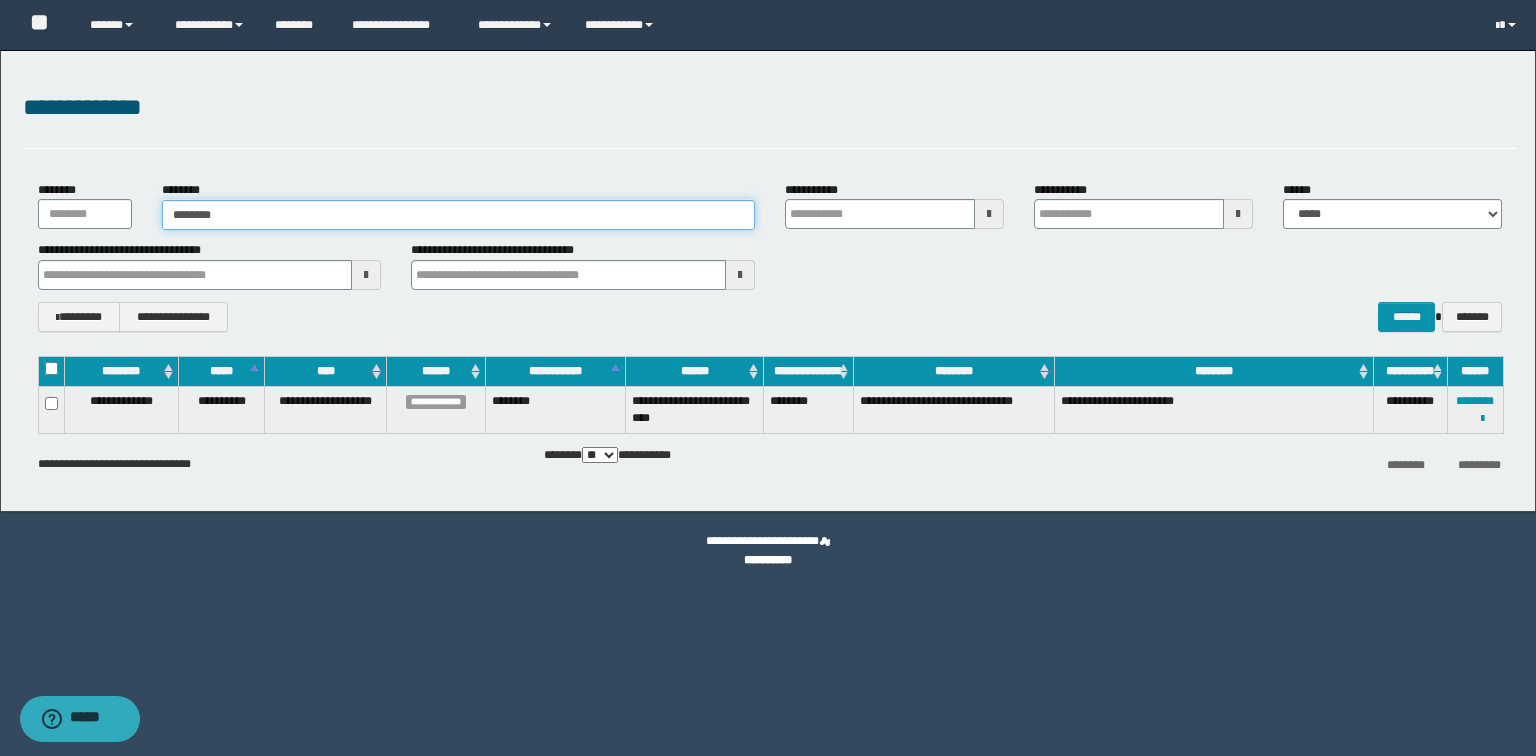 type on "********" 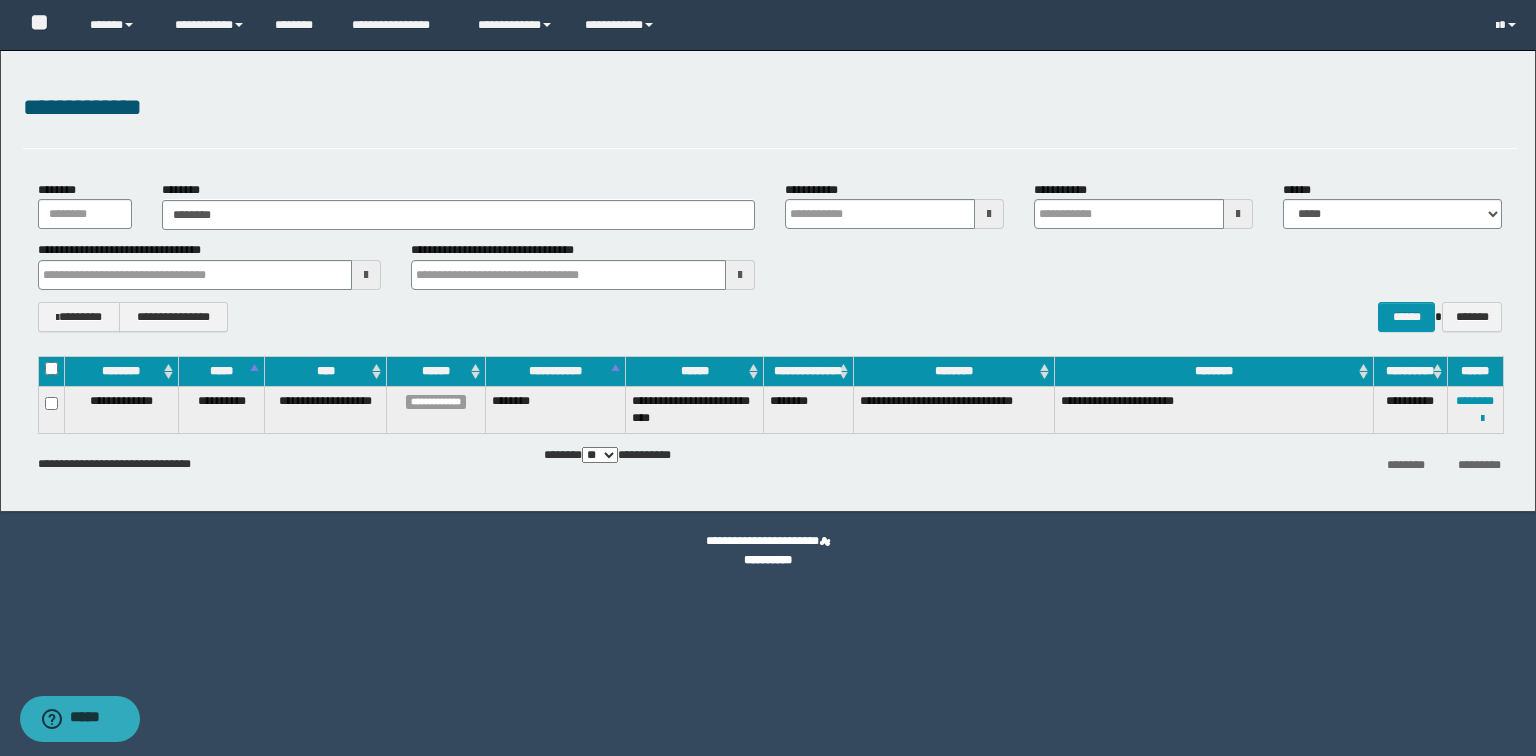click on "**********" at bounding box center [210, 265] 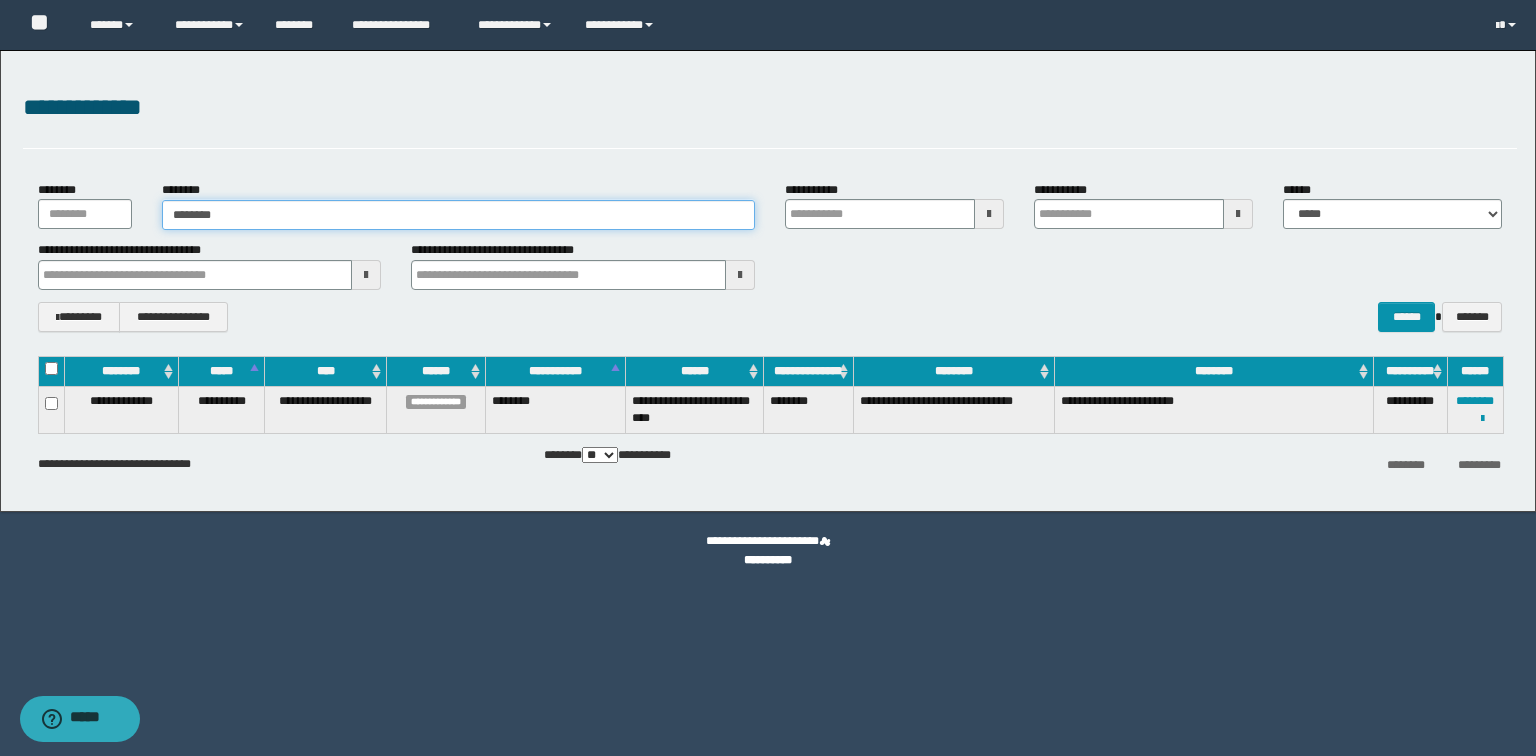 type on "********" 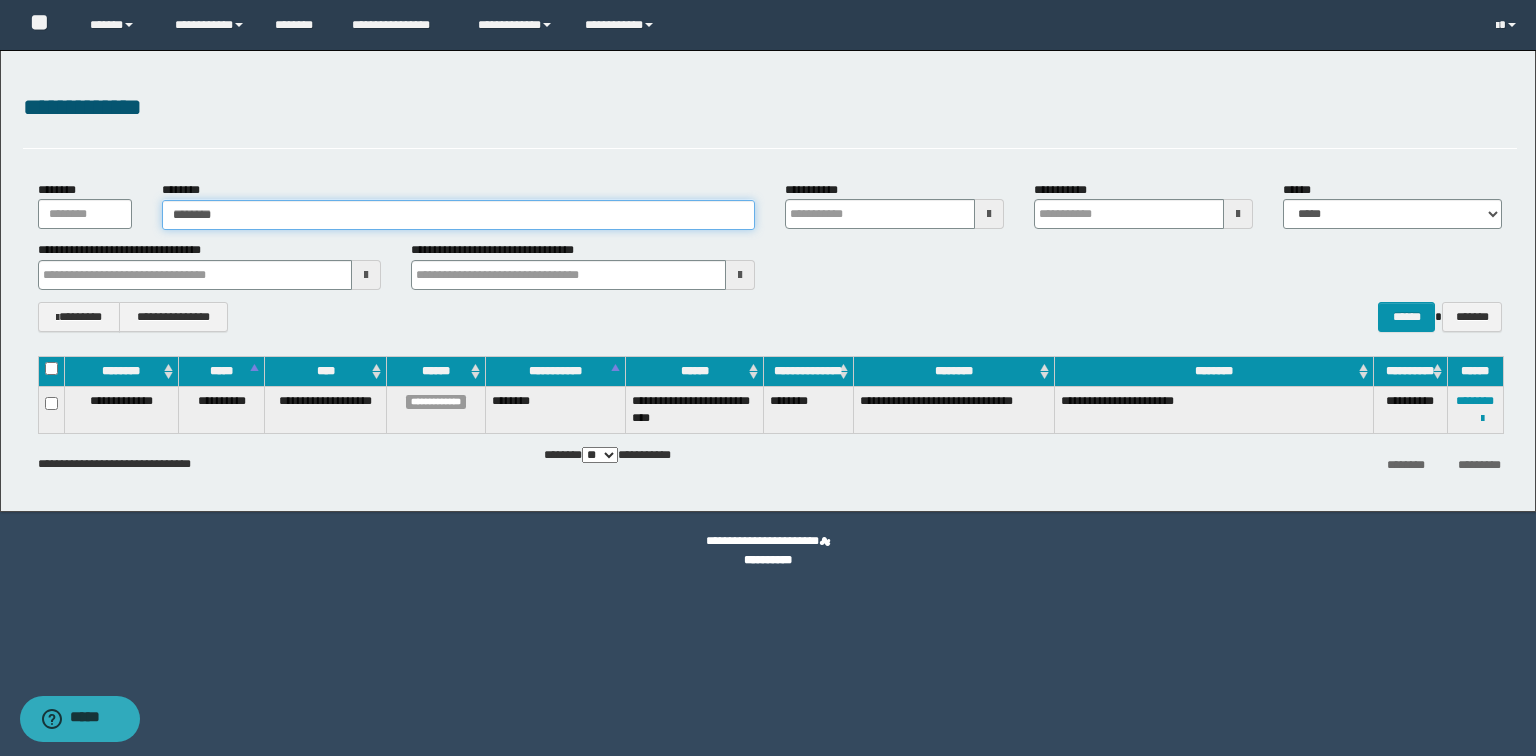 click on "********" at bounding box center (458, 215) 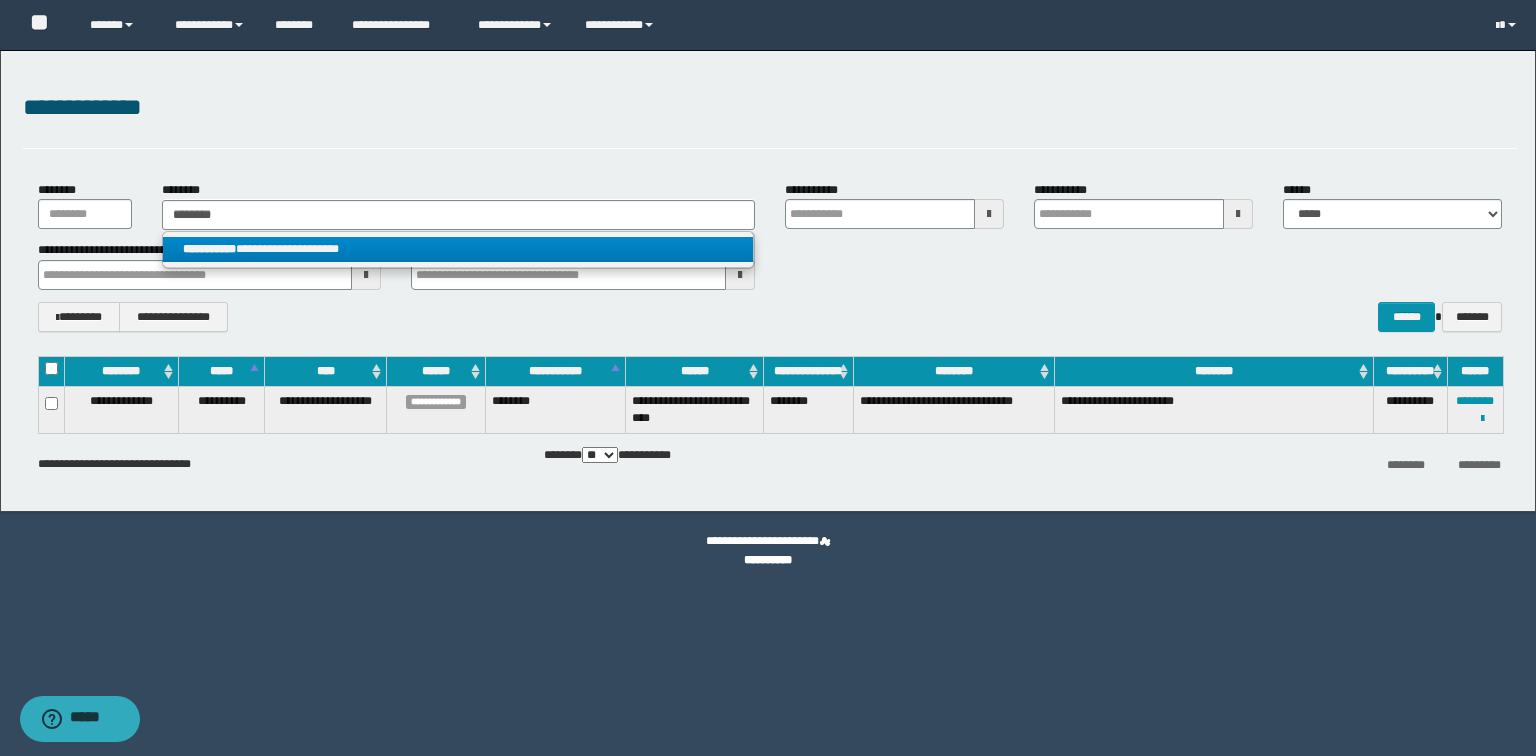 click on "**********" at bounding box center (458, 249) 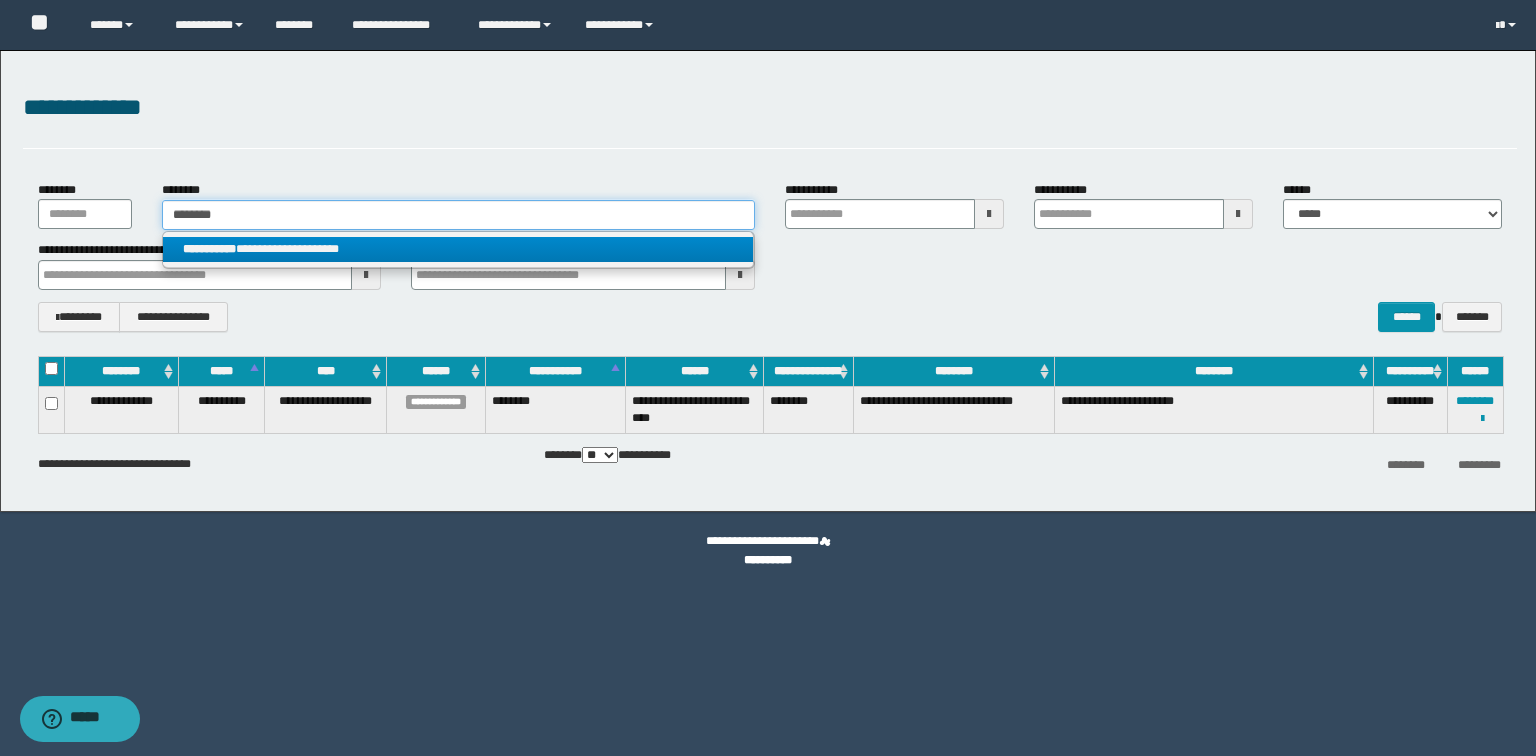 type 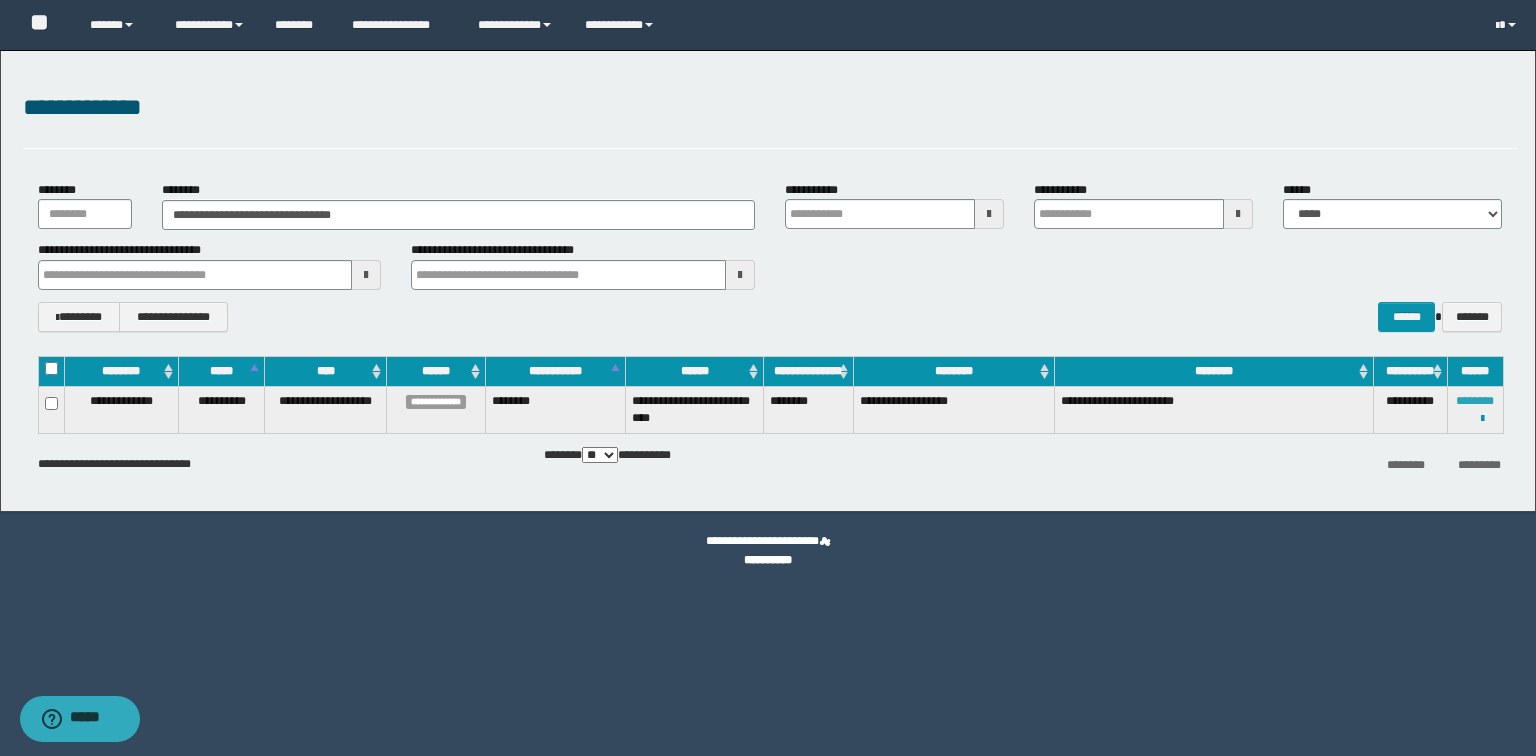 click on "********" at bounding box center [1475, 401] 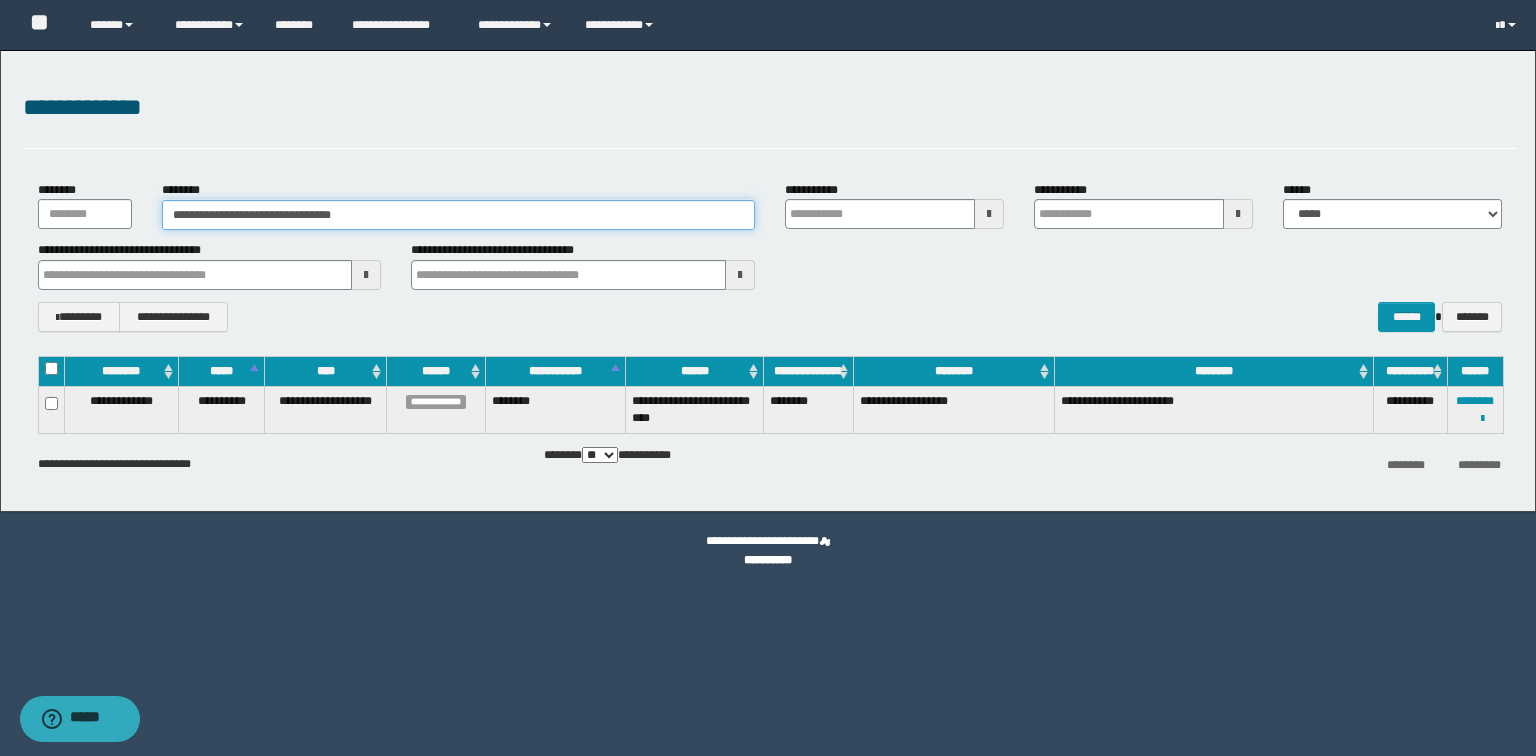drag, startPoint x: 472, startPoint y: 213, endPoint x: 0, endPoint y: 239, distance: 472.71555 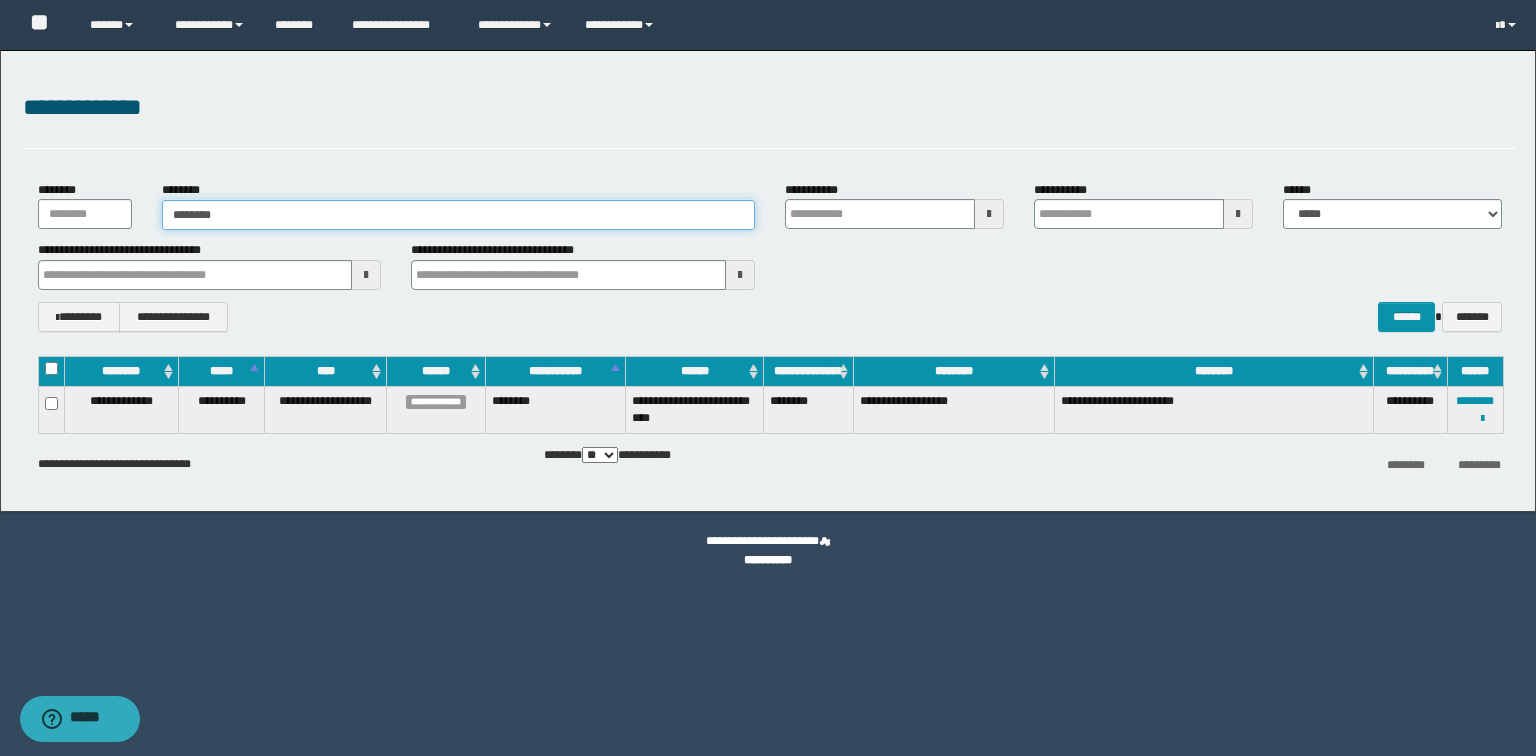 type on "********" 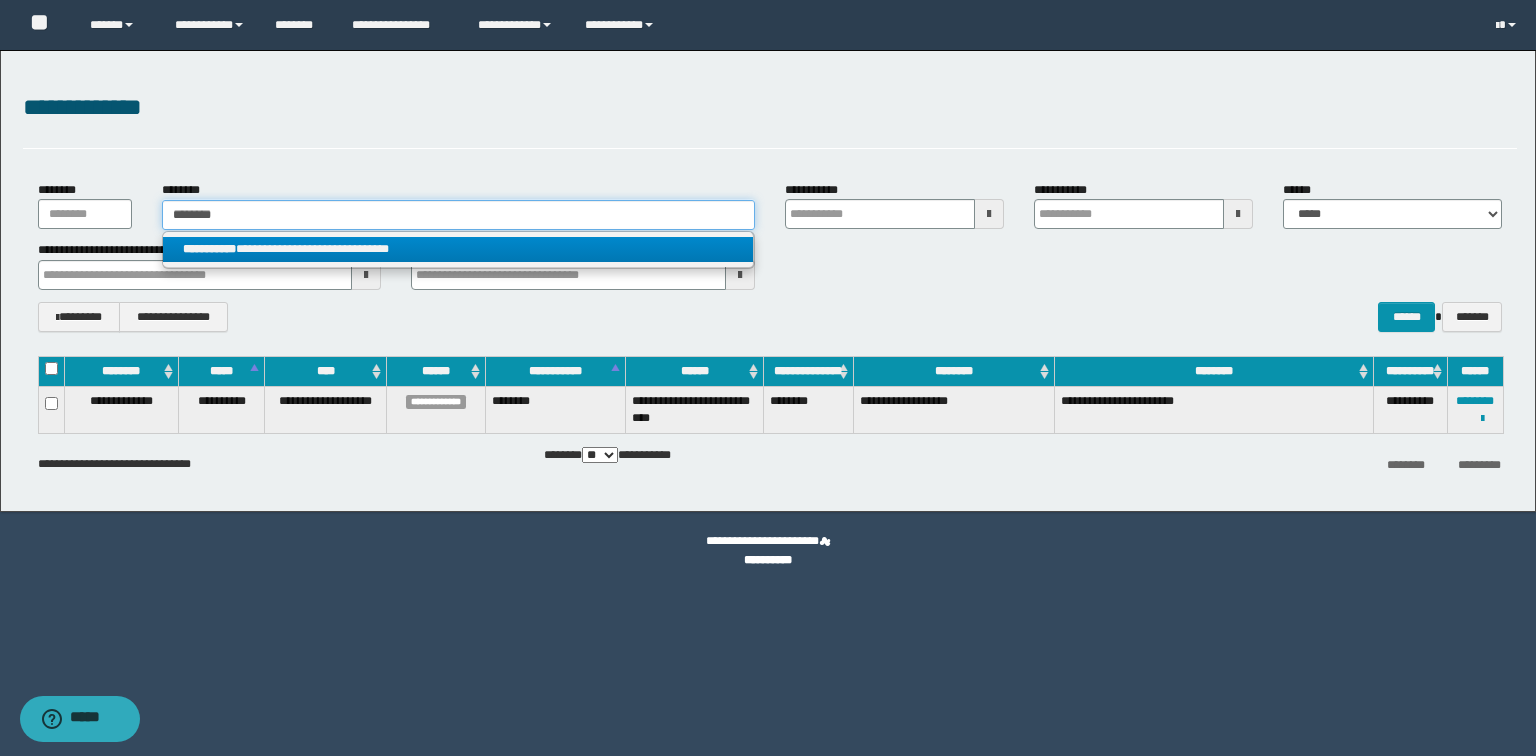 type on "********" 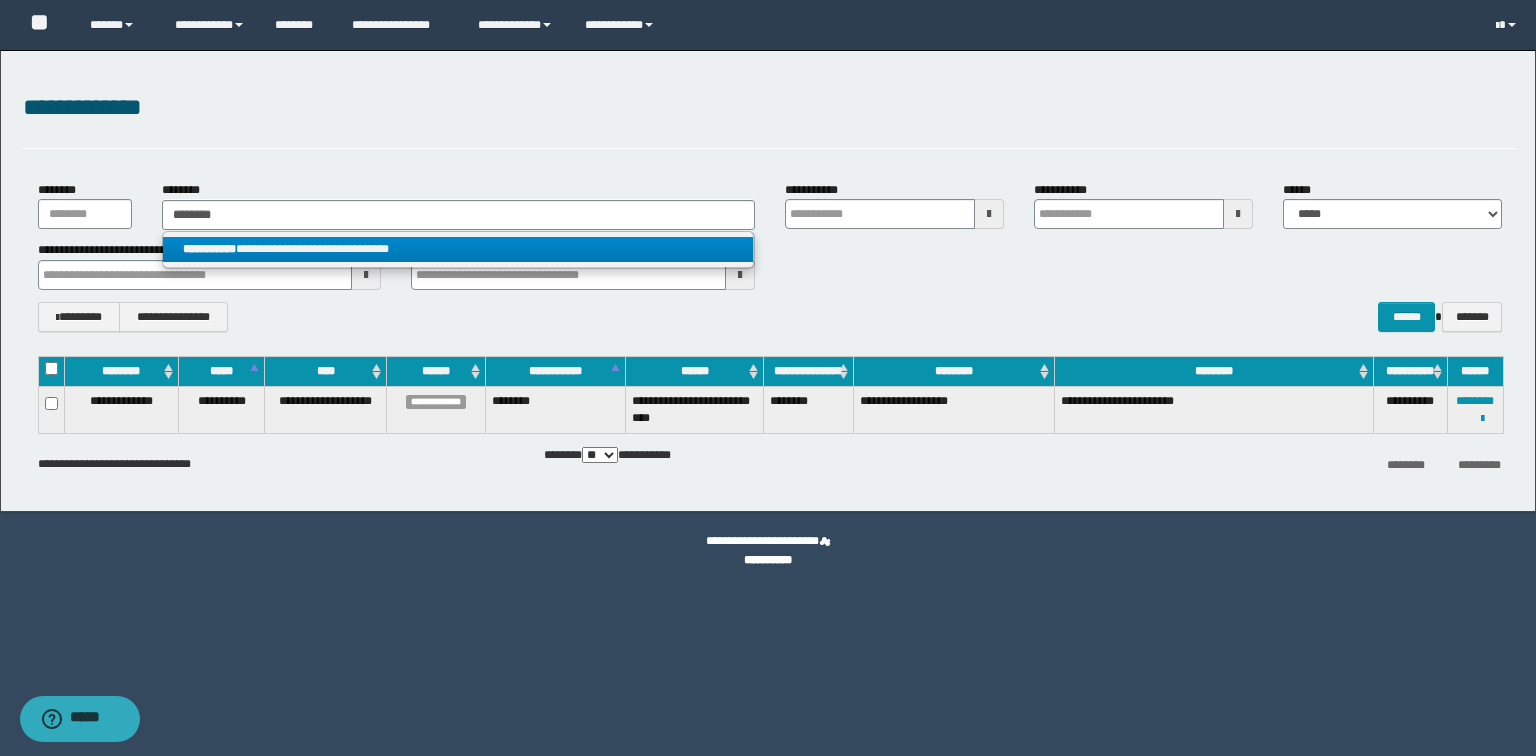 click on "**********" at bounding box center (458, 249) 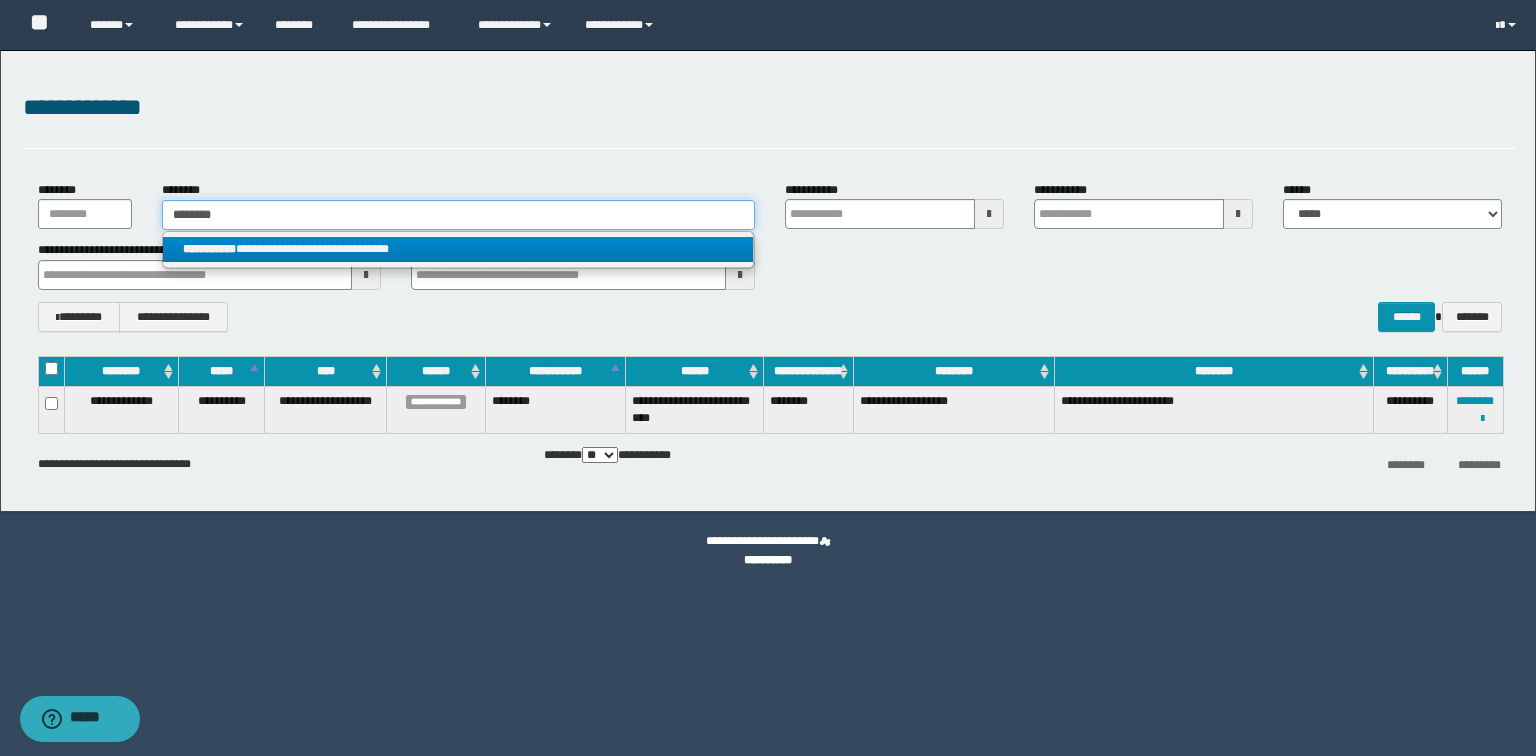 type 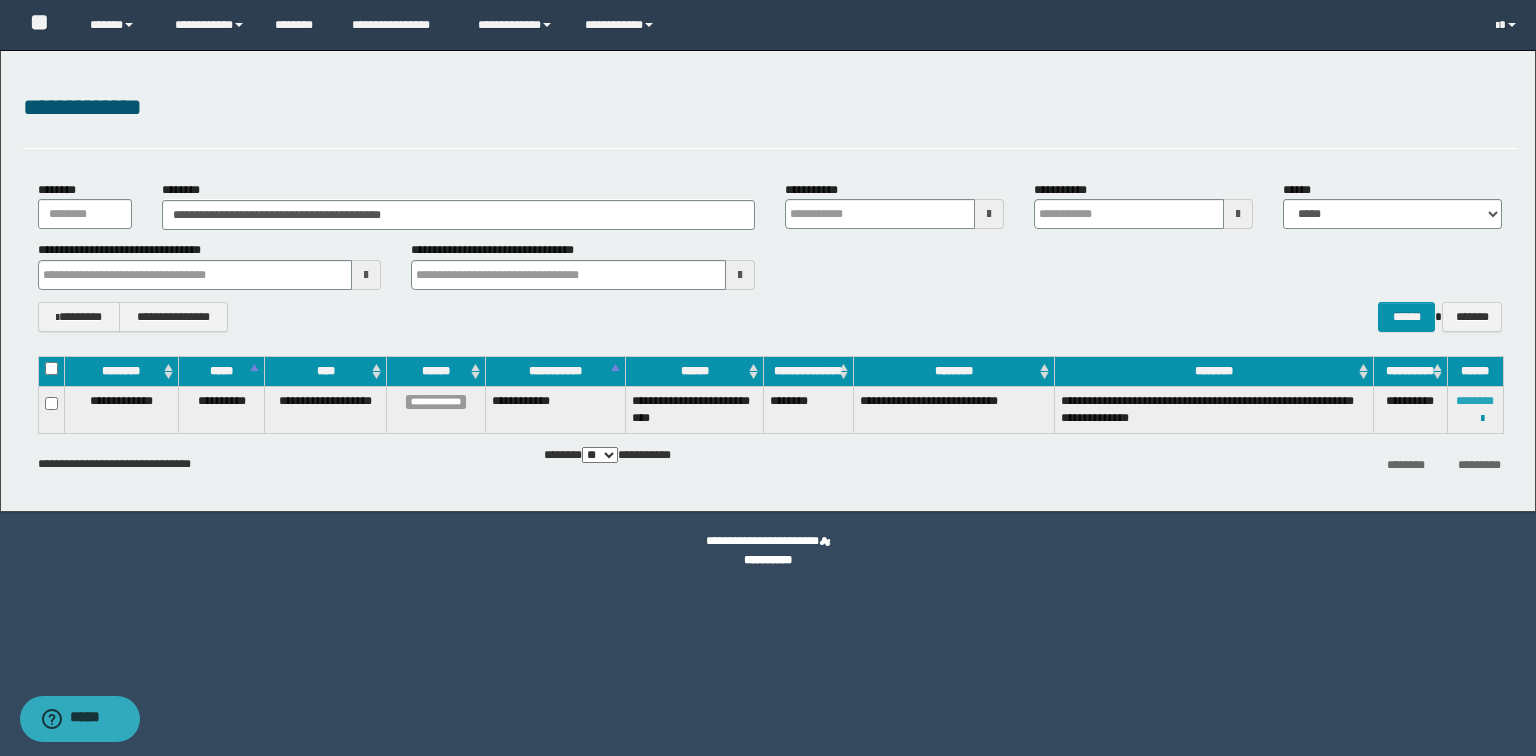 click on "********" at bounding box center [1475, 401] 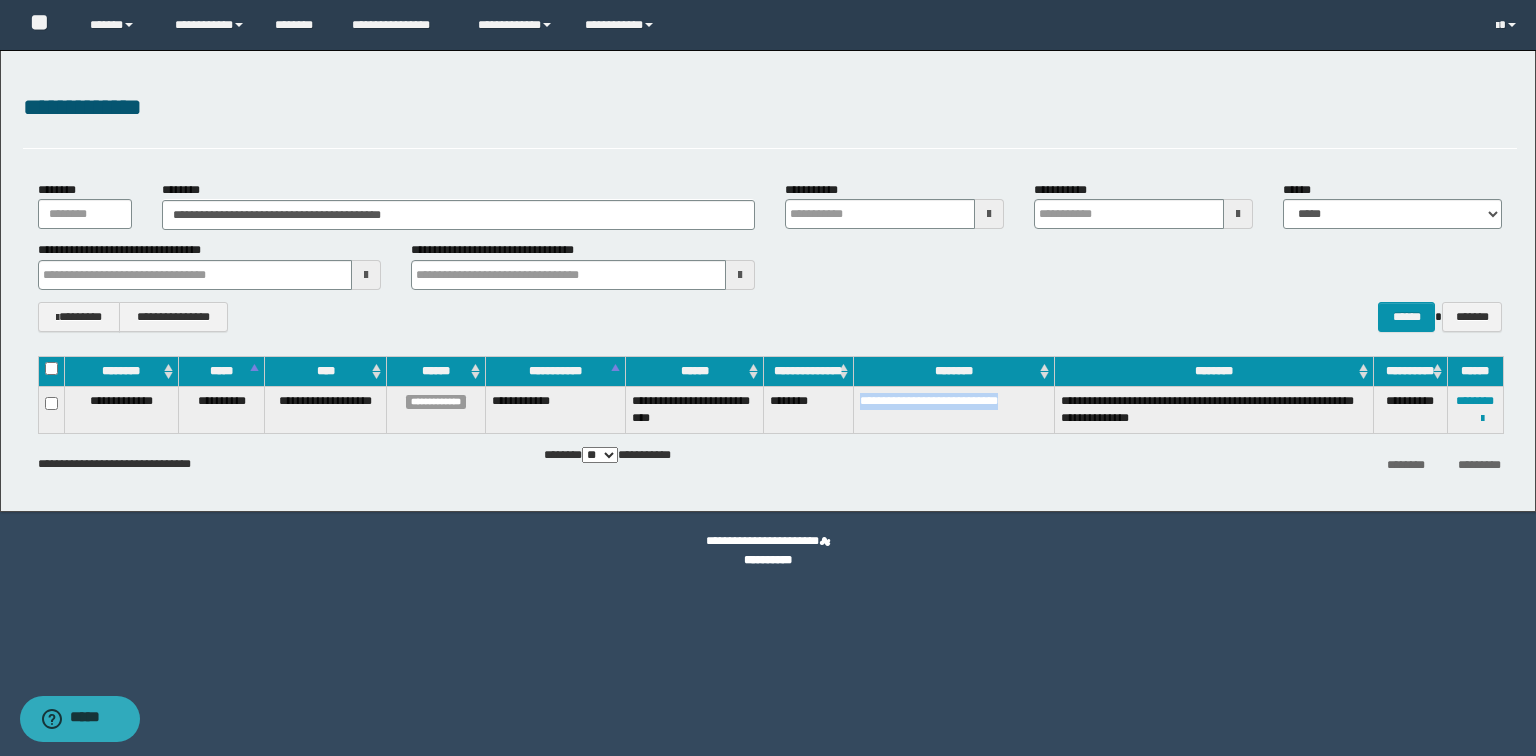 drag, startPoint x: 941, startPoint y: 426, endPoint x: 828, endPoint y: 422, distance: 113.07078 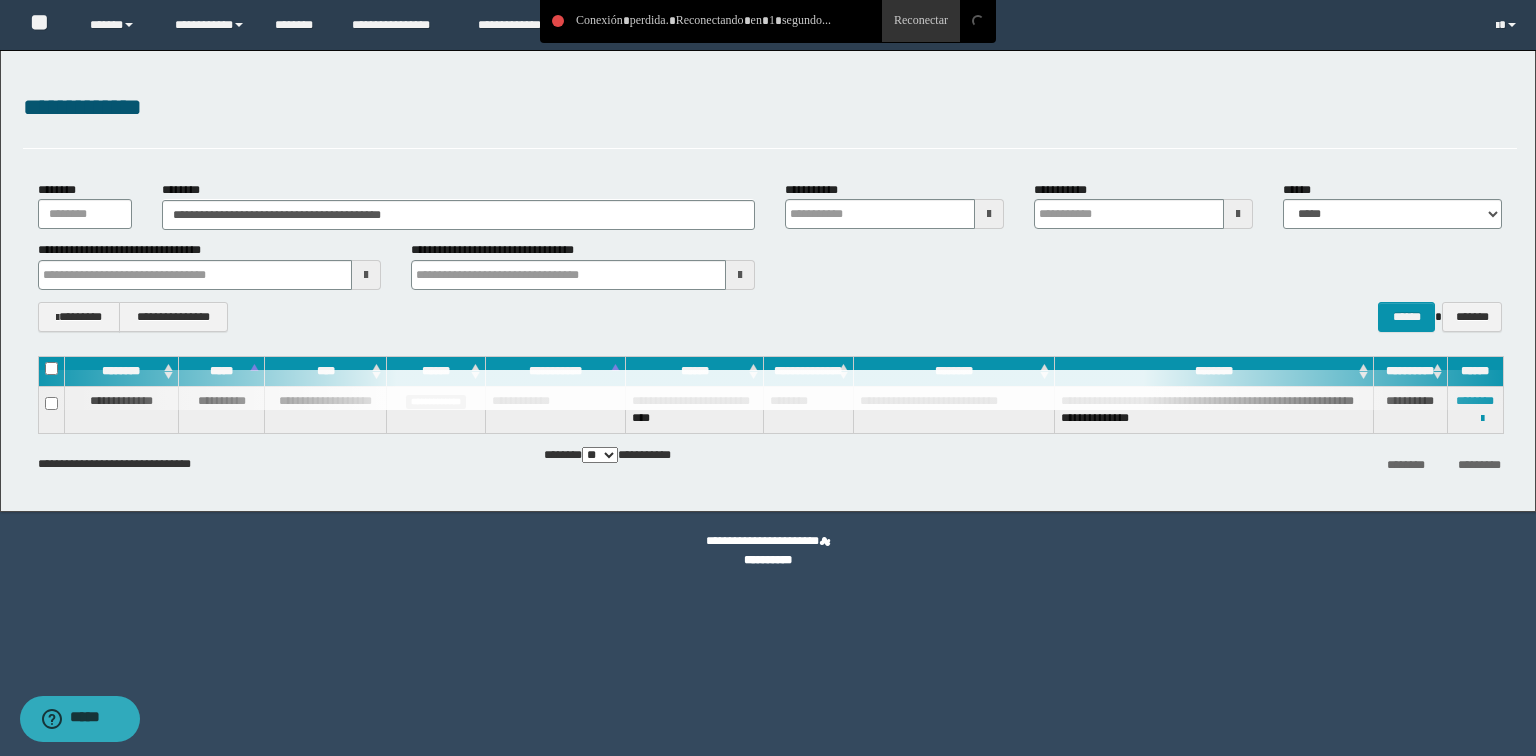 click on "**********" at bounding box center (770, 456) 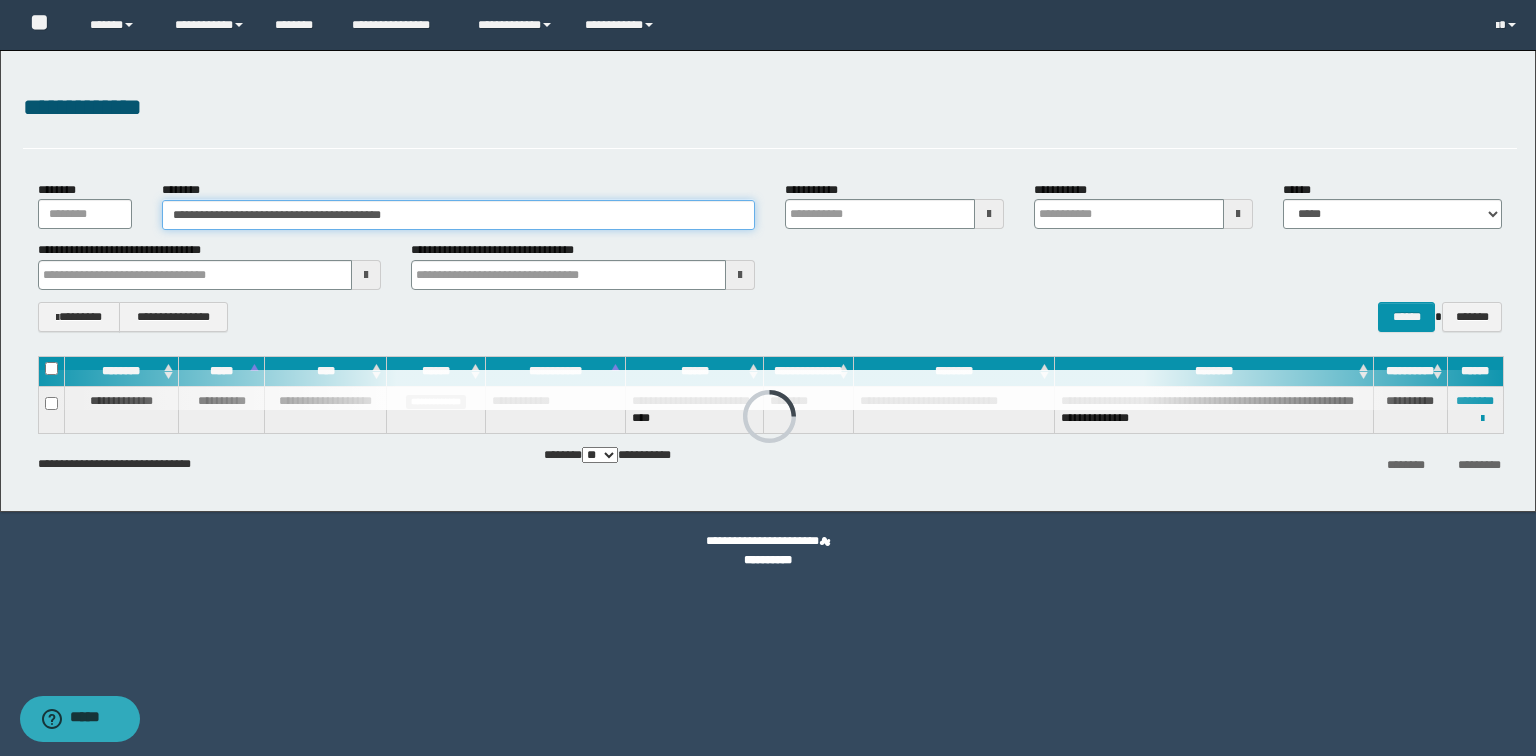 drag, startPoint x: 534, startPoint y: 204, endPoint x: 1116, endPoint y: 305, distance: 590.6987 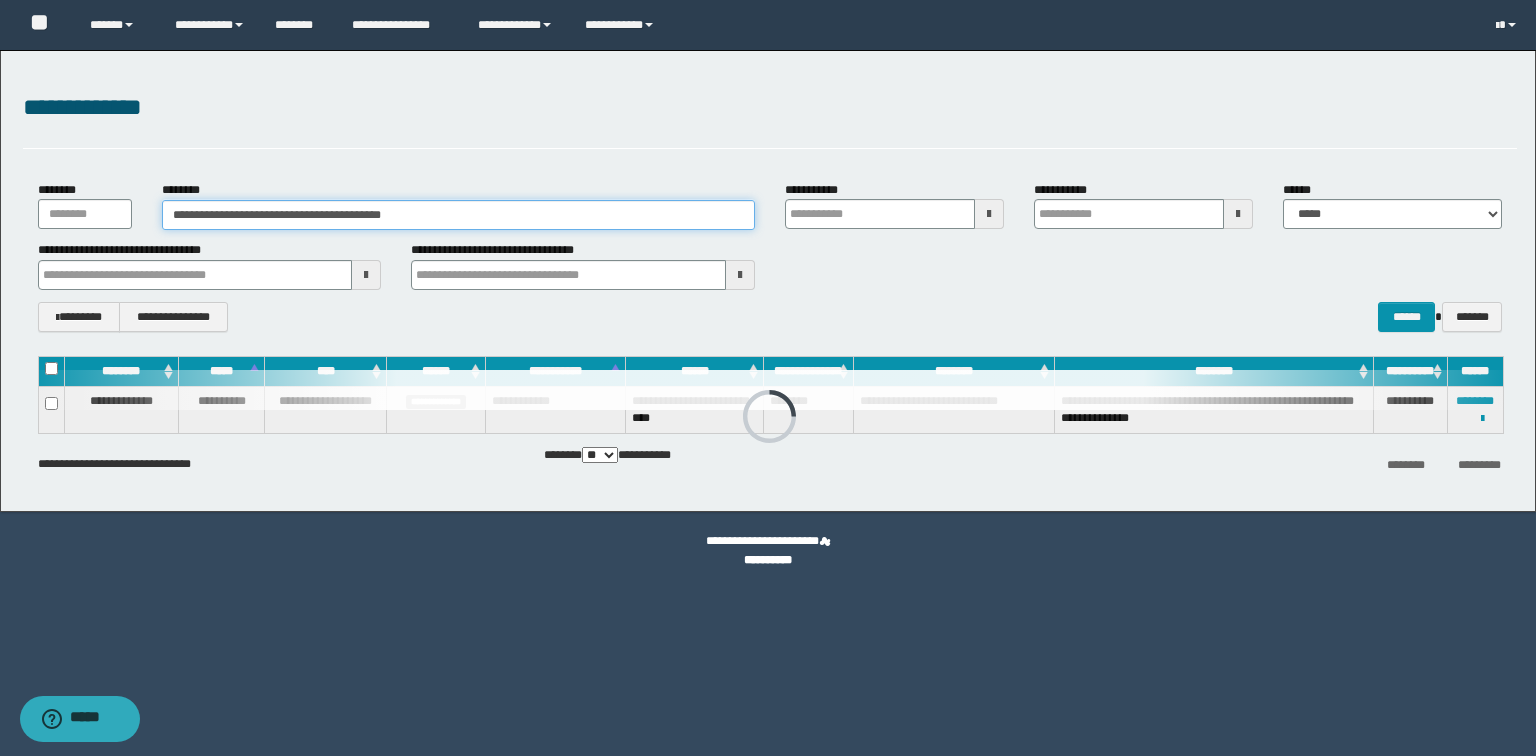 click on "**********" at bounding box center (768, 281) 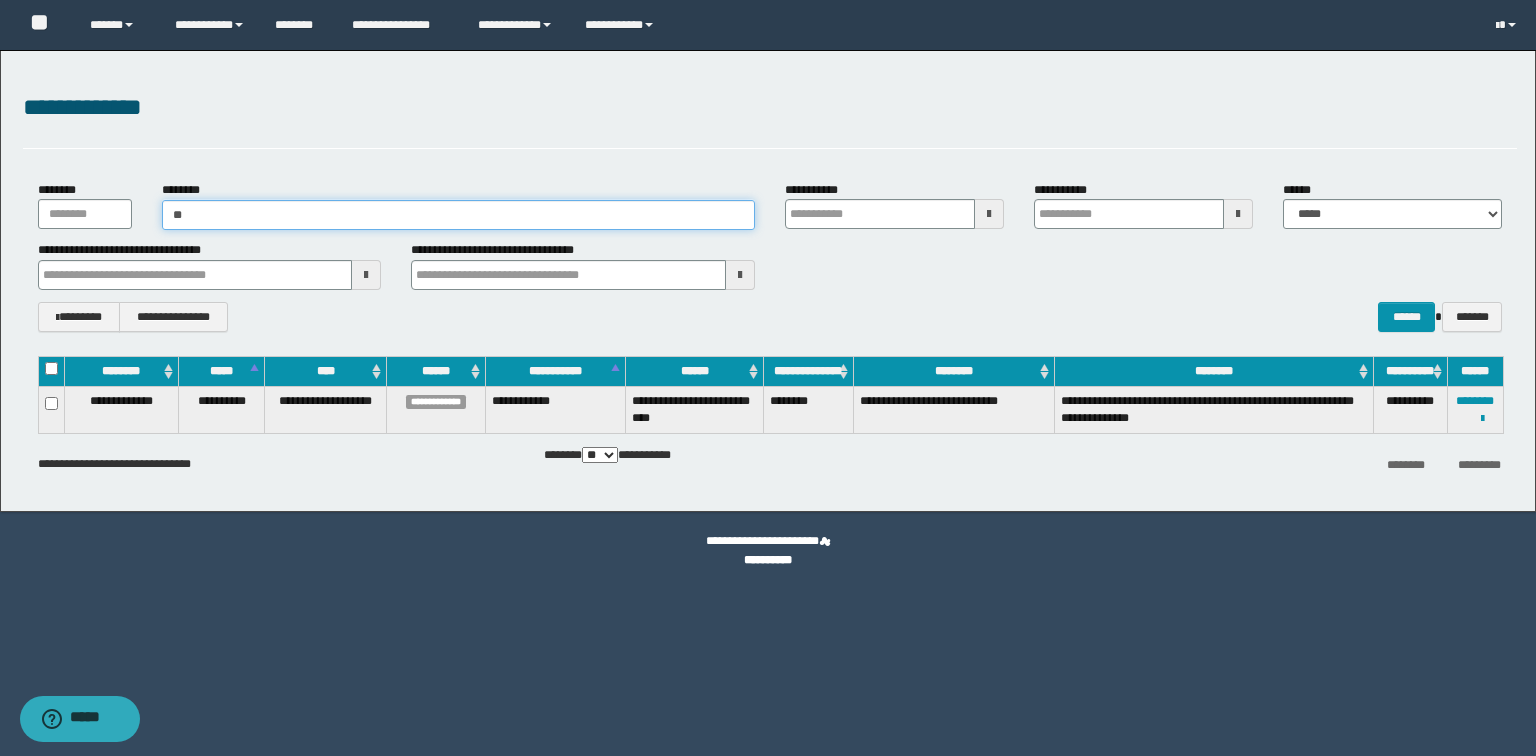 type on "**" 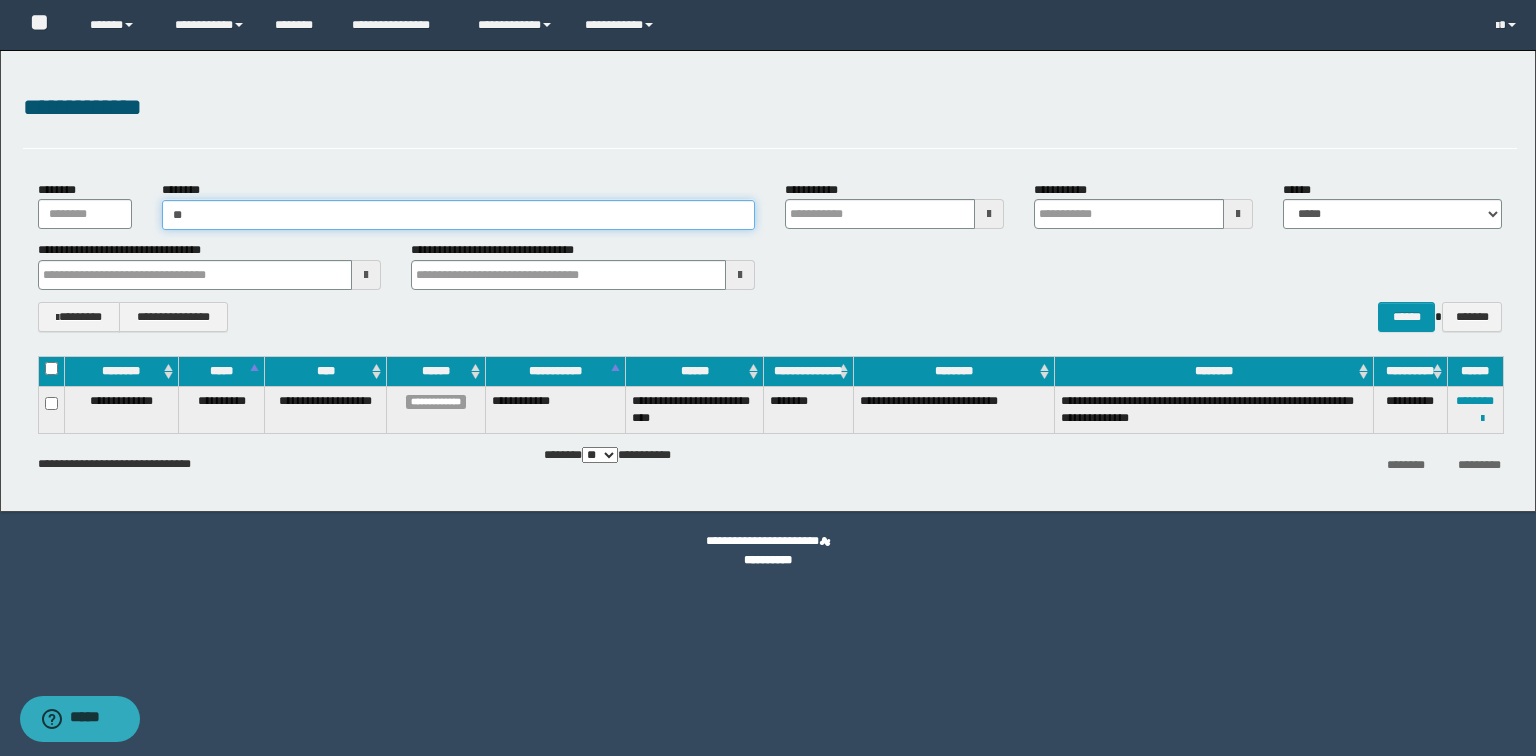 type on "**" 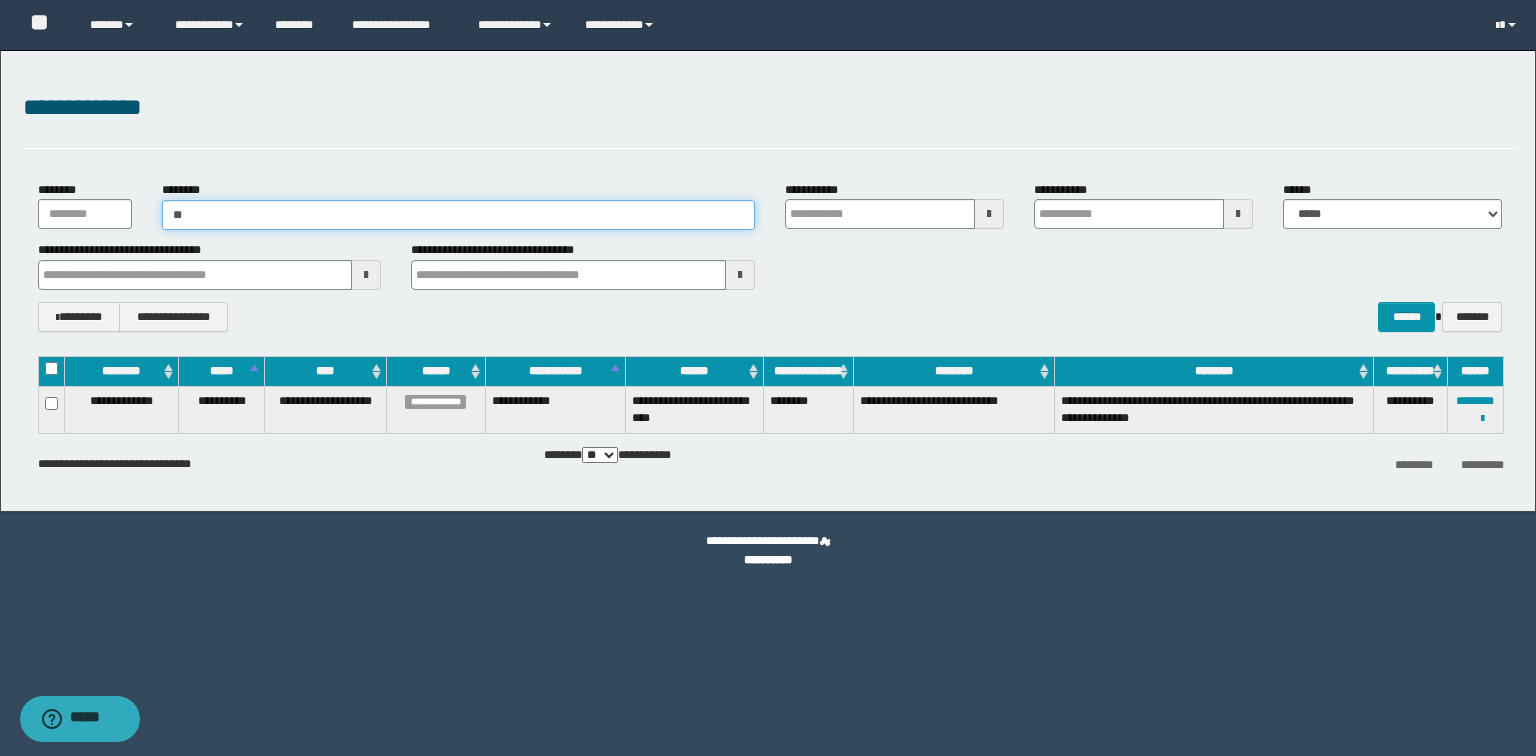 type on "**" 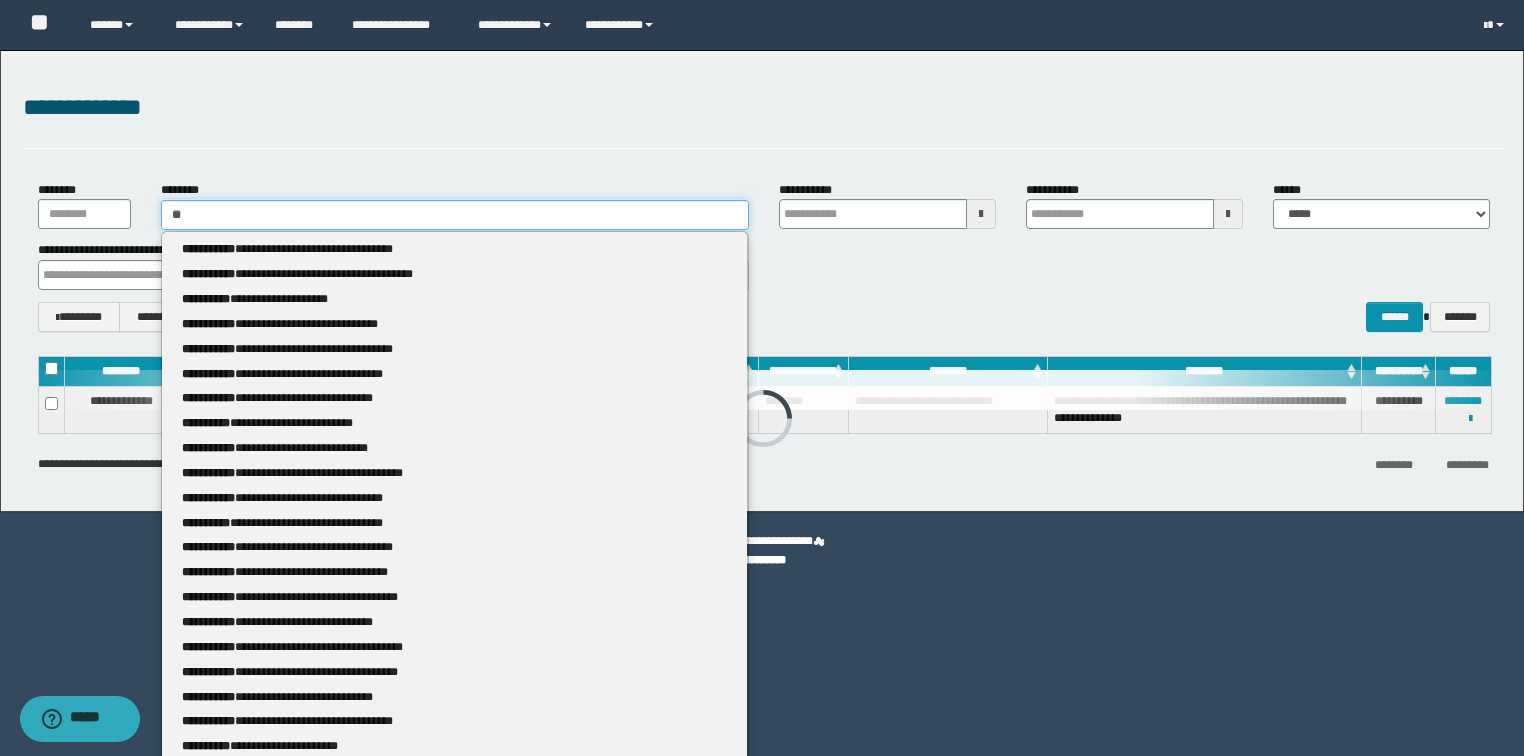 type 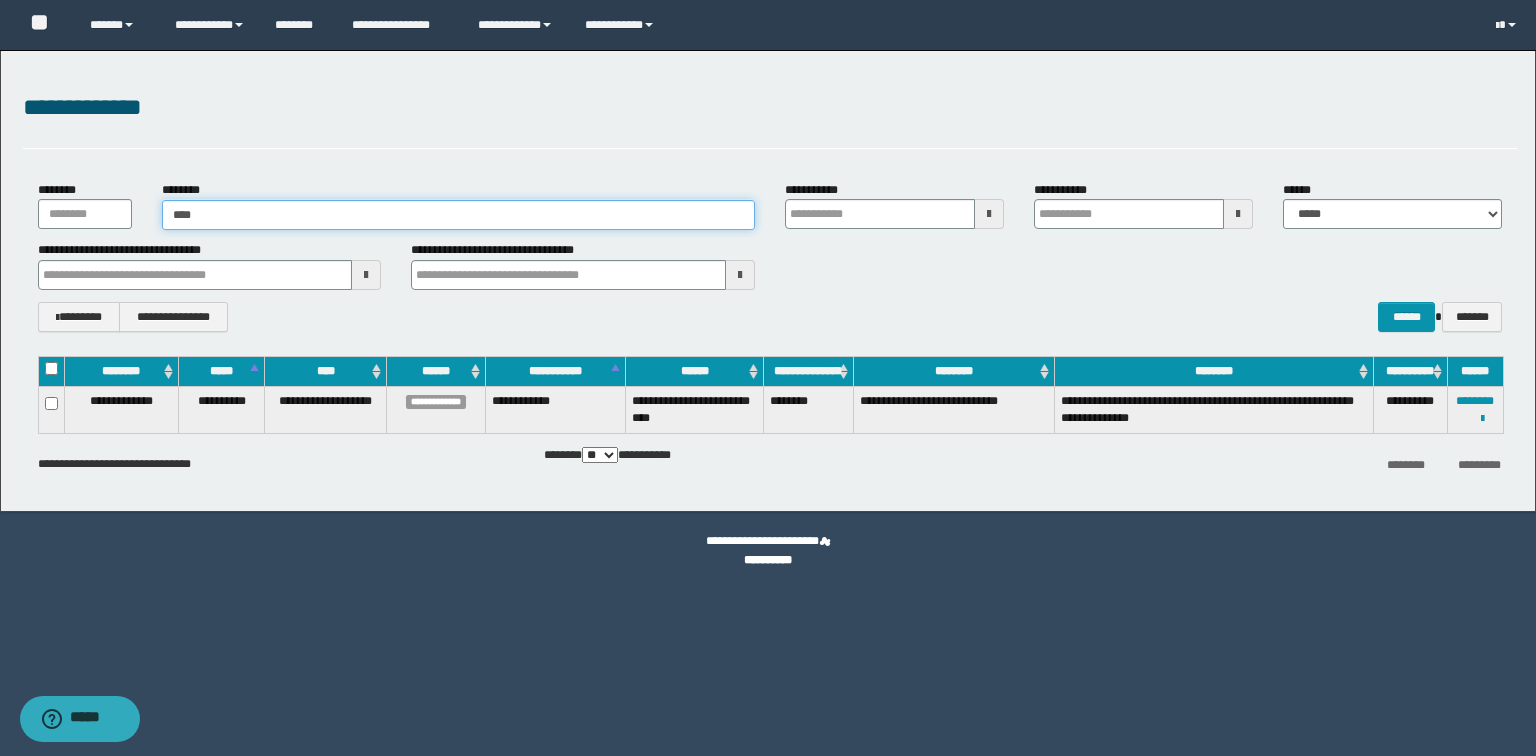type on "*****" 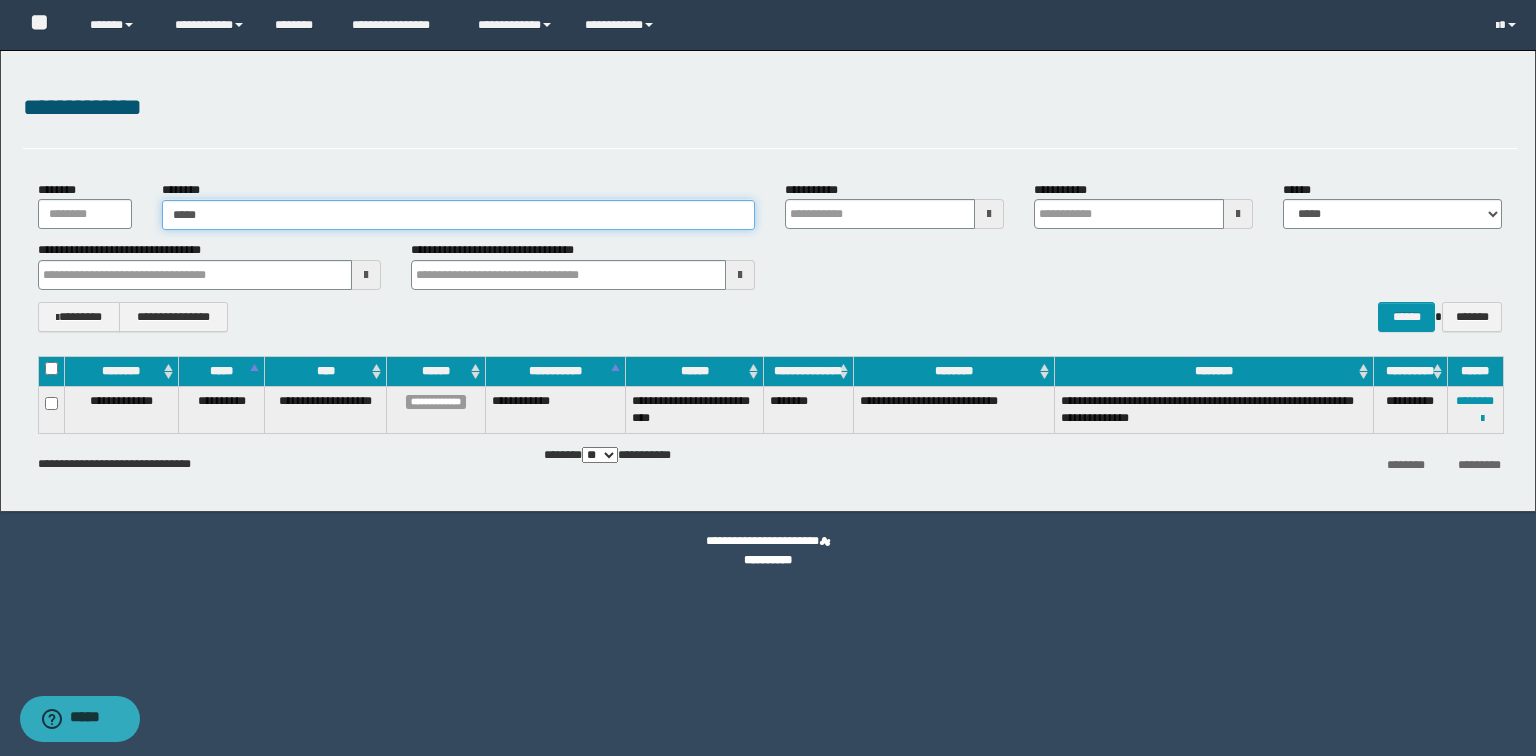 type on "*****" 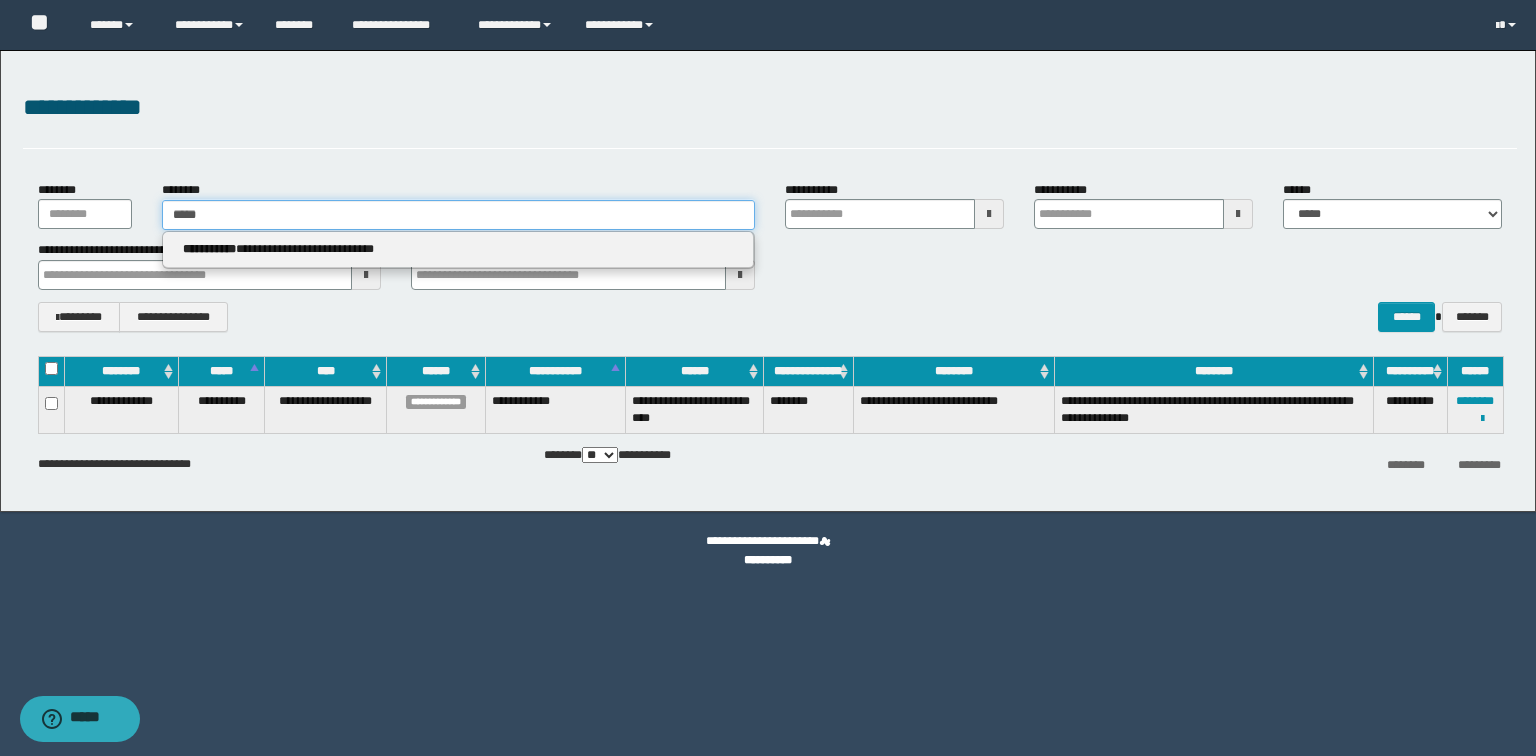 type on "*****" 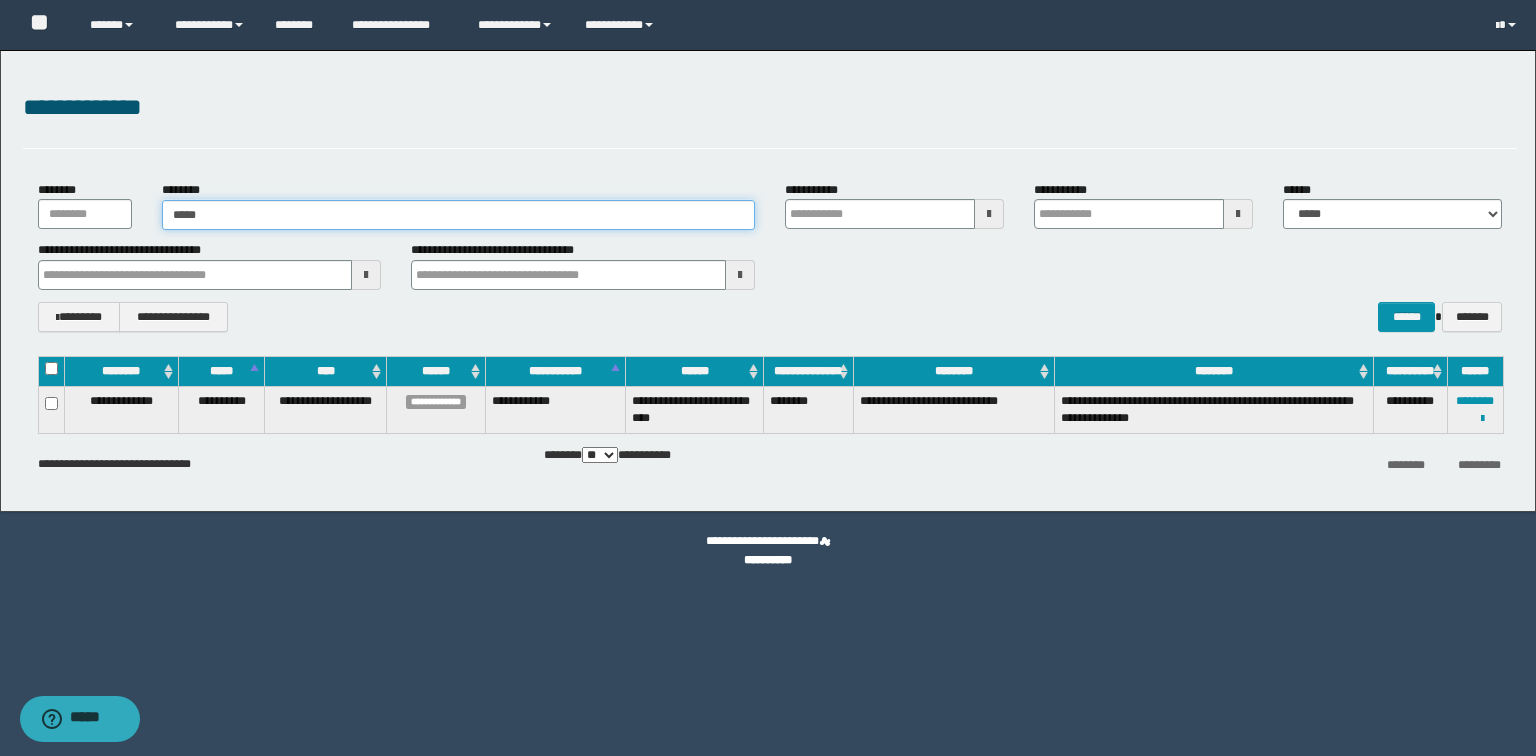 type on "*****" 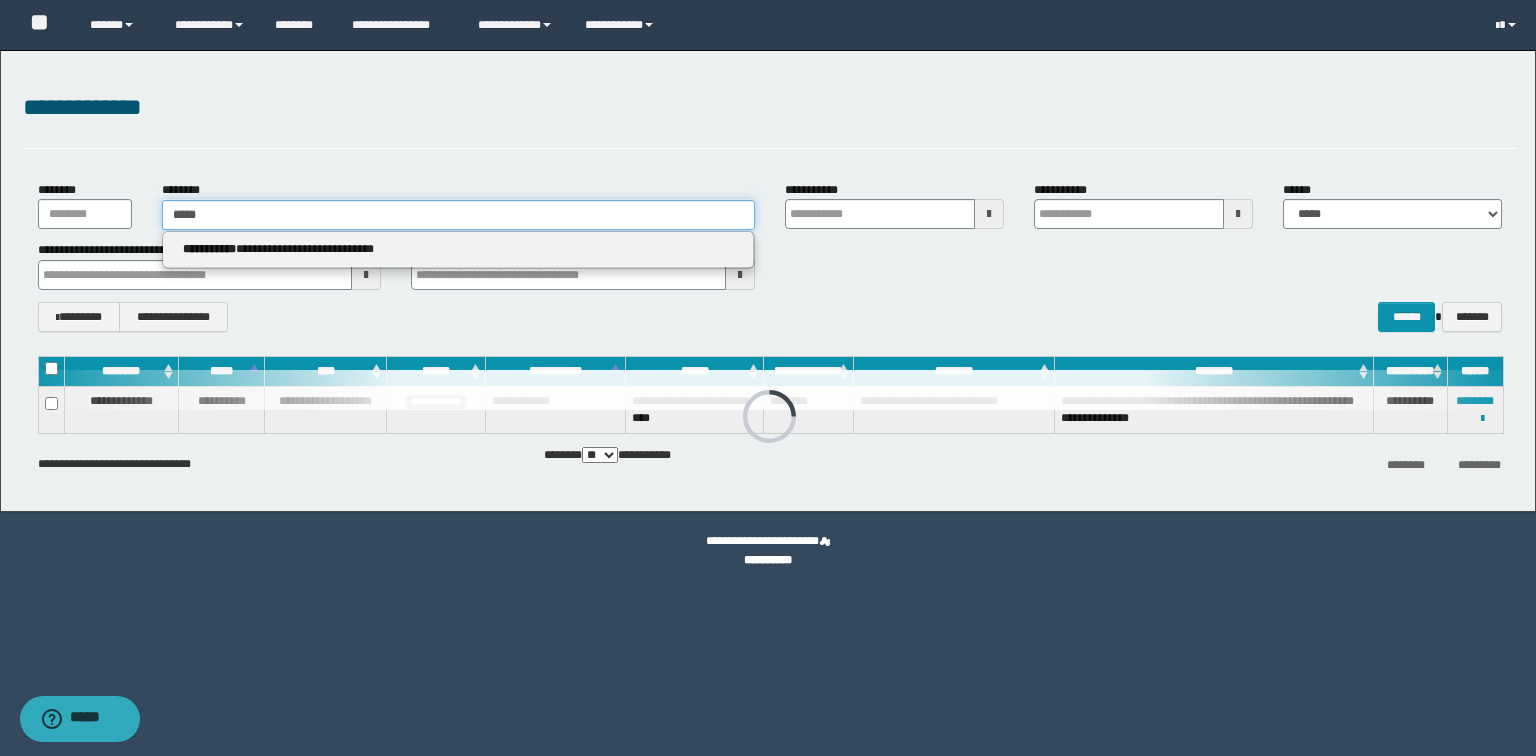 type 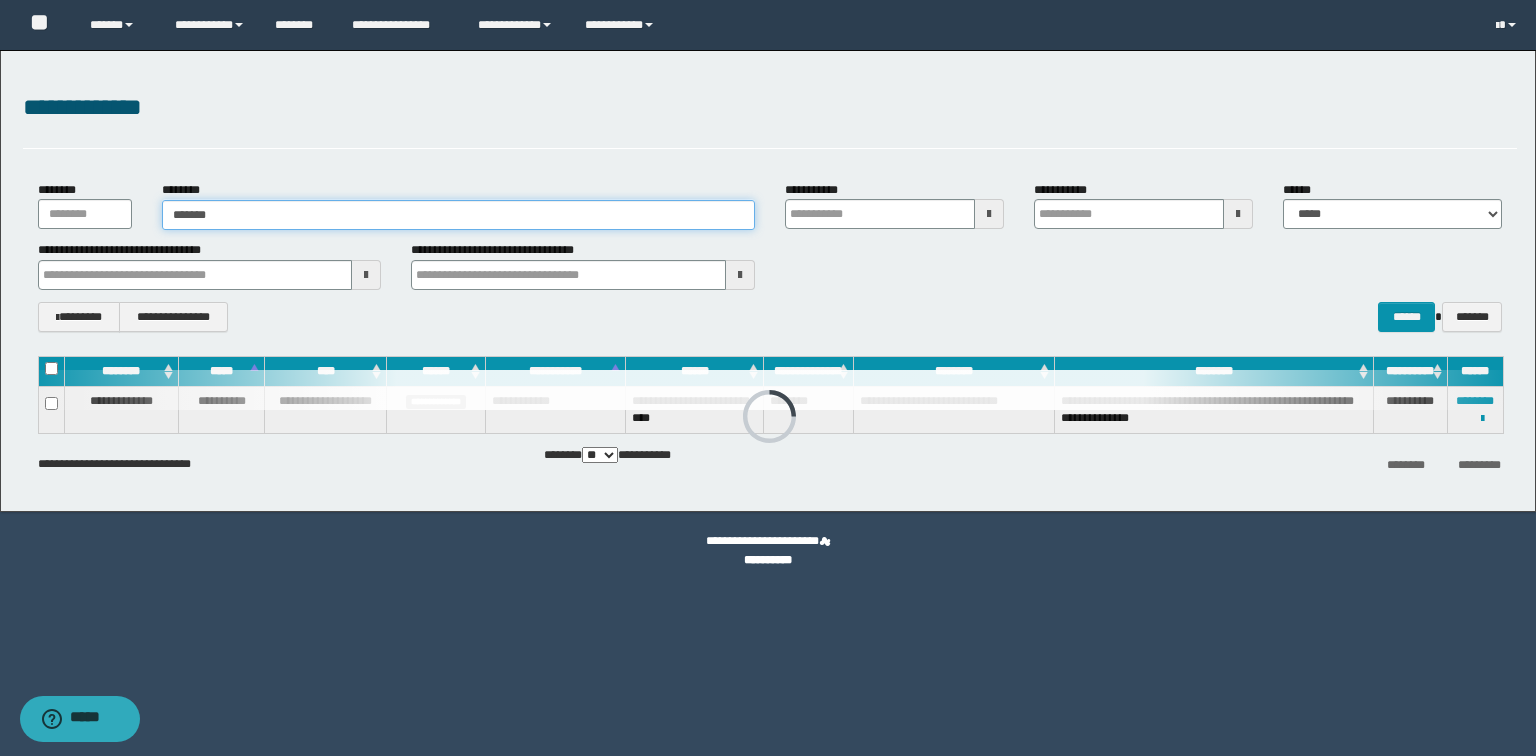 type on "********" 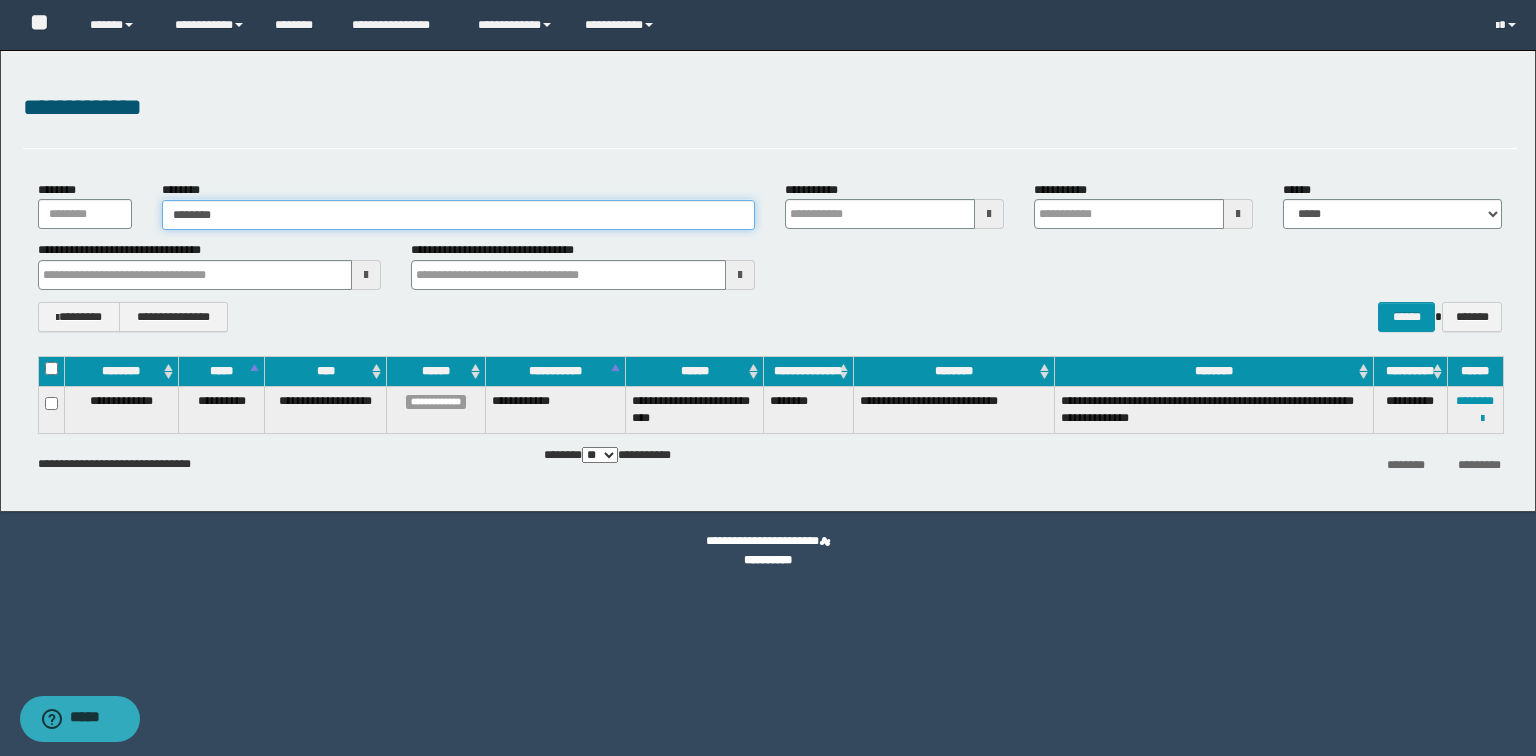 type on "********" 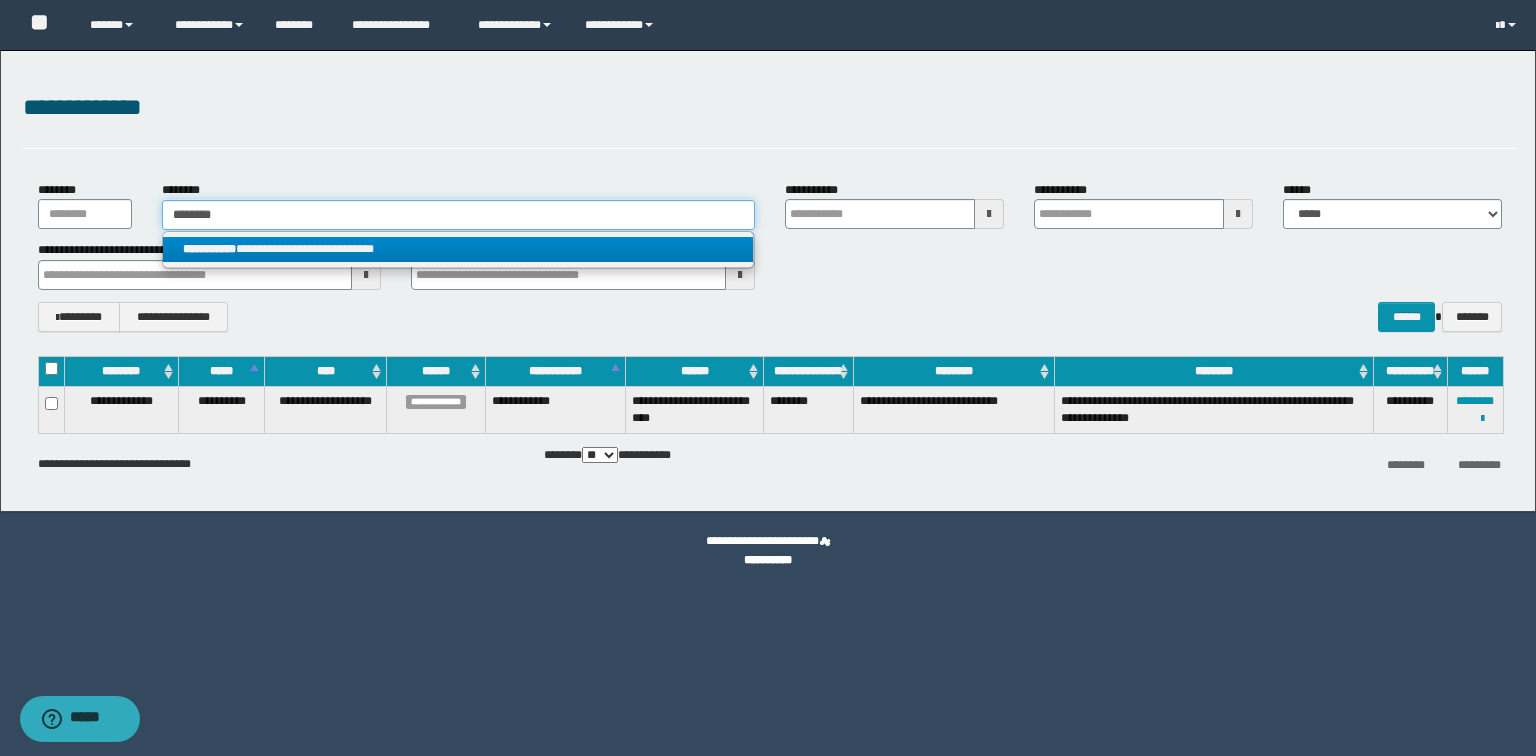 type on "********" 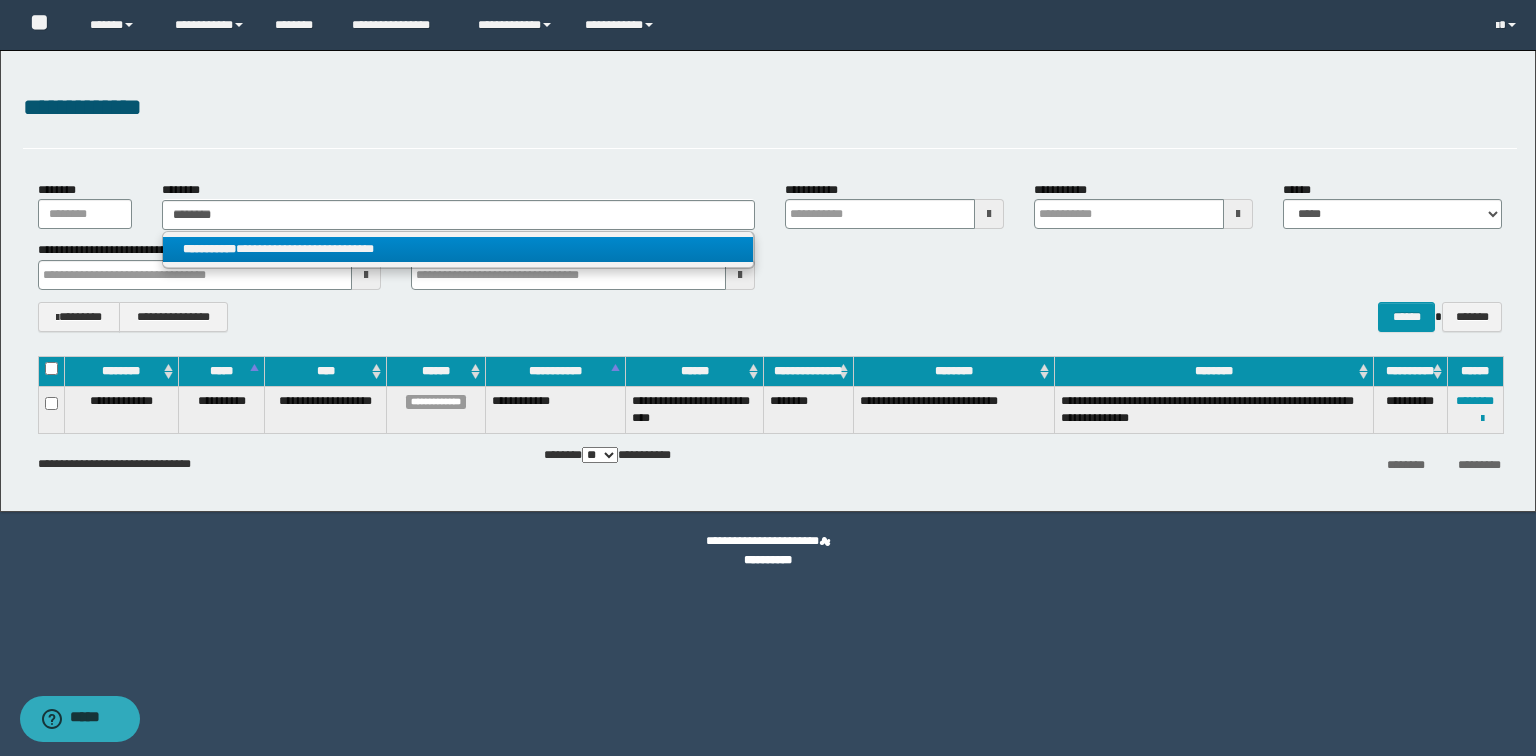 click on "**********" at bounding box center [458, 249] 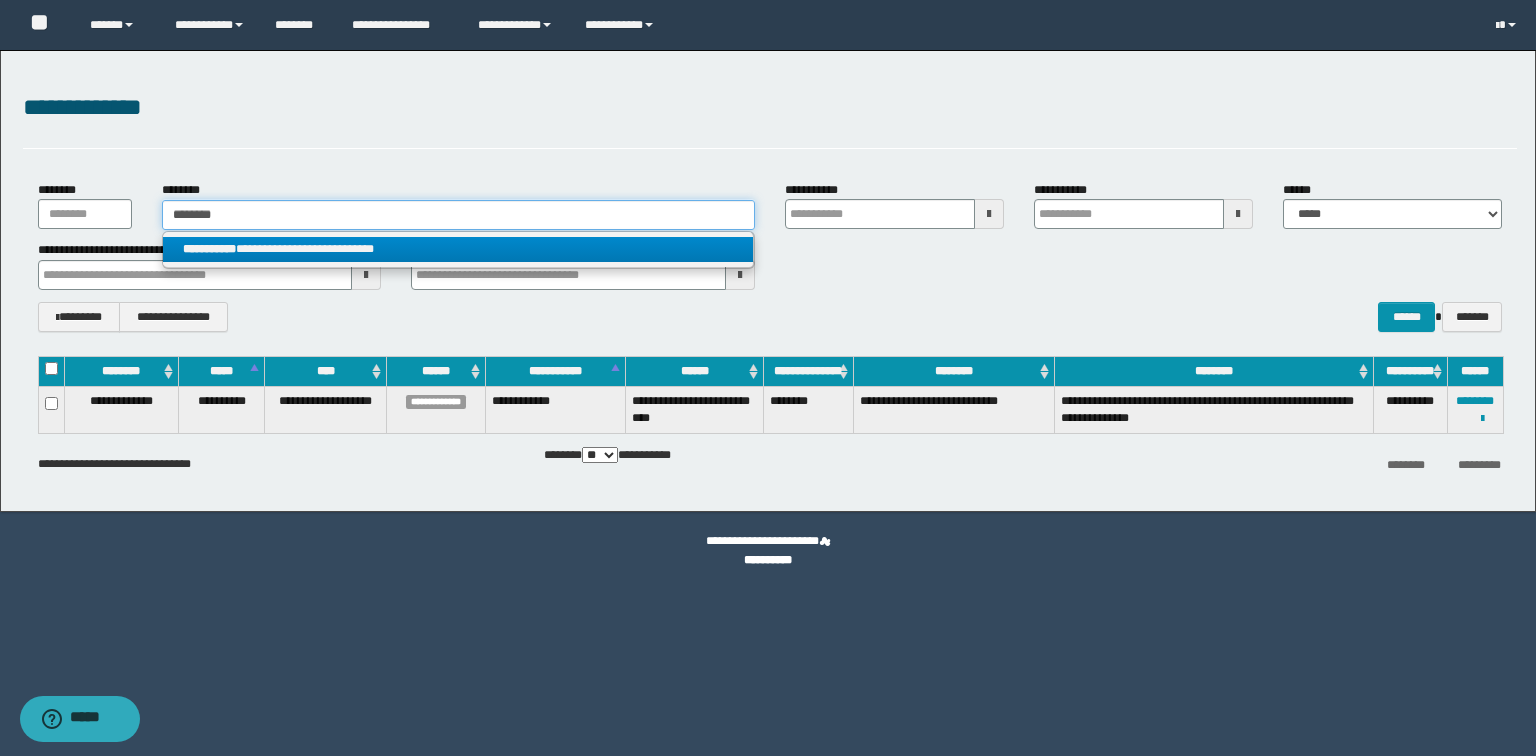 type 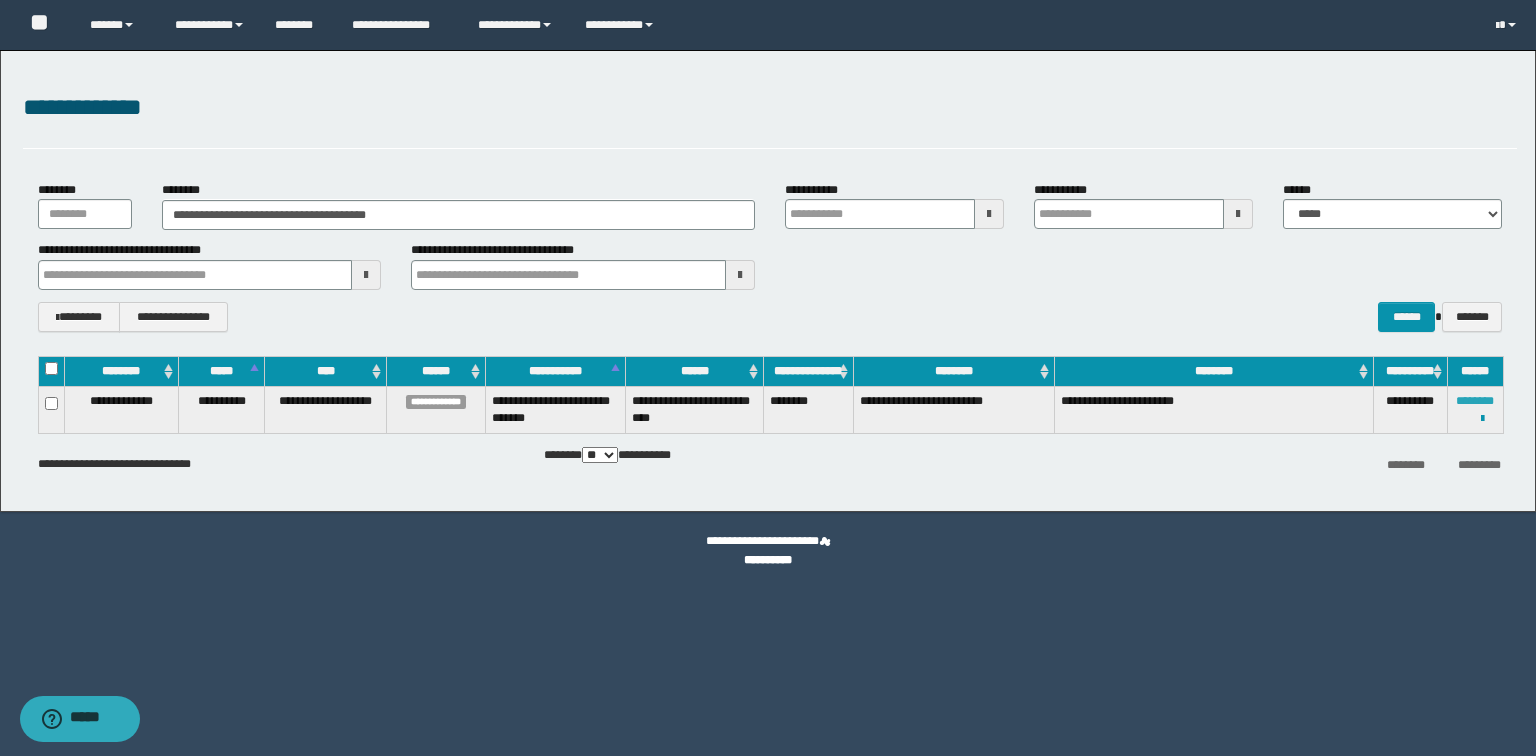 click on "********" at bounding box center (1475, 401) 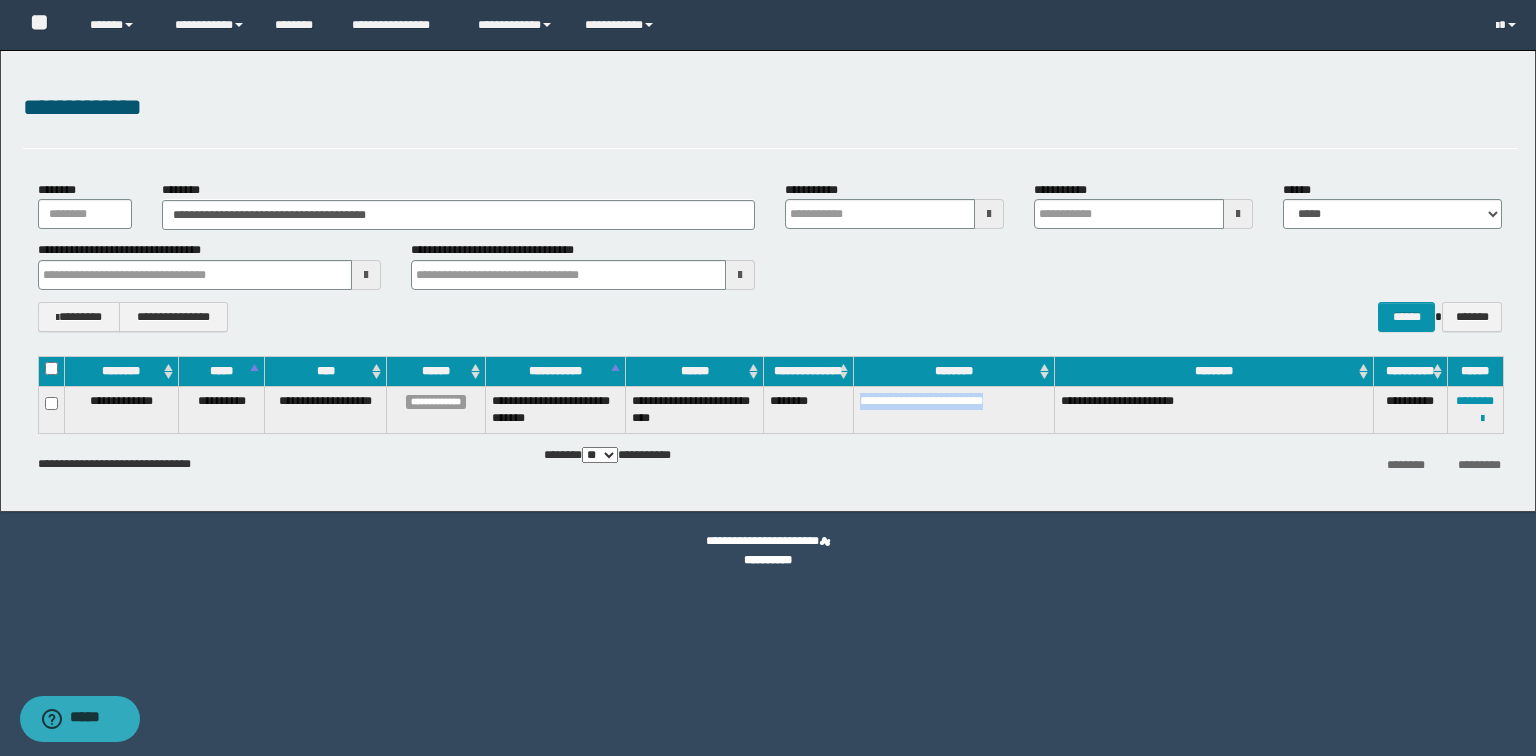 drag, startPoint x: 1035, startPoint y: 403, endPoint x: 857, endPoint y: 428, distance: 179.74704 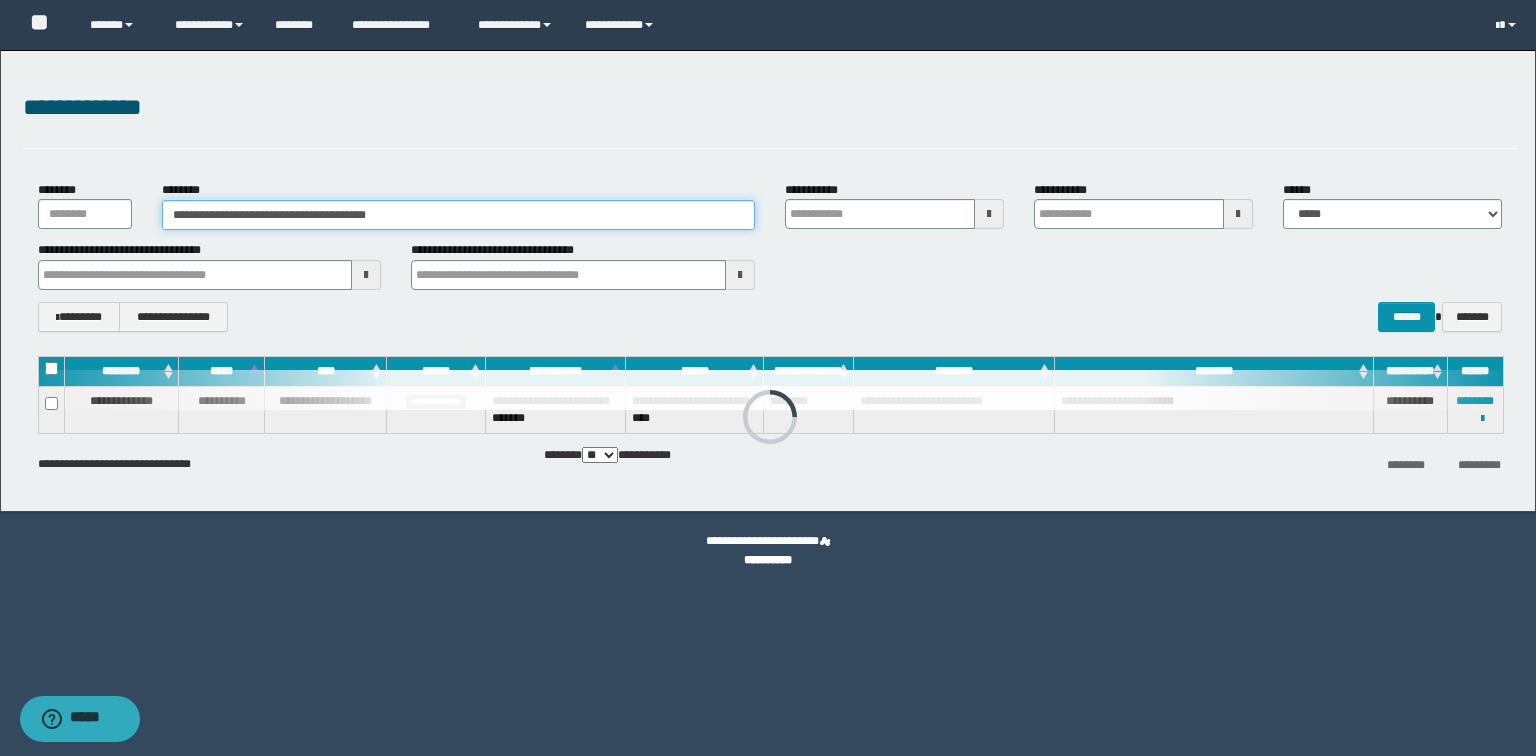 drag, startPoint x: 482, startPoint y: 210, endPoint x: 5, endPoint y: 178, distance: 478.07217 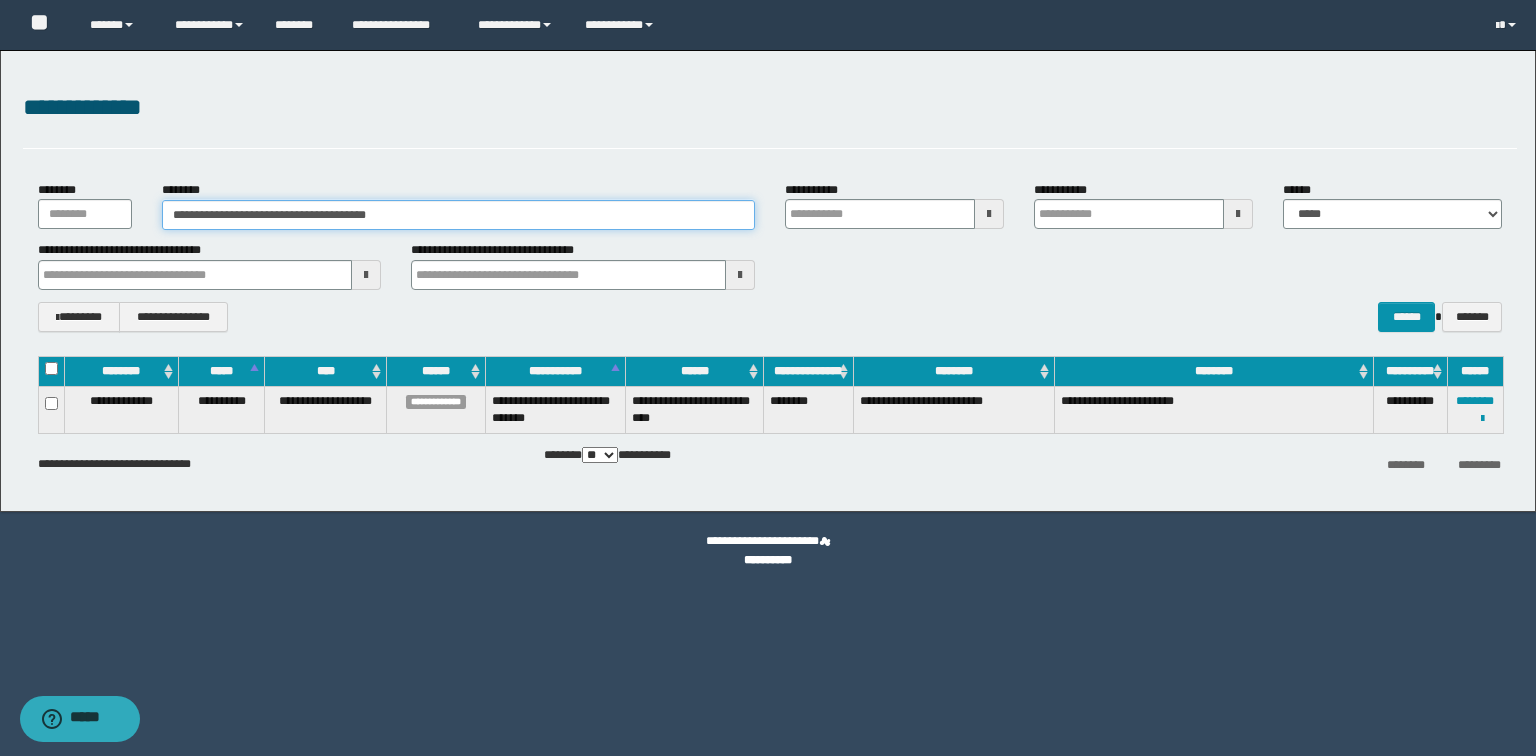 paste 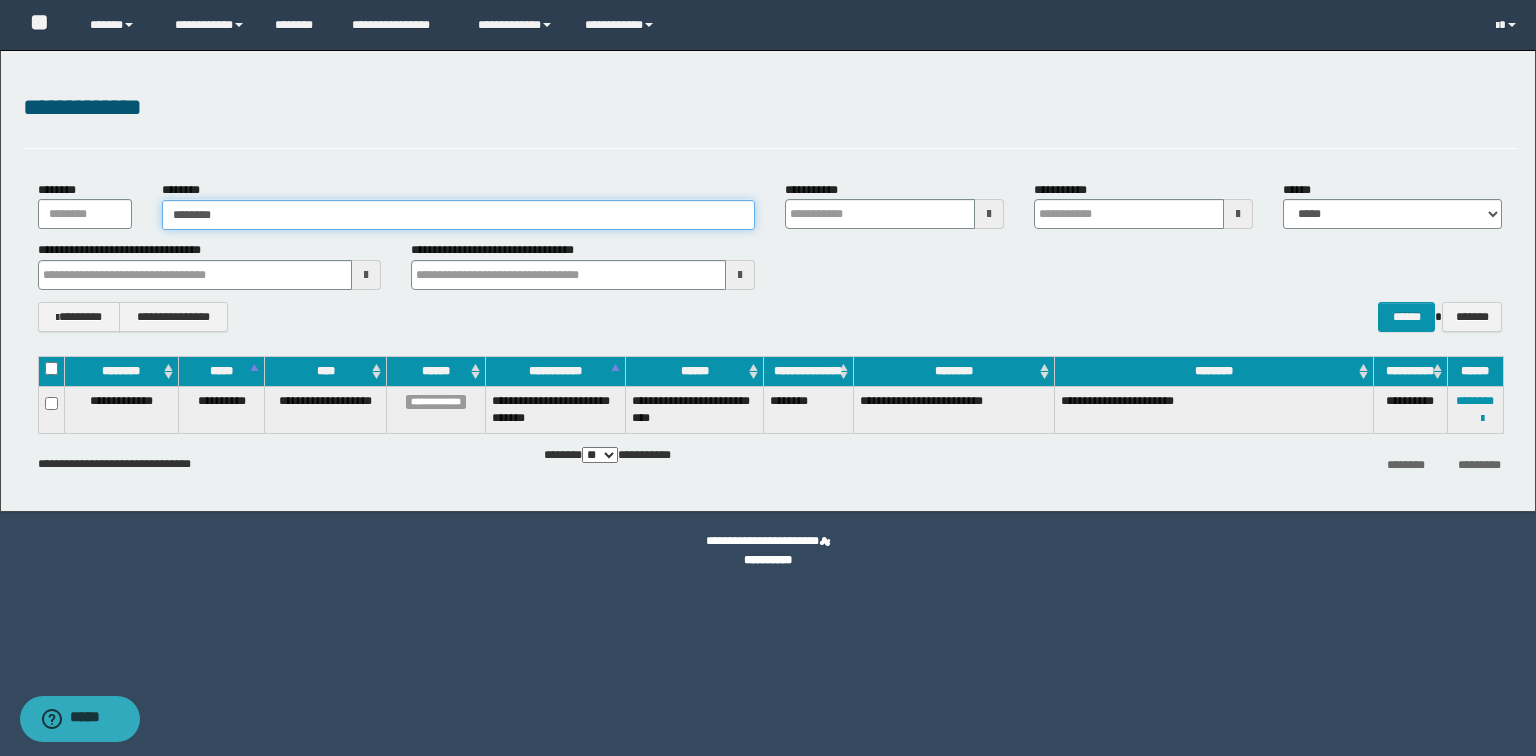 type on "********" 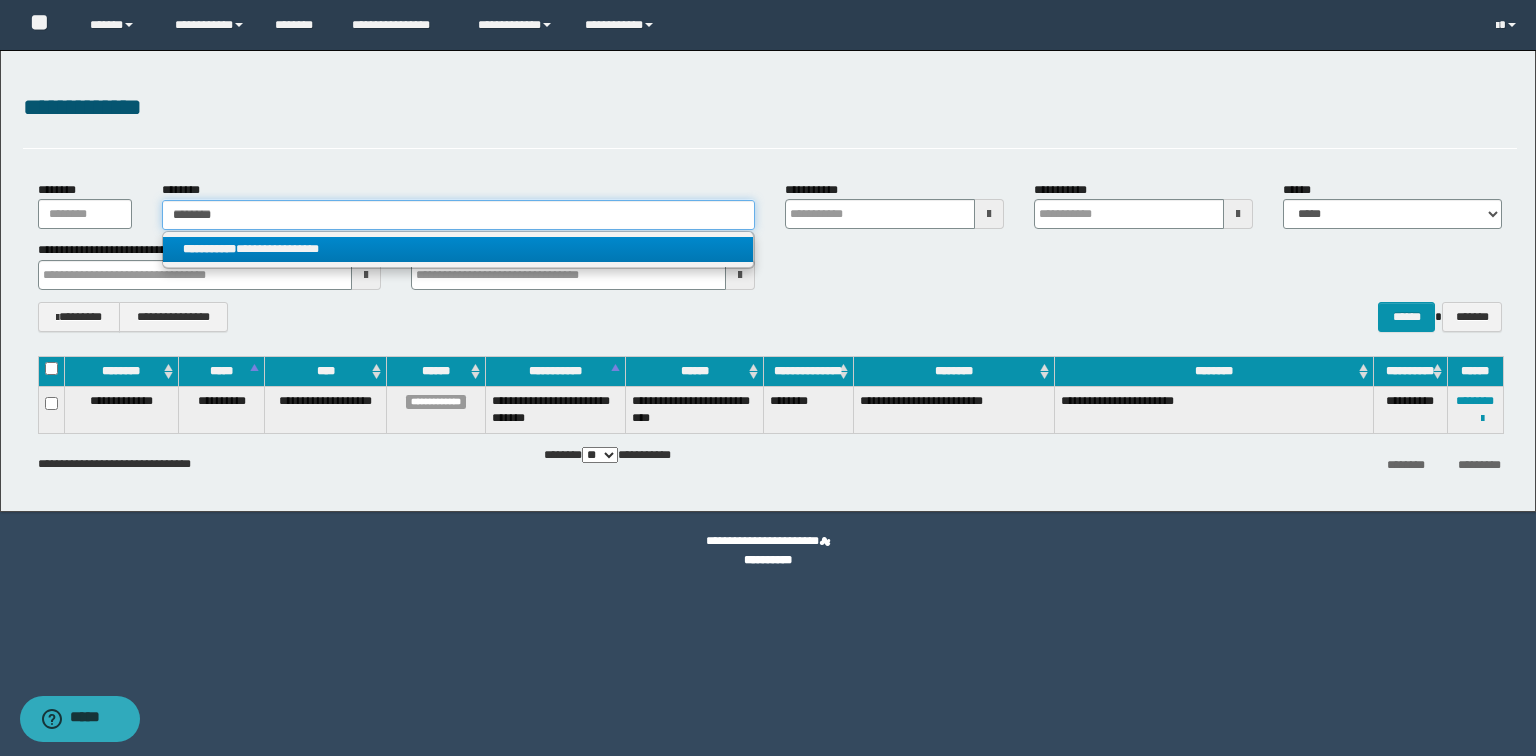 type on "********" 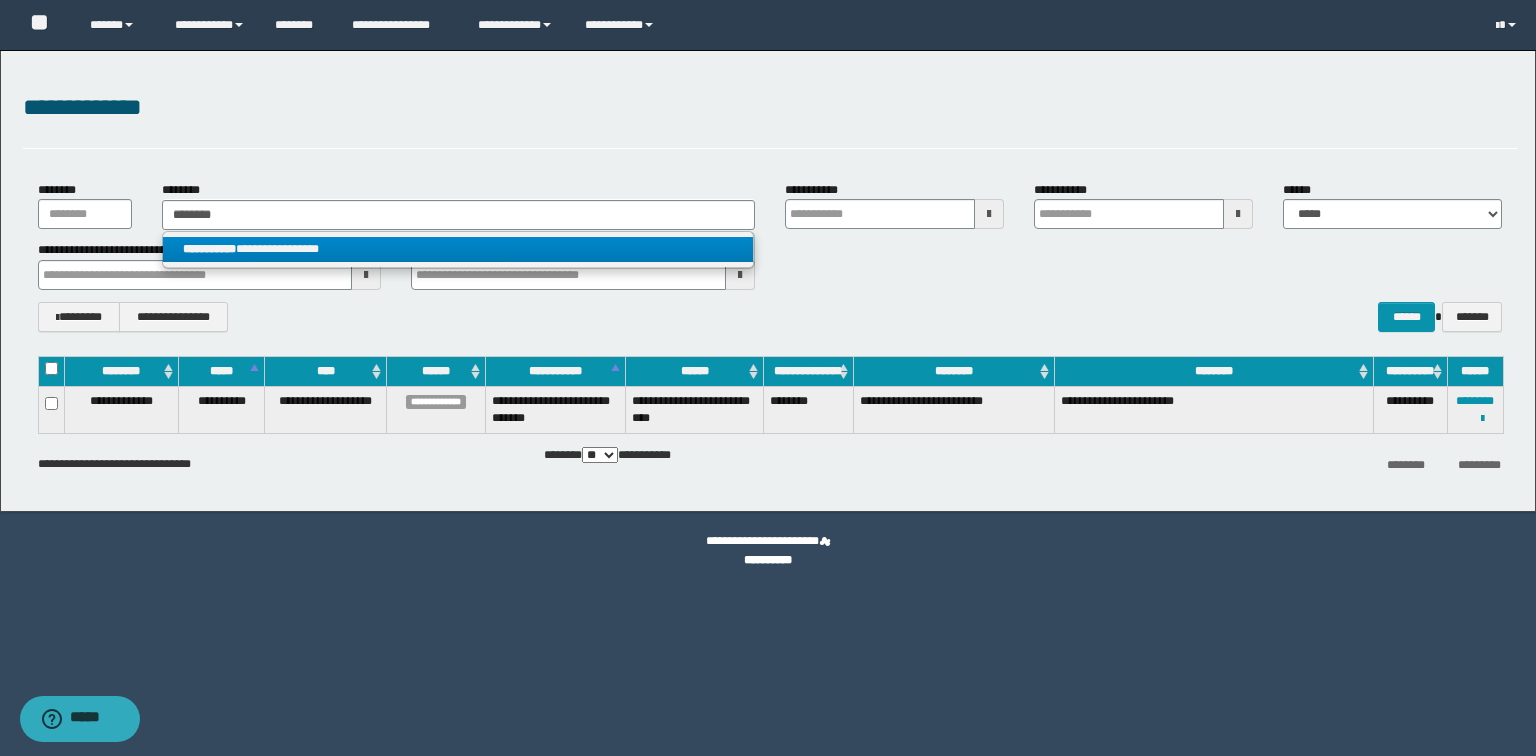 click on "**********" at bounding box center [458, 249] 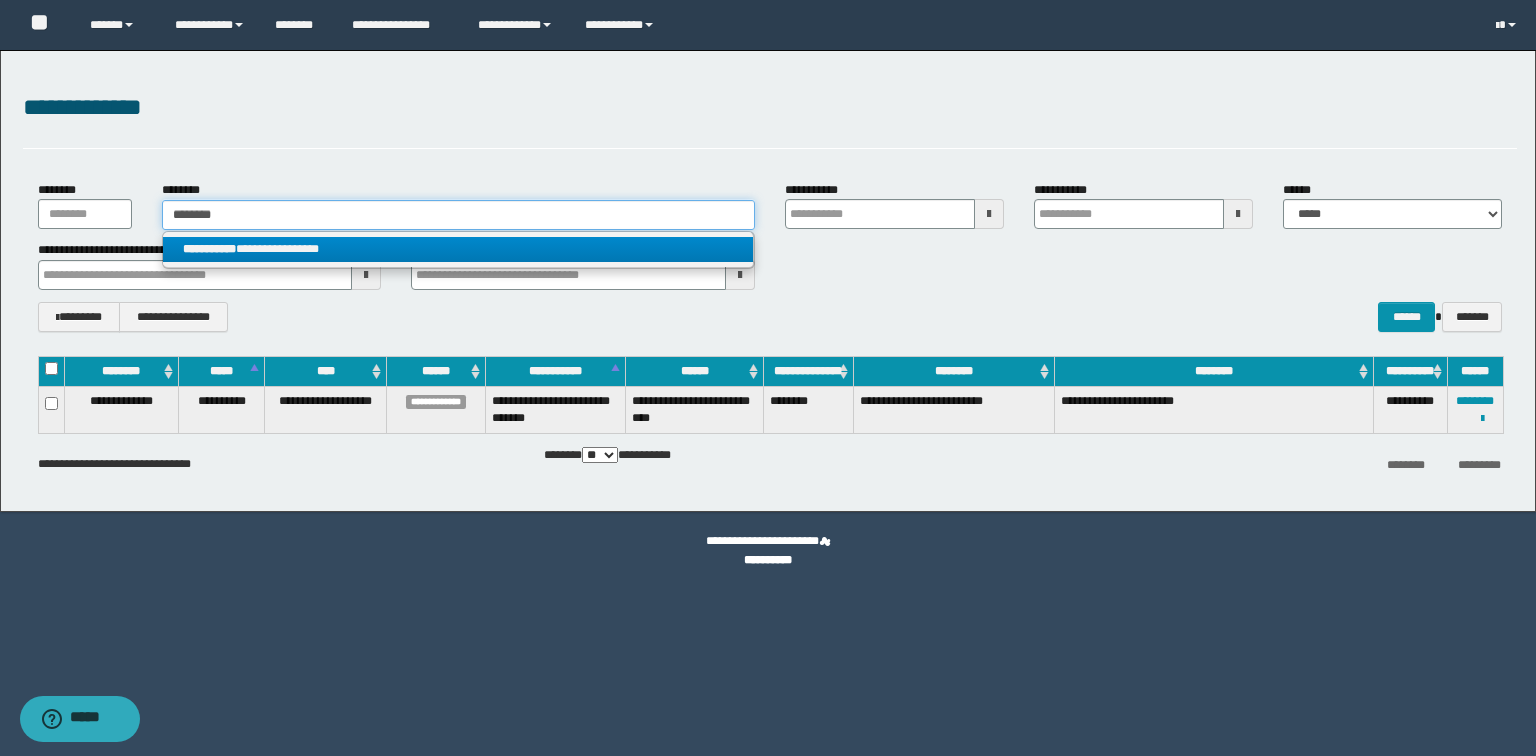type 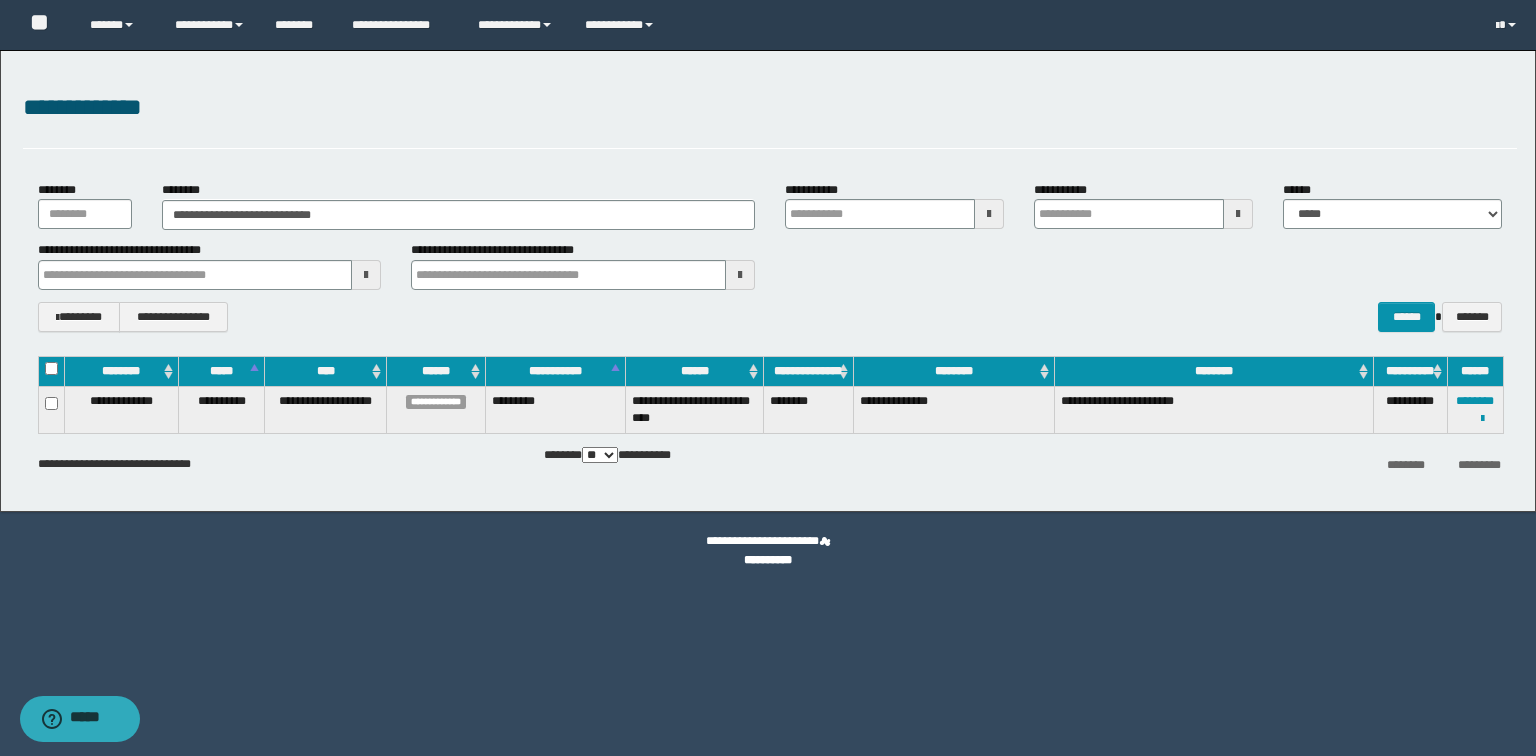 click on "**********" at bounding box center (1475, 409) 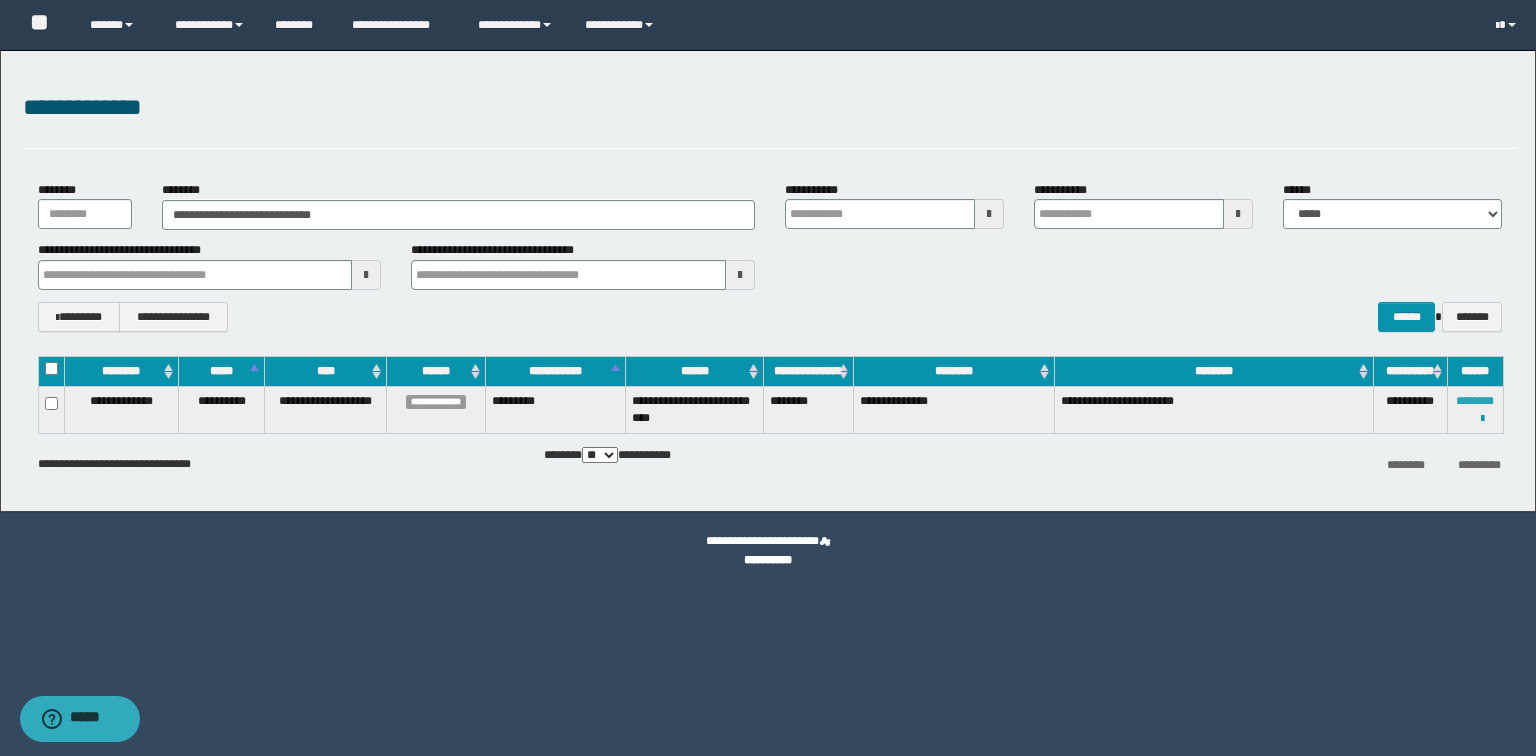 click on "********" at bounding box center (1475, 401) 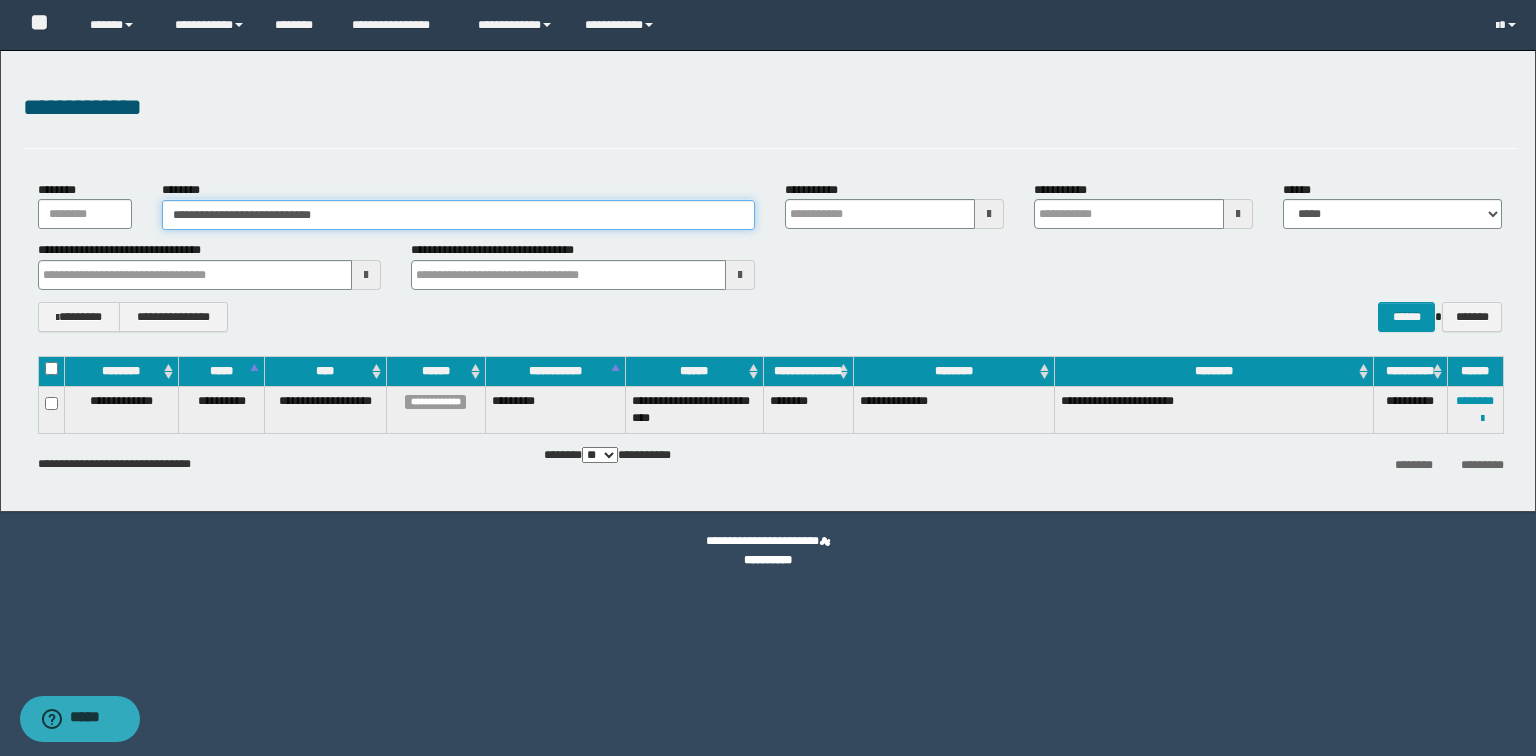 drag, startPoint x: 516, startPoint y: 211, endPoint x: 0, endPoint y: 180, distance: 516.93036 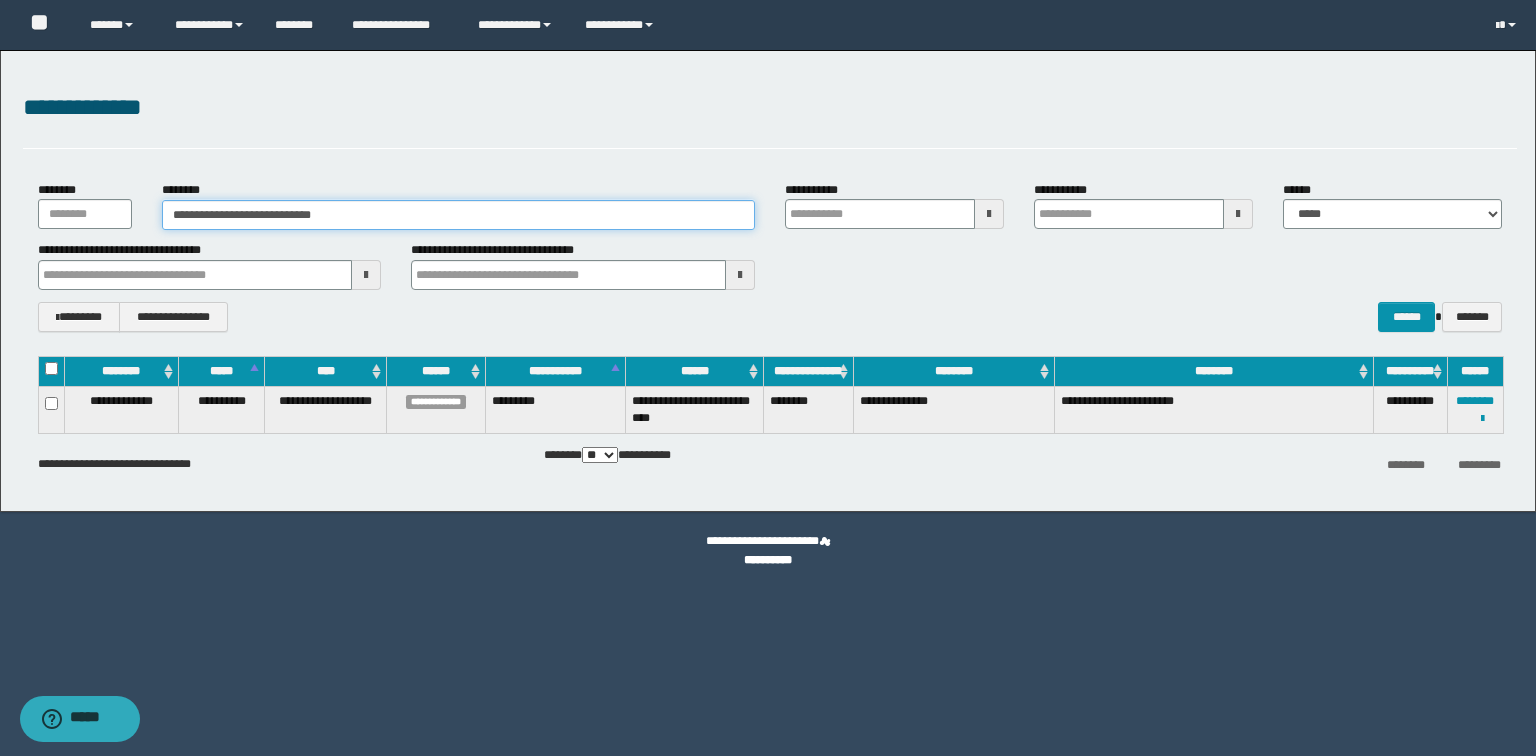 paste 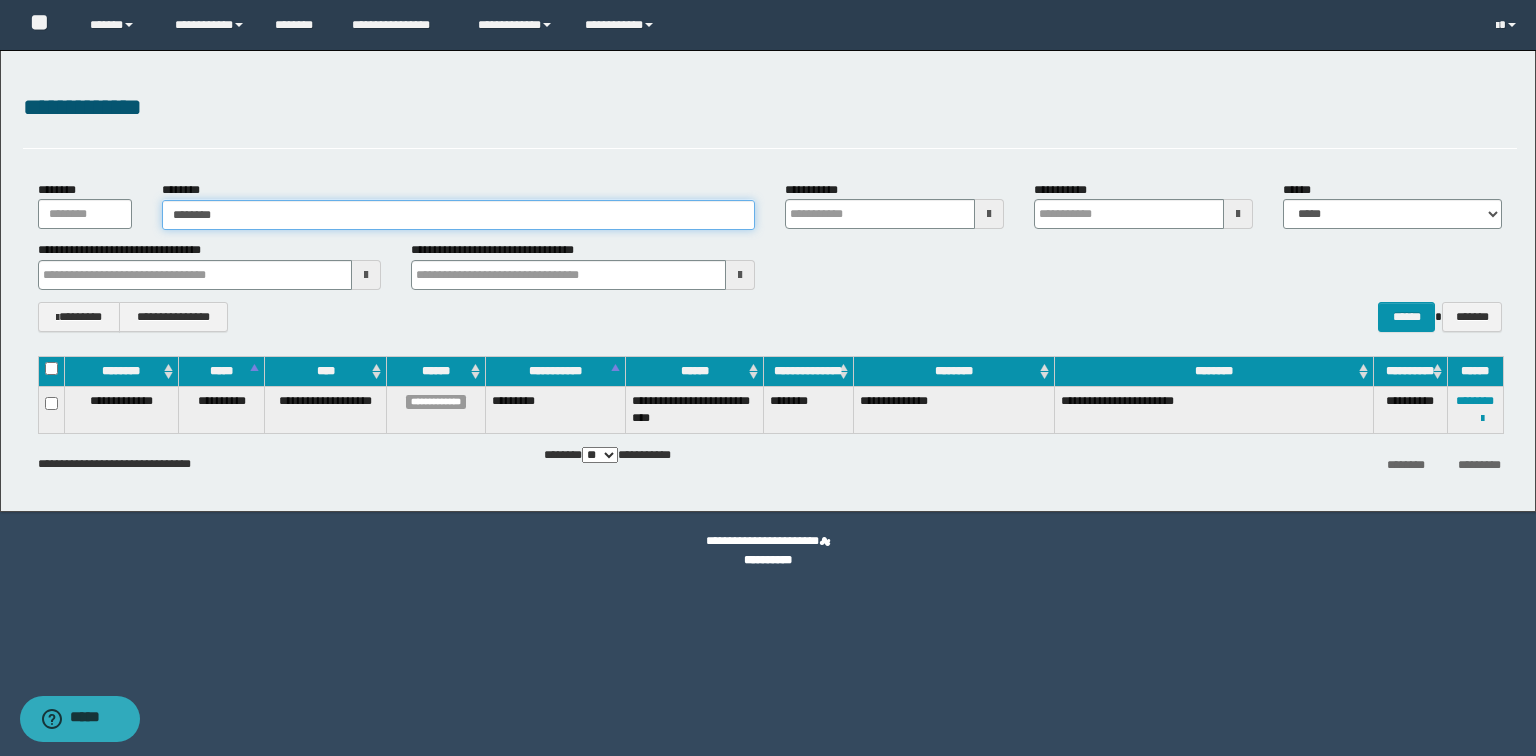 type on "********" 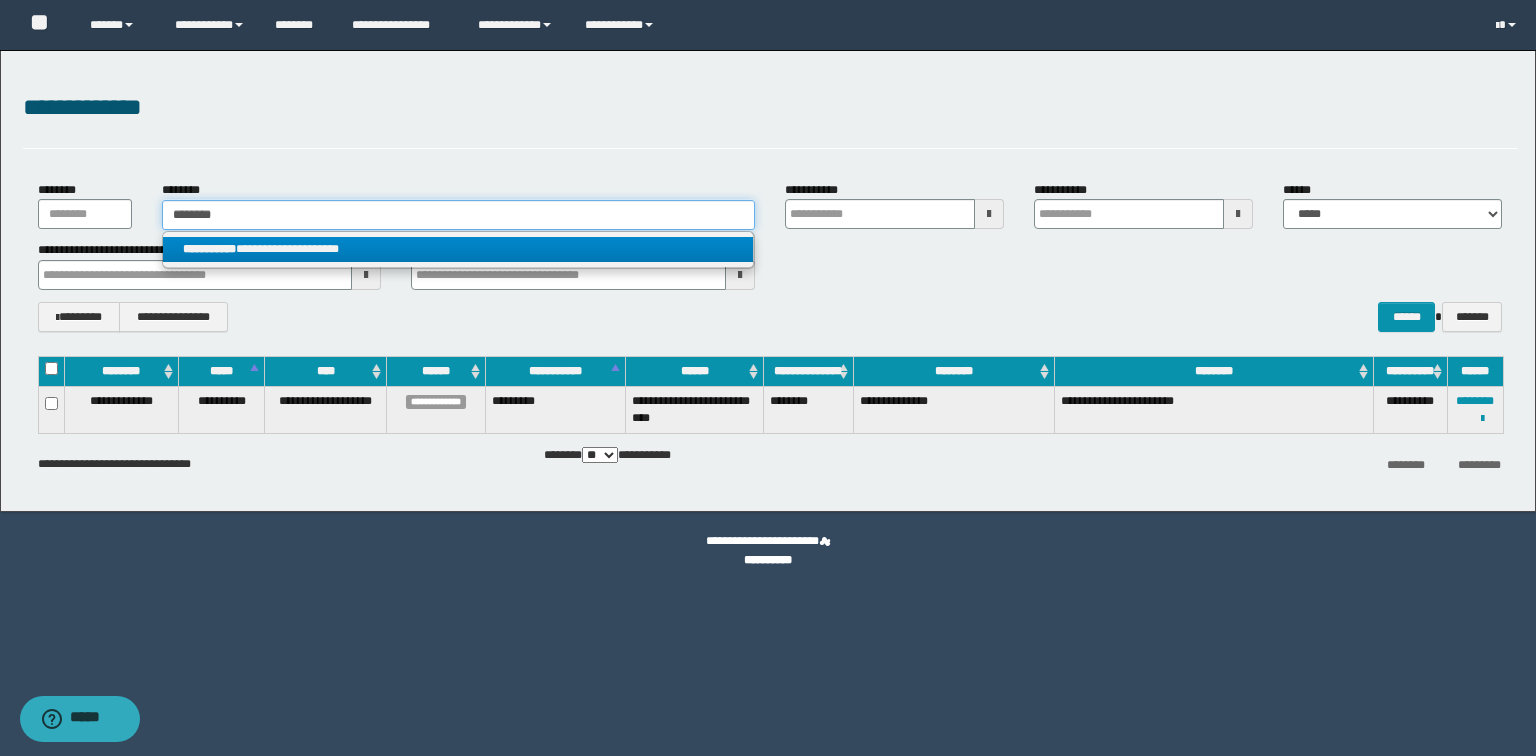 type on "********" 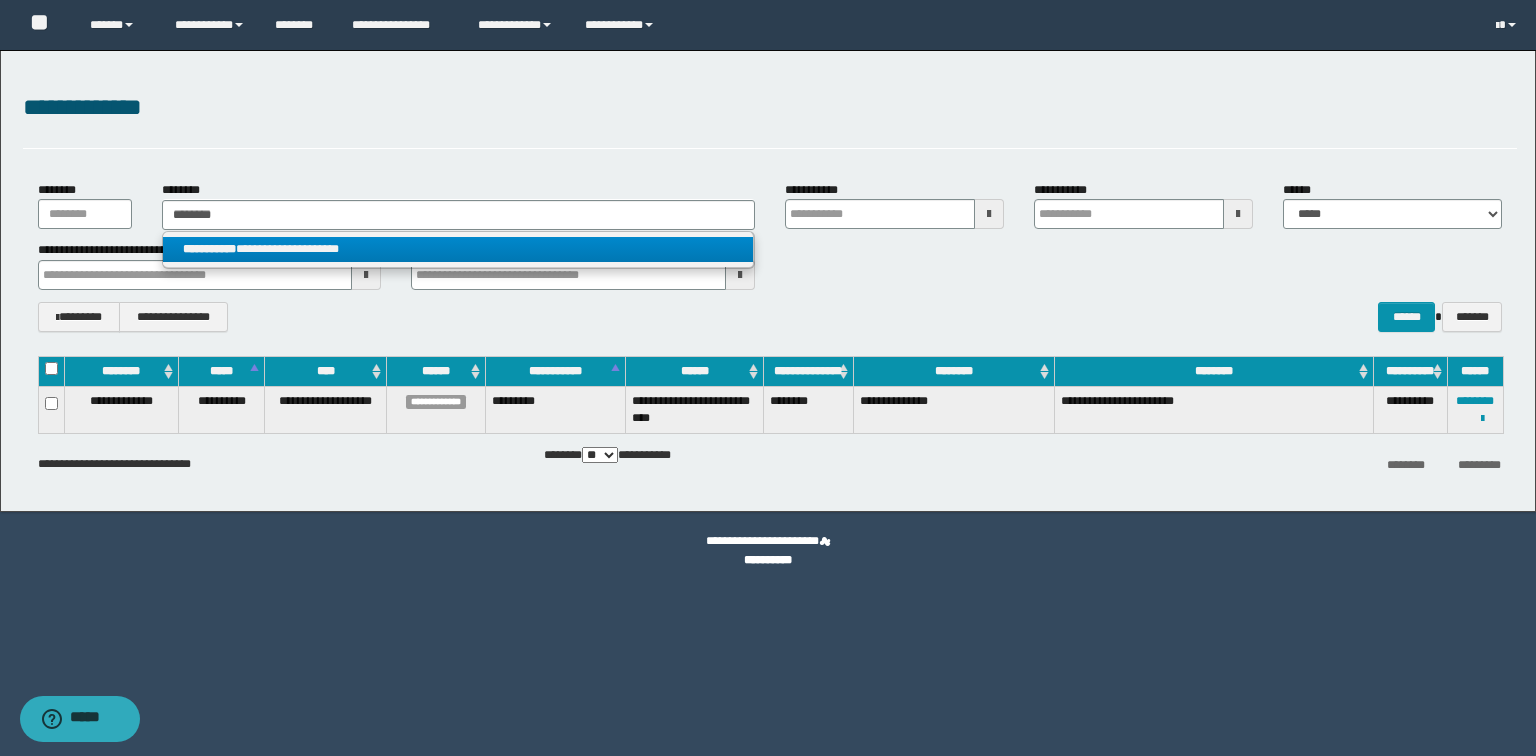 click on "**********" at bounding box center [458, 249] 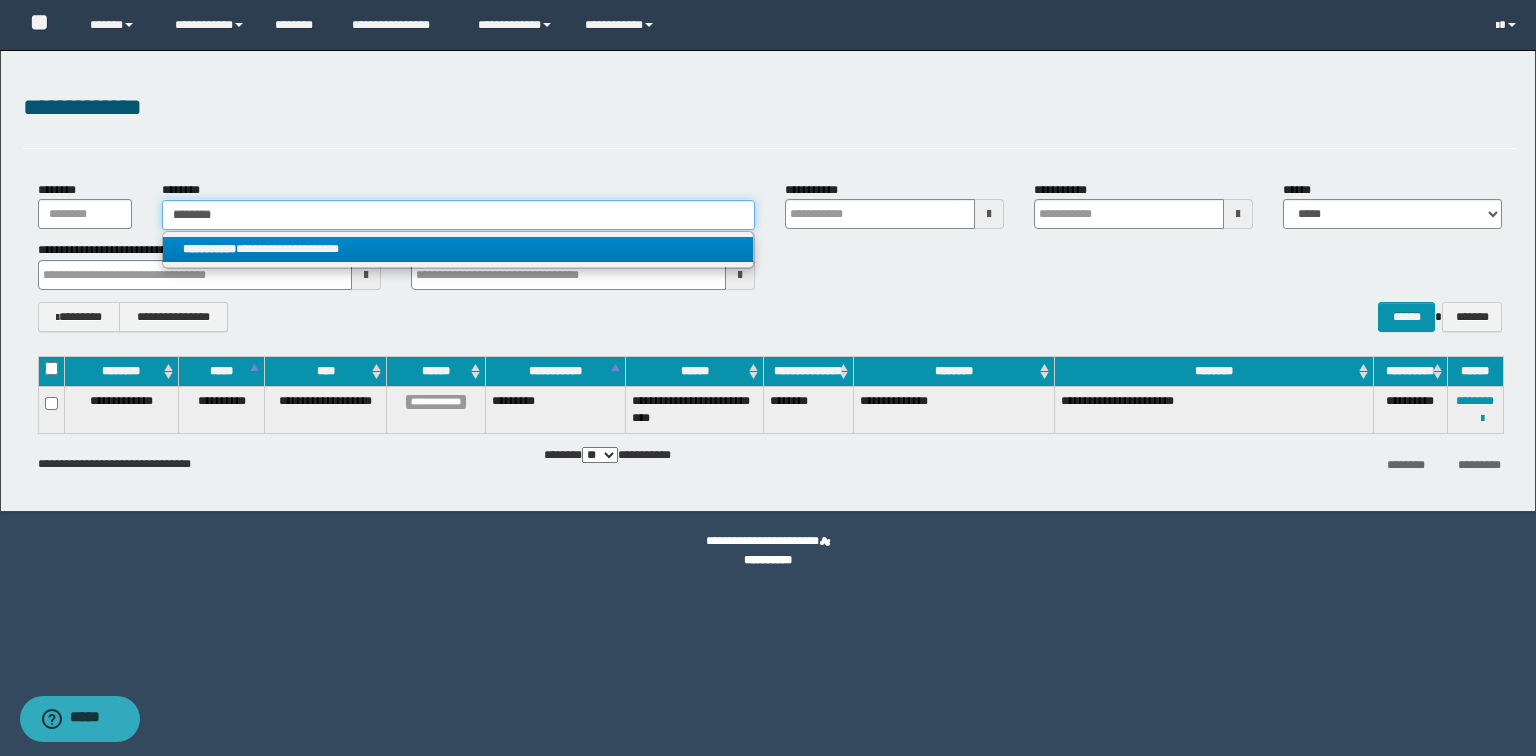 type 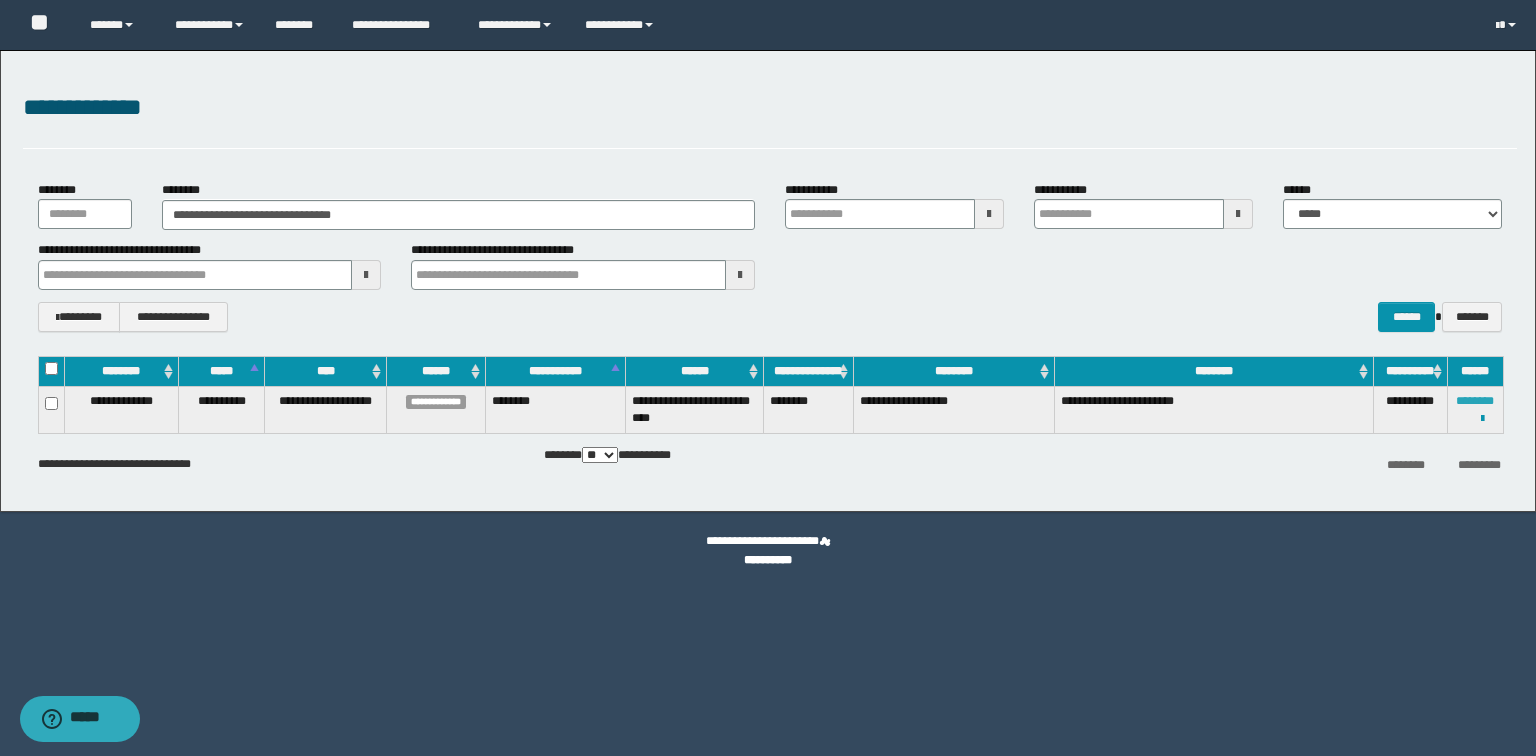 click on "********" at bounding box center [1475, 401] 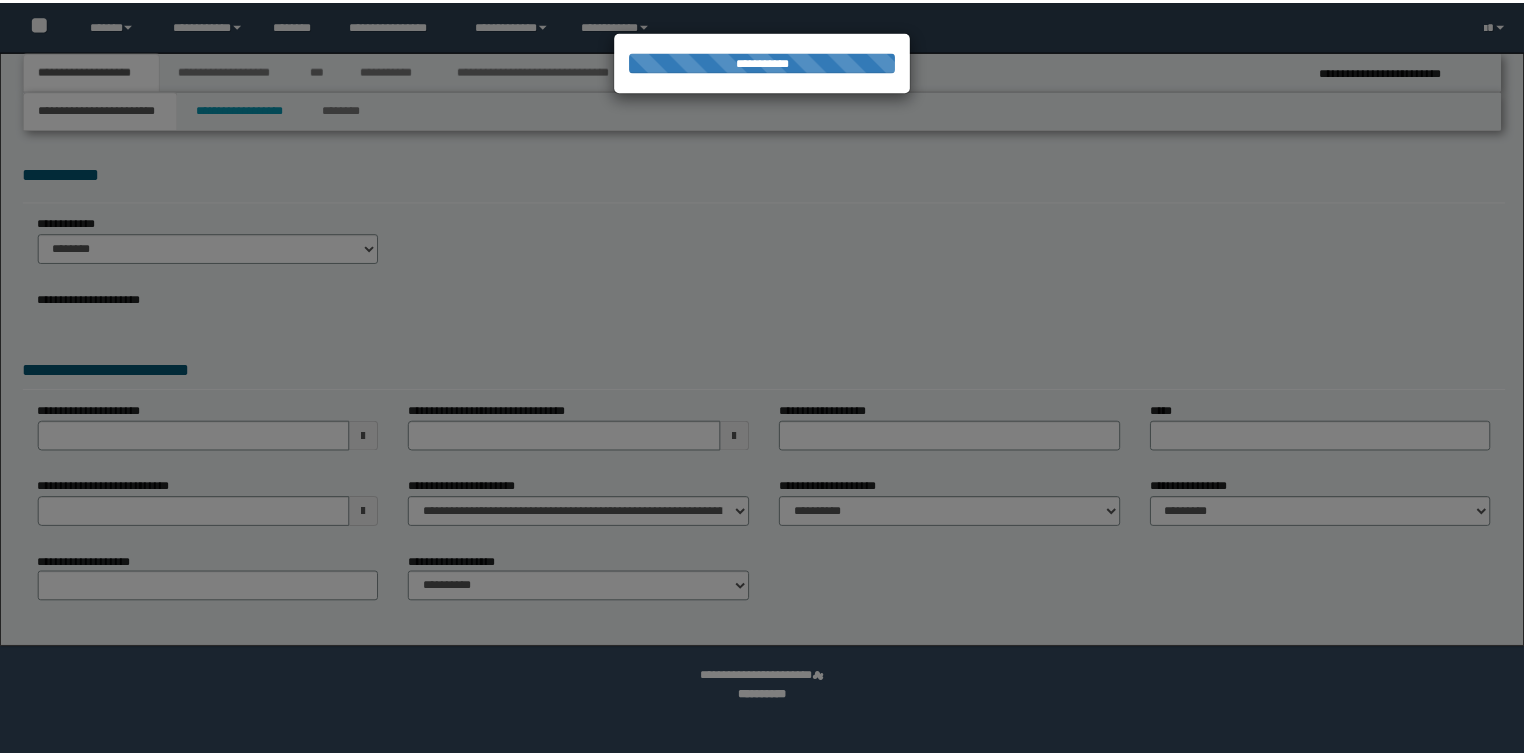 scroll, scrollTop: 0, scrollLeft: 0, axis: both 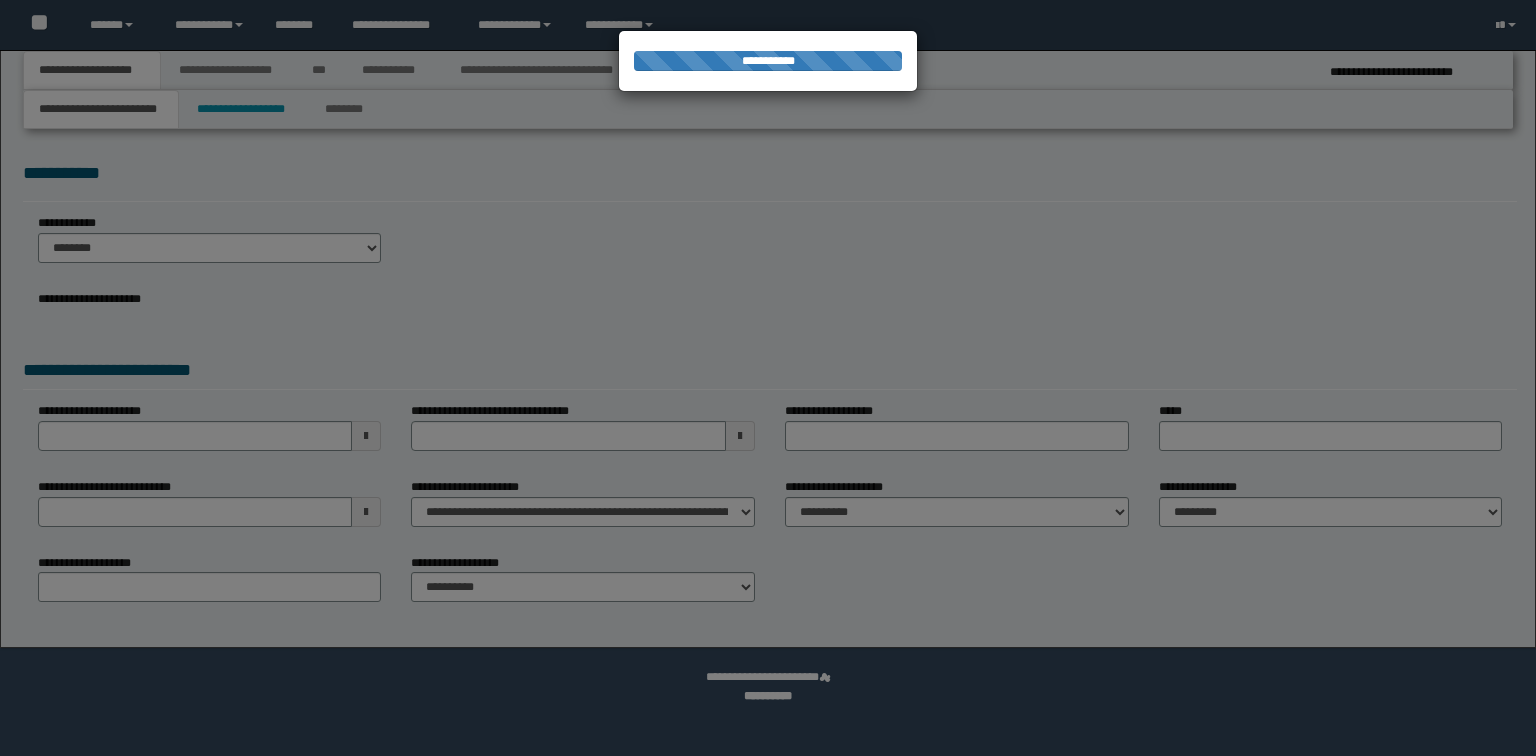 select on "*" 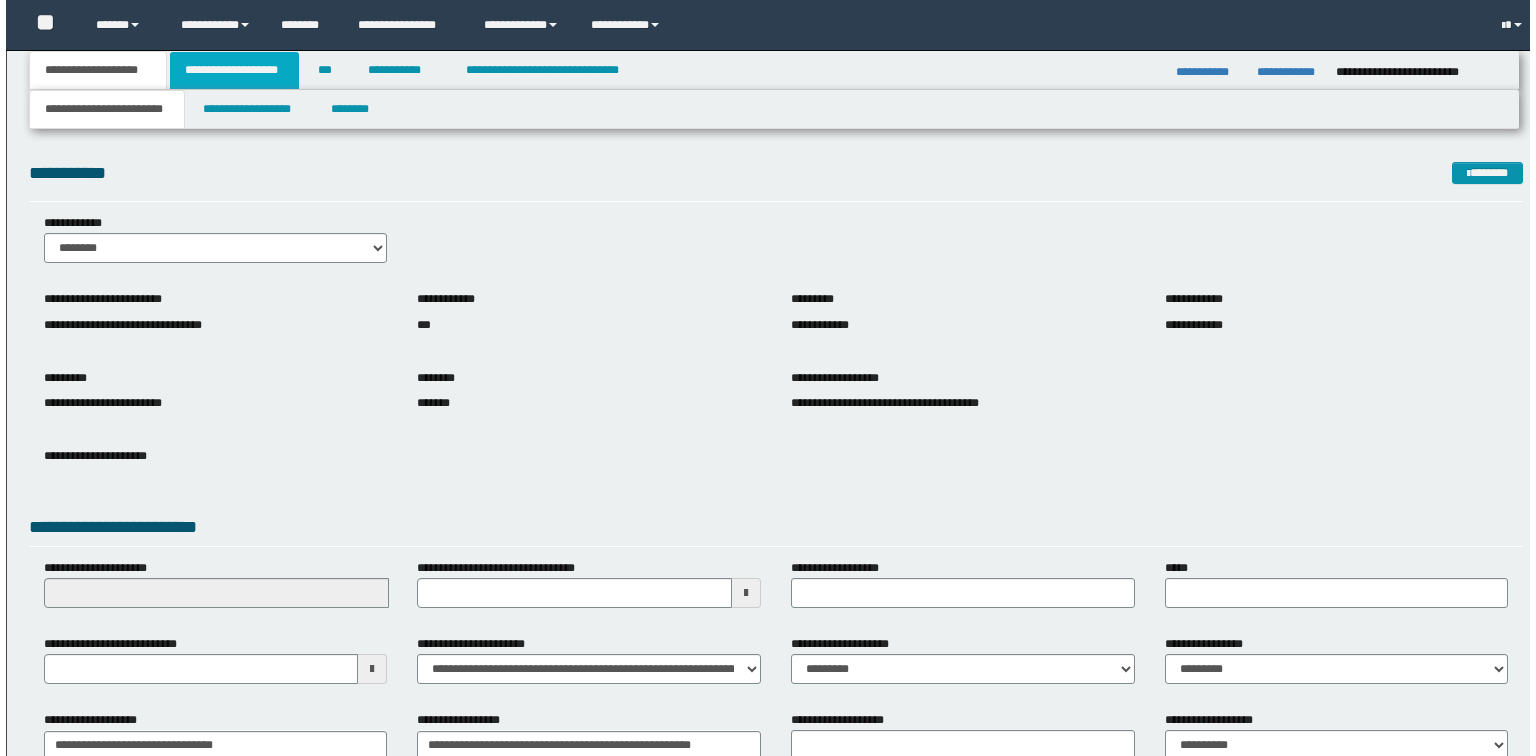 scroll, scrollTop: 0, scrollLeft: 0, axis: both 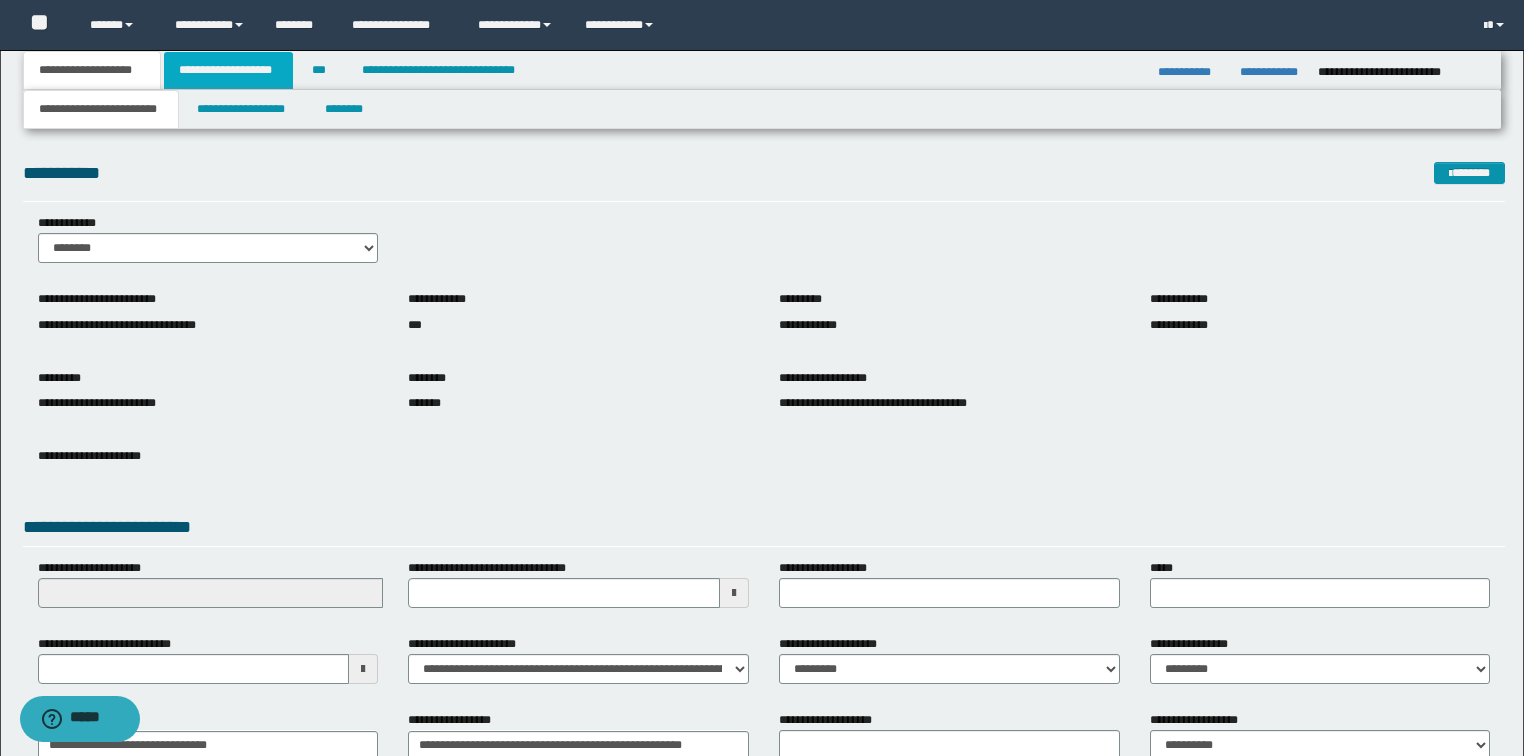 click on "**********" at bounding box center [228, 70] 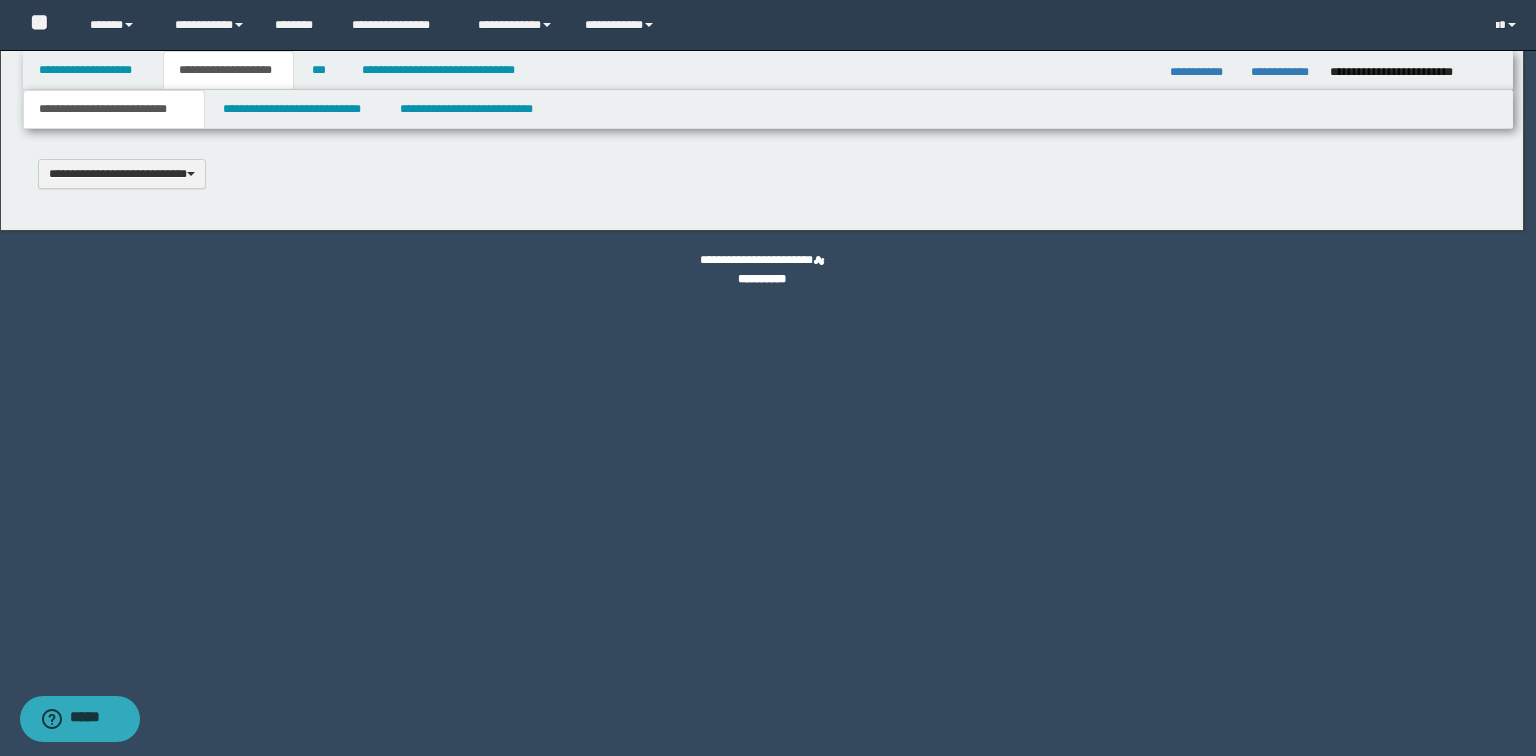 type 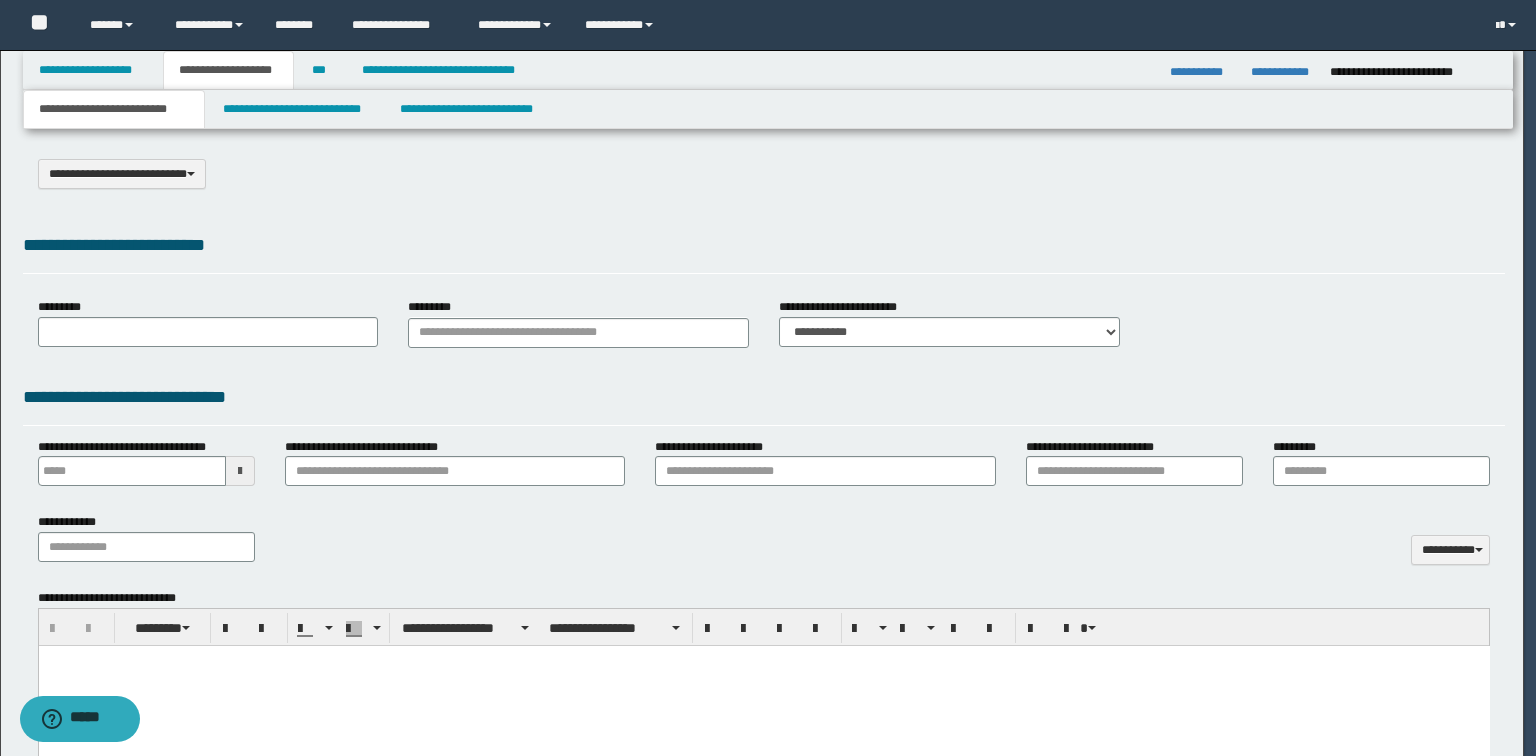 type on "**********" 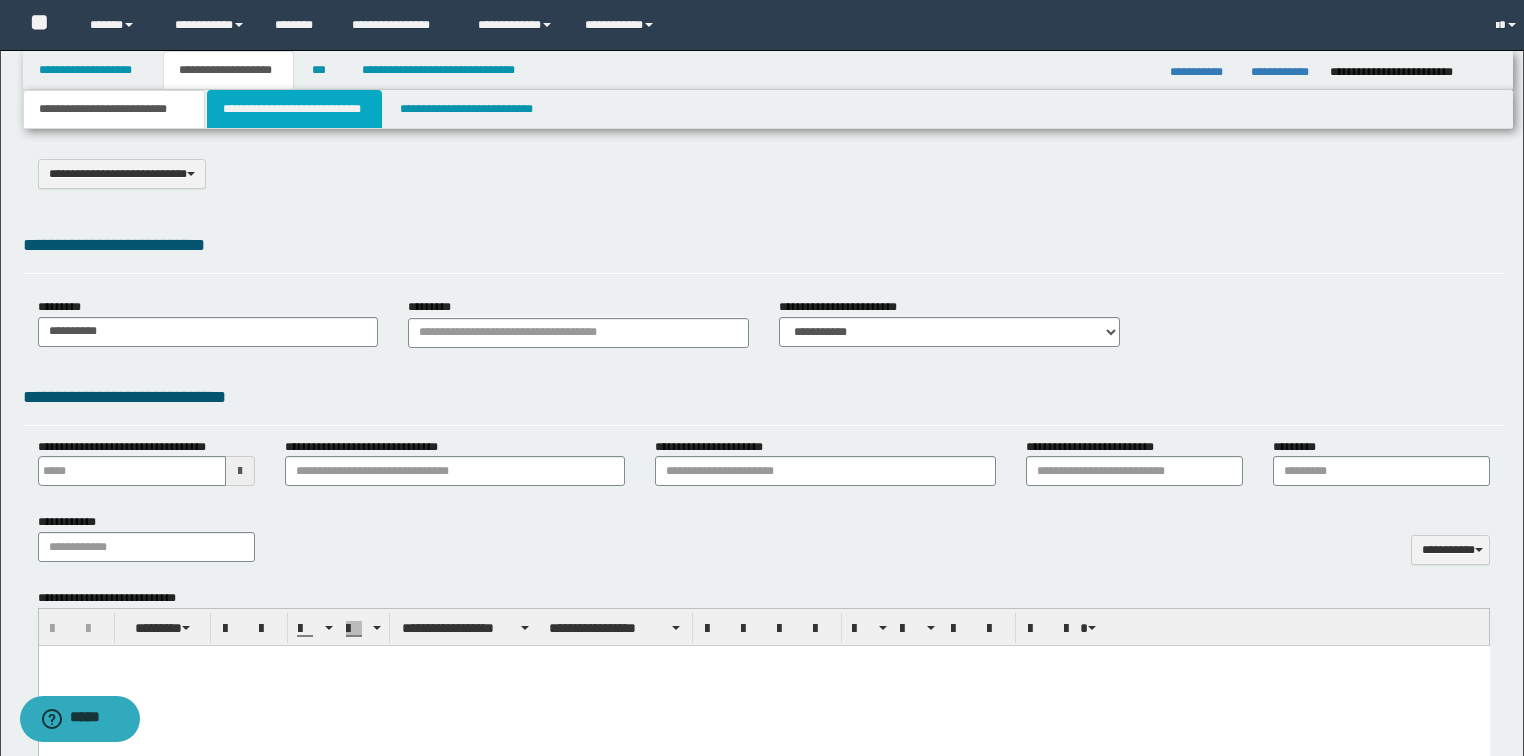 click on "**********" at bounding box center (294, 109) 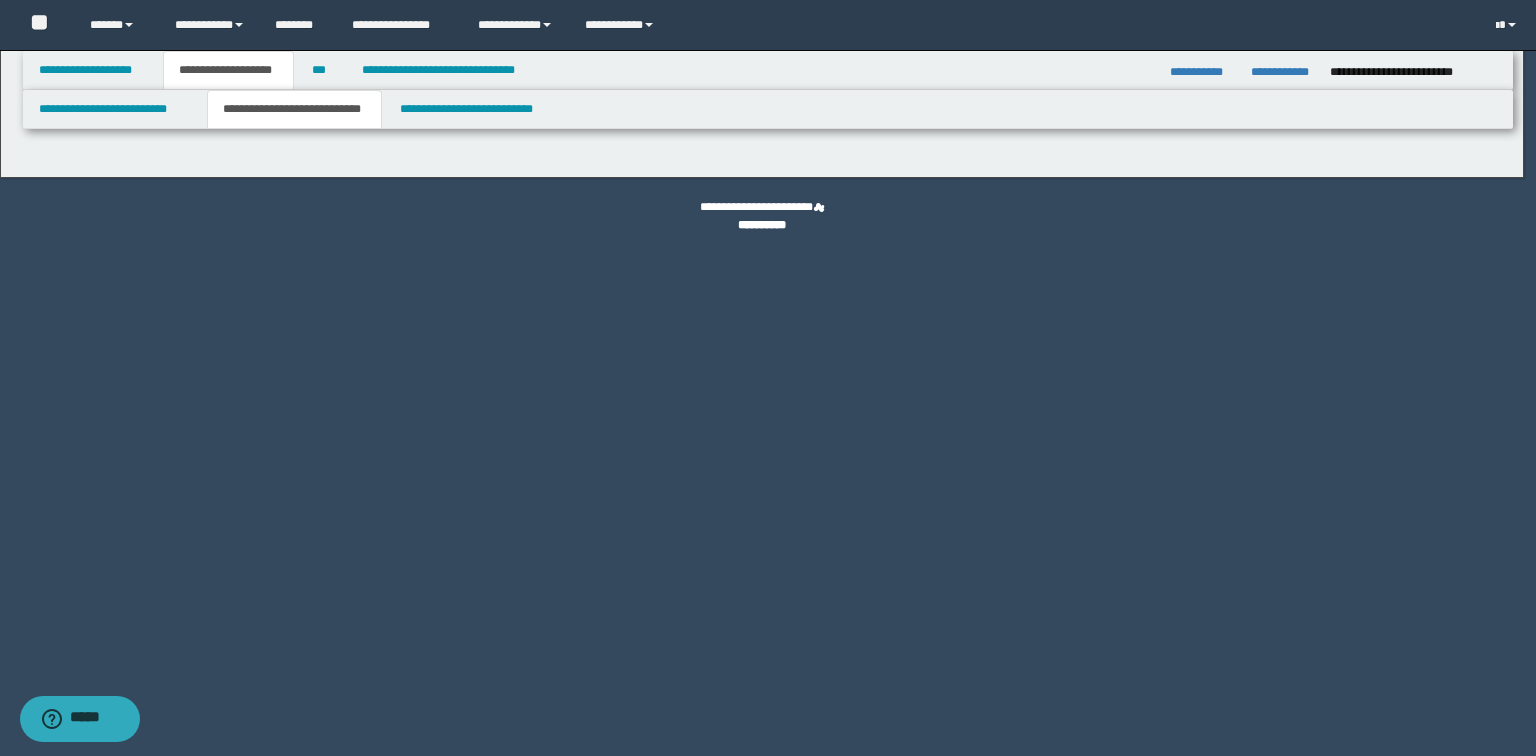 select on "*" 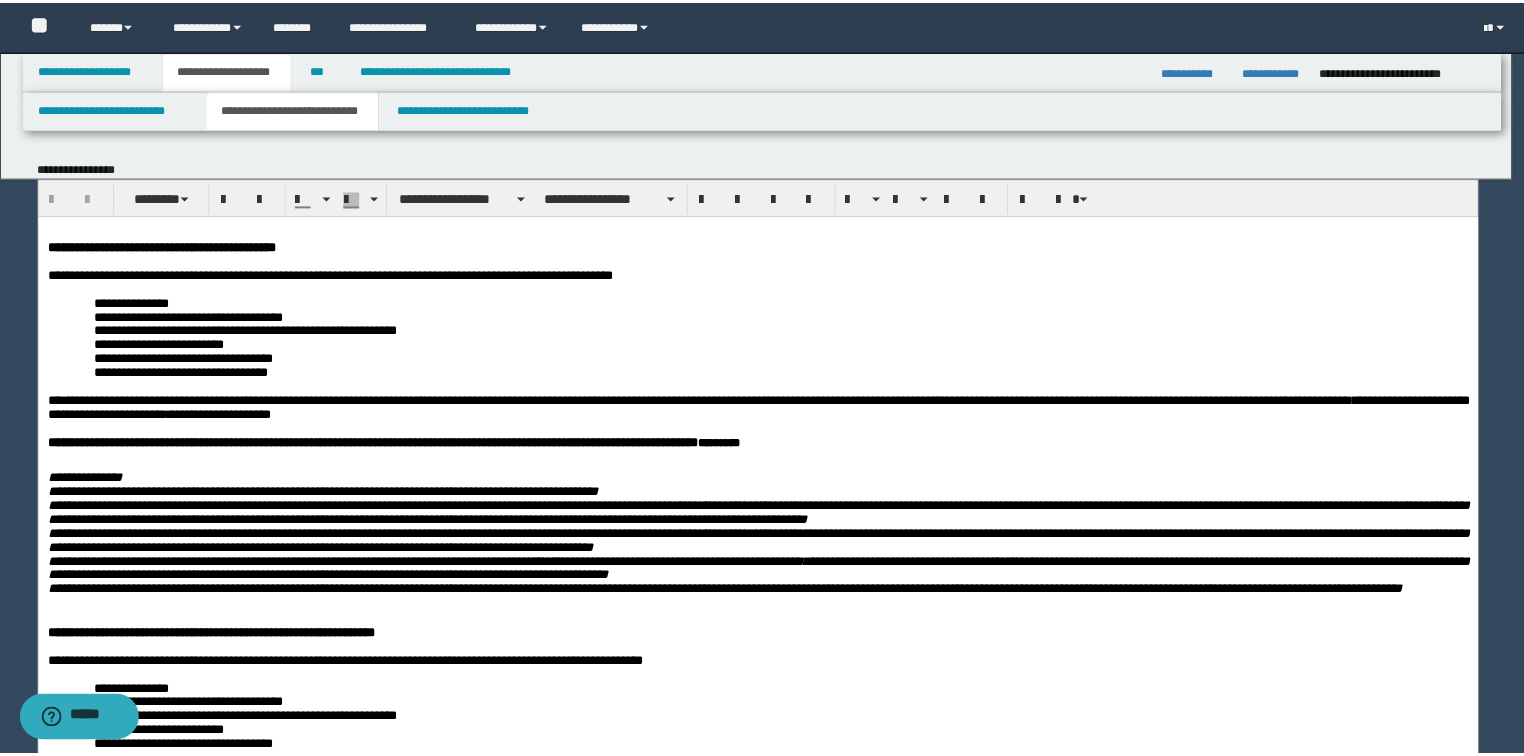 scroll, scrollTop: 0, scrollLeft: 0, axis: both 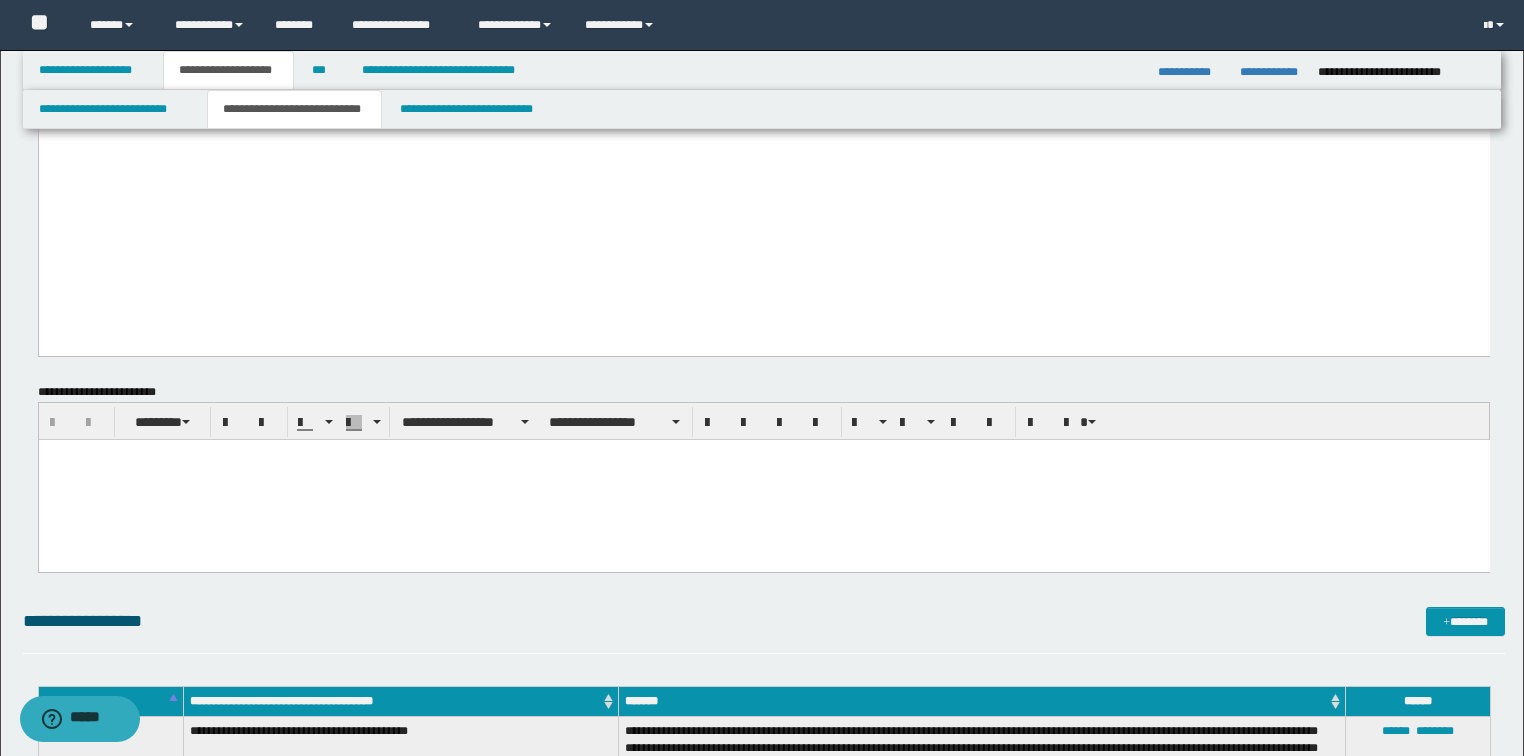 click on "**********" at bounding box center [763, -1395] 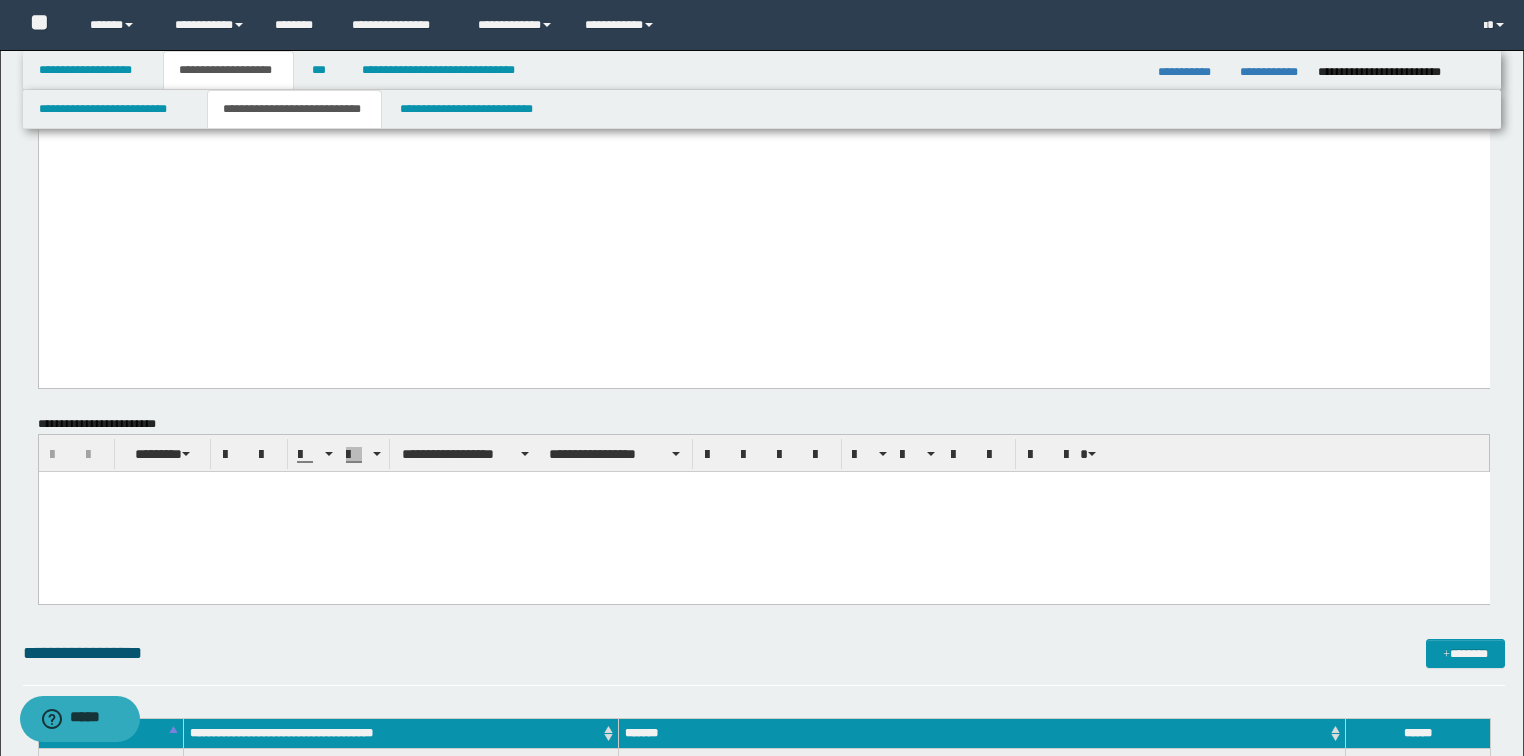 type 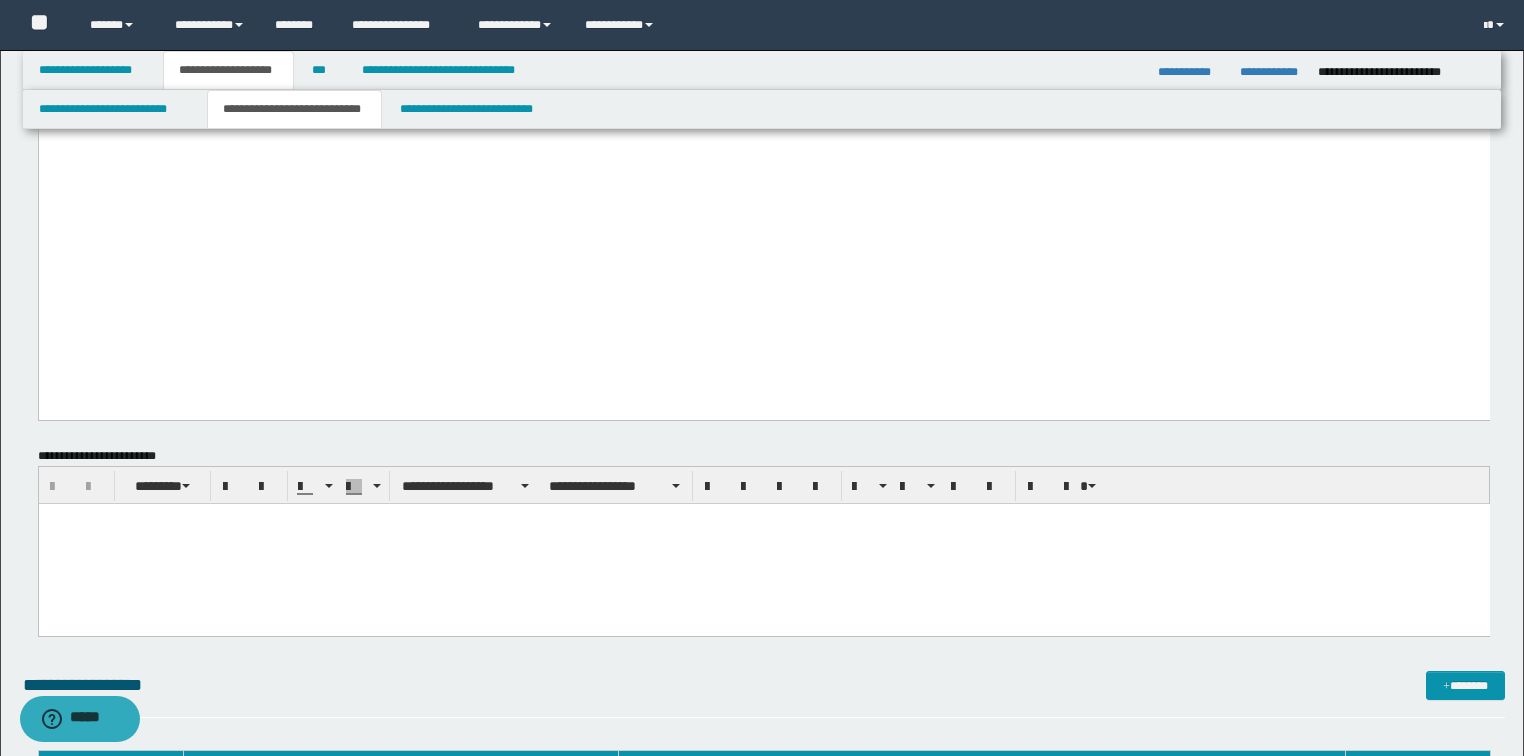 click on "**********" at bounding box center [763, -149] 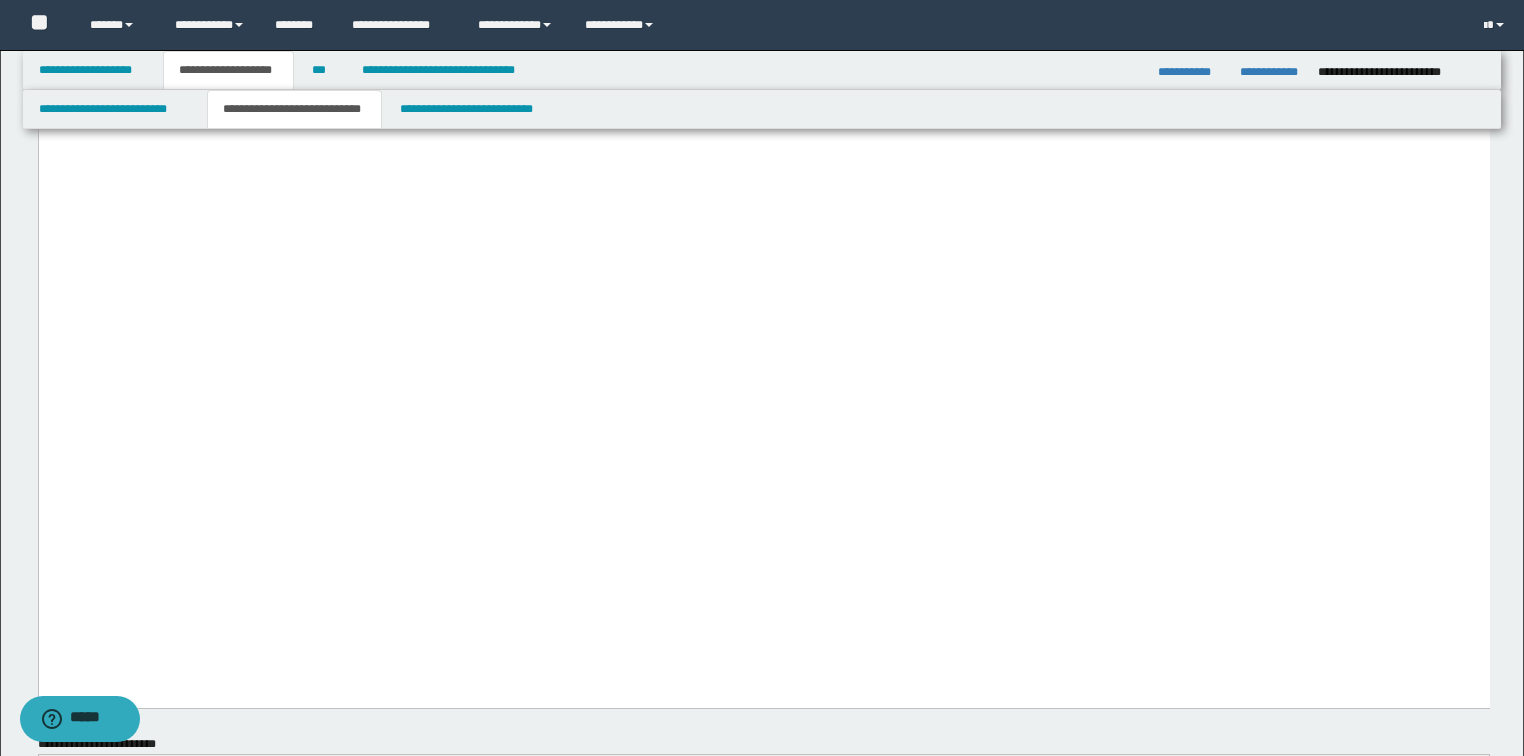 click on "**********" at bounding box center [763, -156] 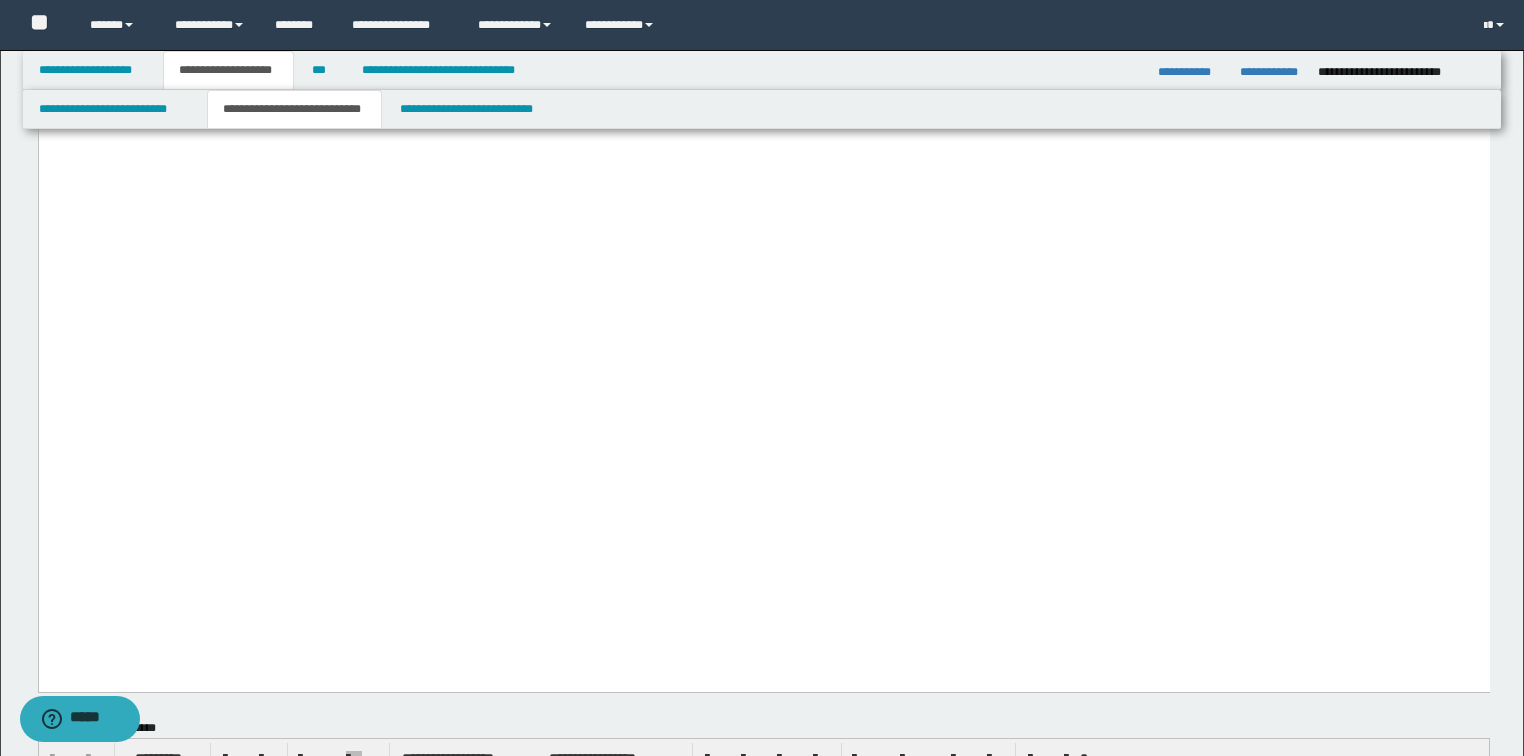 click on "**********" at bounding box center (763, 72) 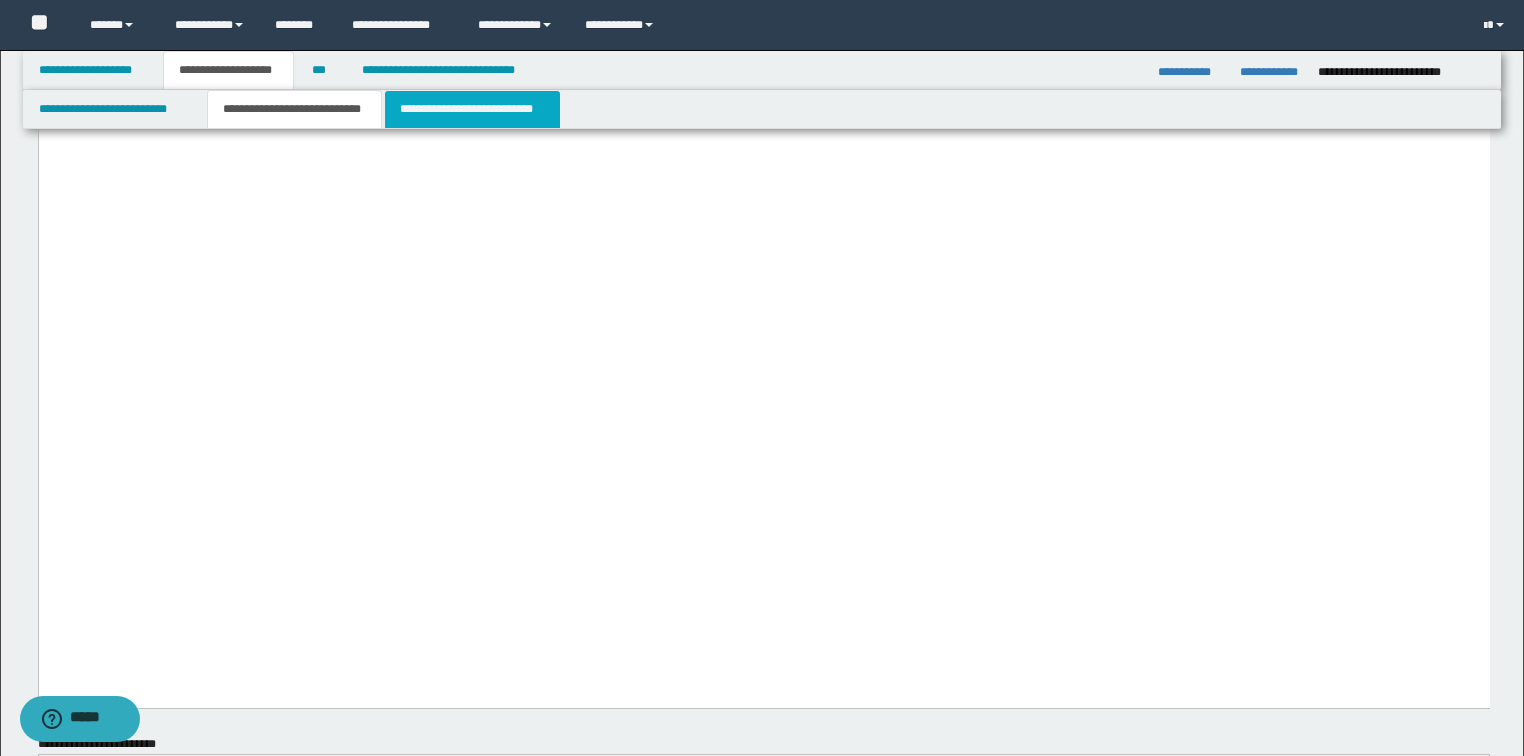 click on "**********" at bounding box center [472, 109] 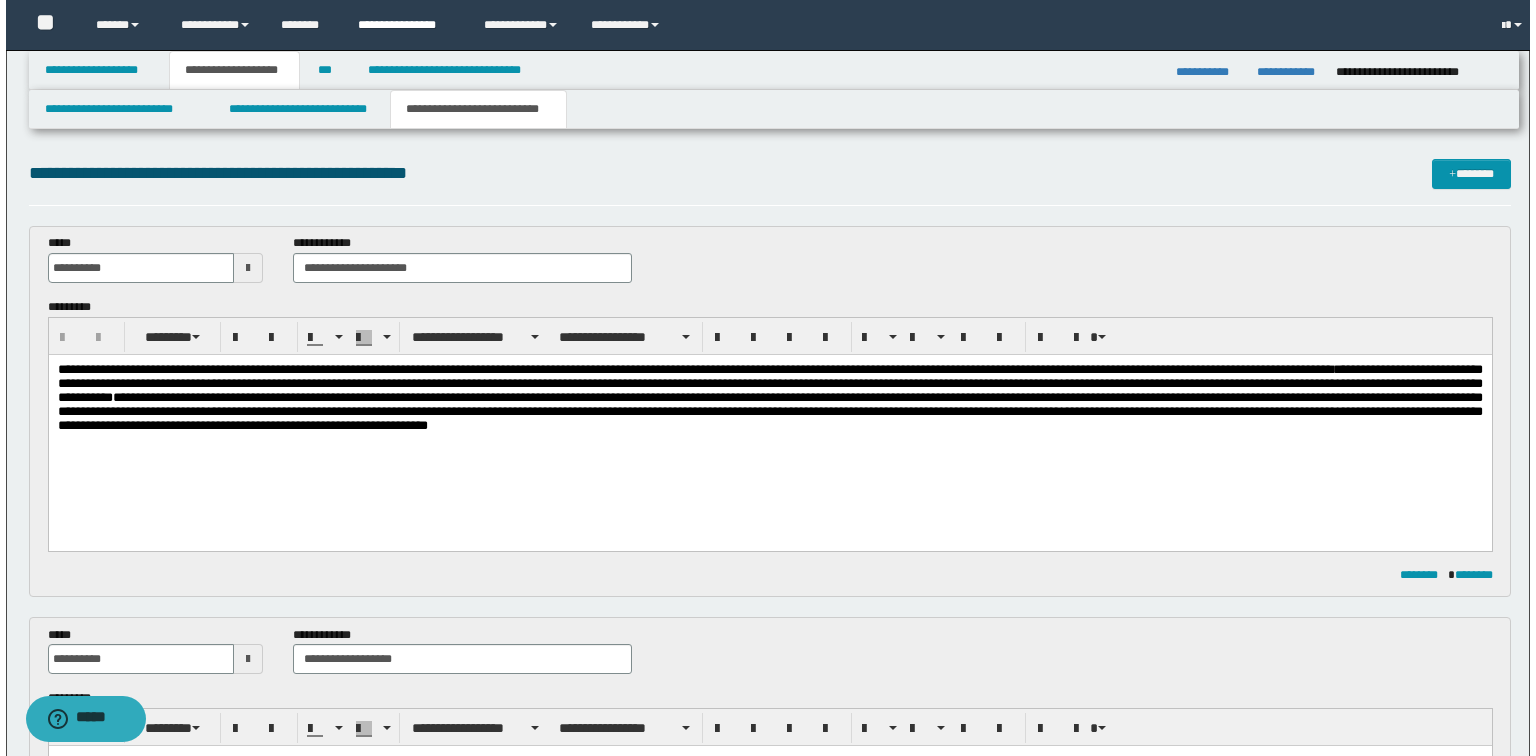 scroll, scrollTop: 0, scrollLeft: 0, axis: both 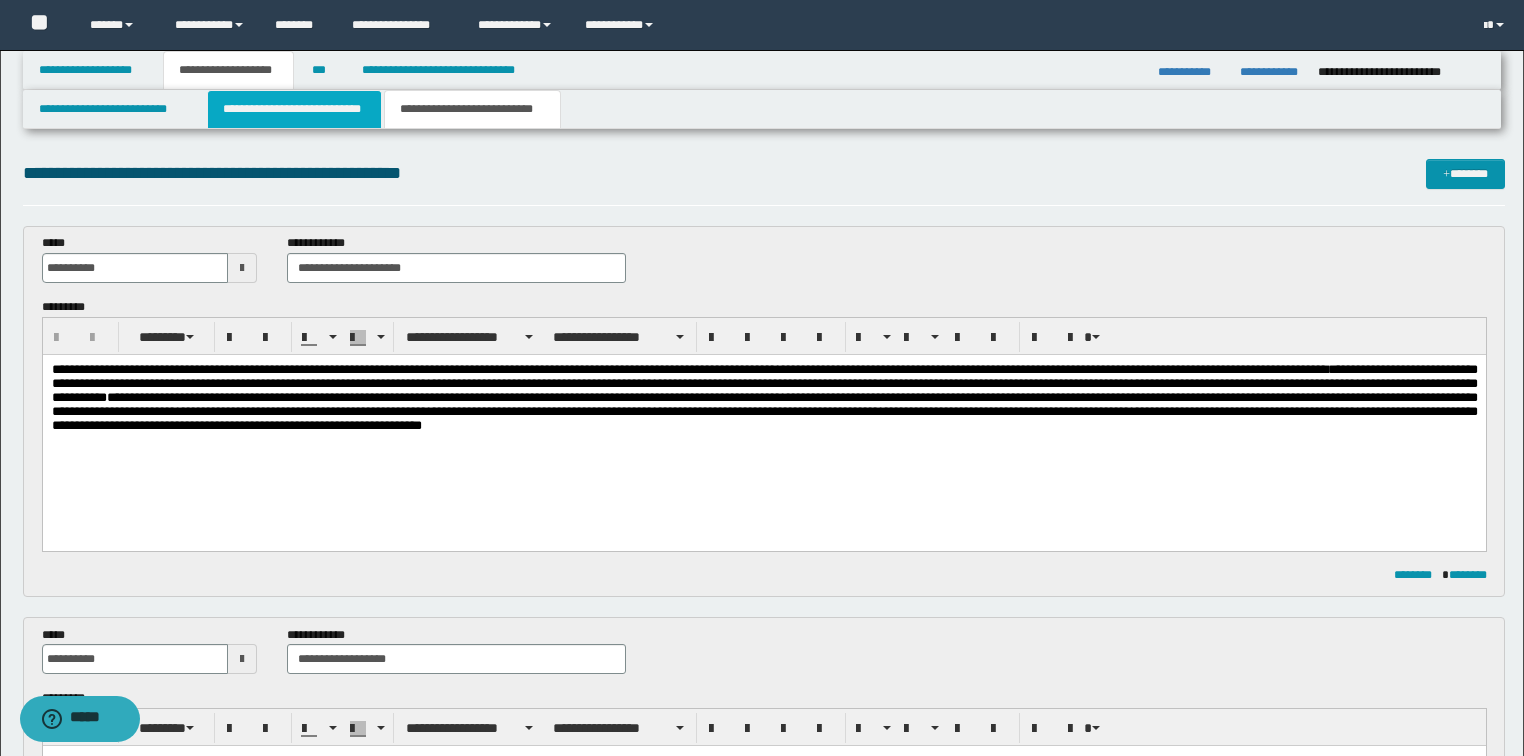 click on "**********" at bounding box center (294, 109) 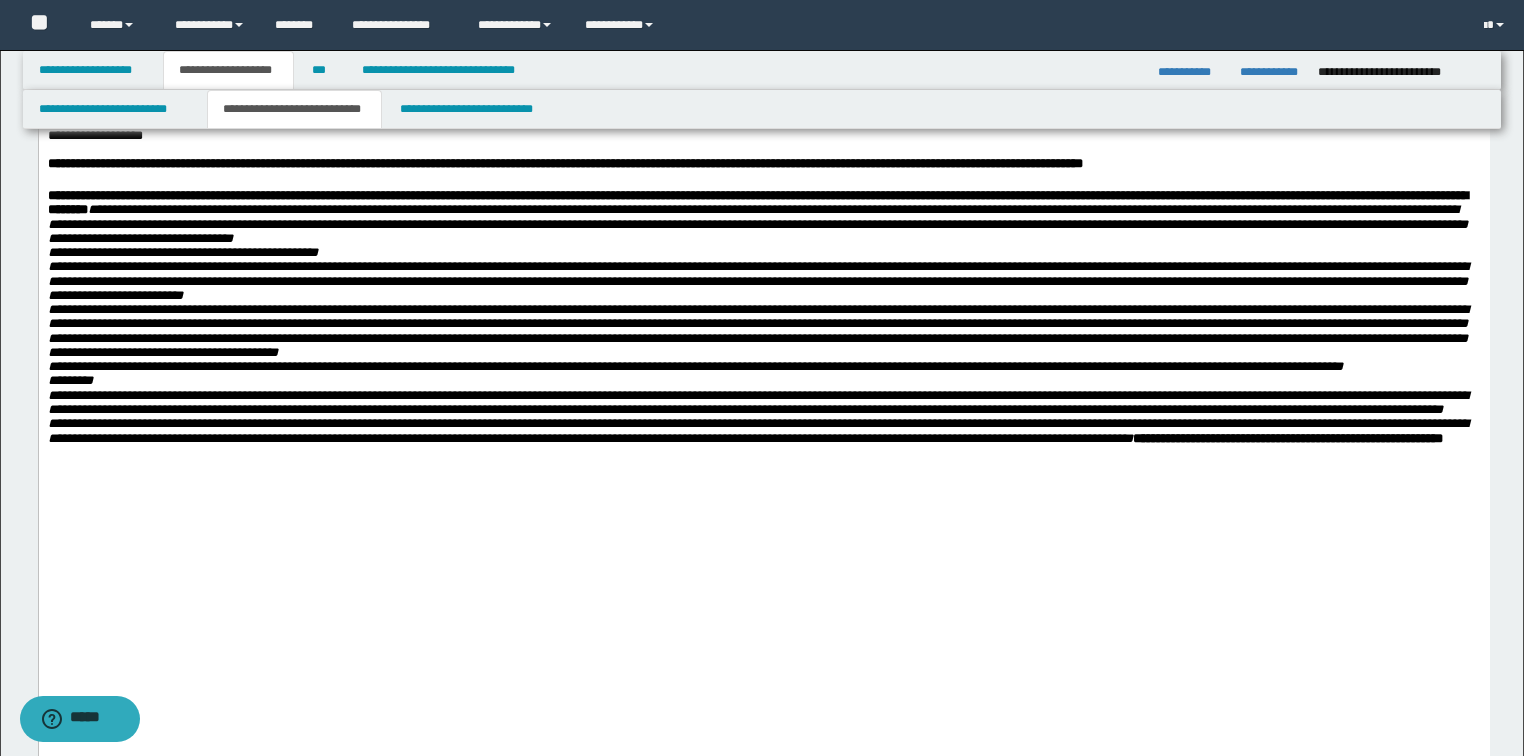 scroll, scrollTop: 2560, scrollLeft: 0, axis: vertical 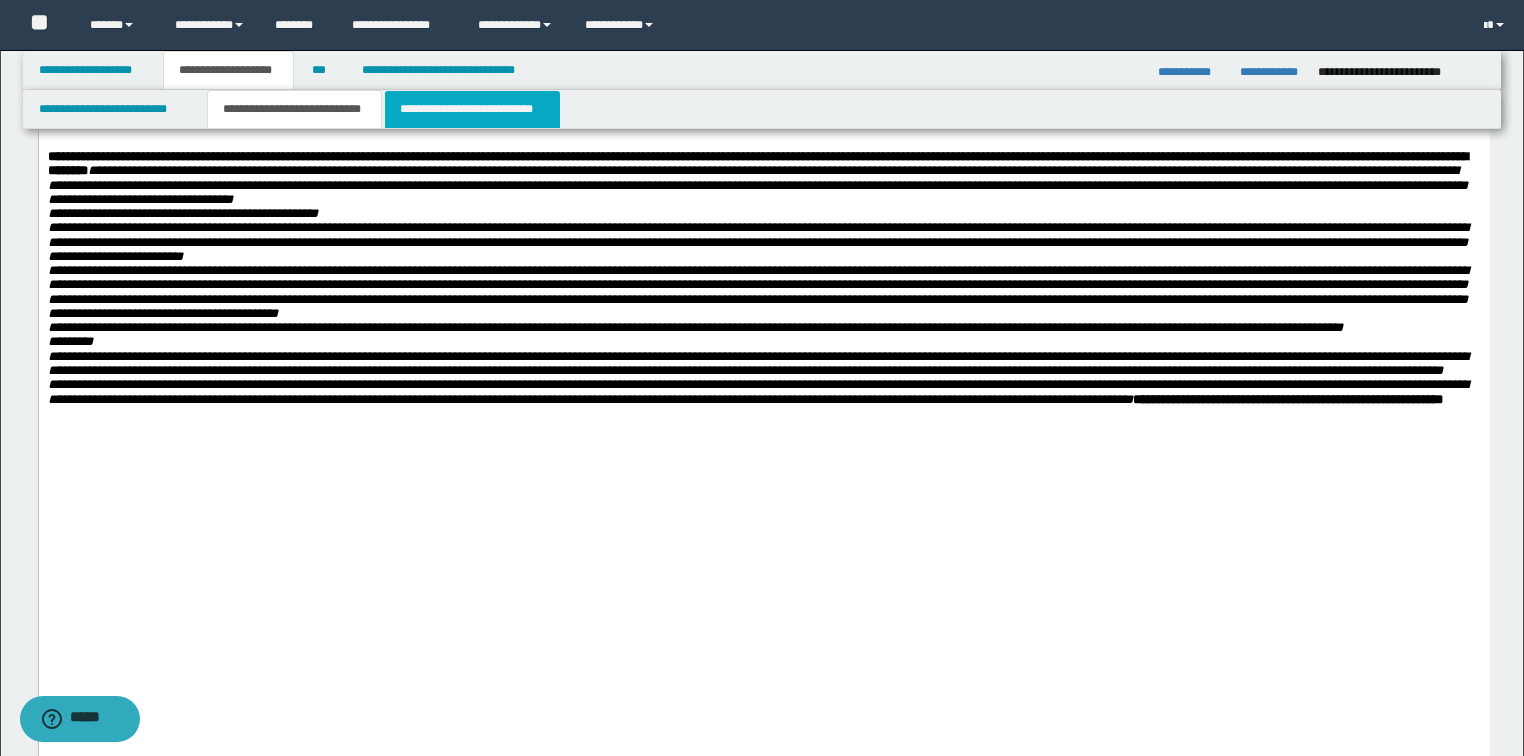 click on "**********" at bounding box center (472, 109) 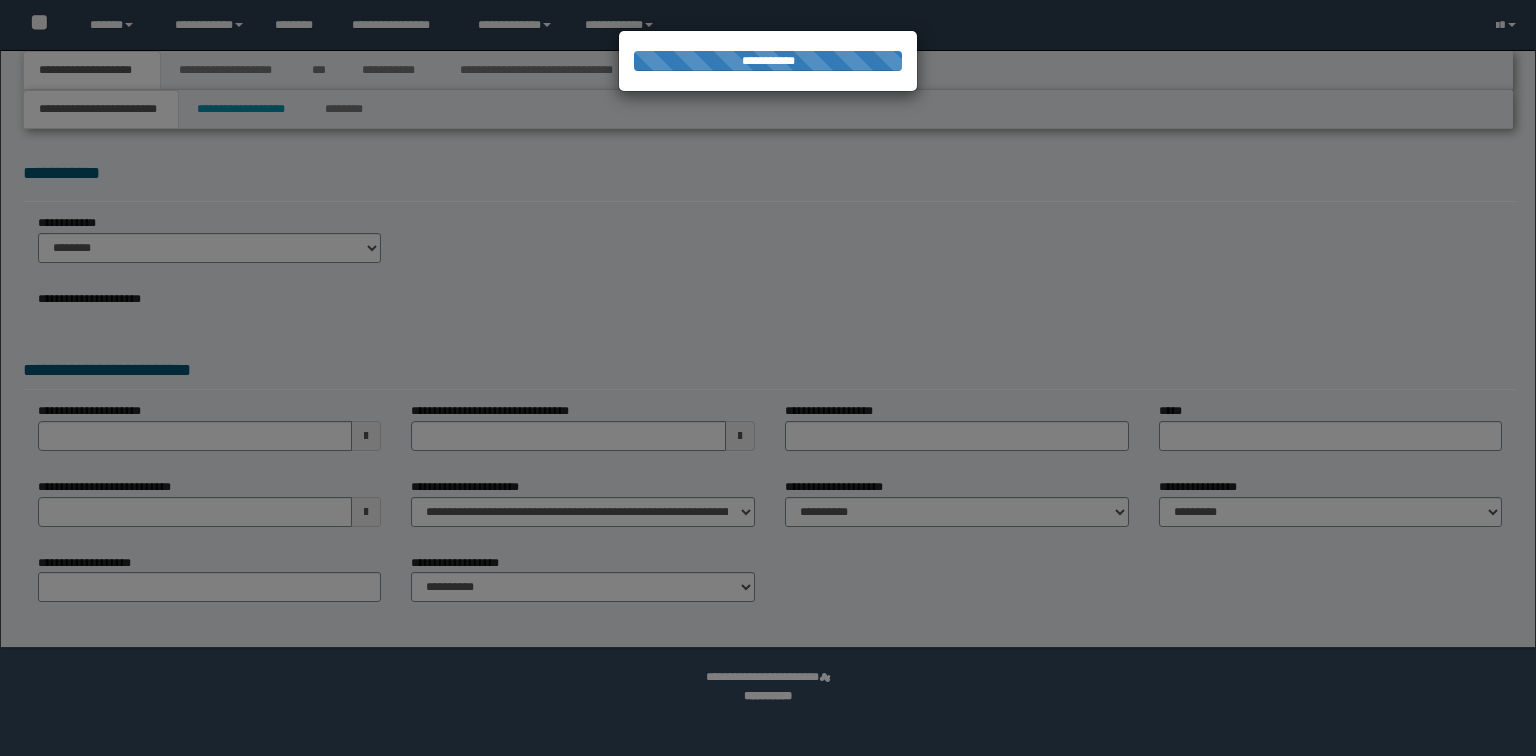 scroll, scrollTop: 0, scrollLeft: 0, axis: both 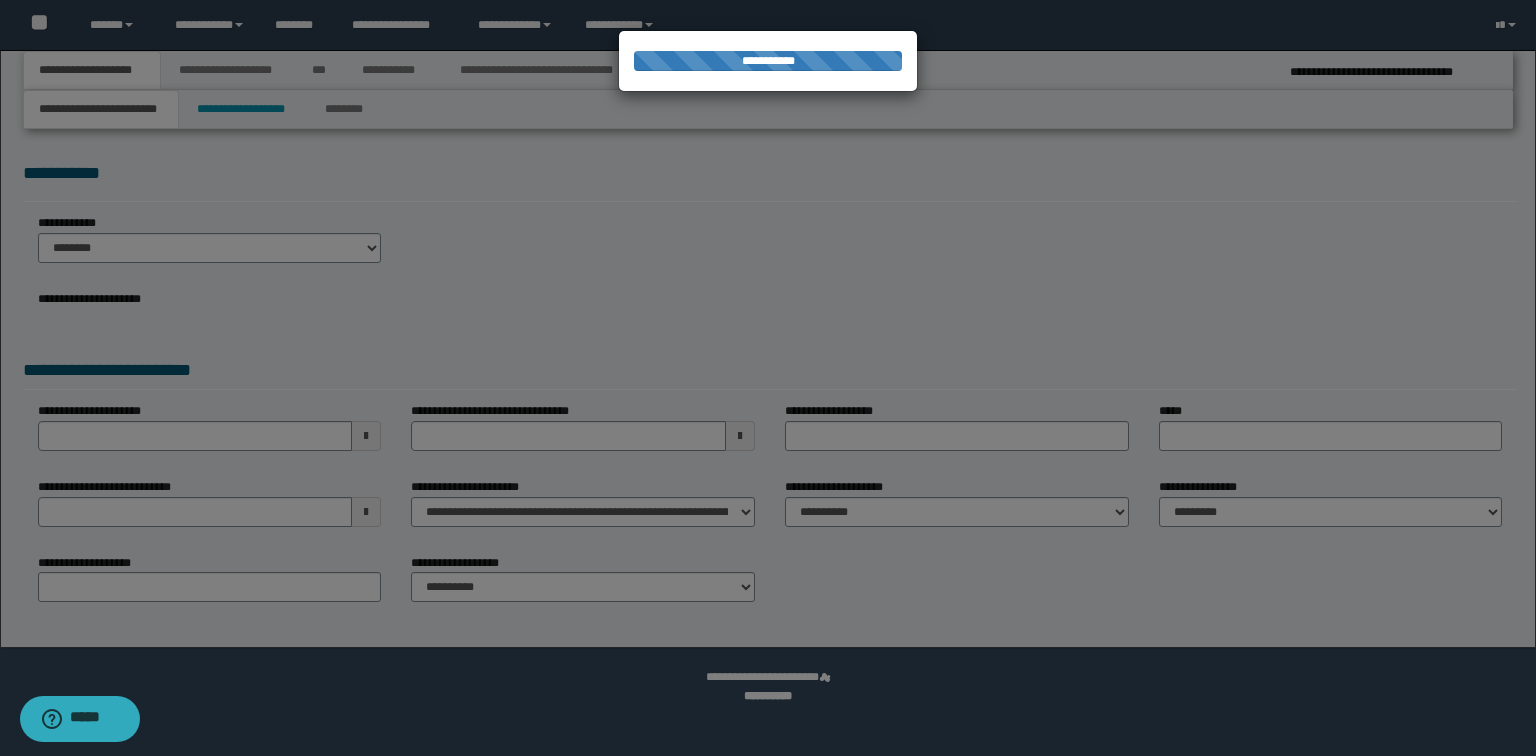 select on "*" 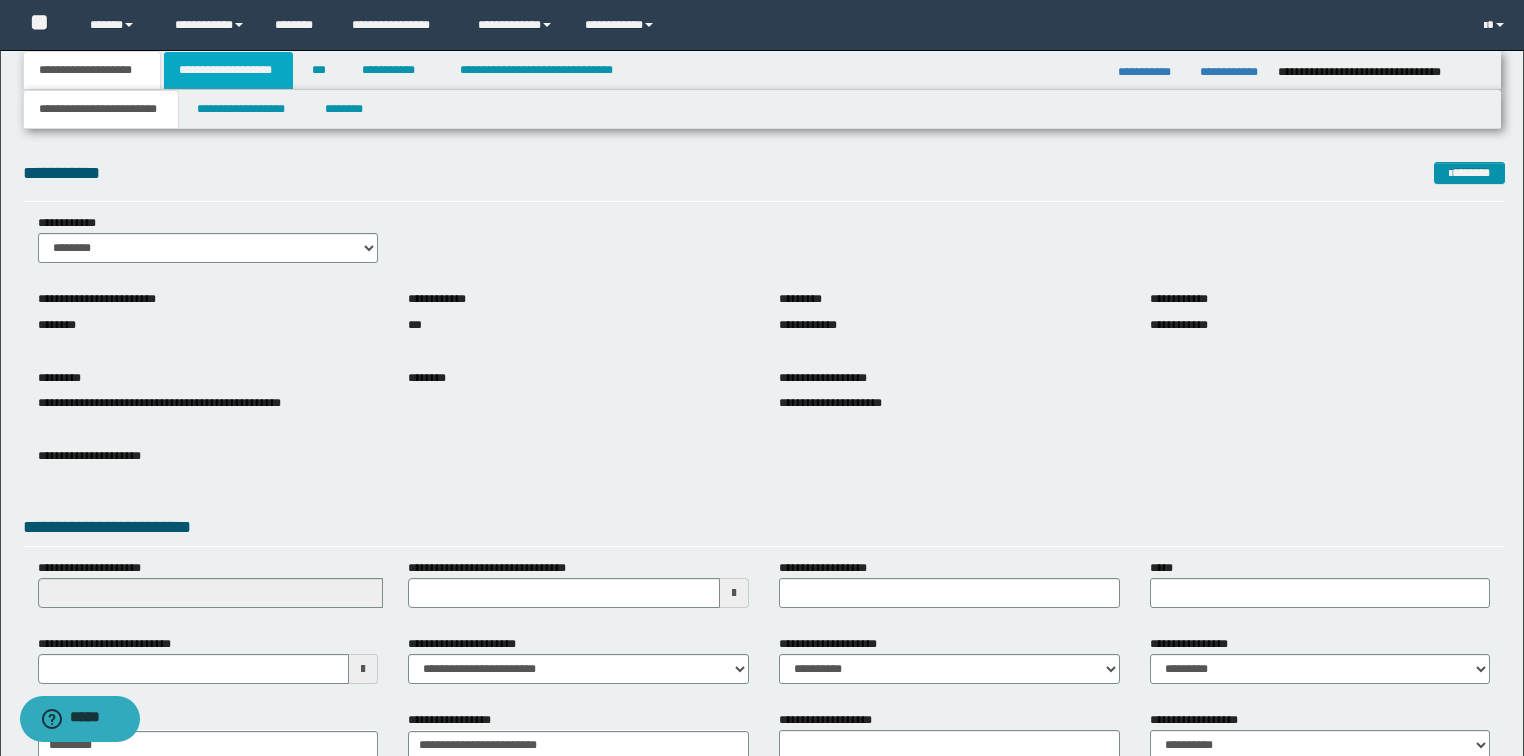 click on "**********" at bounding box center [228, 70] 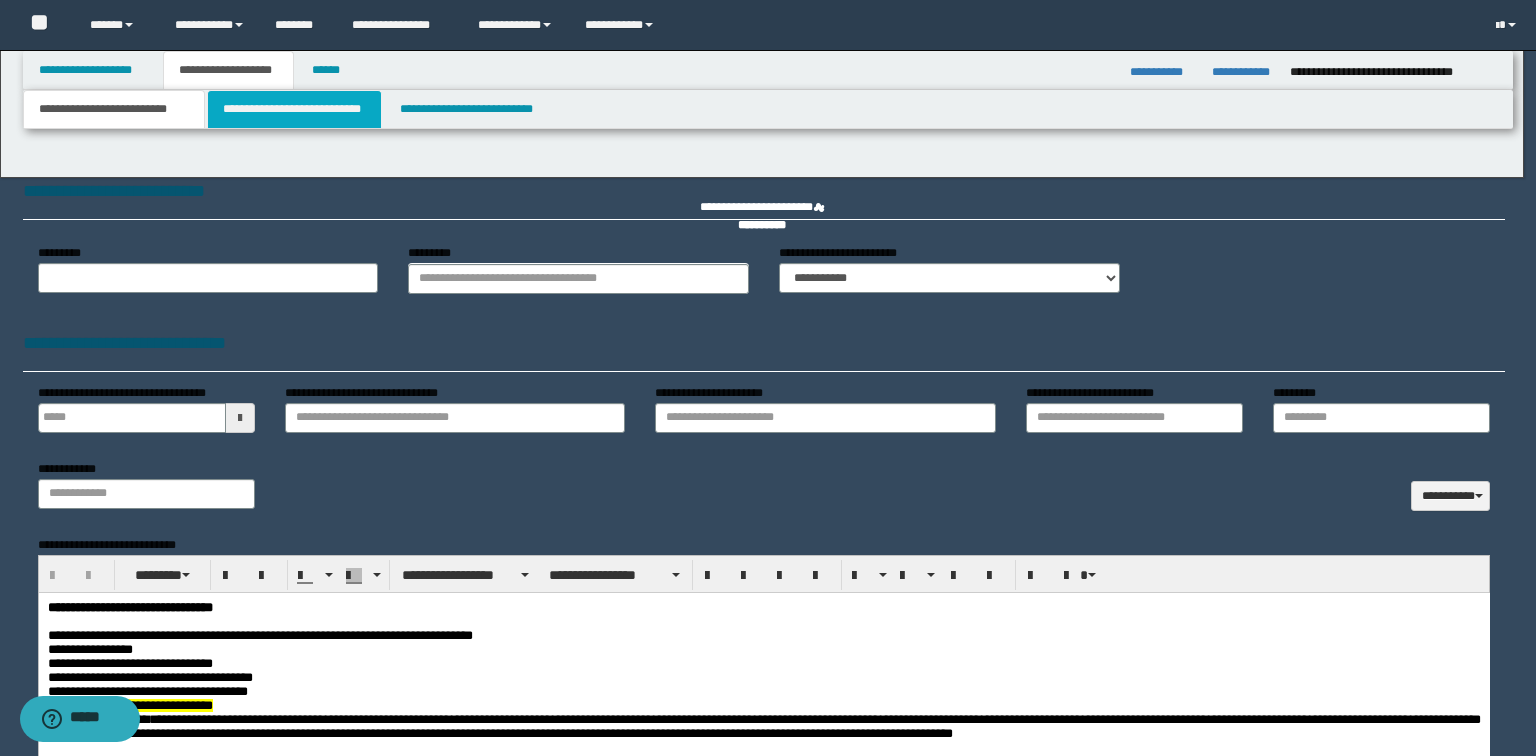 type 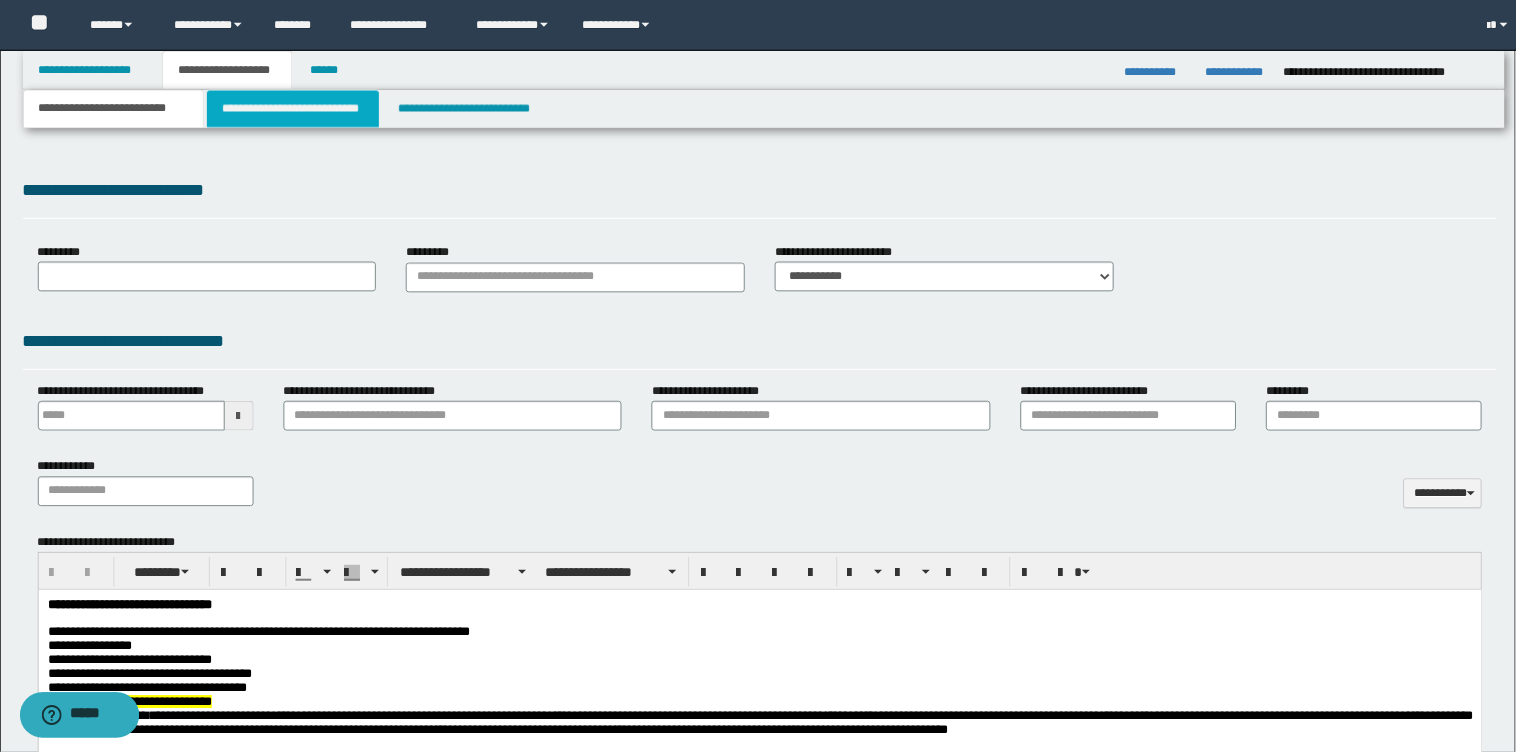 click on "**********" at bounding box center [294, 109] 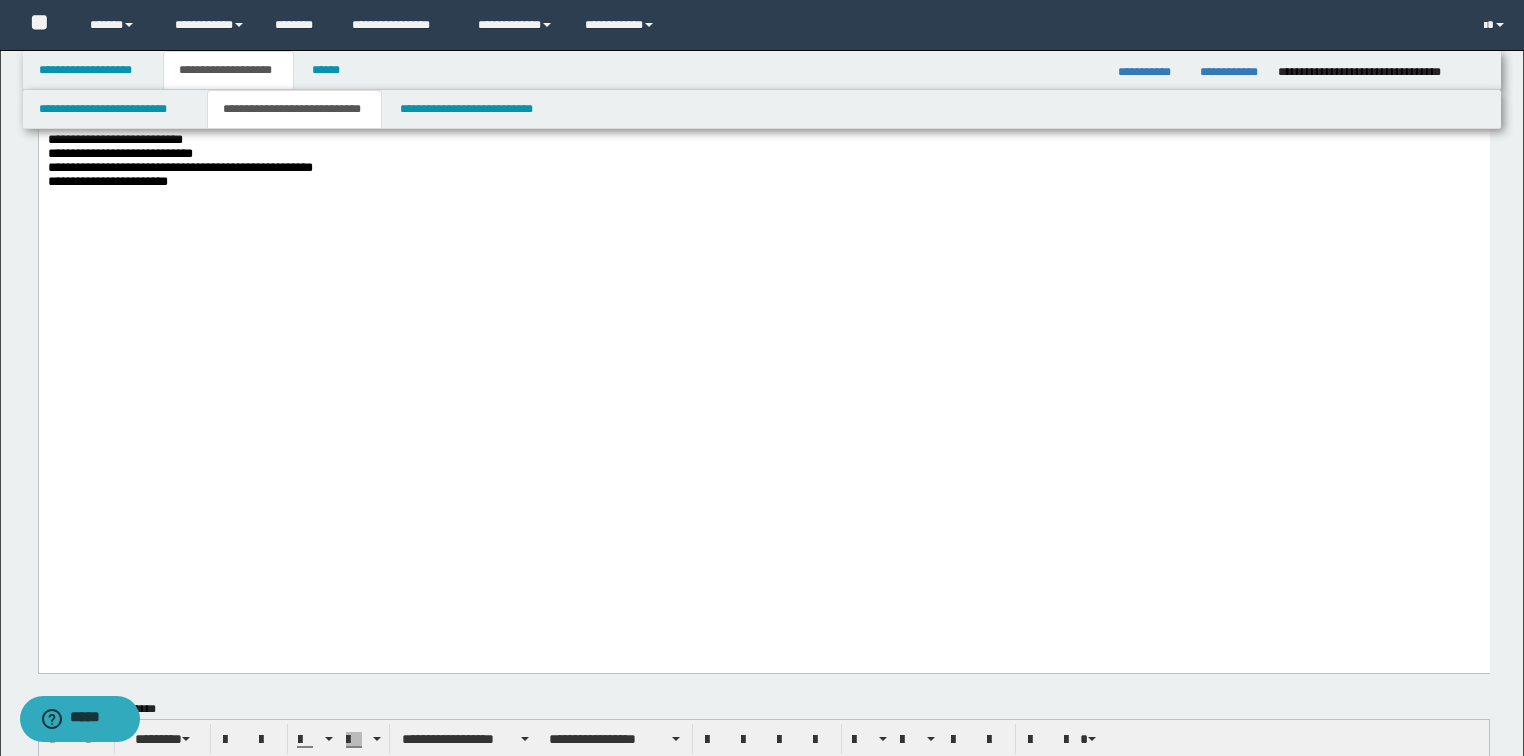 scroll, scrollTop: 2080, scrollLeft: 0, axis: vertical 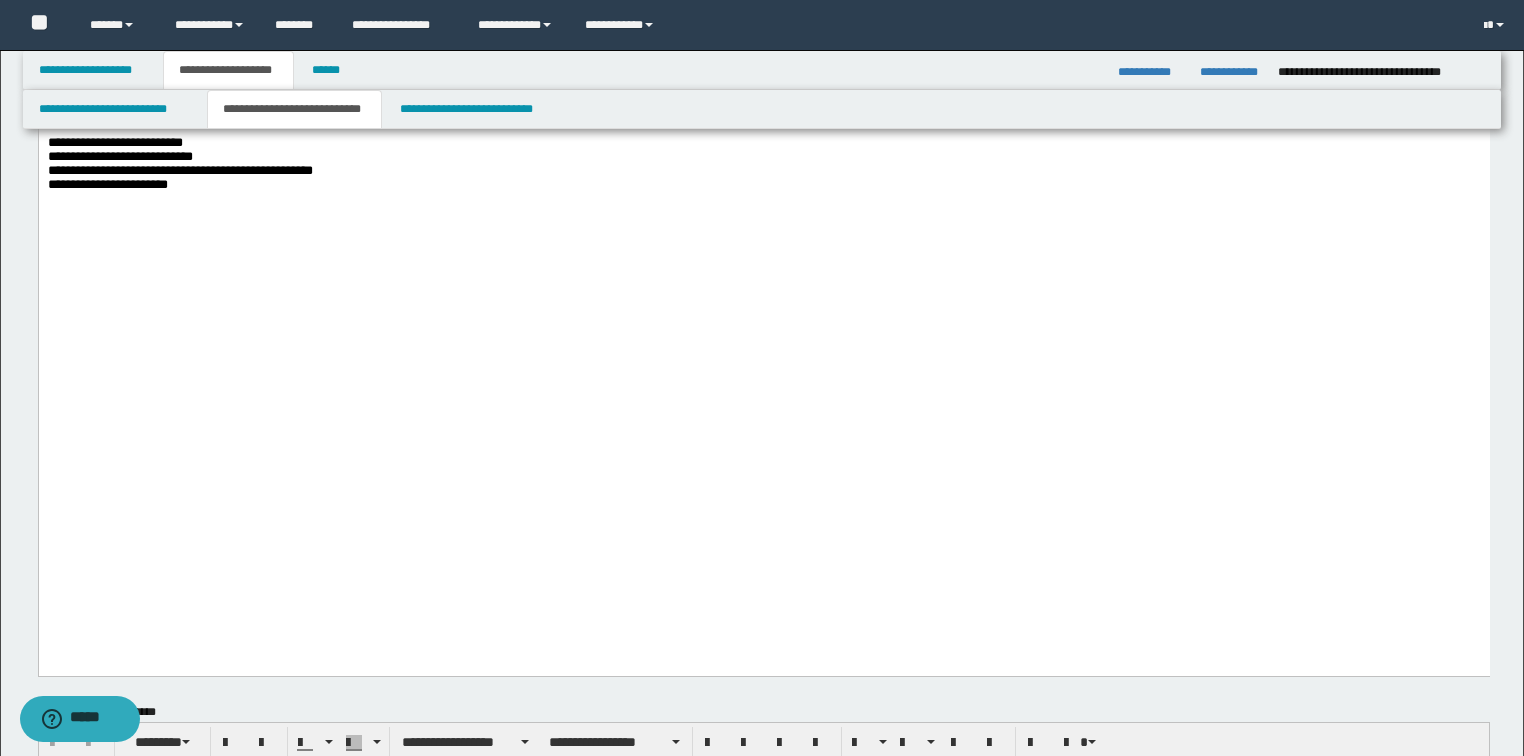 click on "**********" at bounding box center [763, 185] 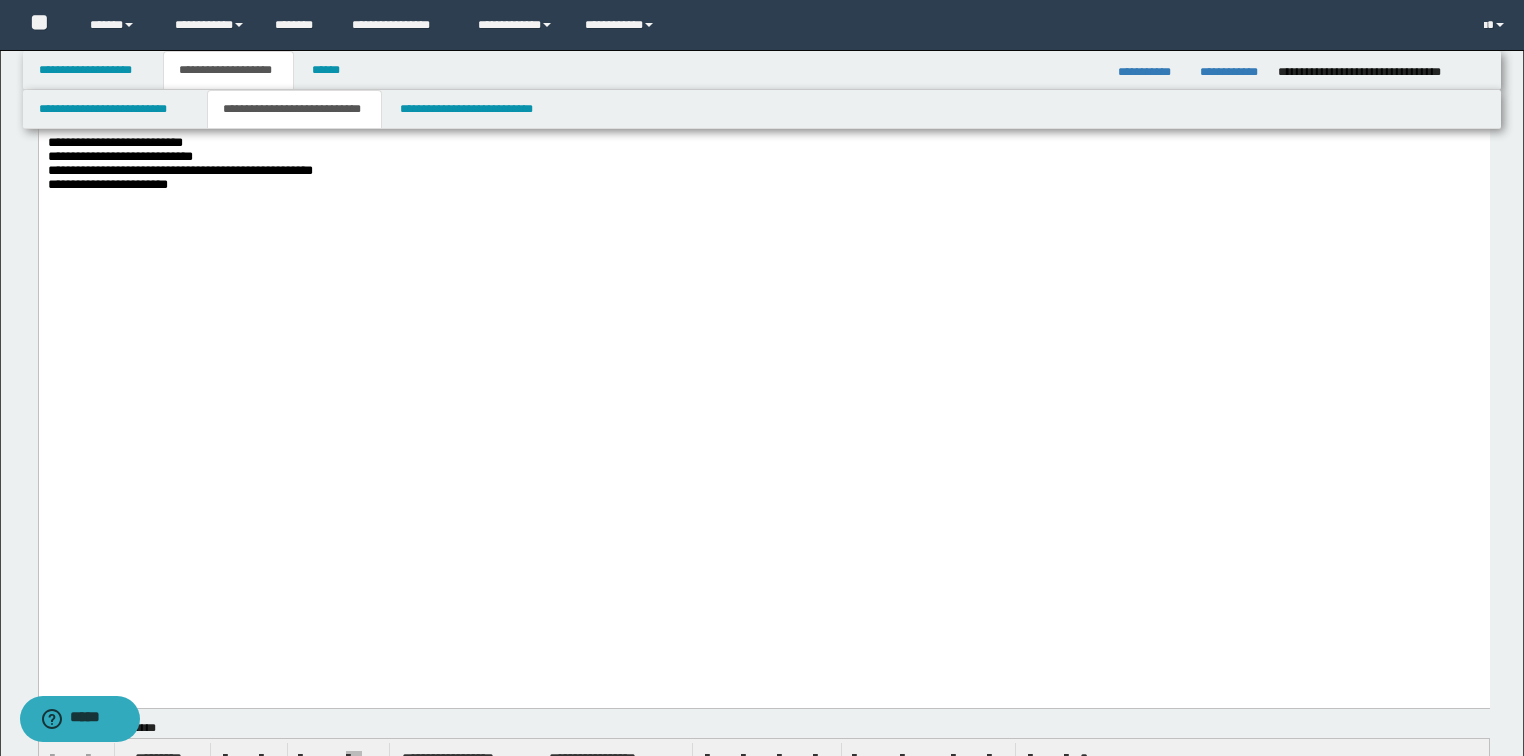 paste 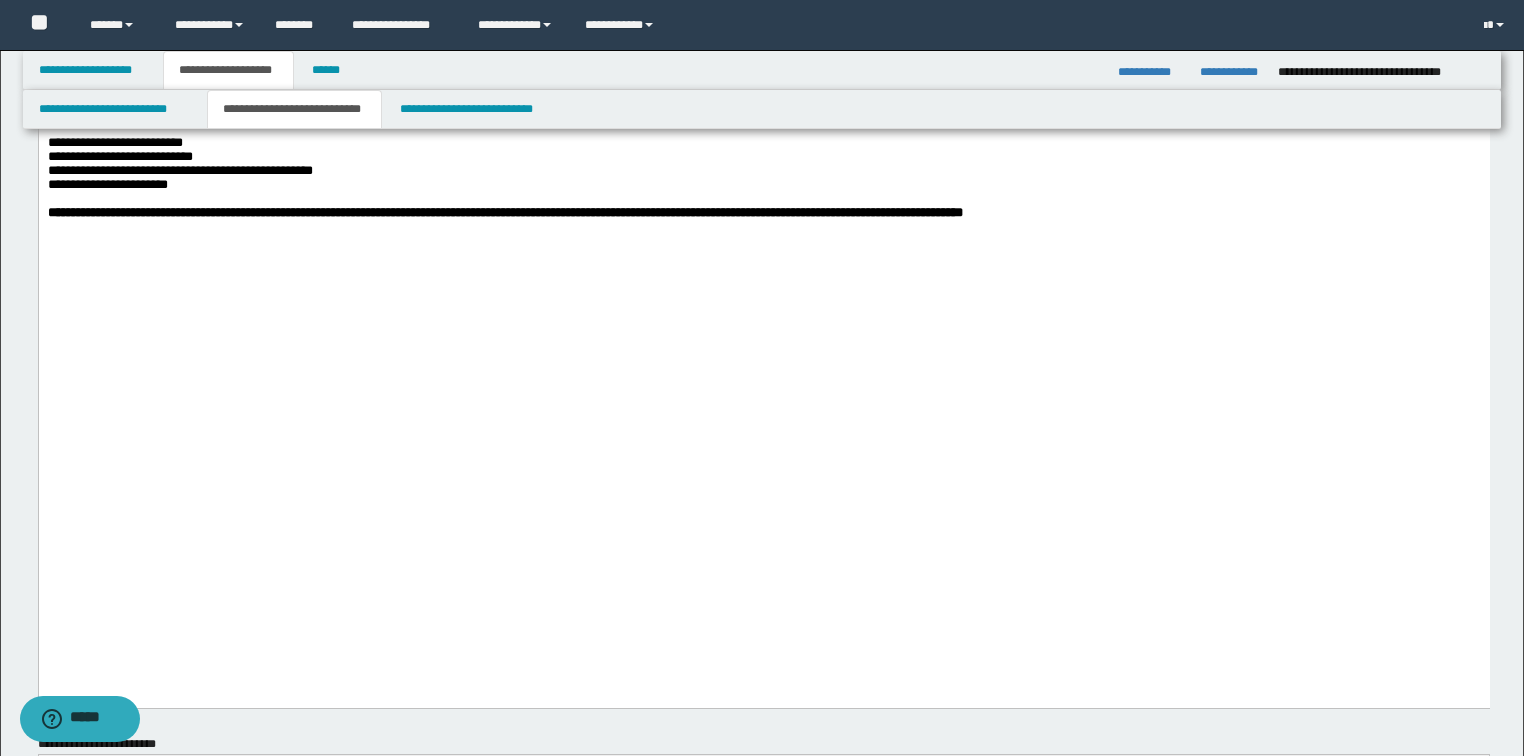 click on "**********" at bounding box center (504, 212) 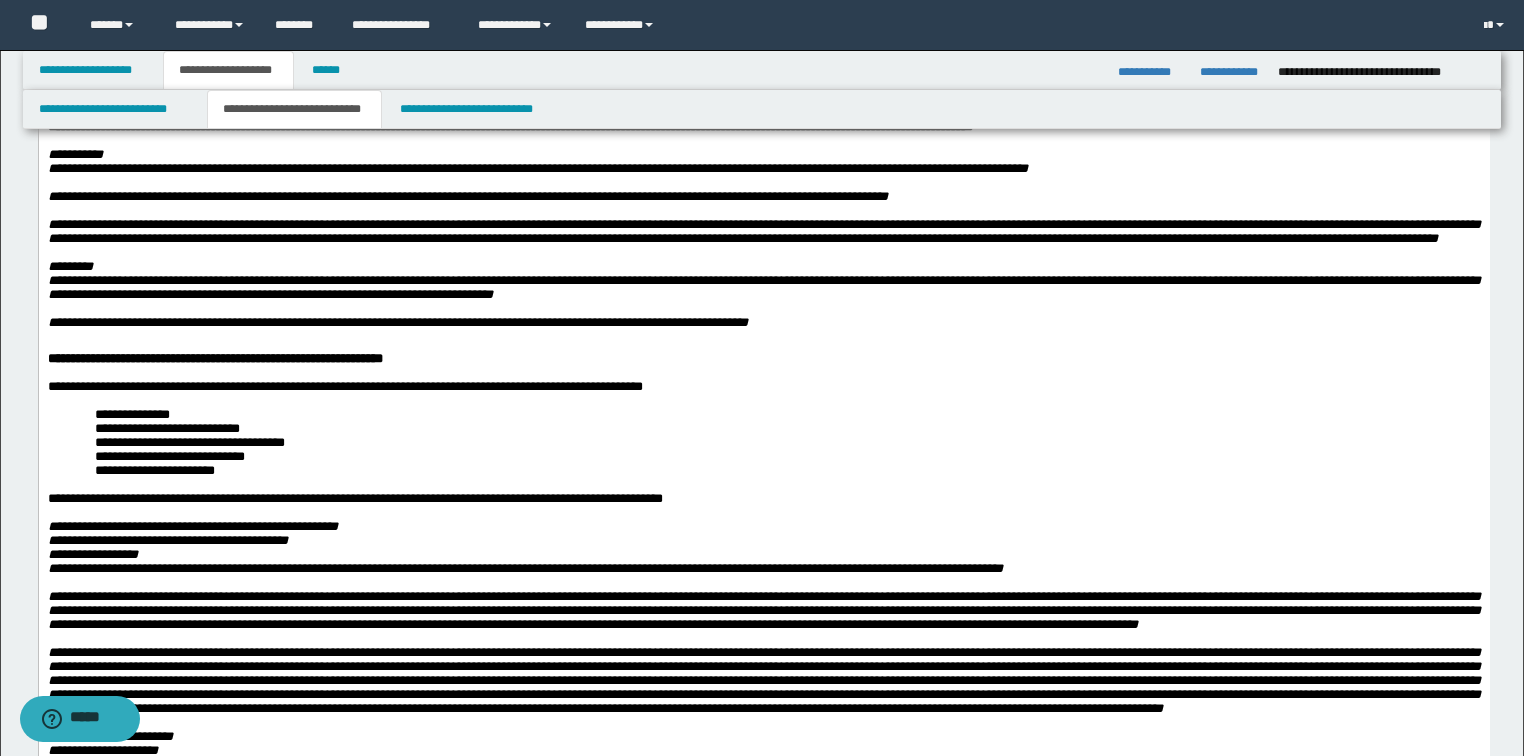 scroll, scrollTop: 240, scrollLeft: 0, axis: vertical 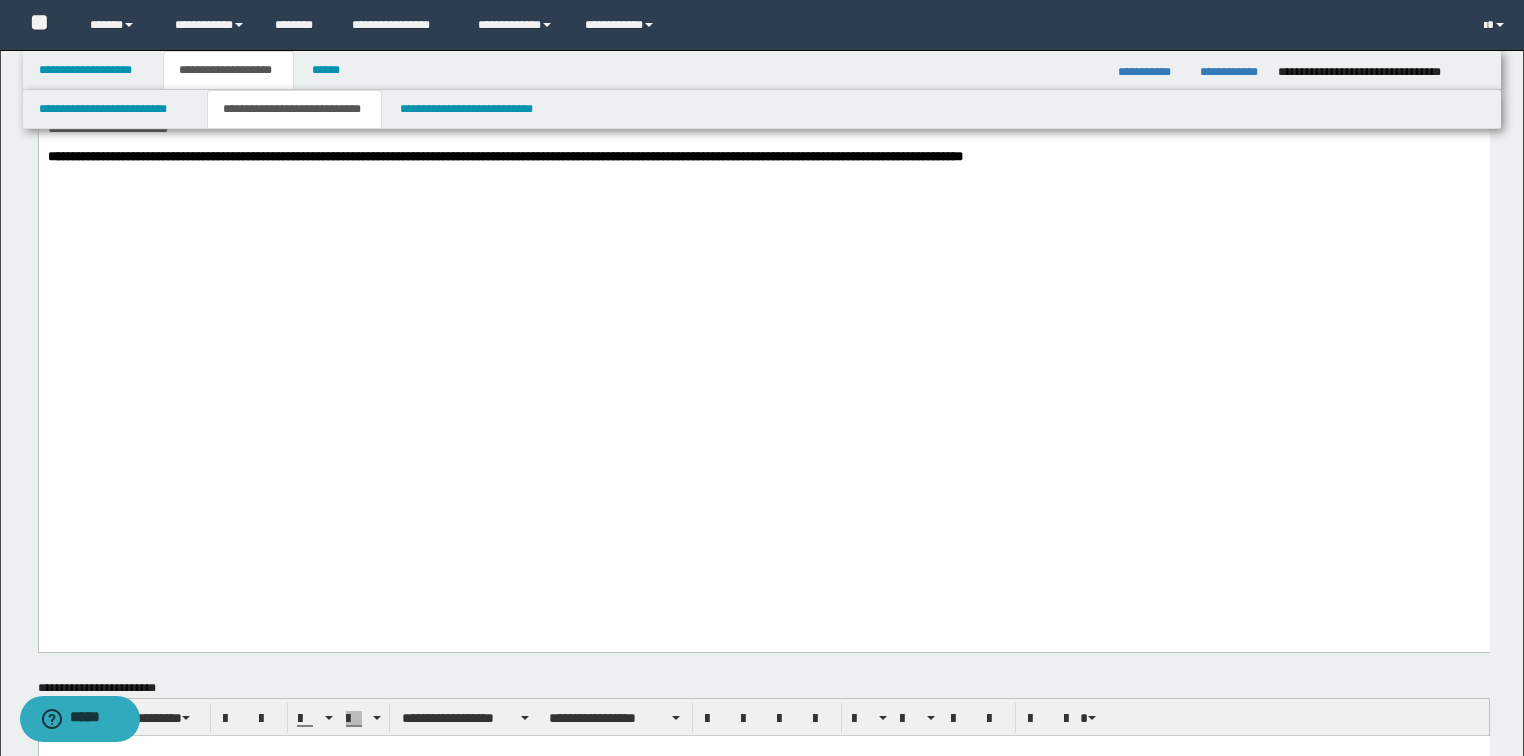 click on "**********" at bounding box center [504, 156] 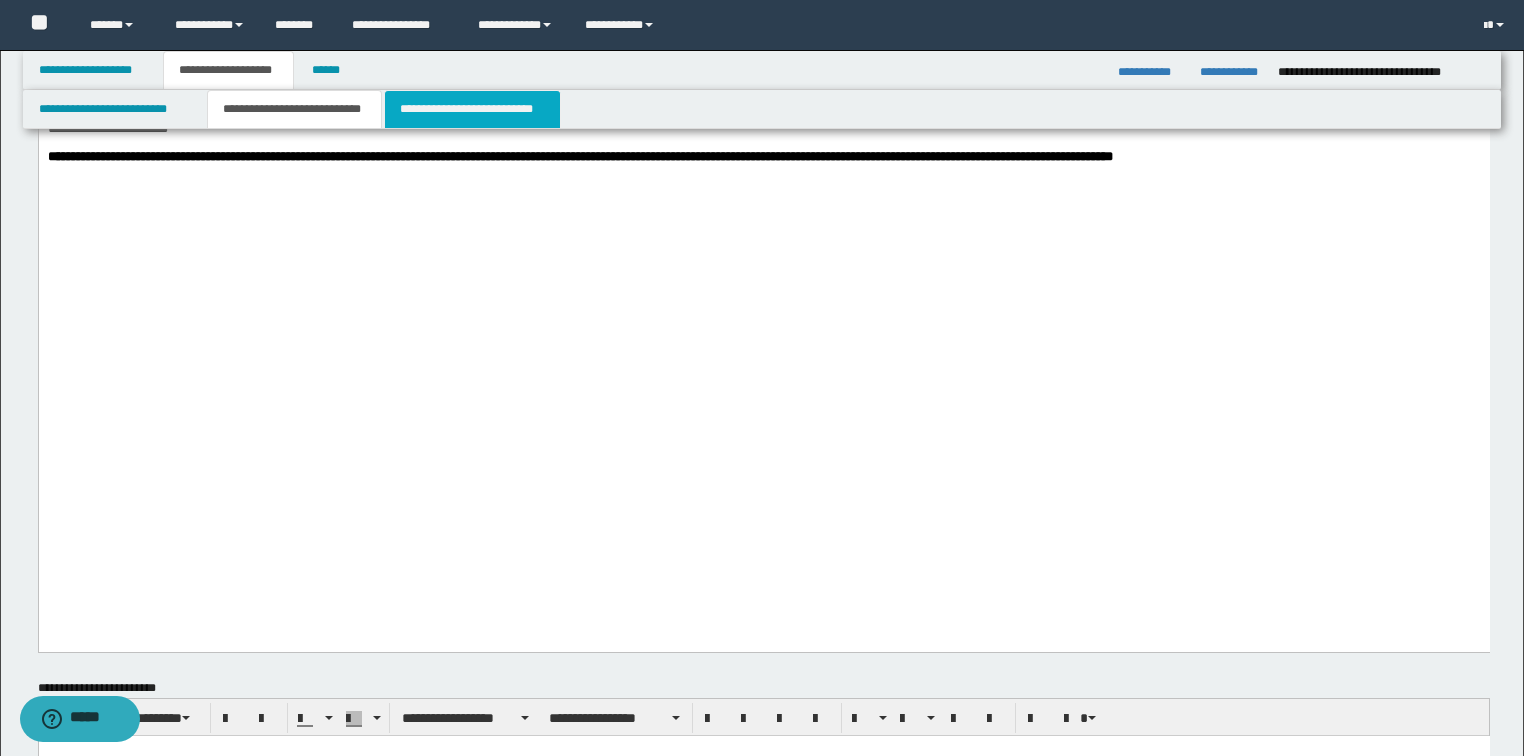 click on "**********" at bounding box center (472, 109) 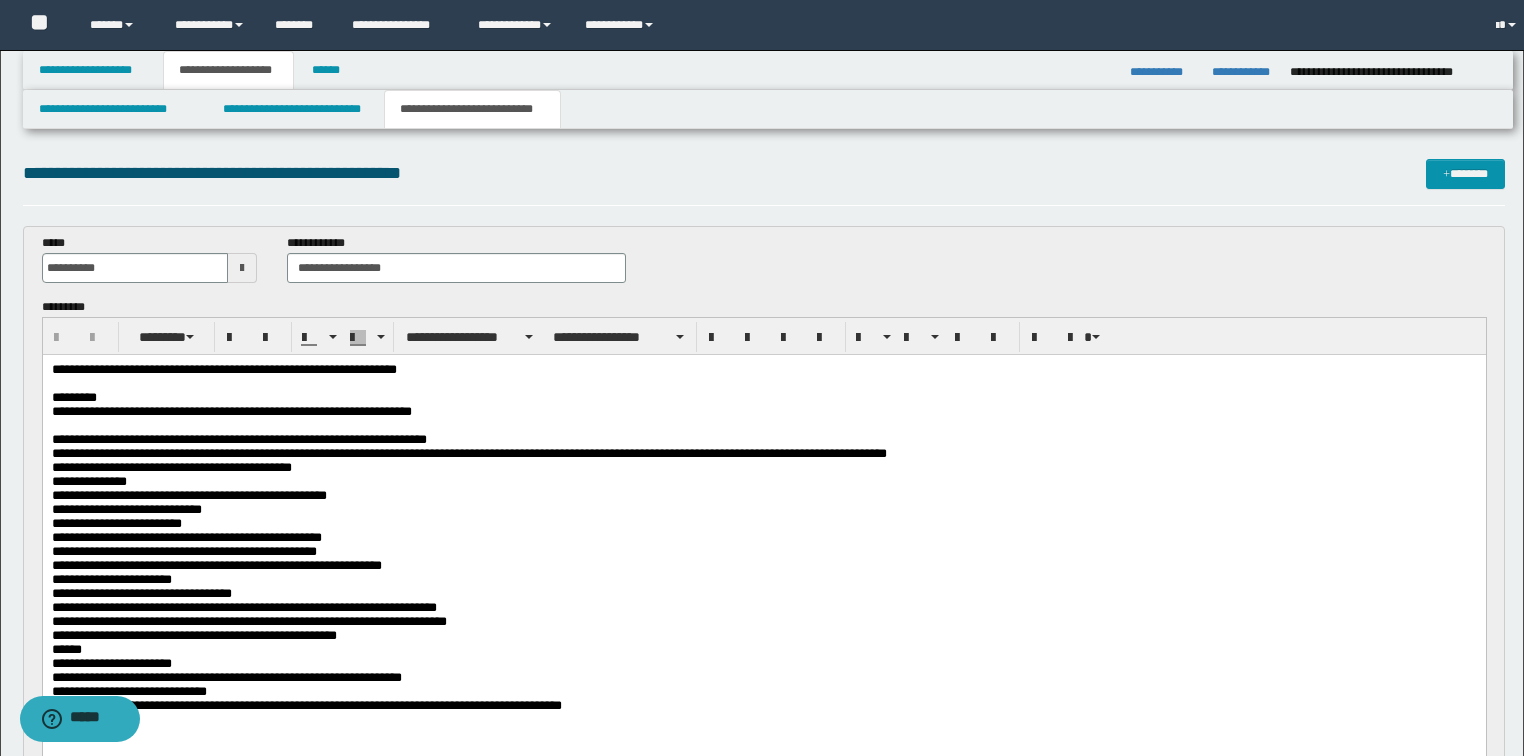 scroll, scrollTop: 0, scrollLeft: 0, axis: both 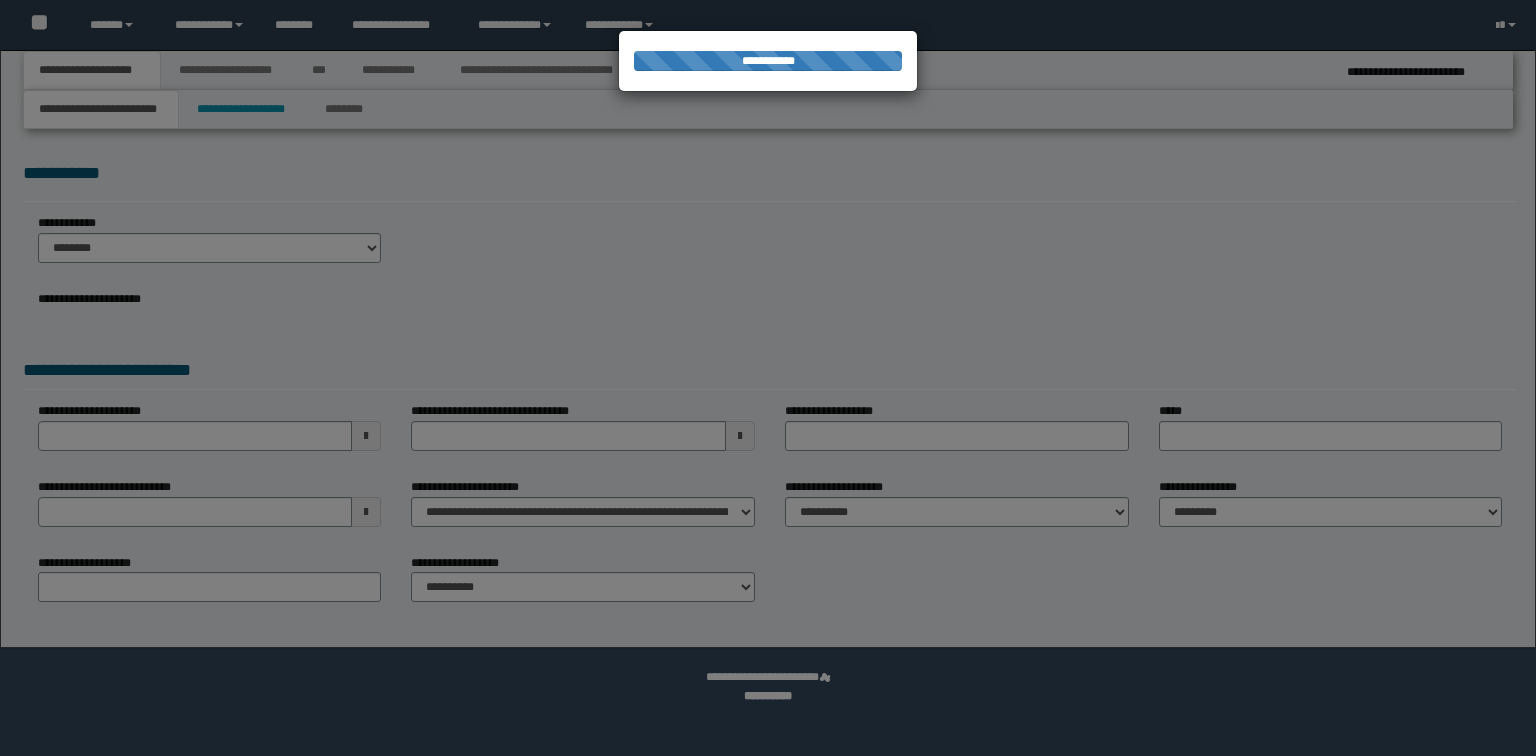 select on "*" 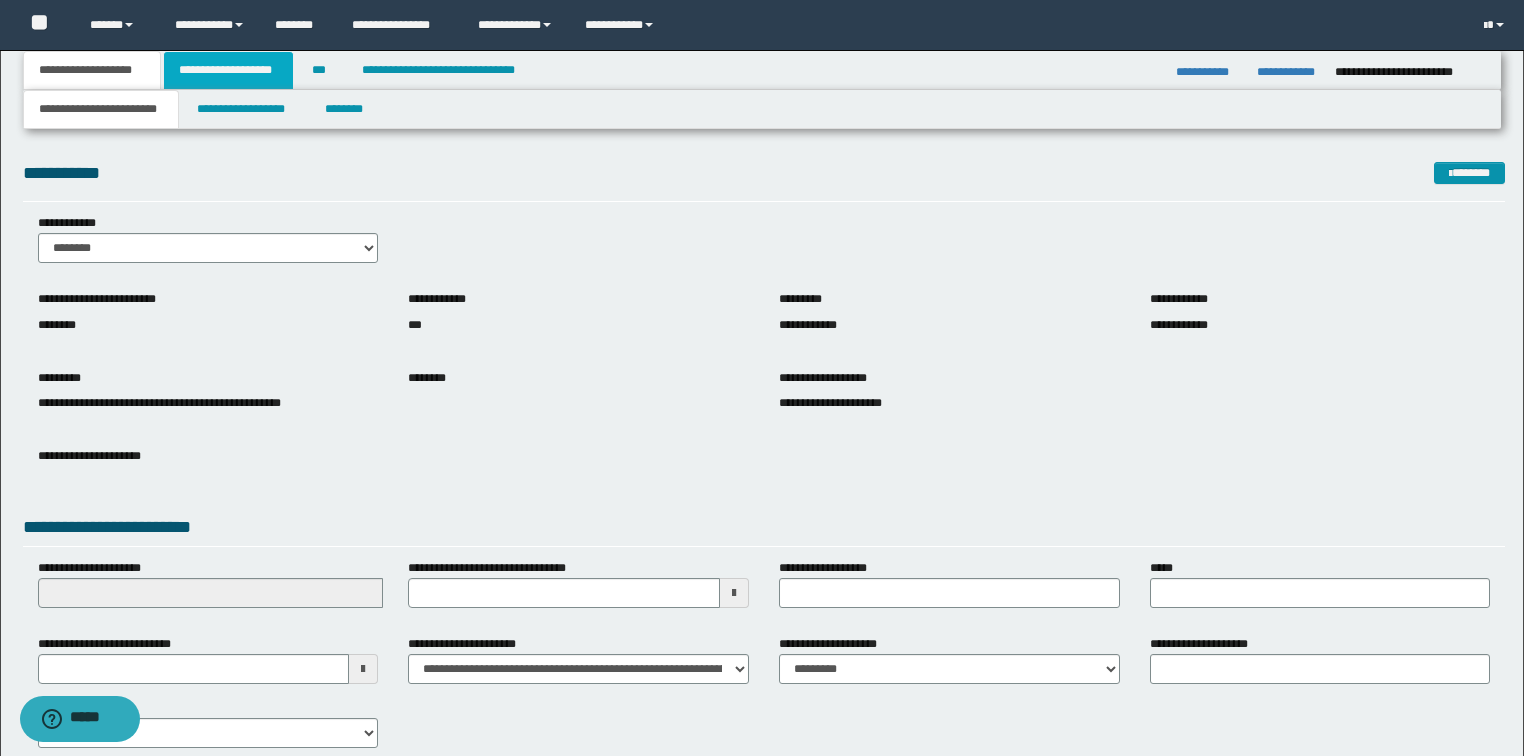 click on "**********" at bounding box center (228, 70) 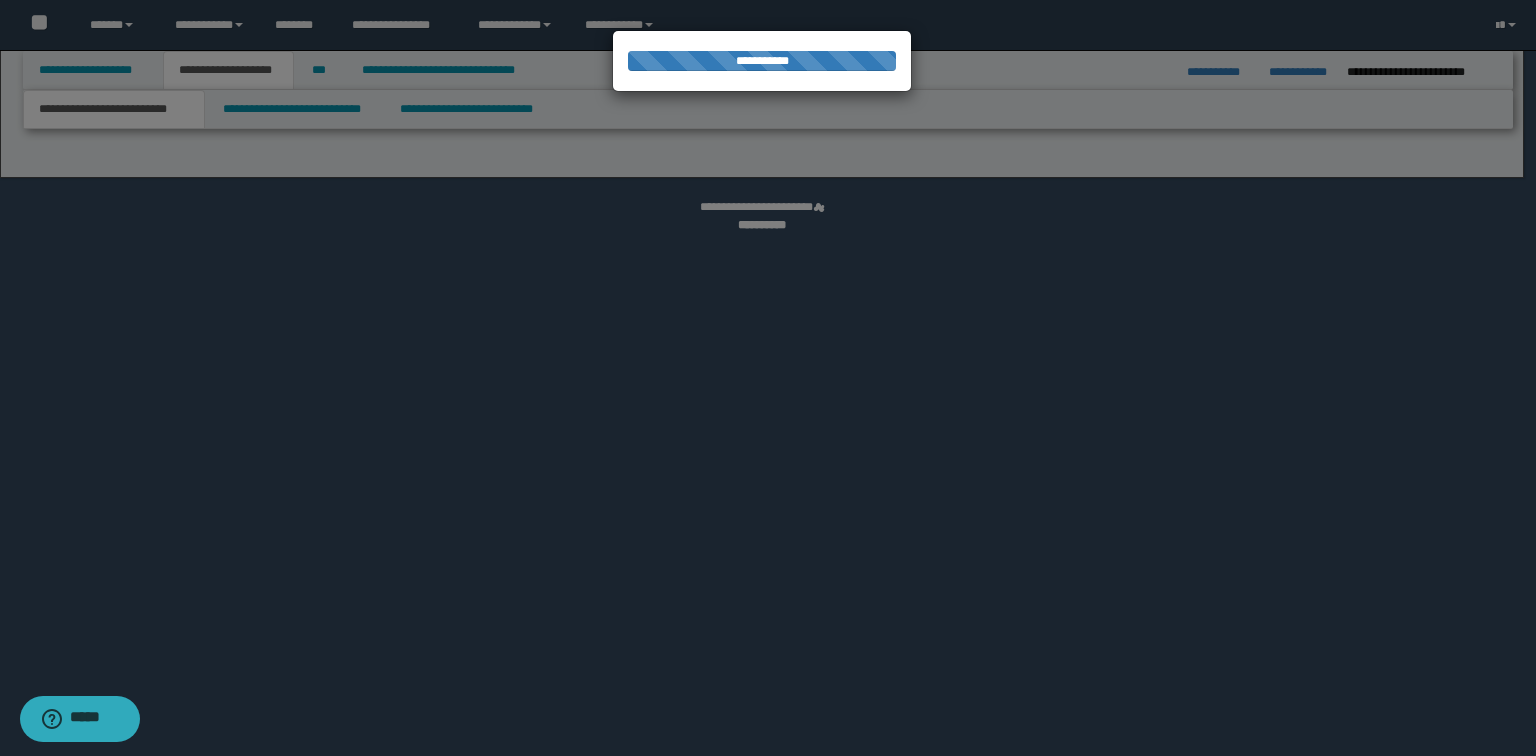 click at bounding box center (768, 378) 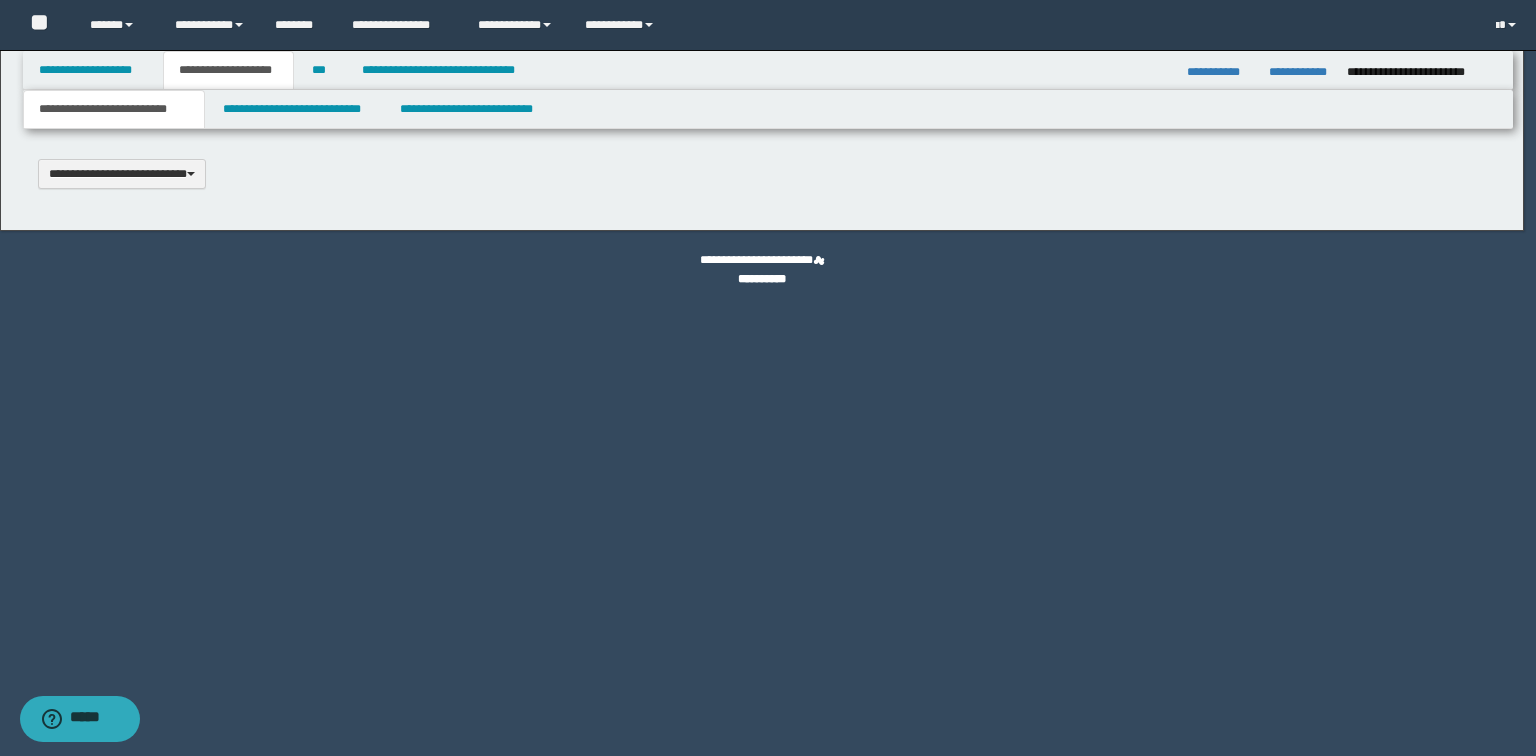 type 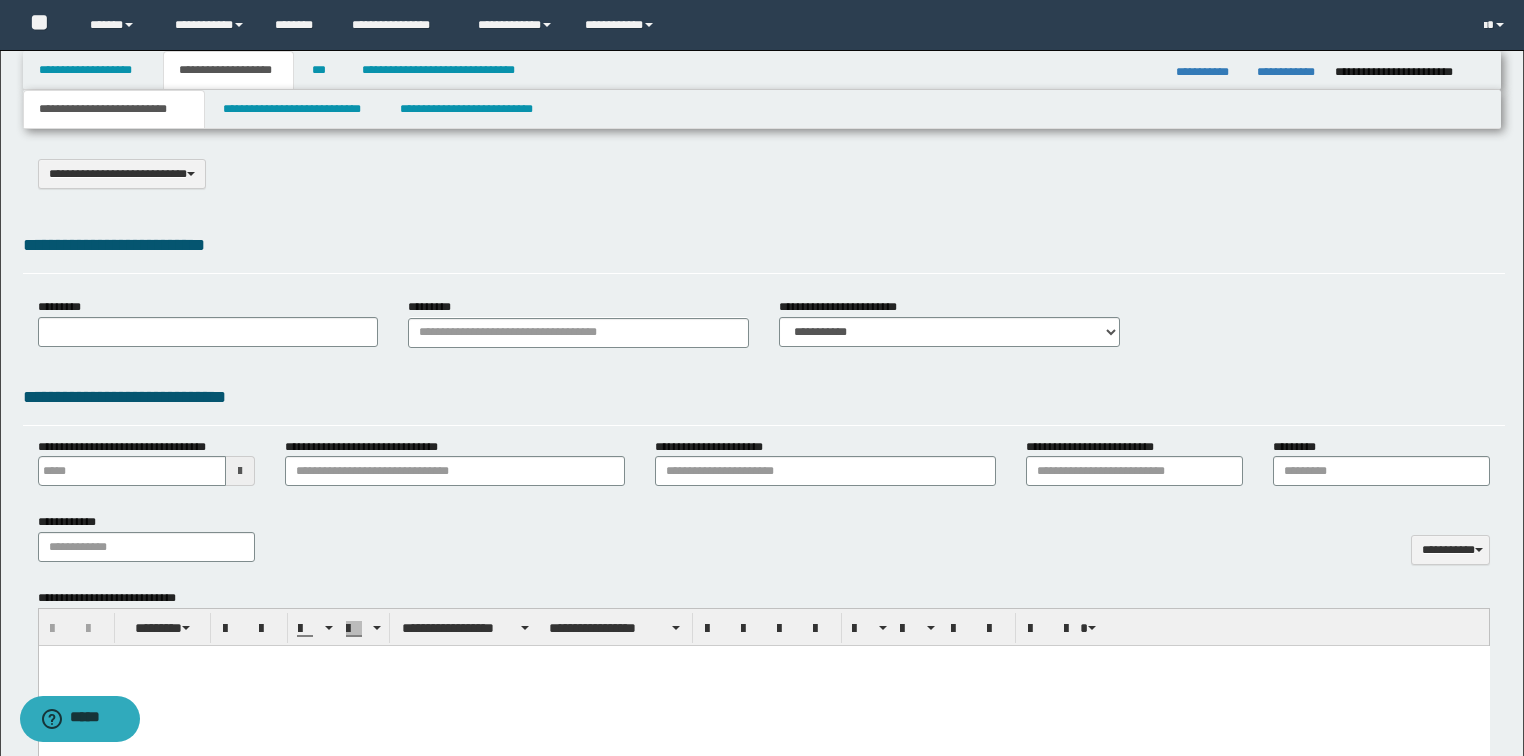 select on "*" 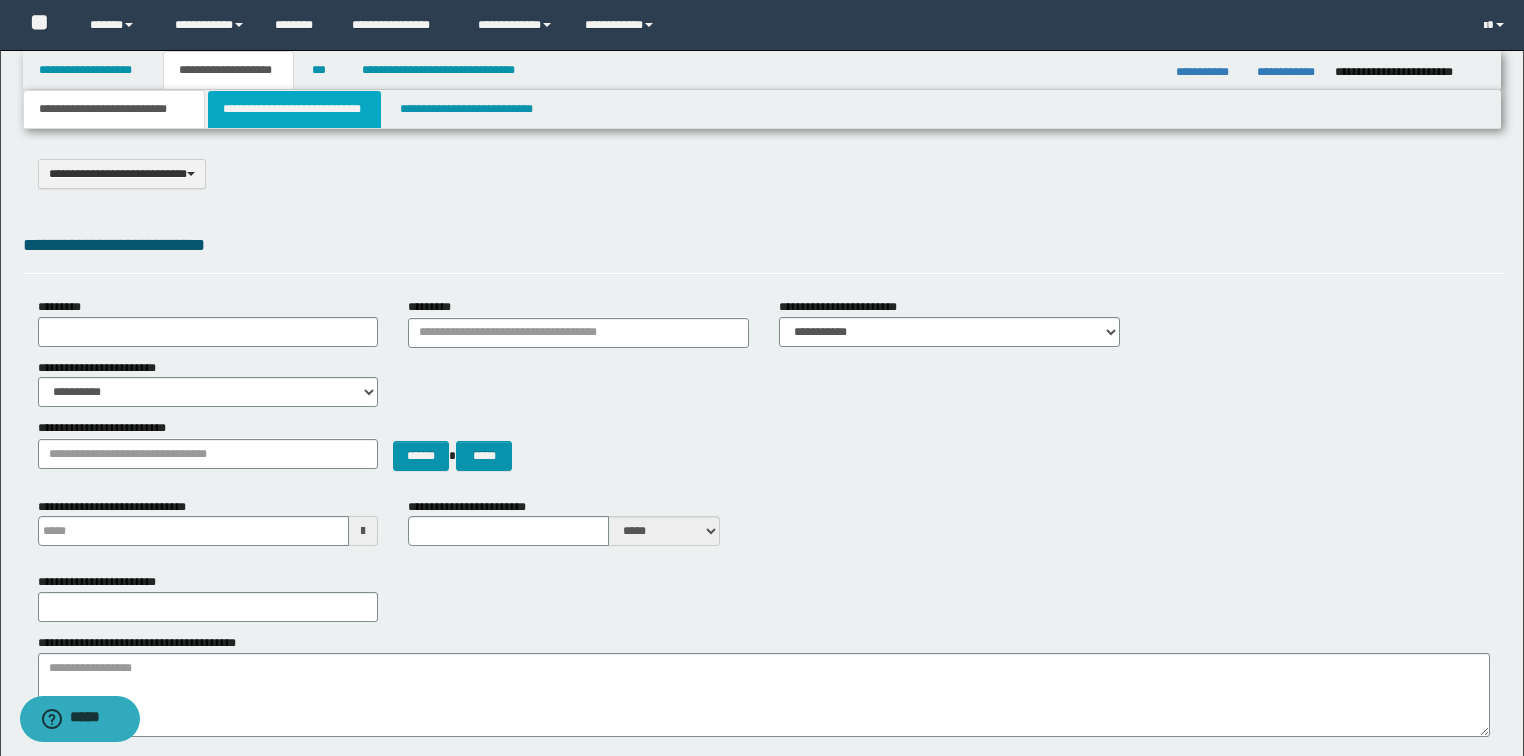 click on "**********" at bounding box center [294, 109] 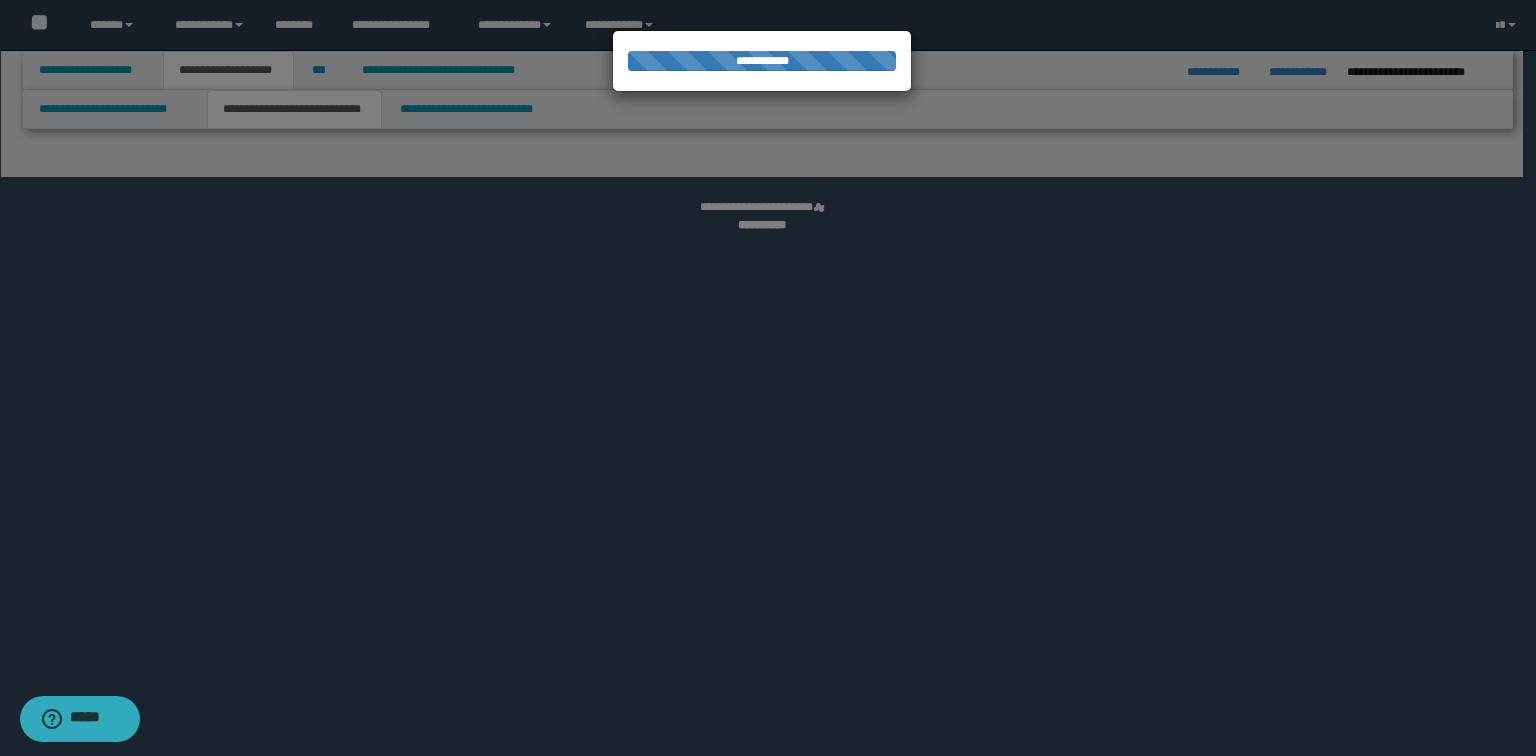 select on "*" 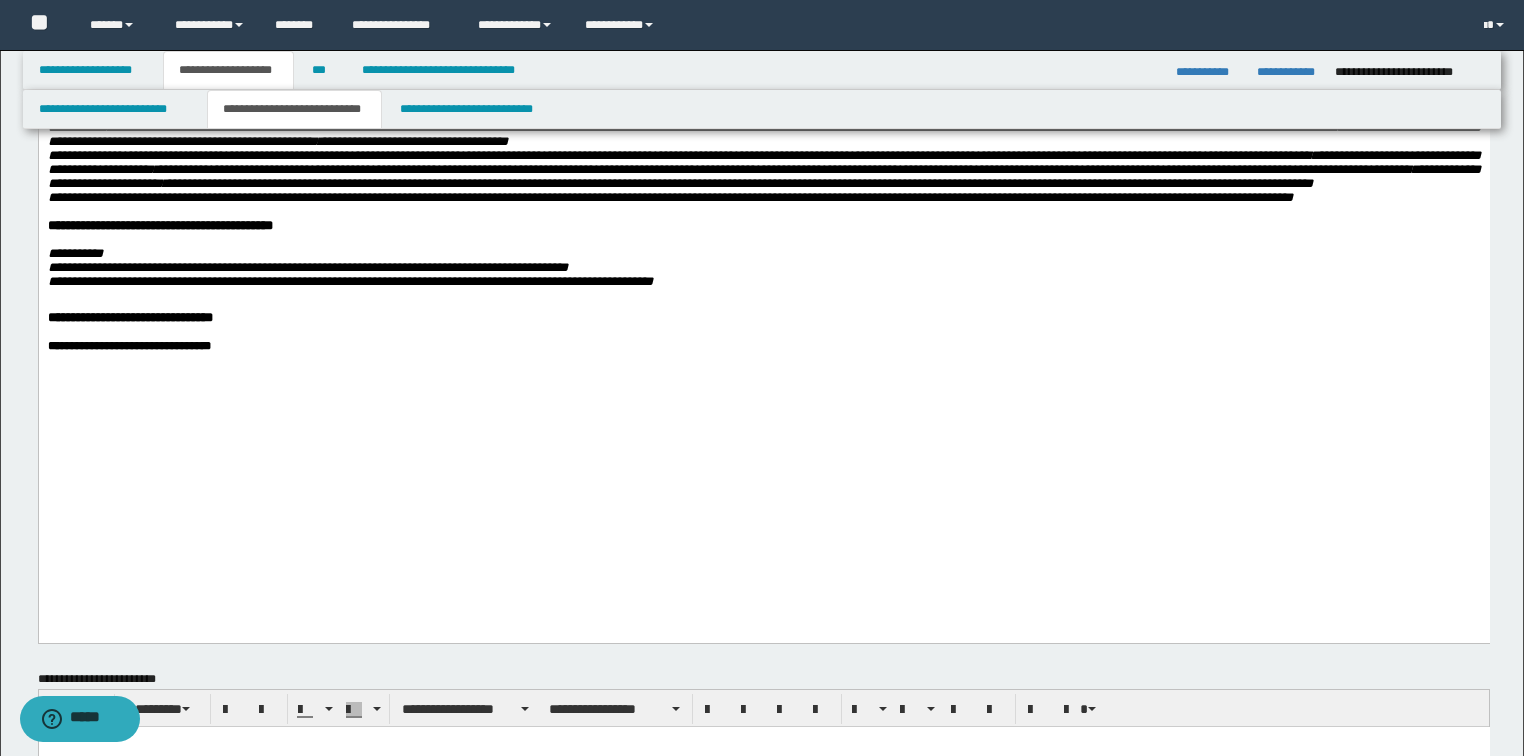 scroll, scrollTop: 960, scrollLeft: 0, axis: vertical 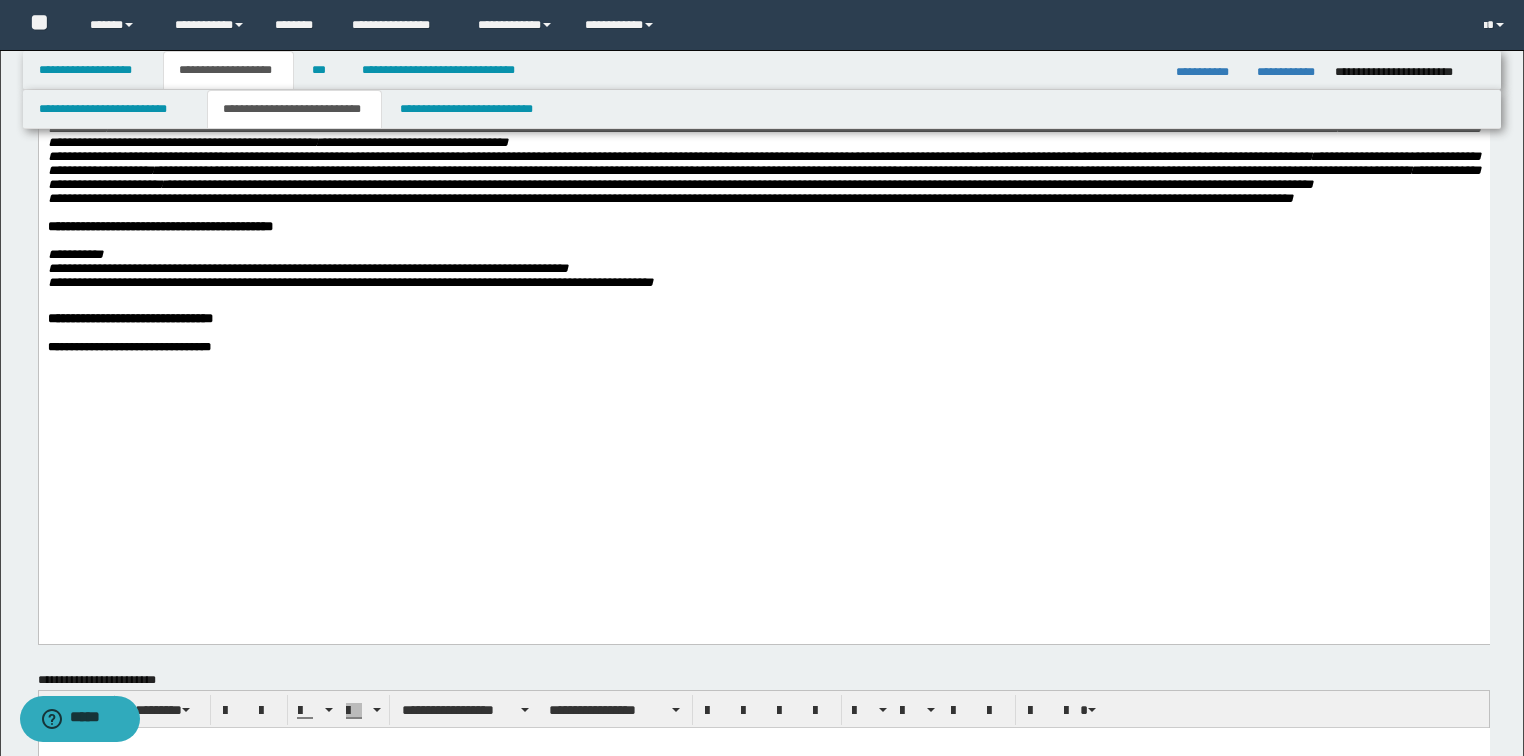 click on "**********" at bounding box center [763, 347] 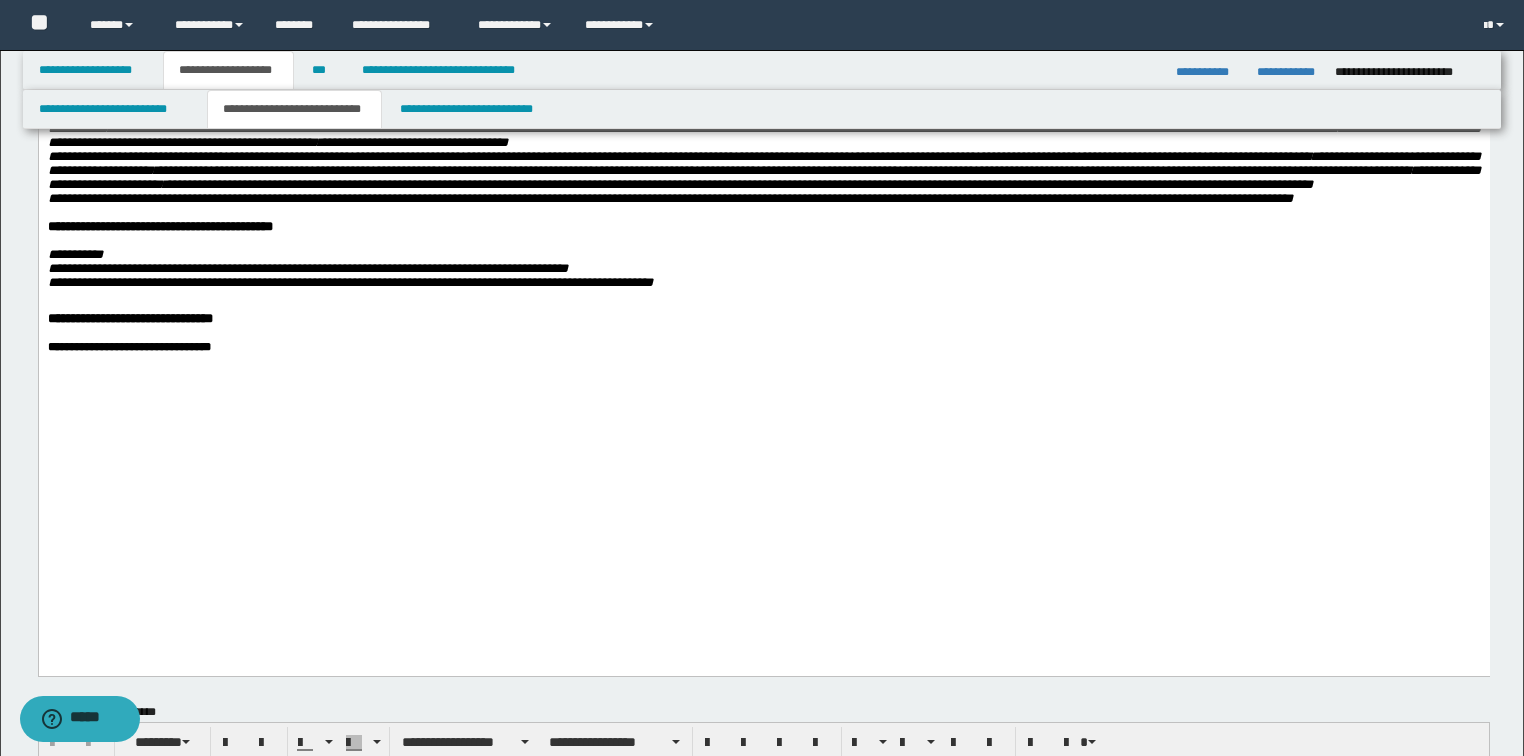 paste 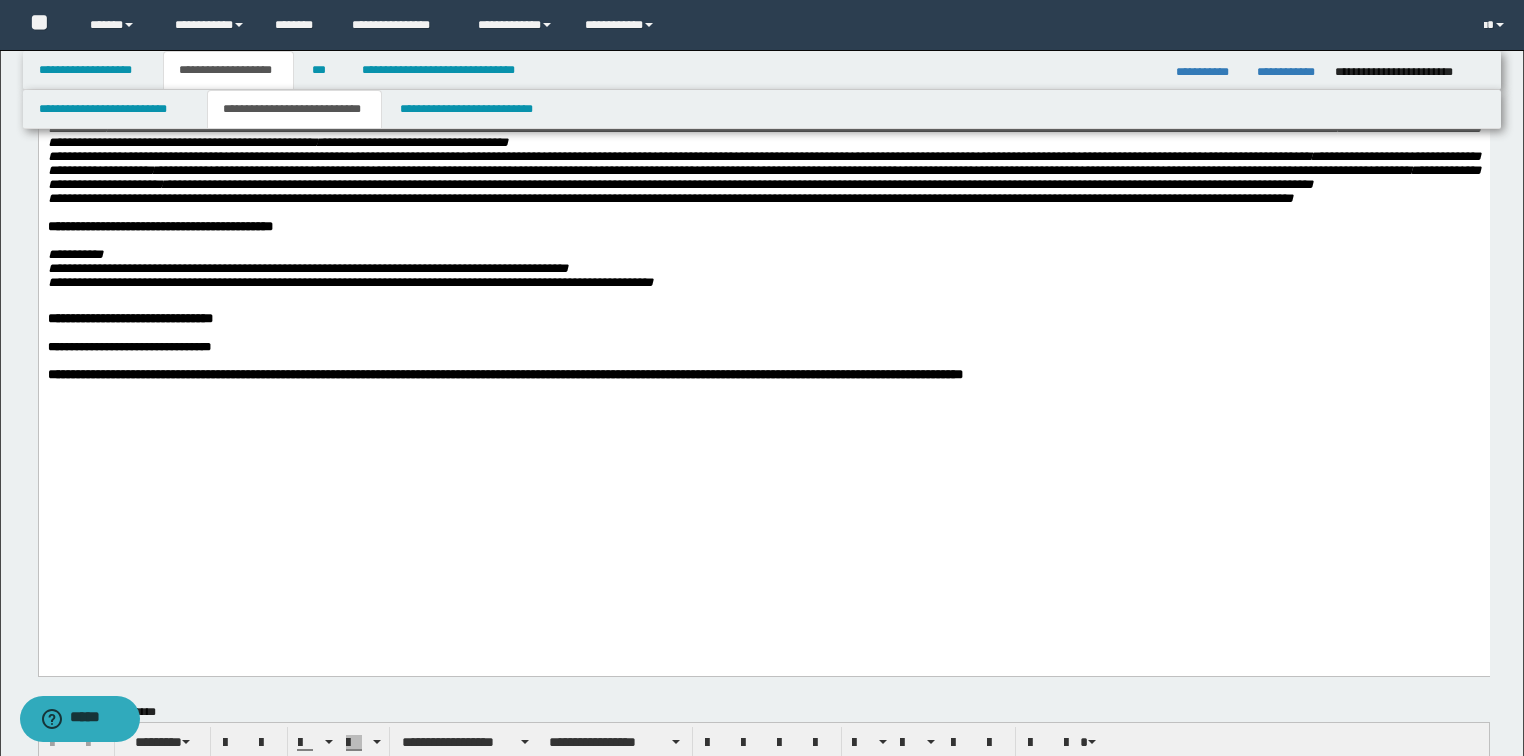 click on "**********" at bounding box center [763, -152] 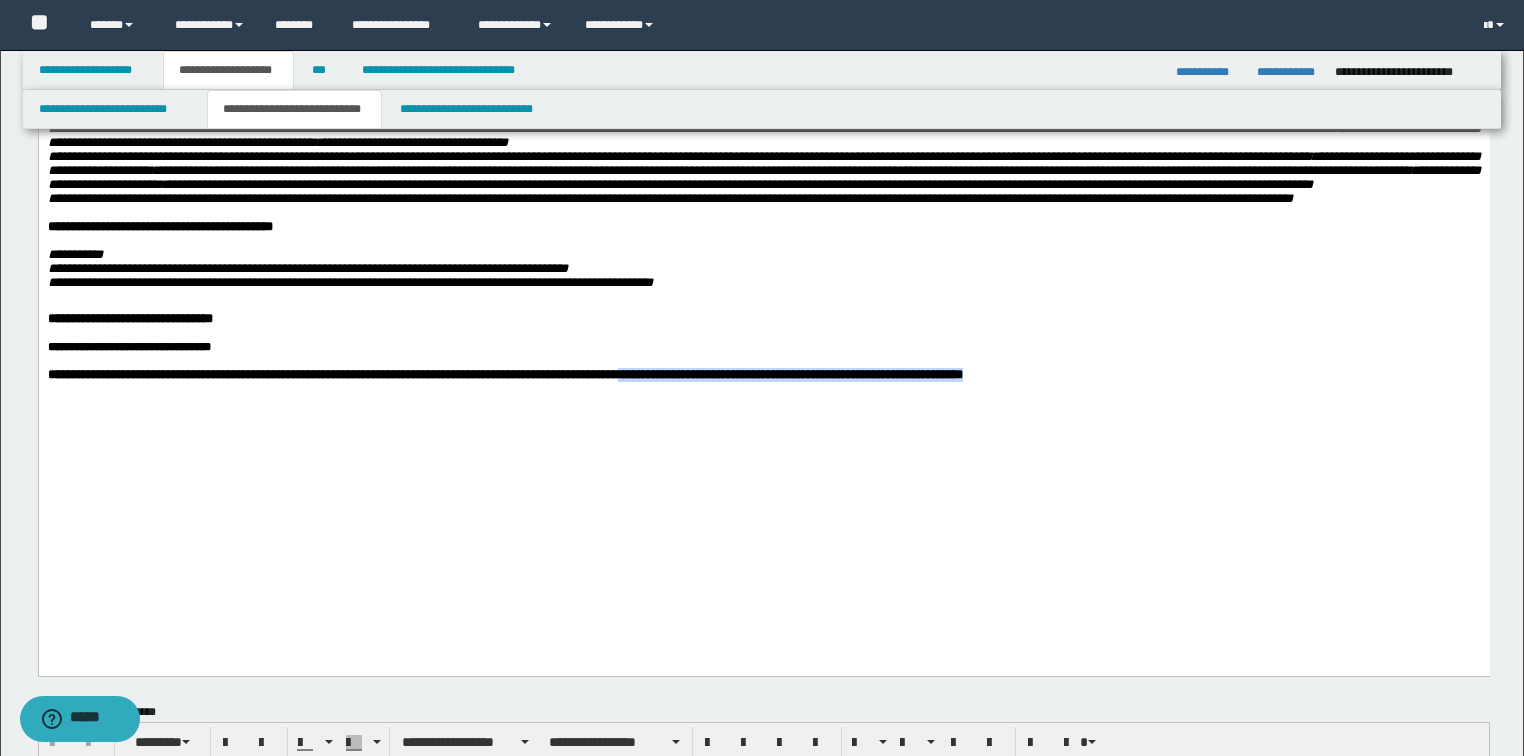 click on "**********" at bounding box center (504, 374) 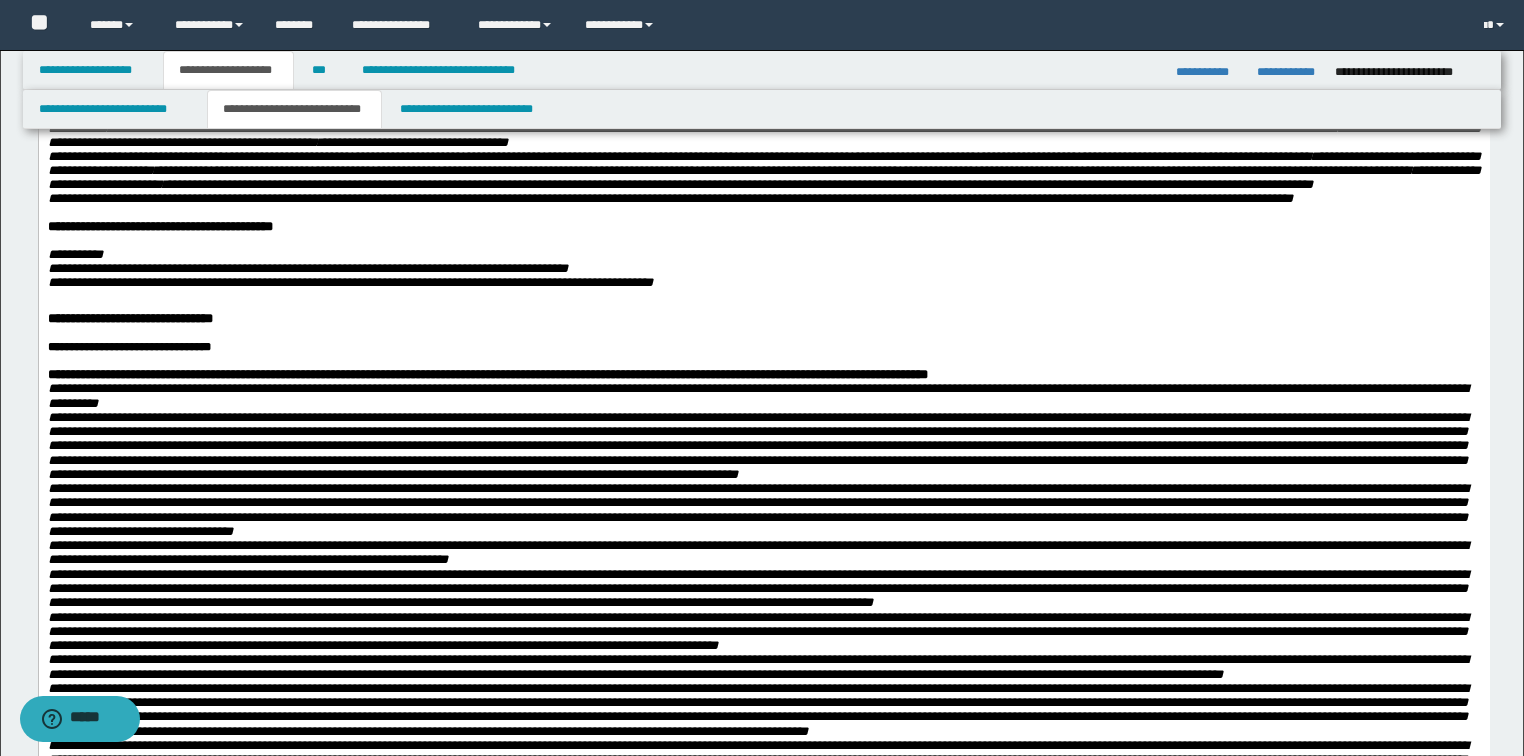 click on "**********" at bounding box center (763, 375) 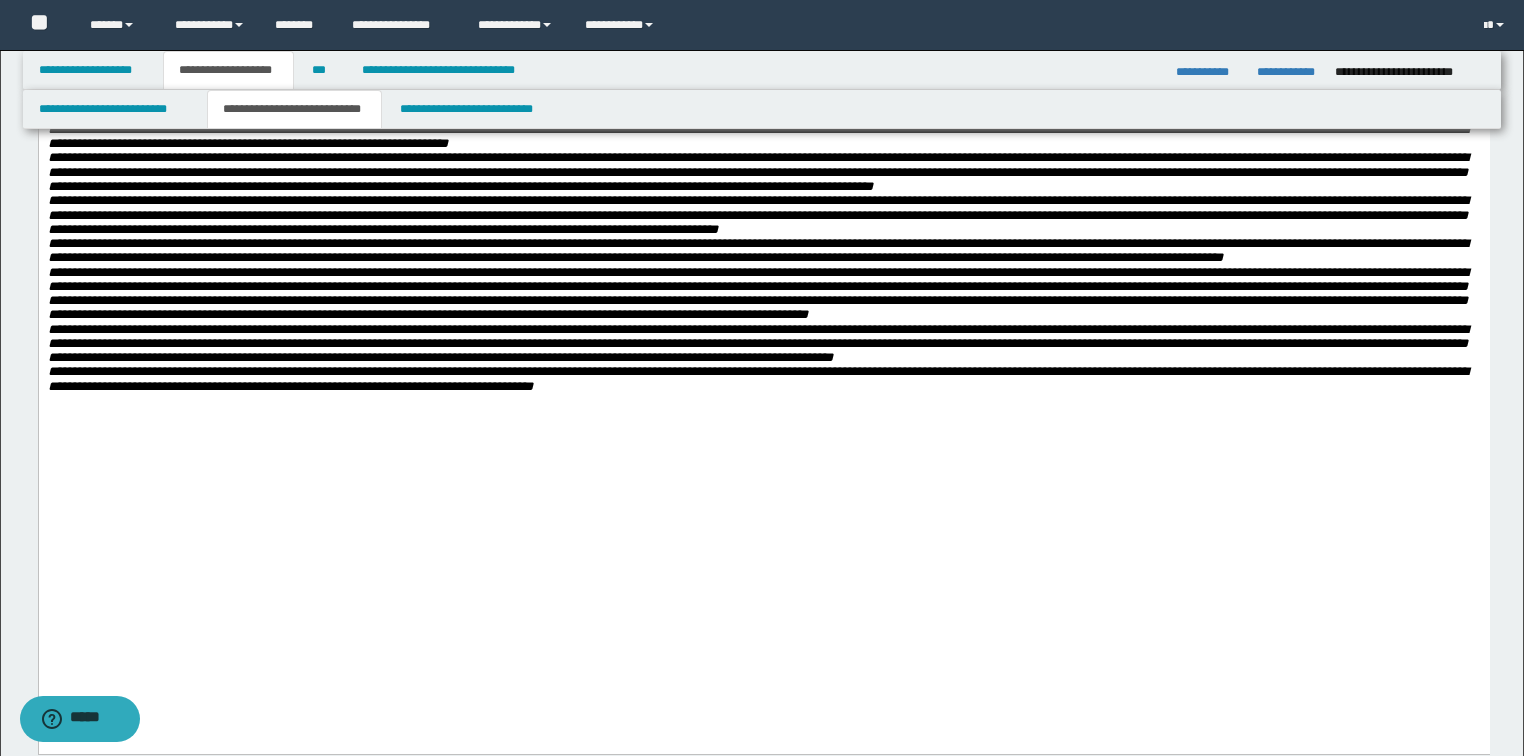 scroll, scrollTop: 1440, scrollLeft: 0, axis: vertical 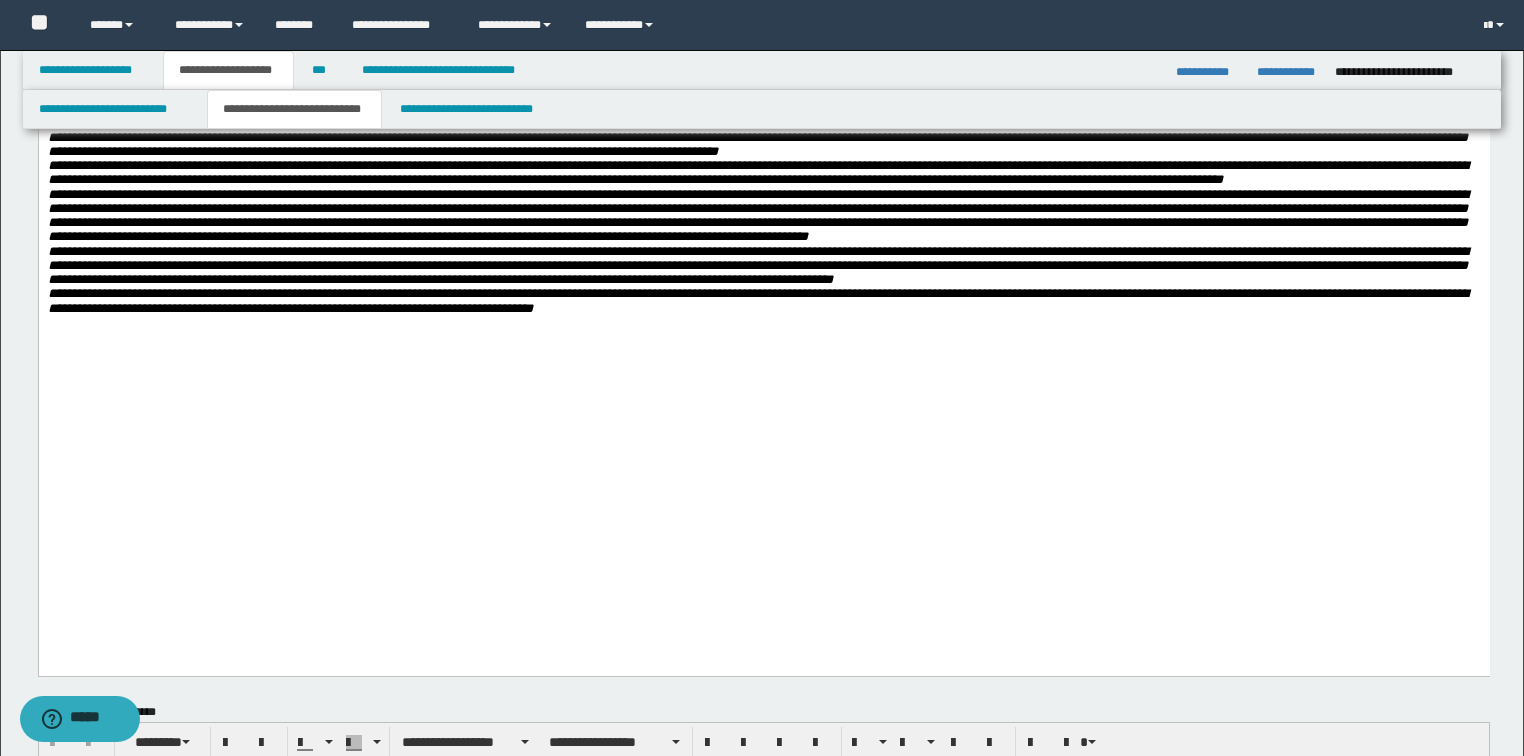 click on "**********" at bounding box center [763, 301] 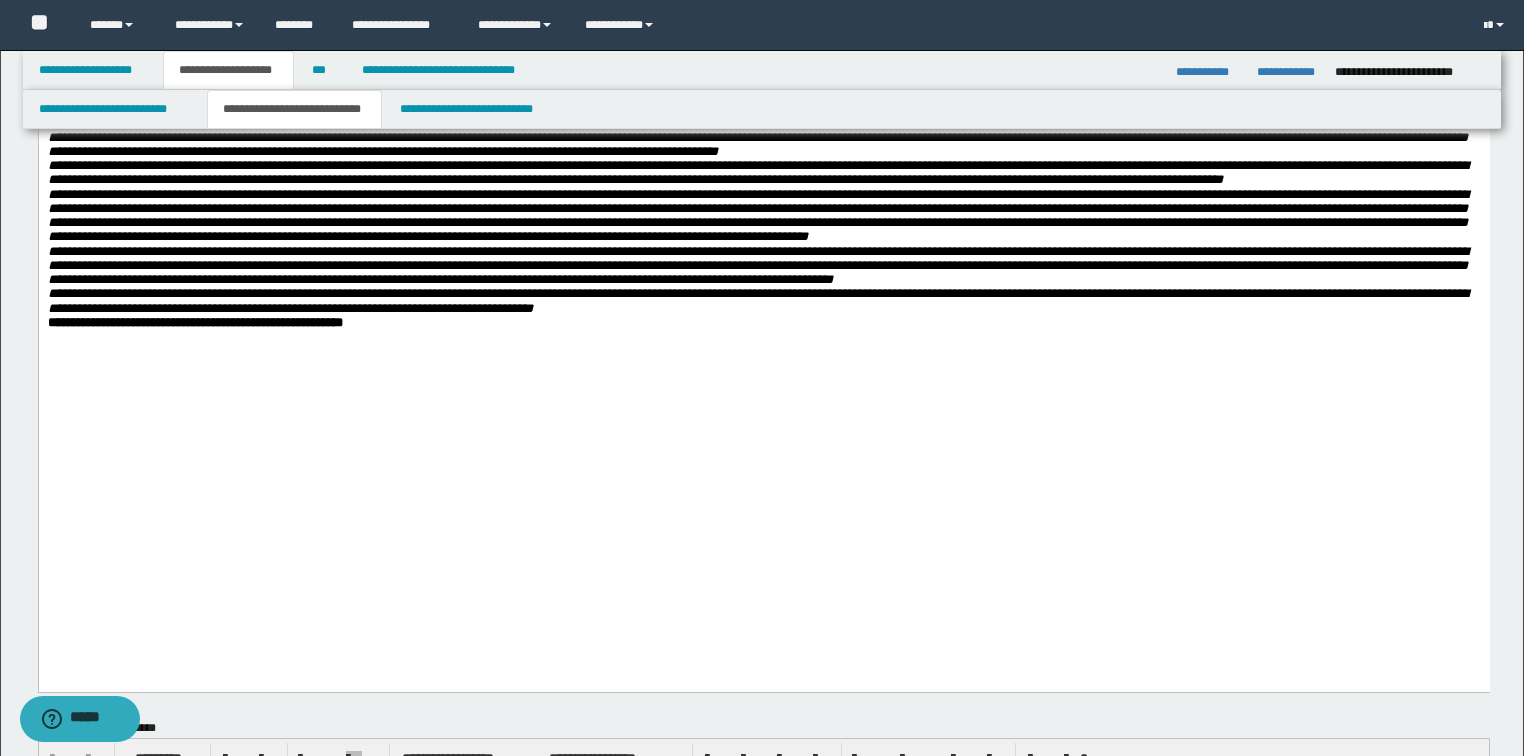click on "**********" at bounding box center (763, 301) 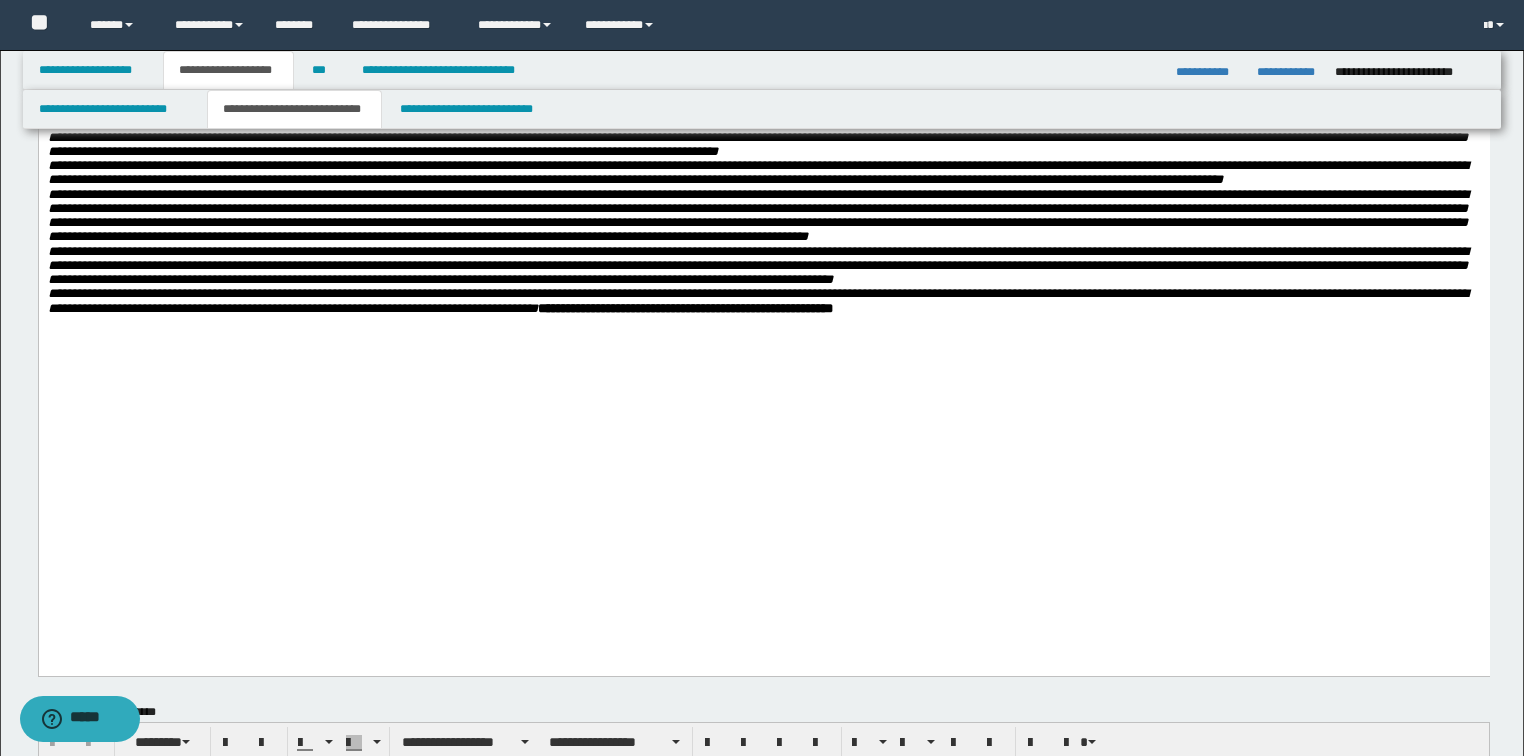 click on "**********" at bounding box center (684, 308) 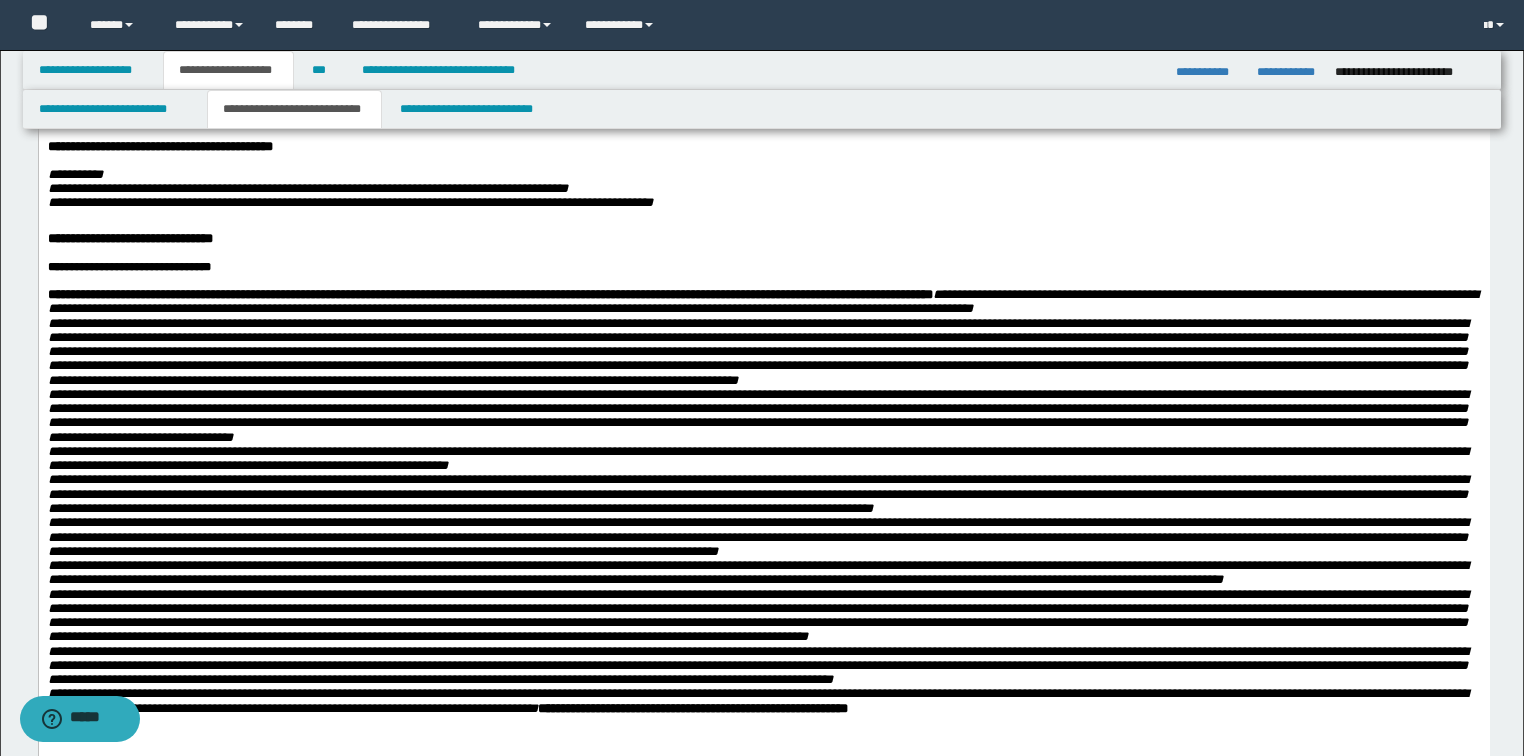 scroll, scrollTop: 880, scrollLeft: 0, axis: vertical 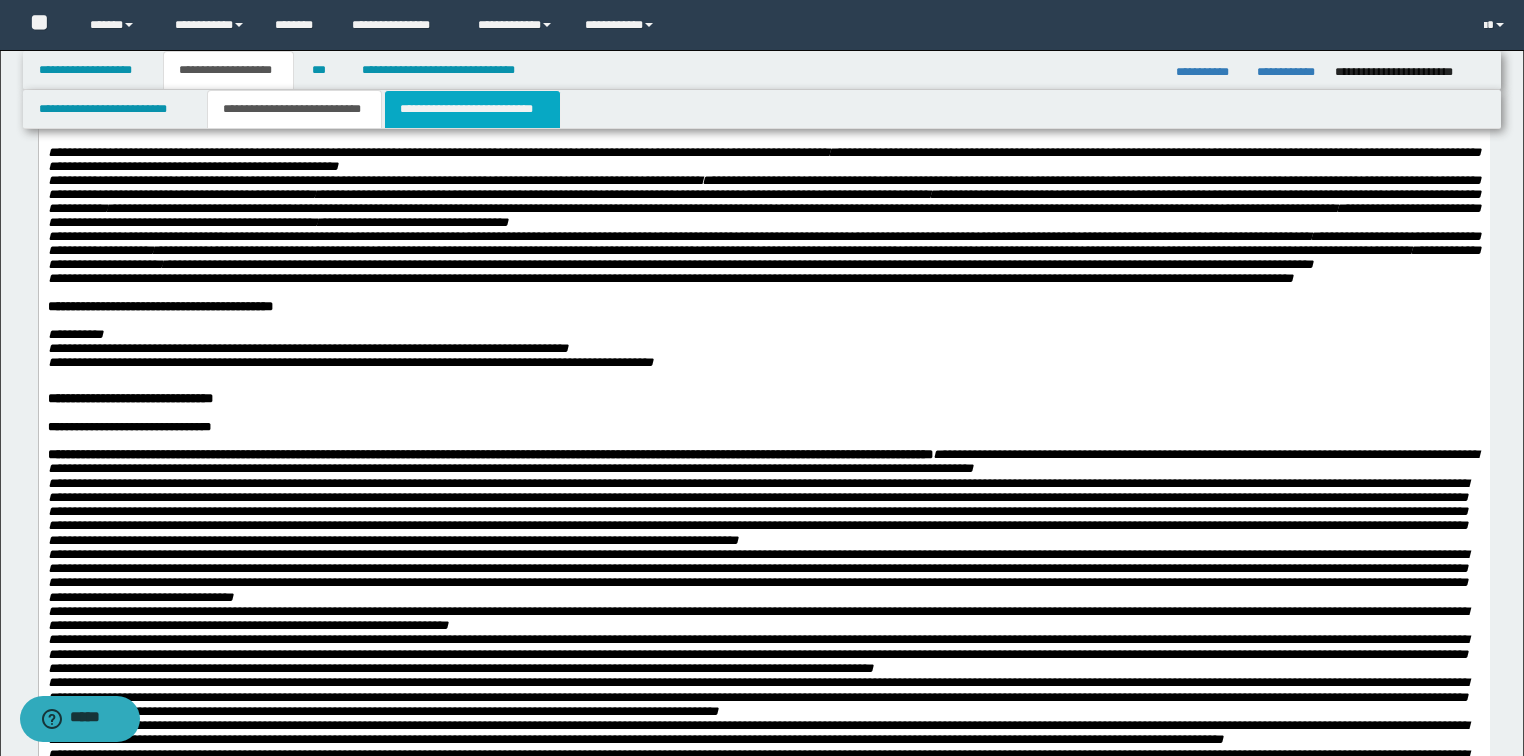 click on "**********" at bounding box center [472, 109] 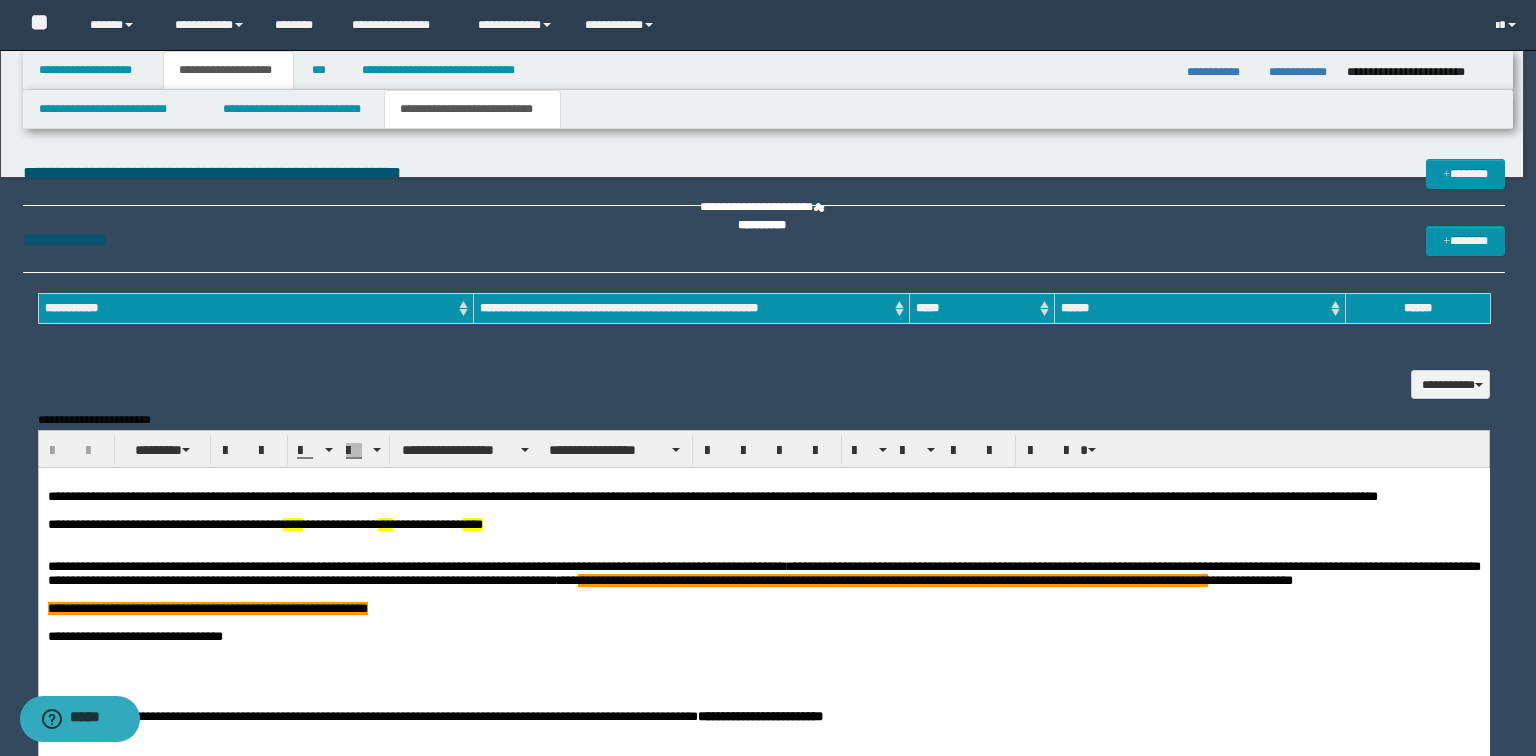 scroll, scrollTop: 0, scrollLeft: 0, axis: both 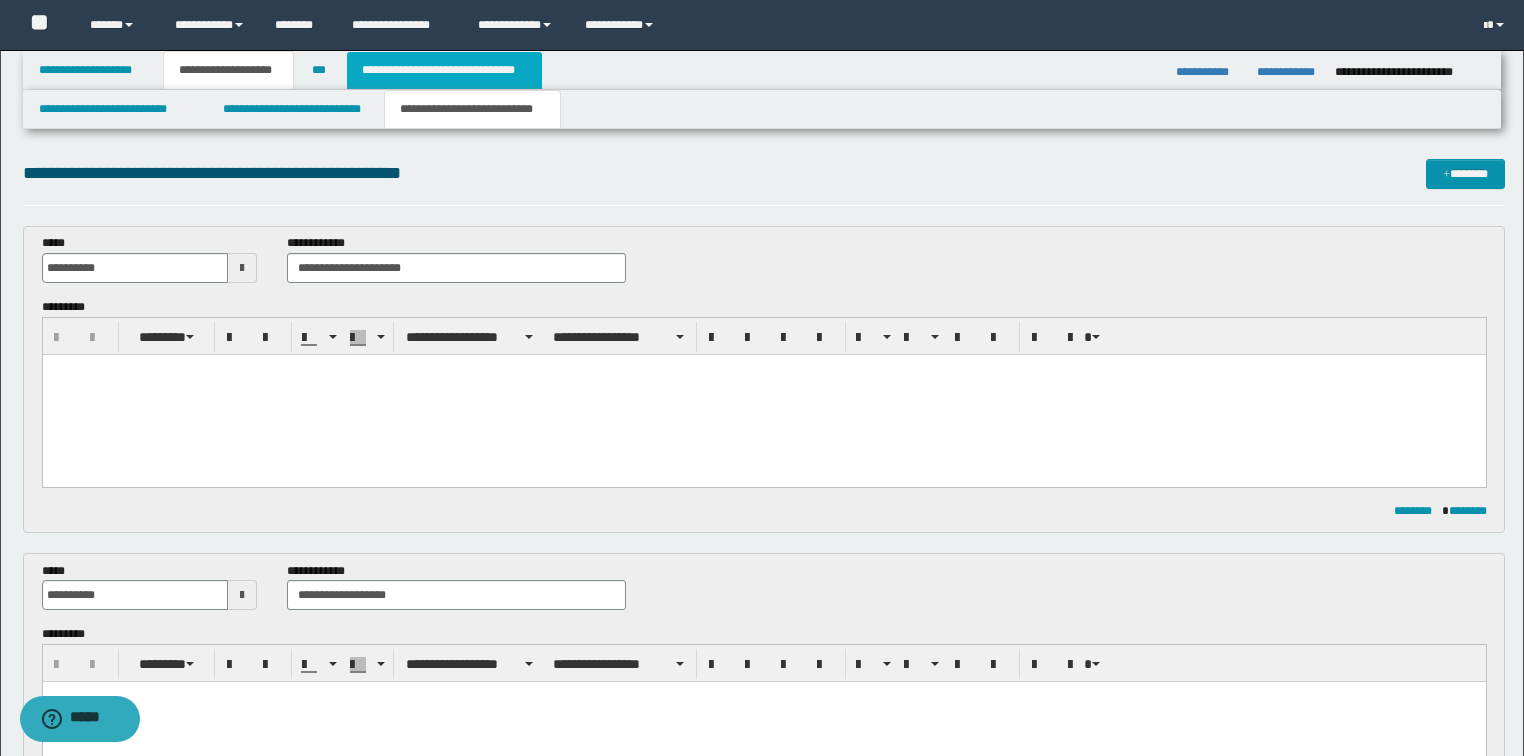click on "**********" at bounding box center (444, 70) 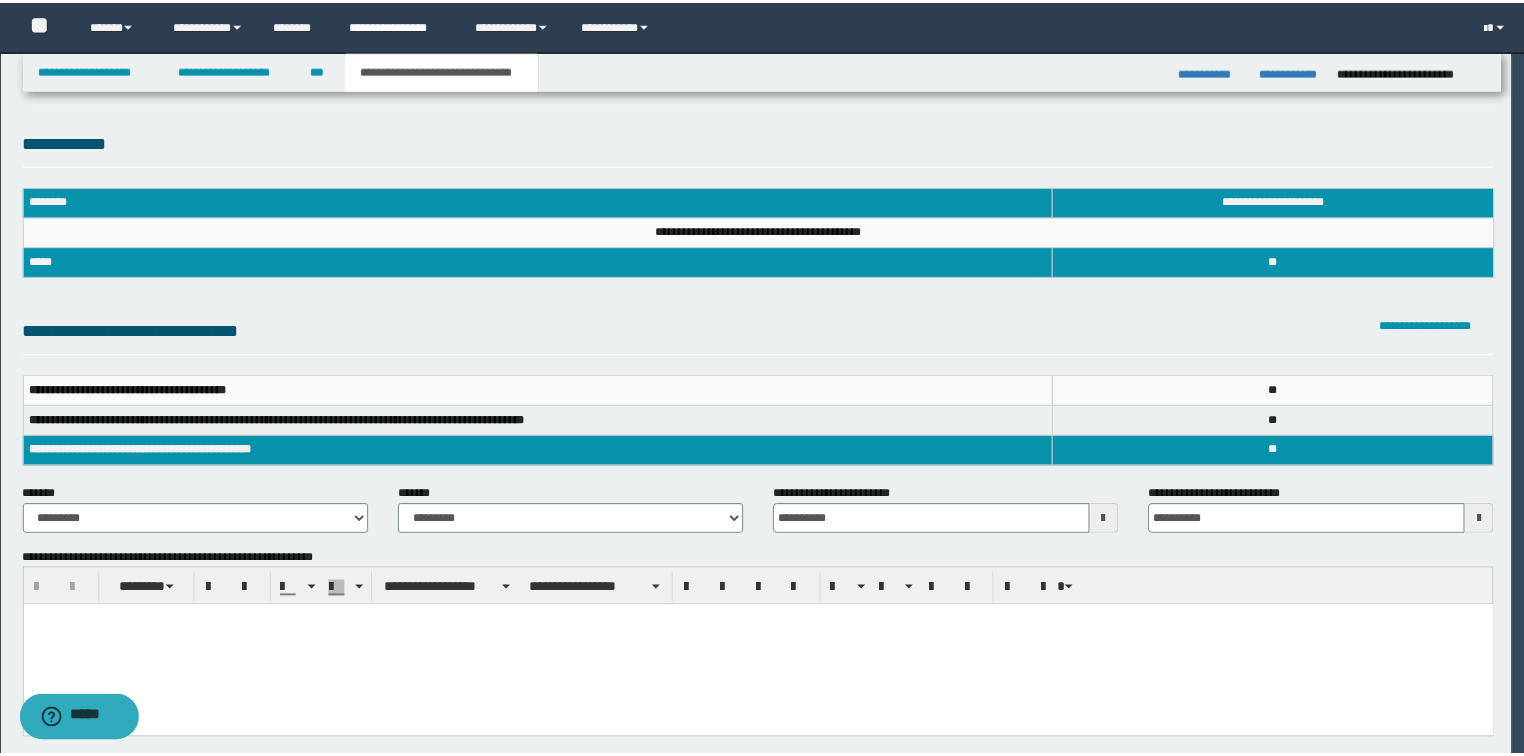 scroll, scrollTop: 0, scrollLeft: 0, axis: both 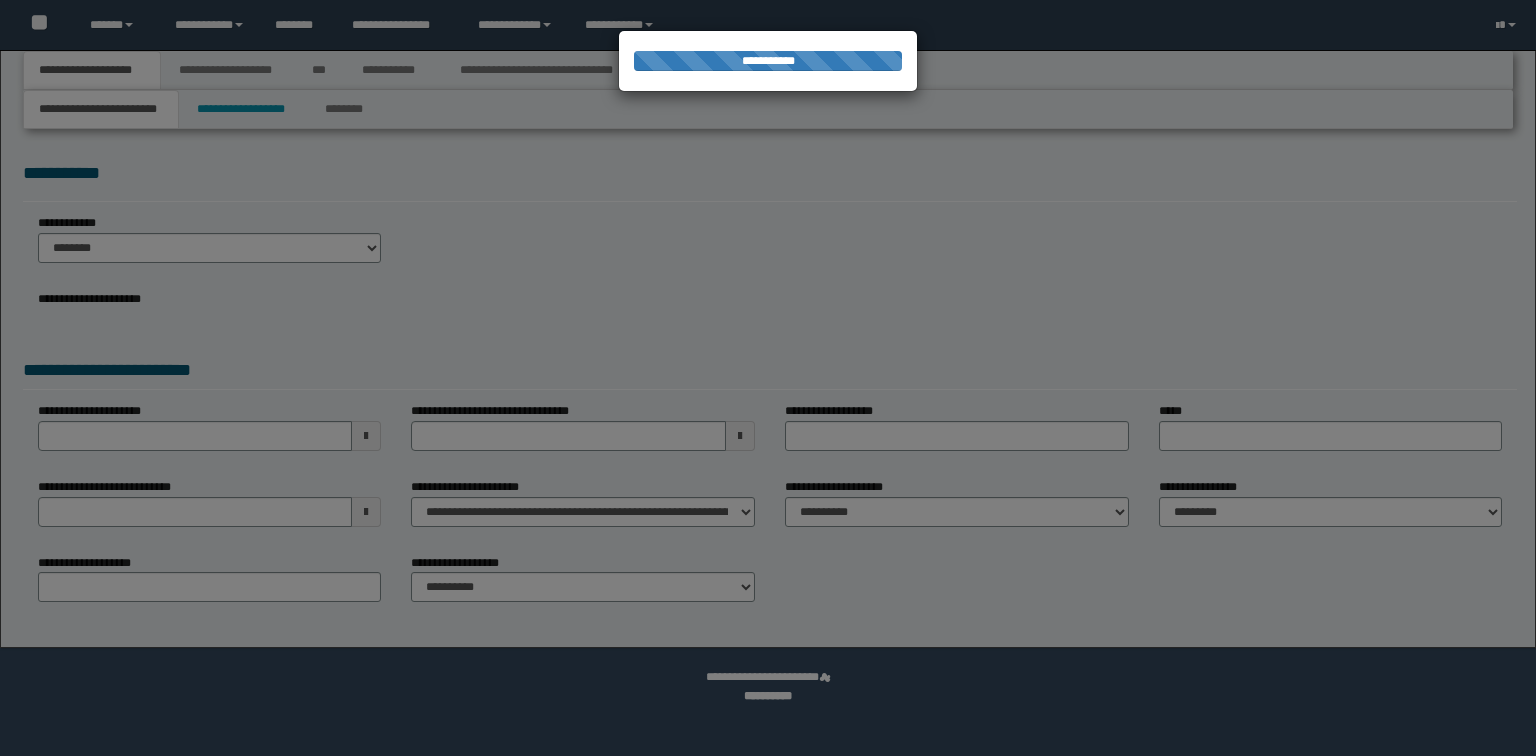 select on "*" 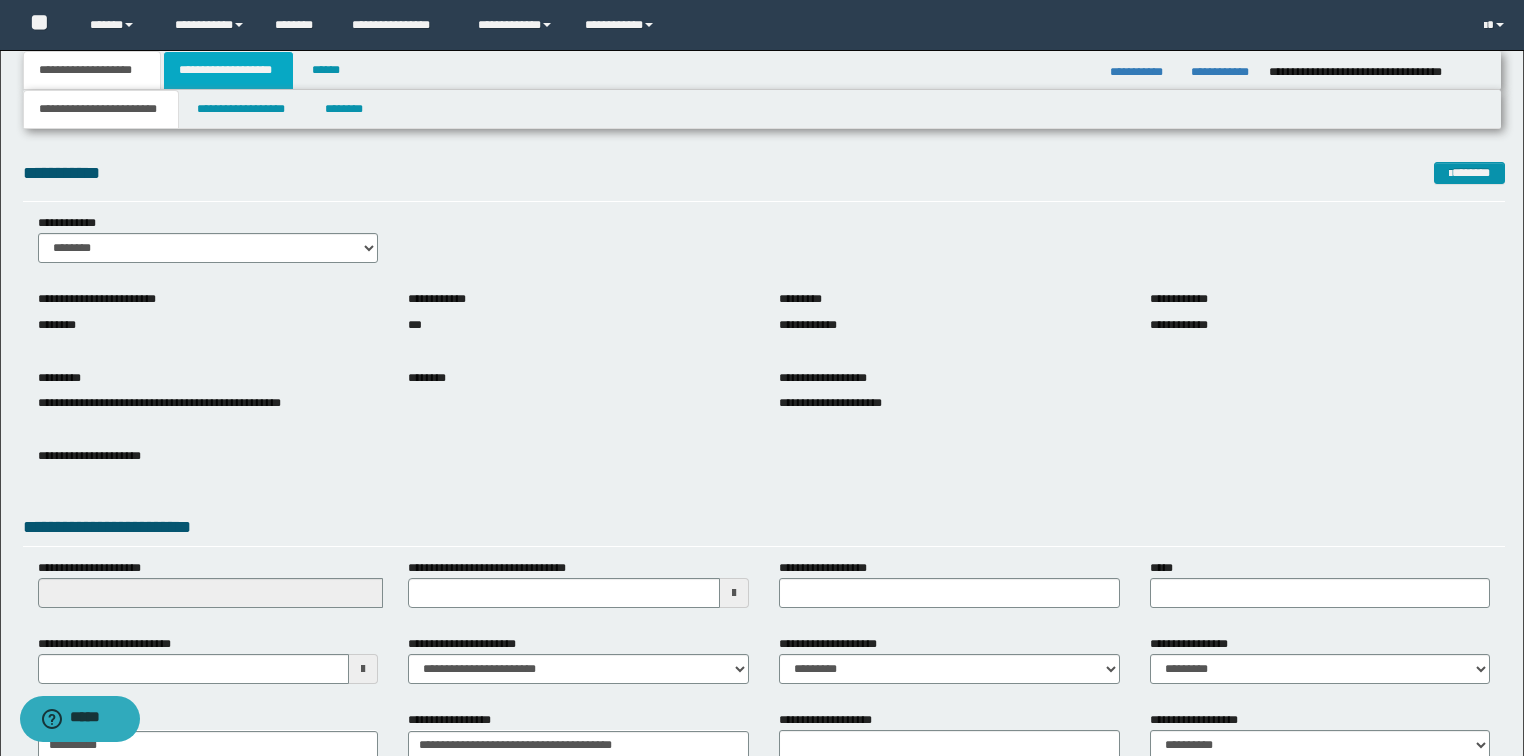 click on "**********" at bounding box center (228, 70) 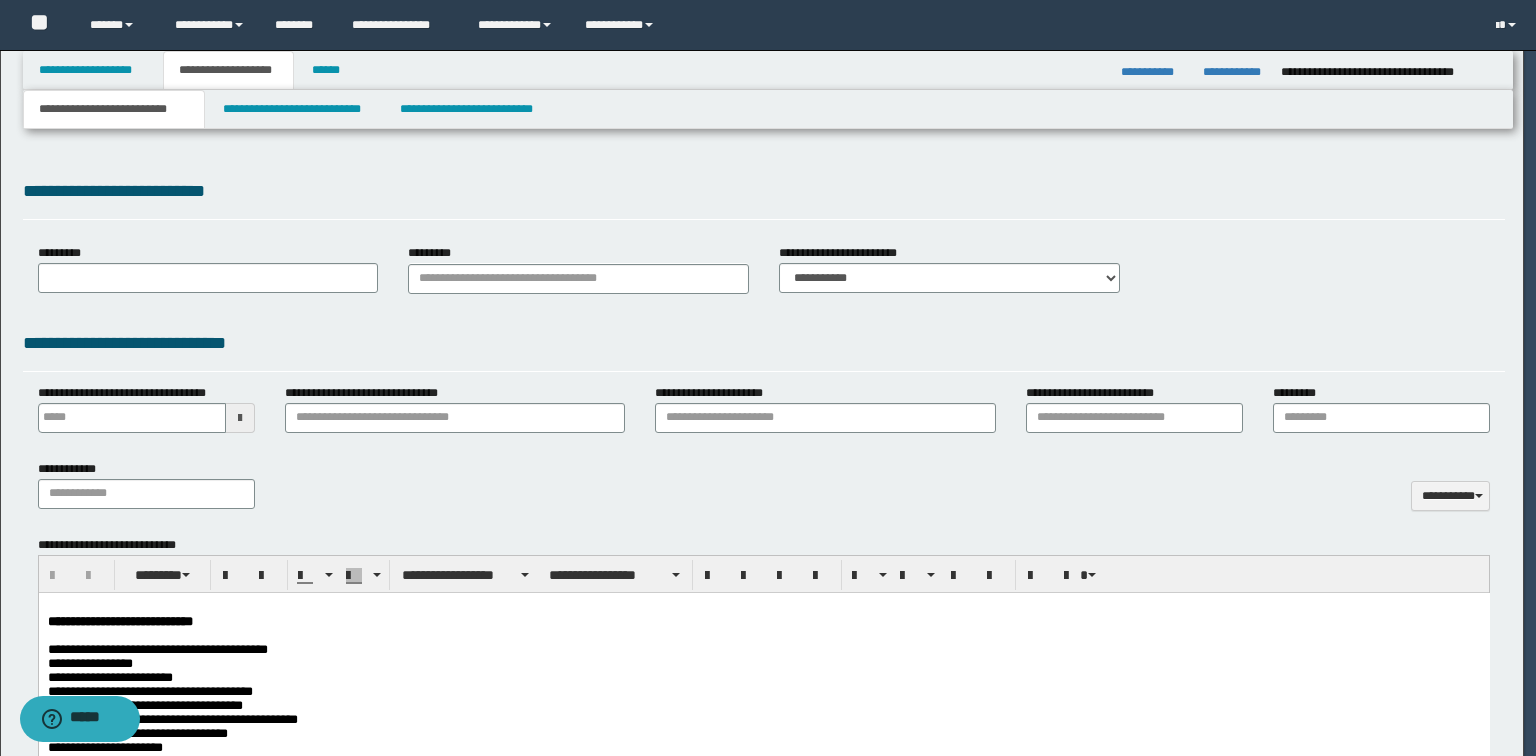type 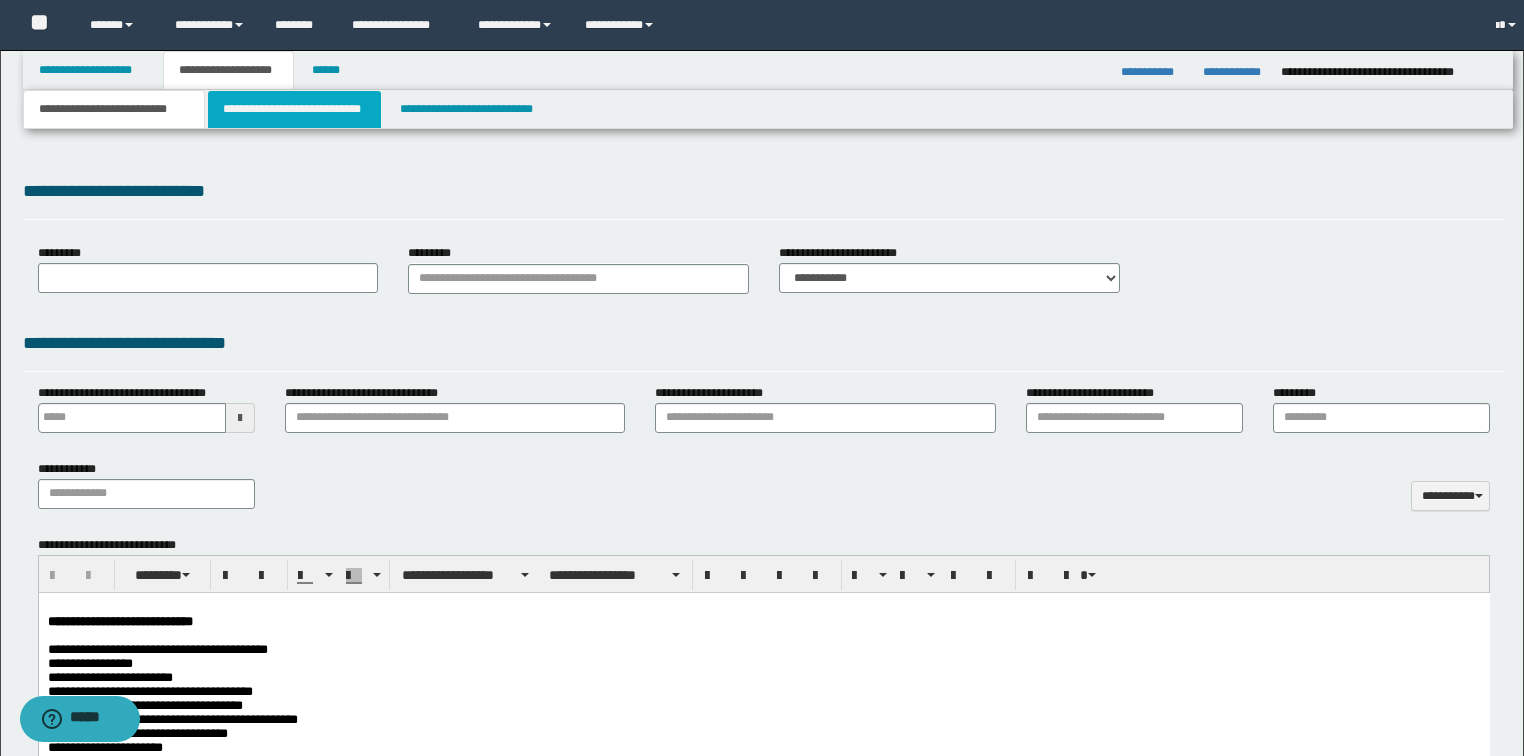 type on "**********" 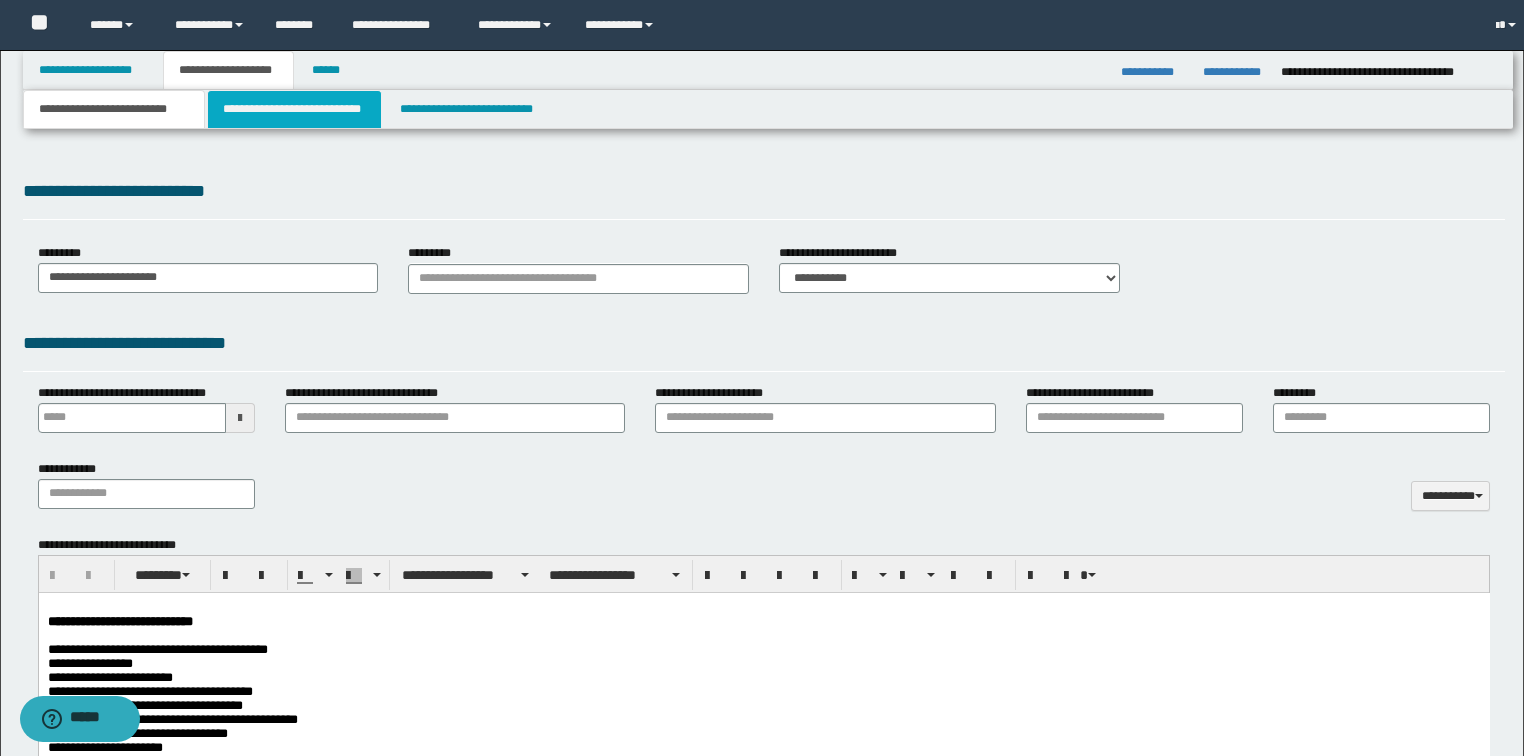 select on "*" 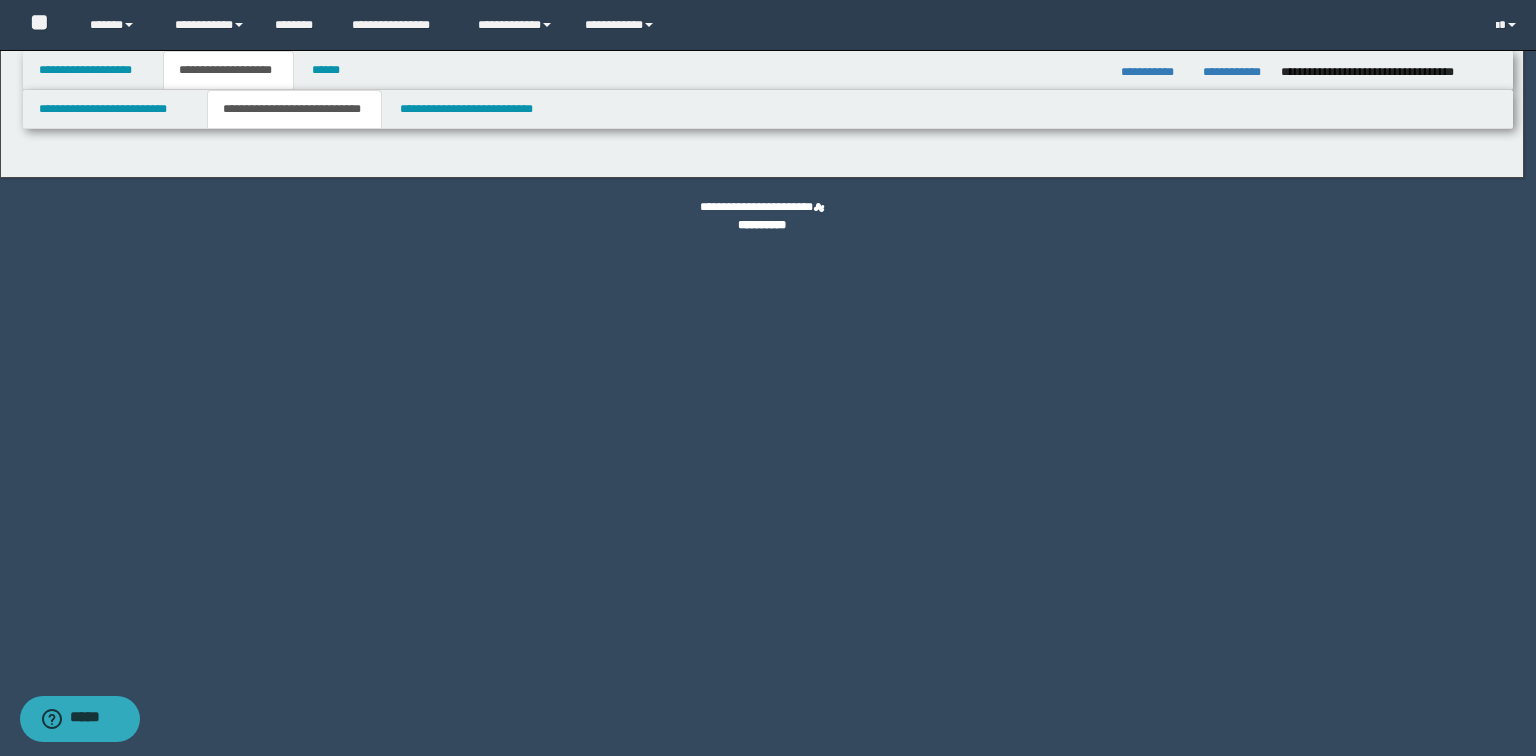 select on "*" 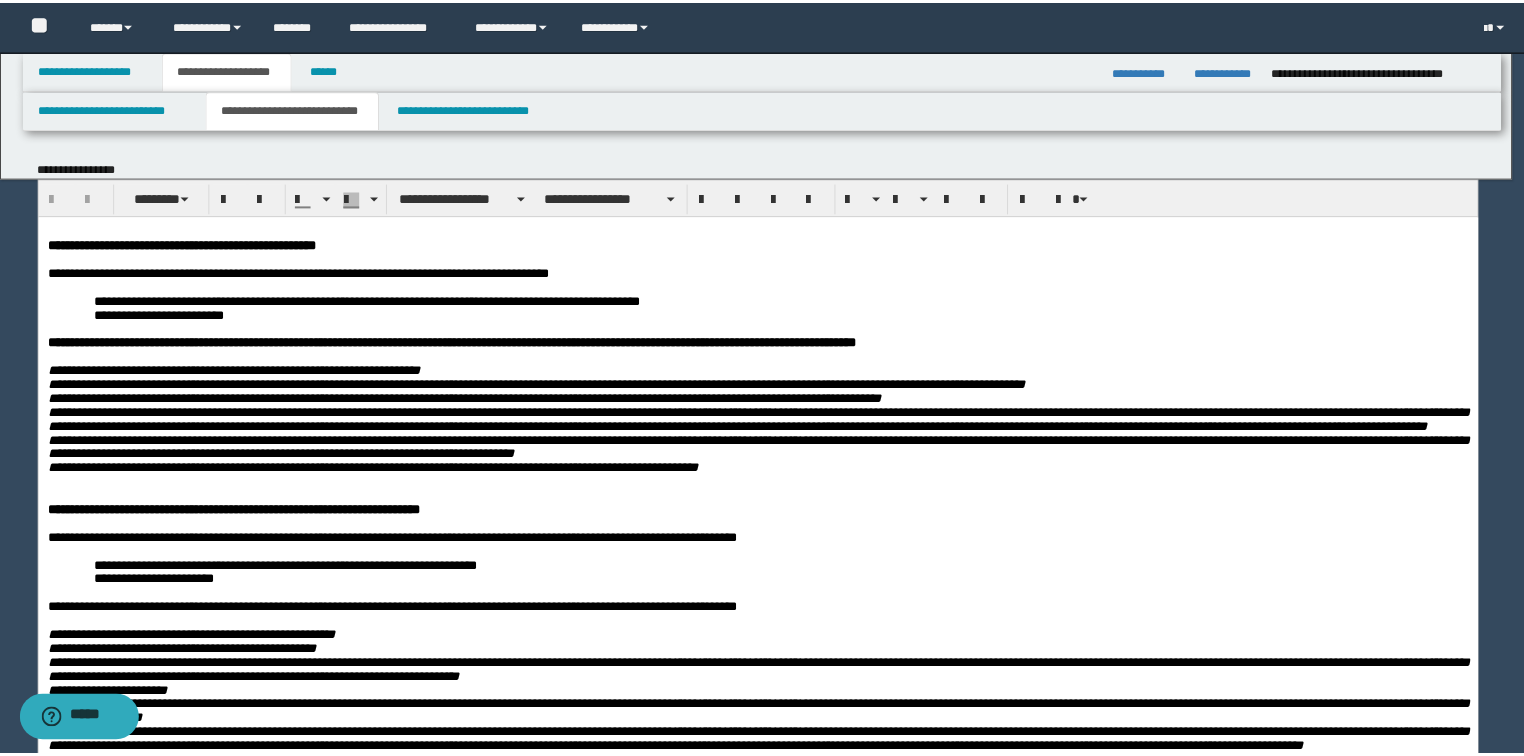 scroll, scrollTop: 0, scrollLeft: 0, axis: both 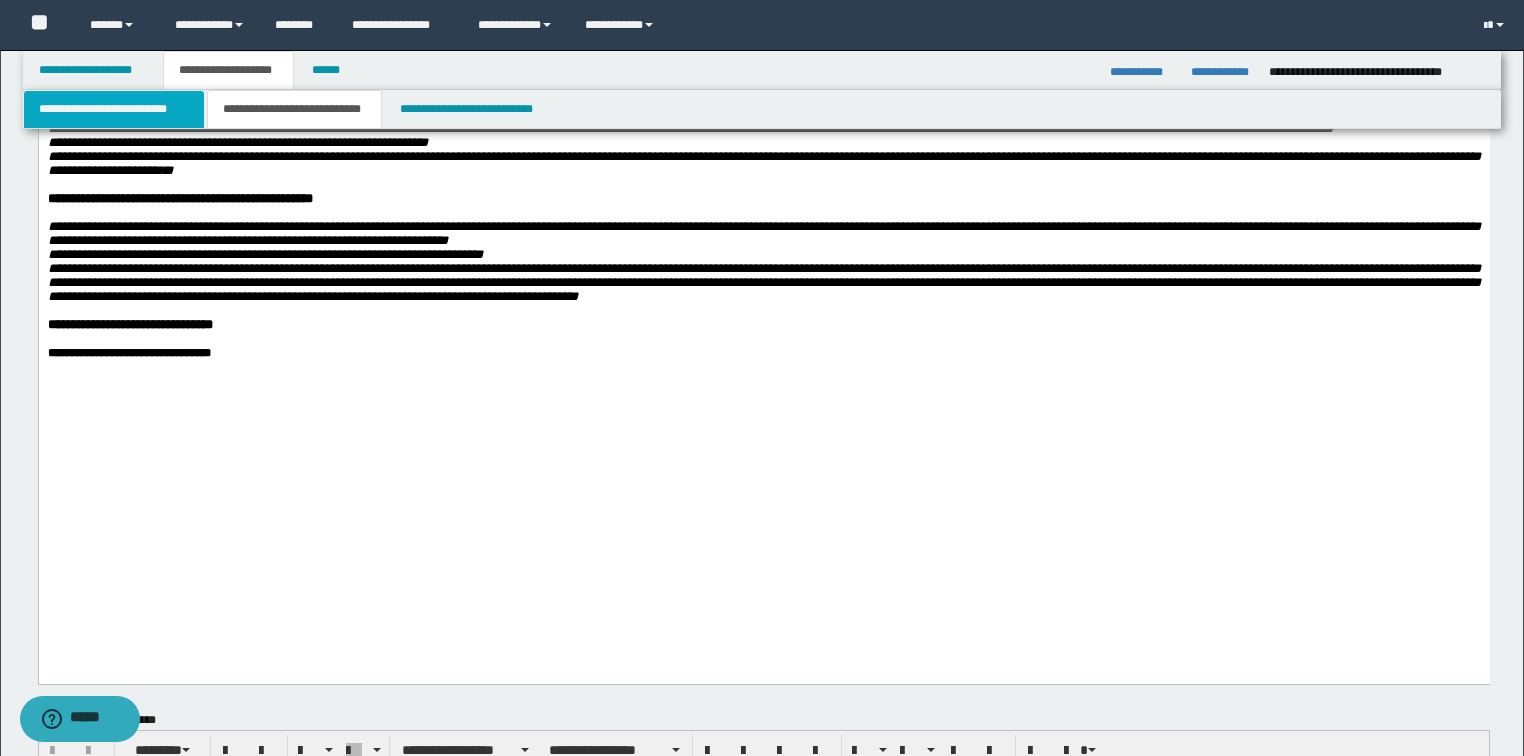 click on "**********" at bounding box center [114, 109] 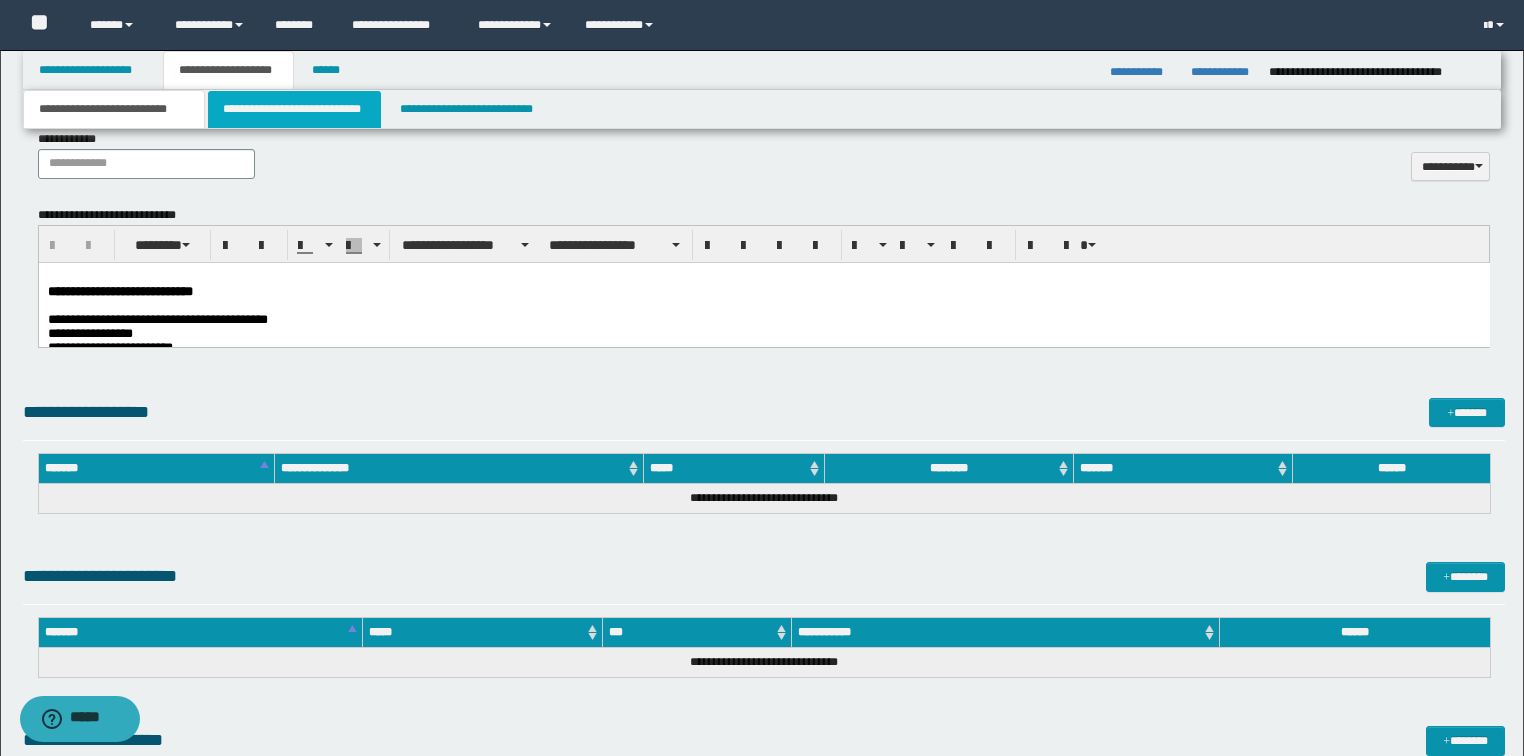 click on "**********" at bounding box center (294, 109) 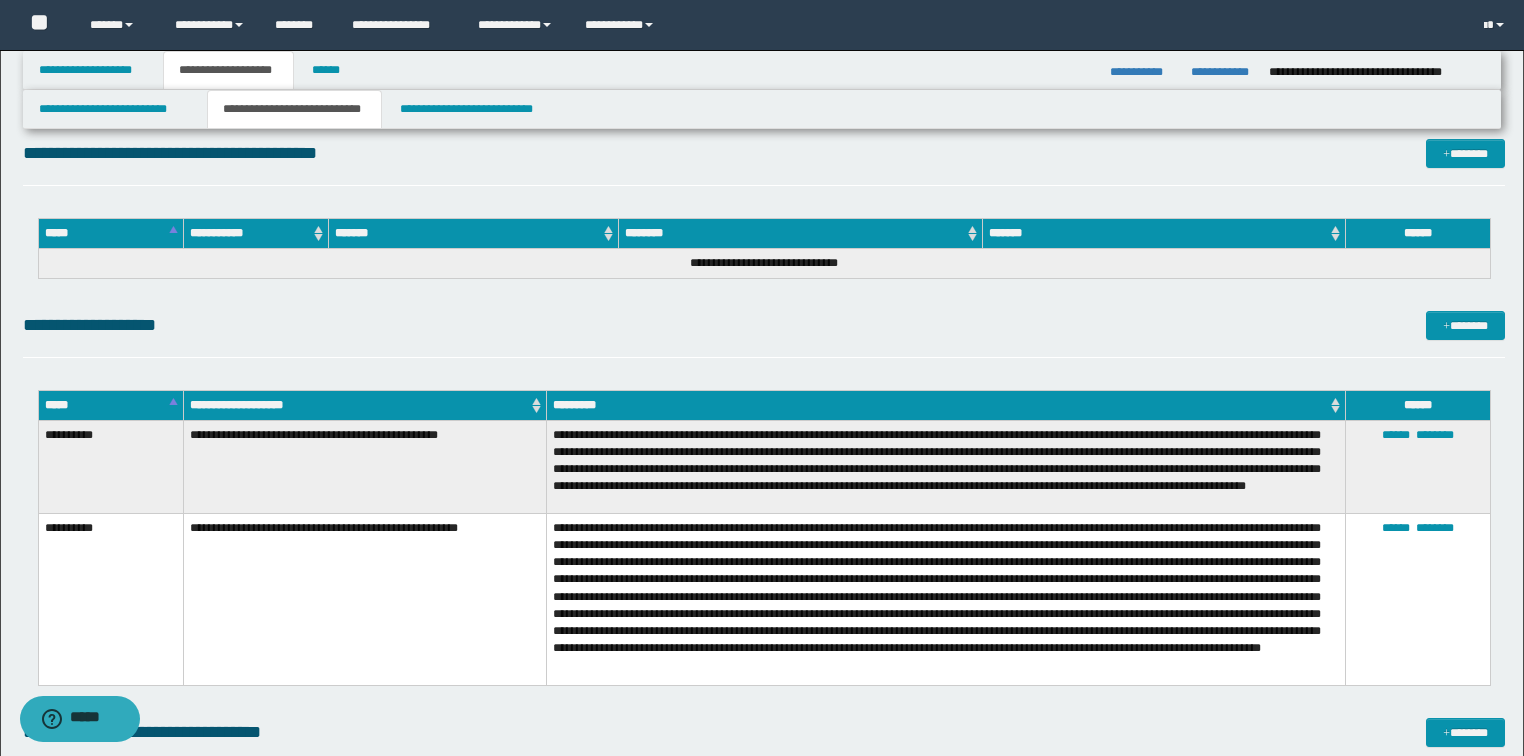 scroll, scrollTop: 2160, scrollLeft: 0, axis: vertical 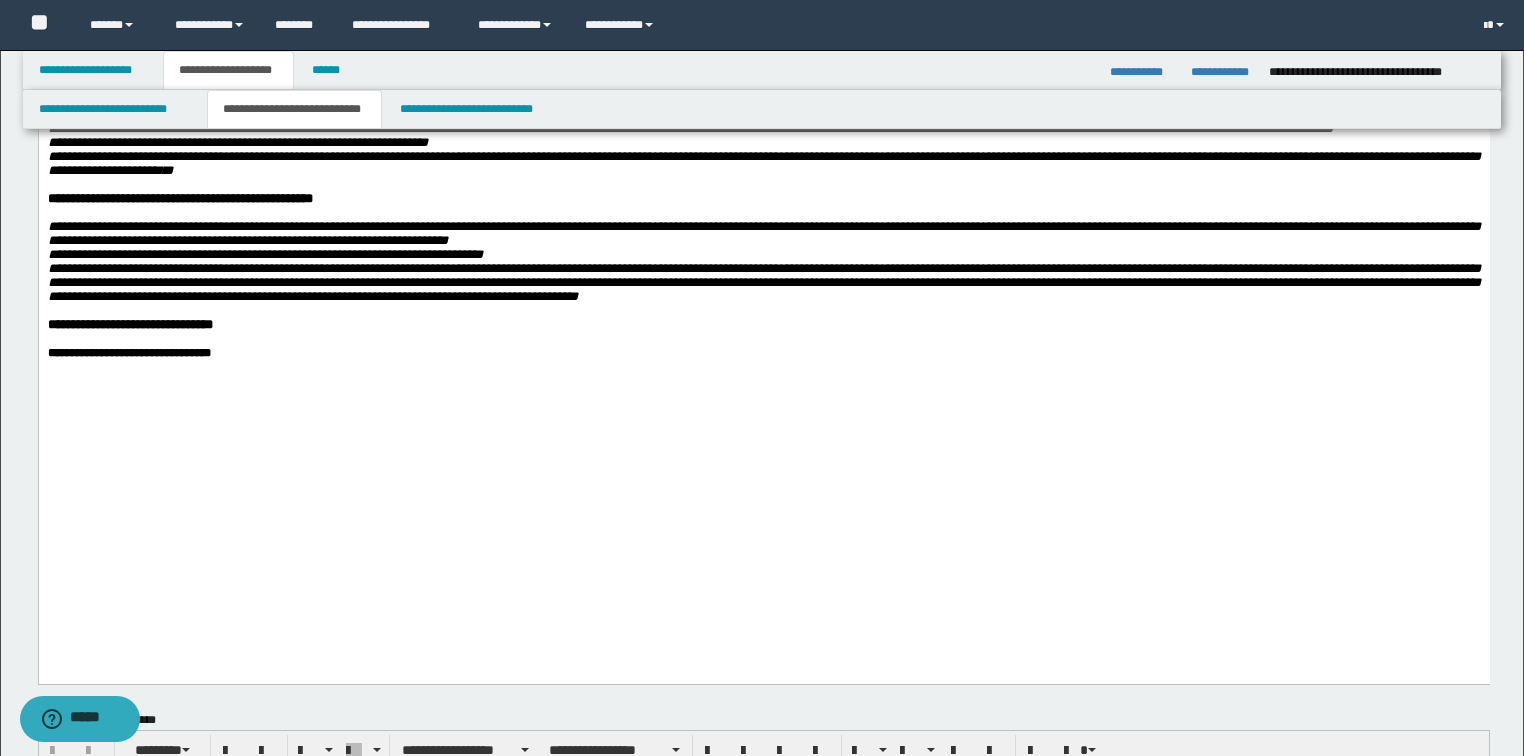 click on "**********" at bounding box center [763, 353] 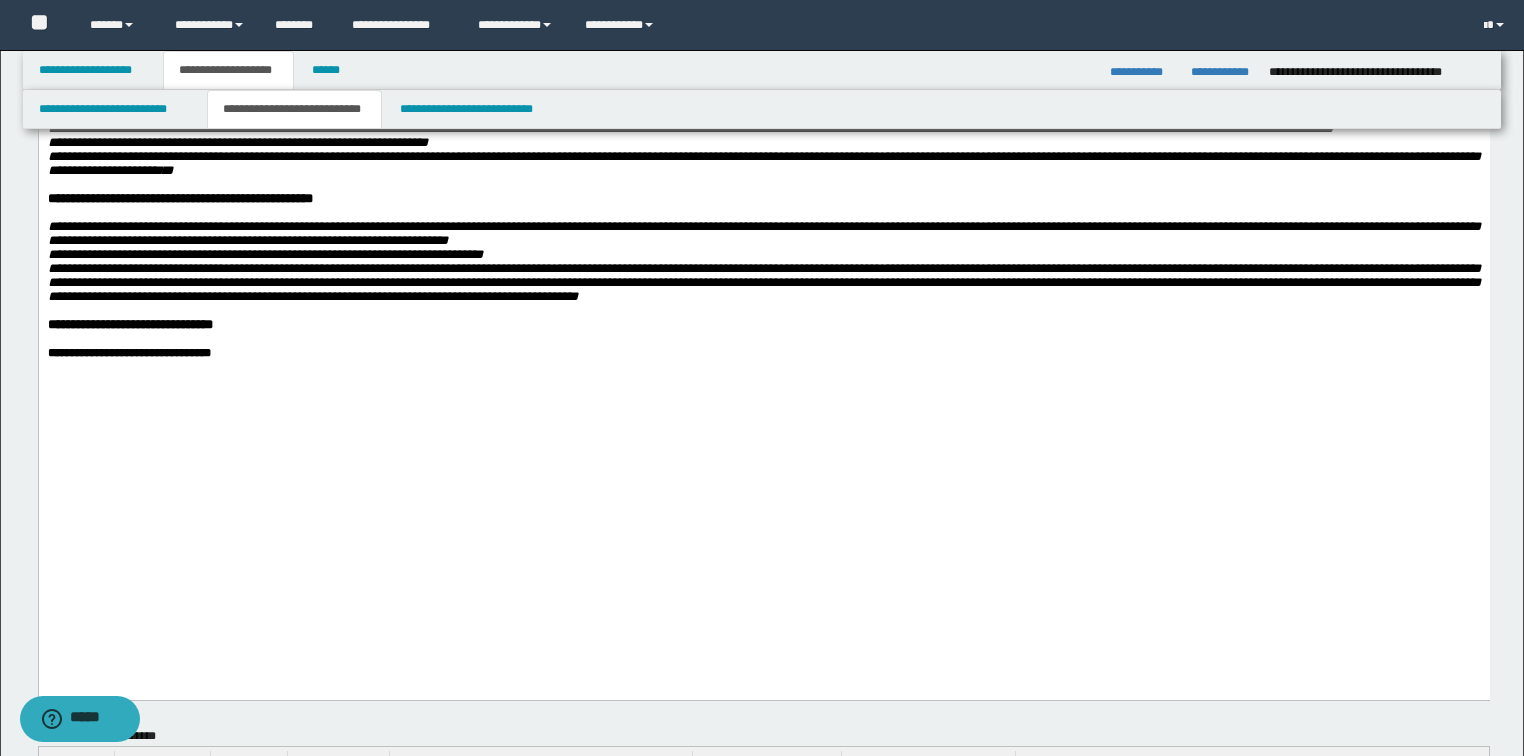 type 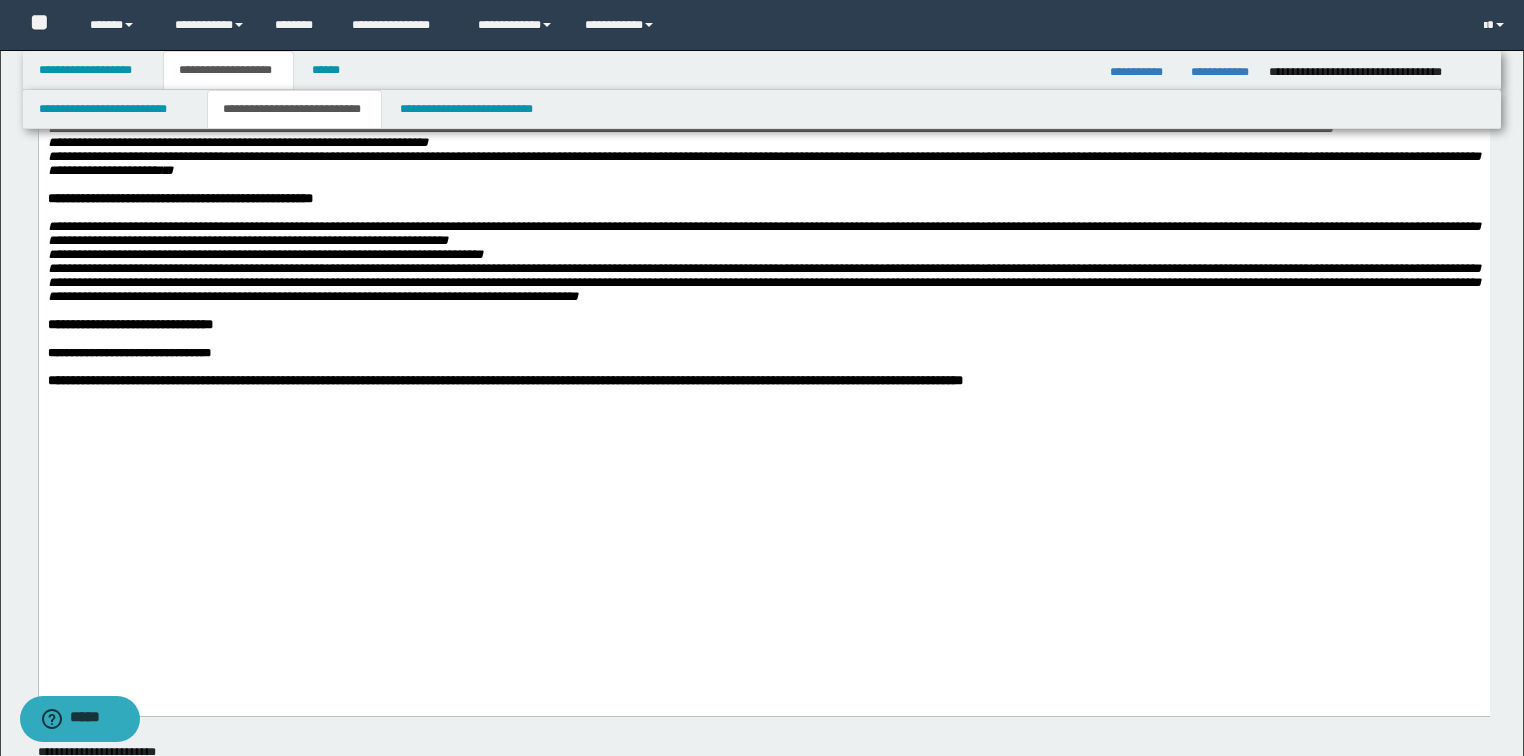click on "**********" at bounding box center (504, 380) 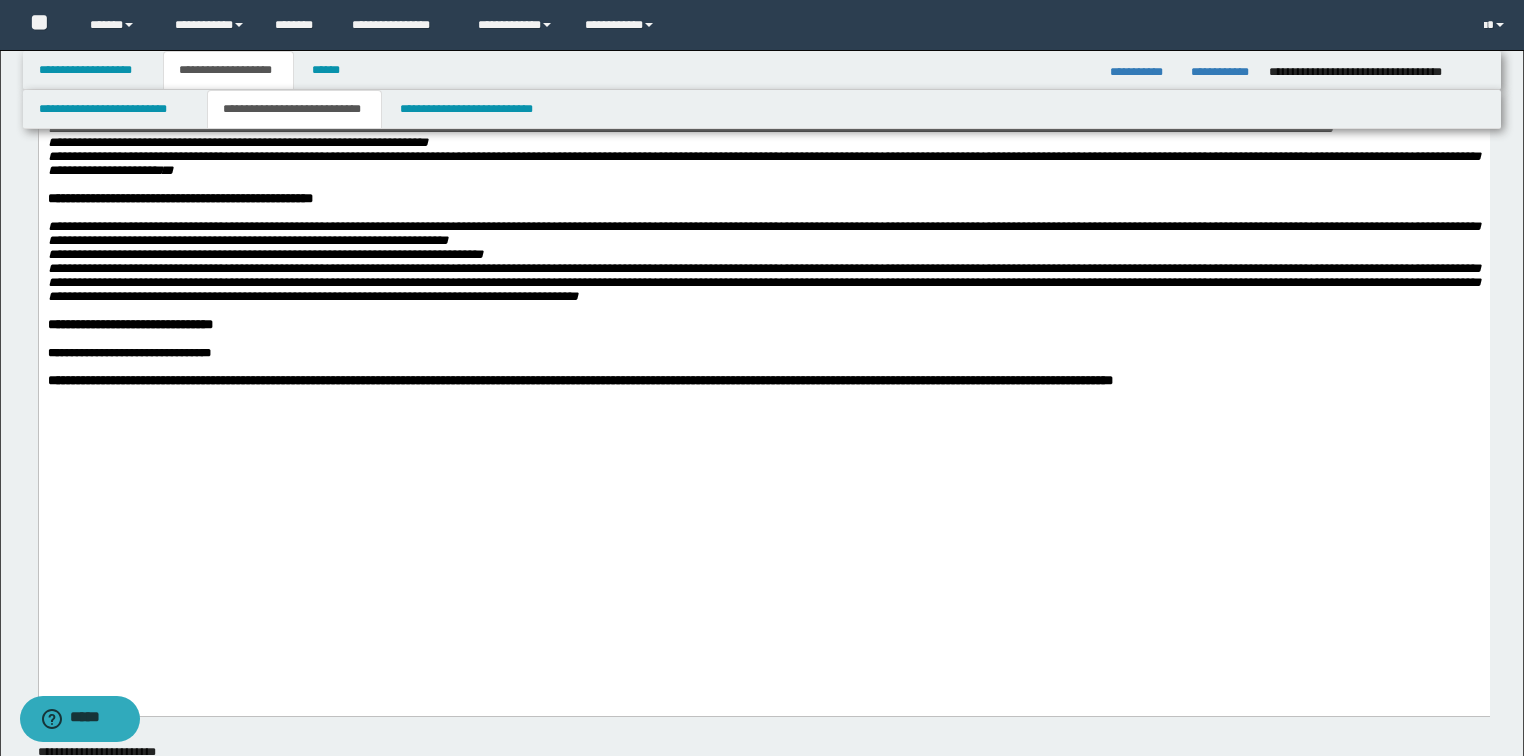 click on "**********" at bounding box center (579, 380) 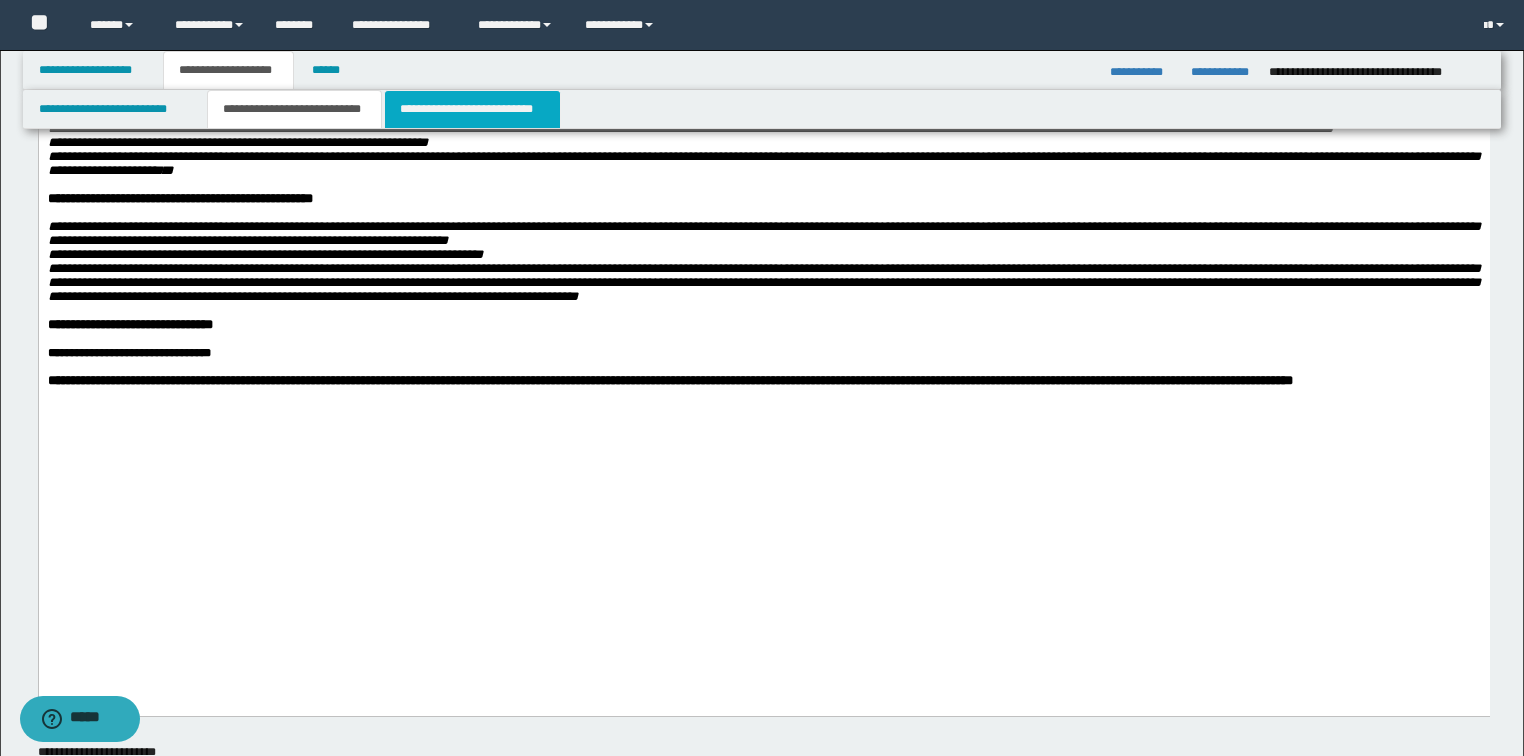 click on "**********" at bounding box center (472, 109) 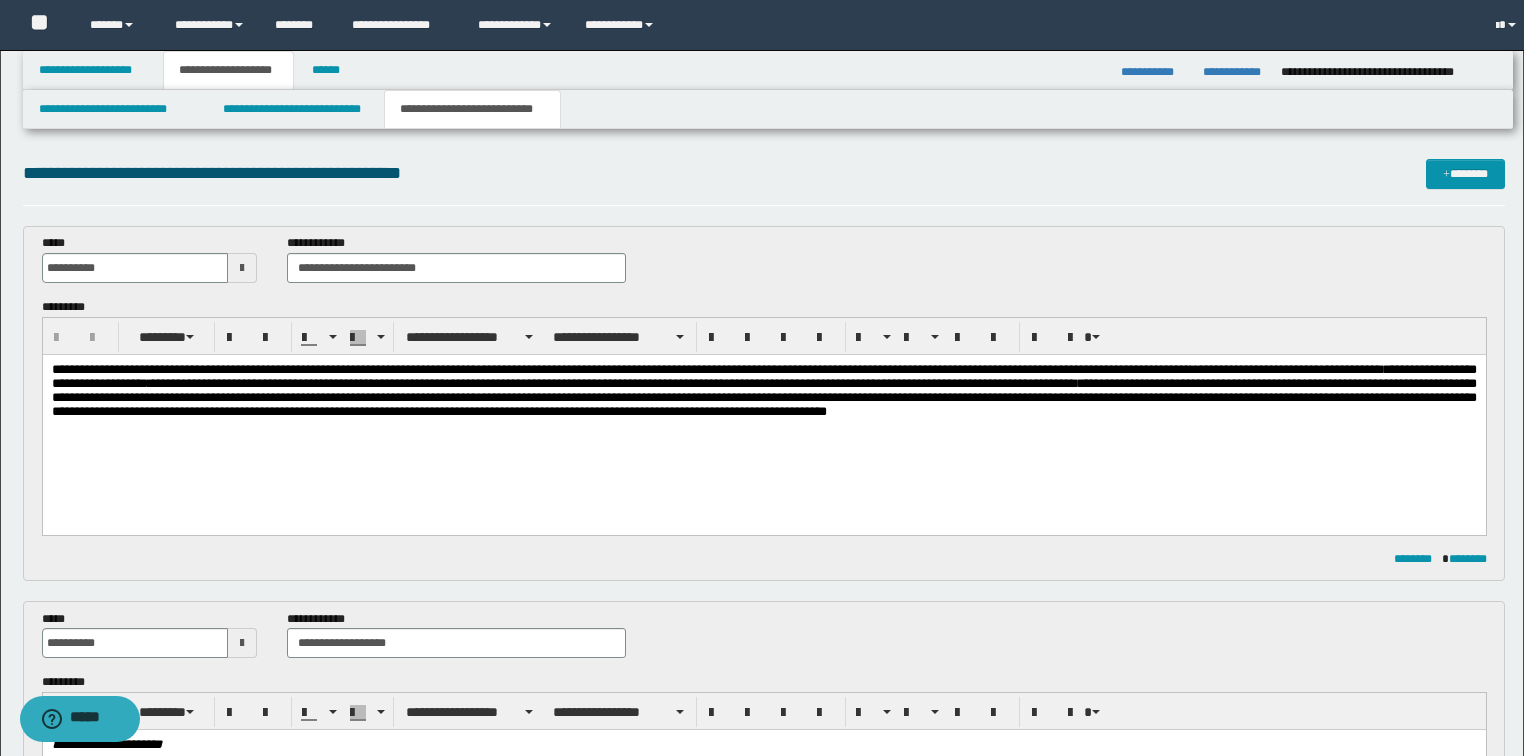 scroll, scrollTop: 0, scrollLeft: 0, axis: both 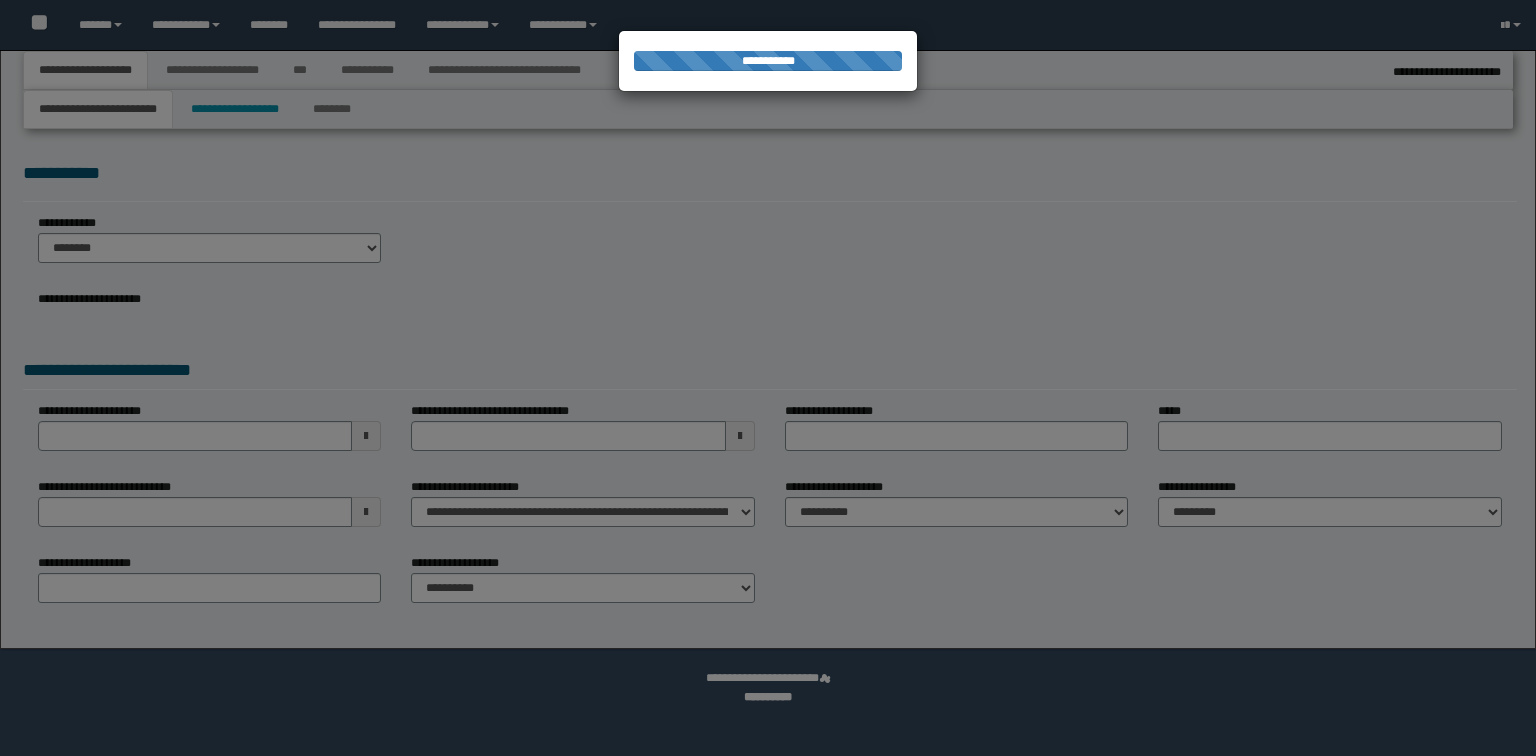 select on "*" 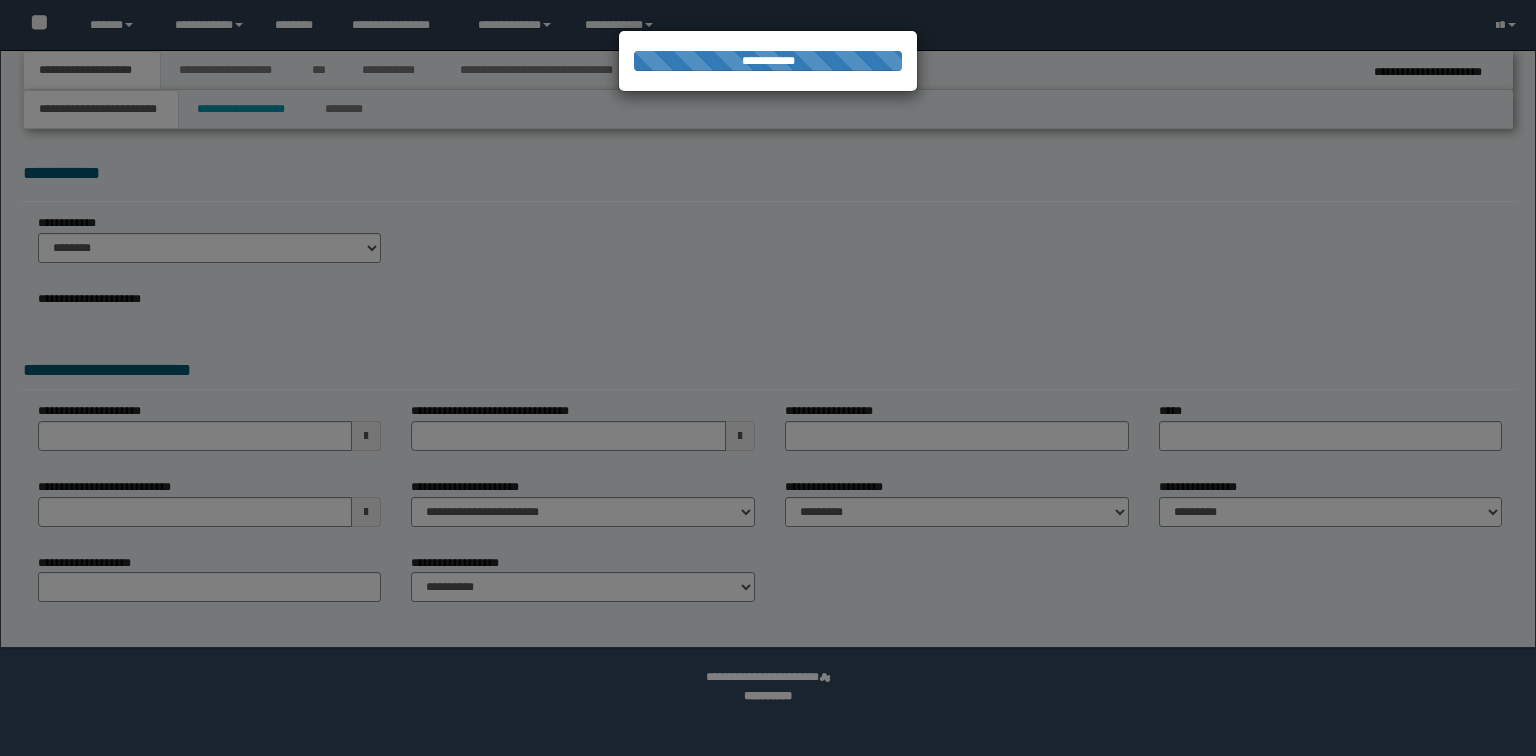 scroll, scrollTop: 0, scrollLeft: 0, axis: both 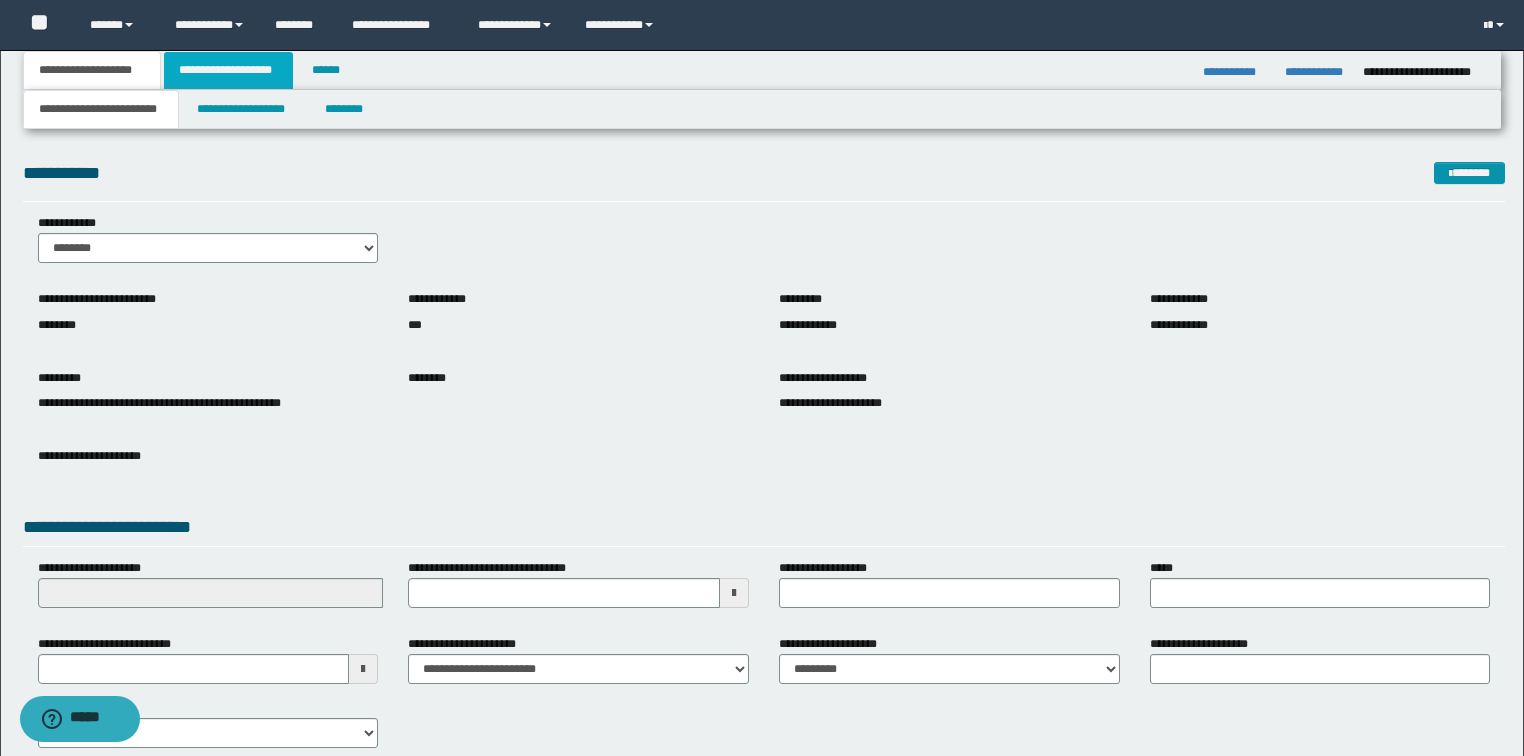 click on "**********" at bounding box center [228, 70] 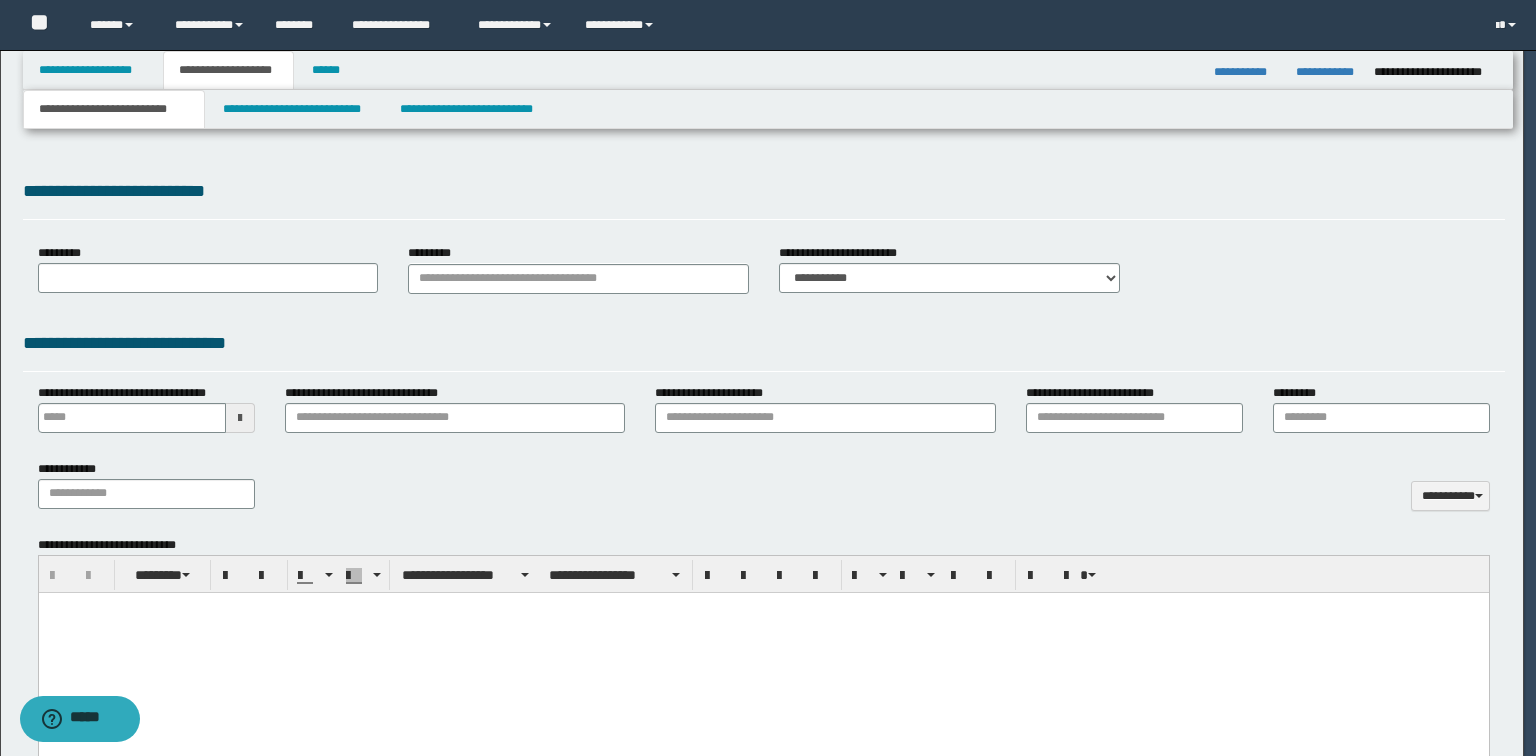 type 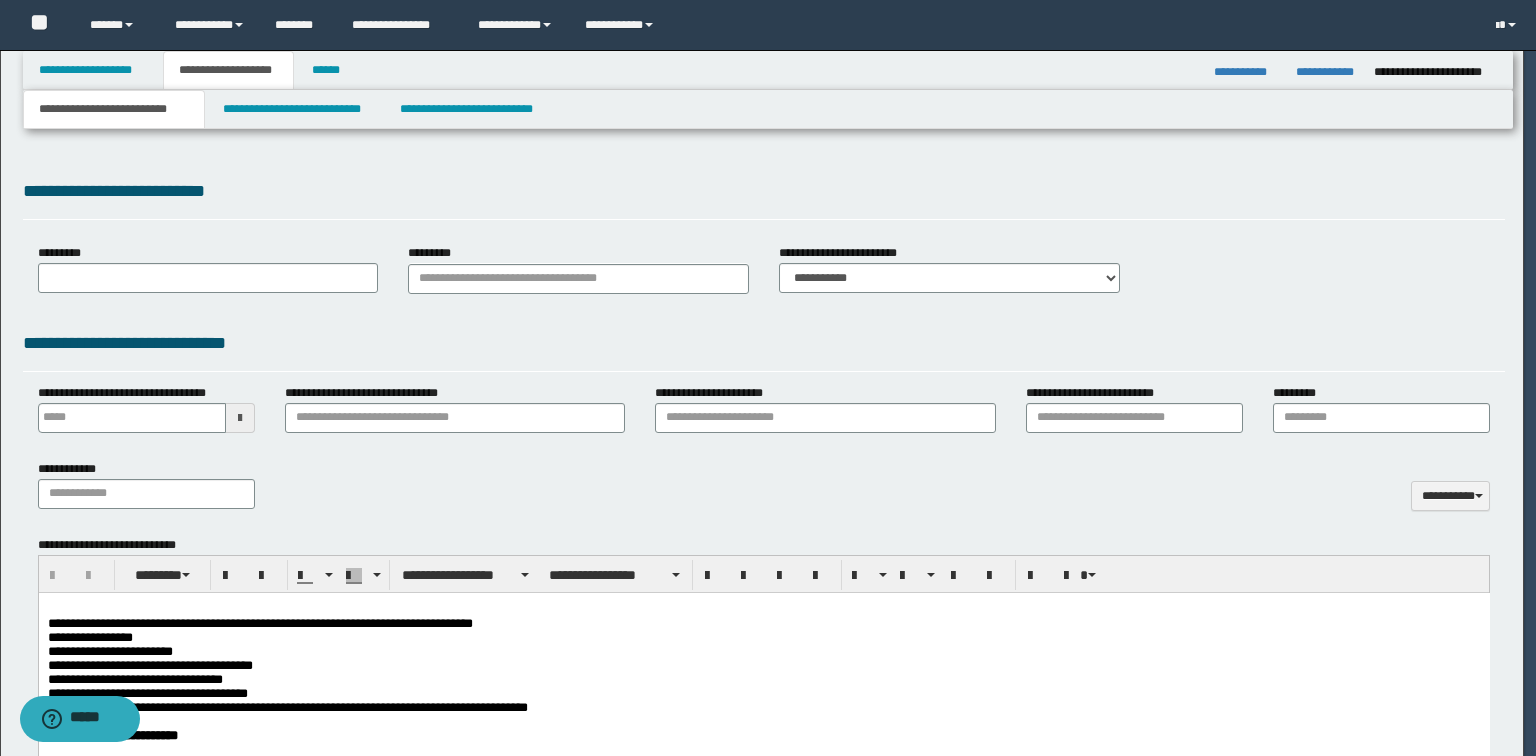 scroll, scrollTop: 0, scrollLeft: 0, axis: both 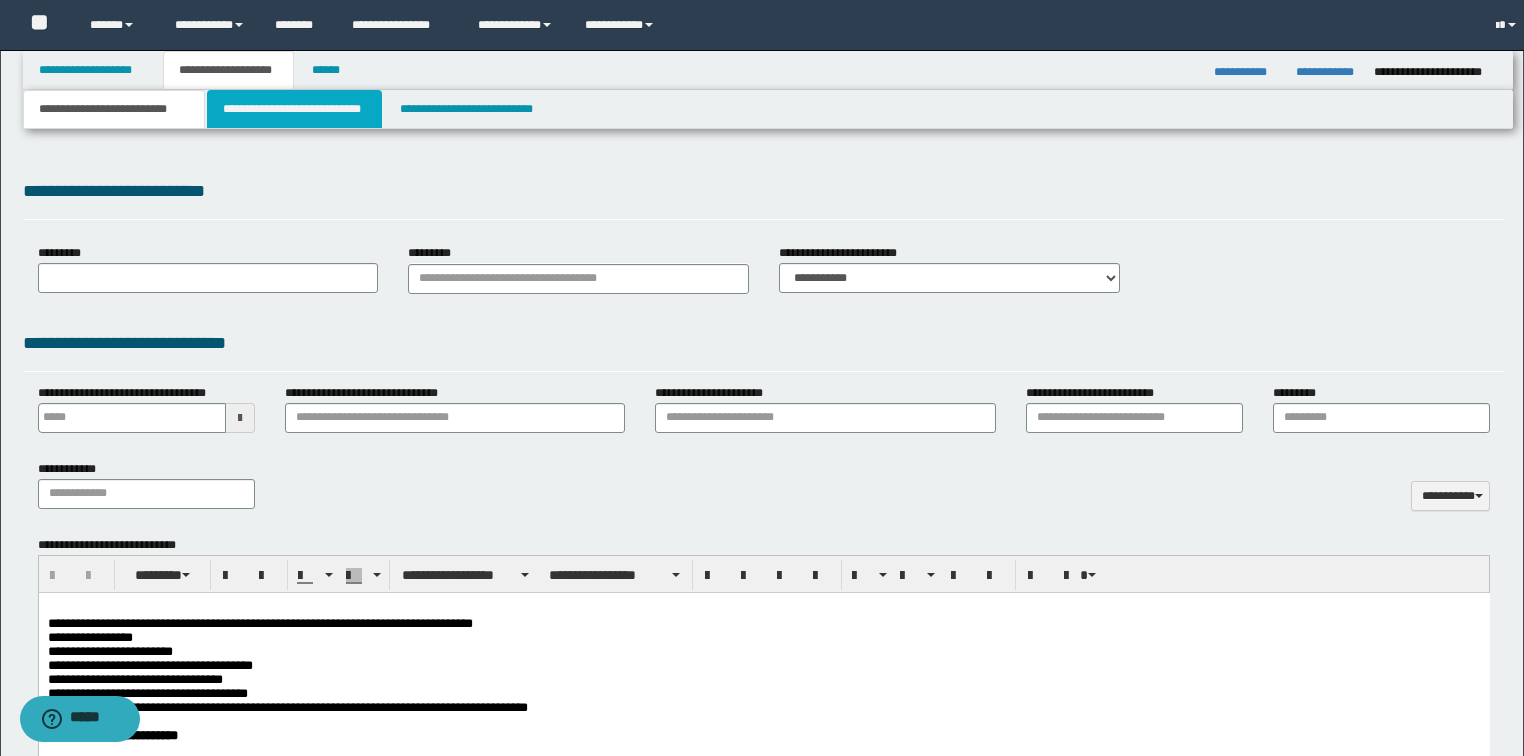 select on "*" 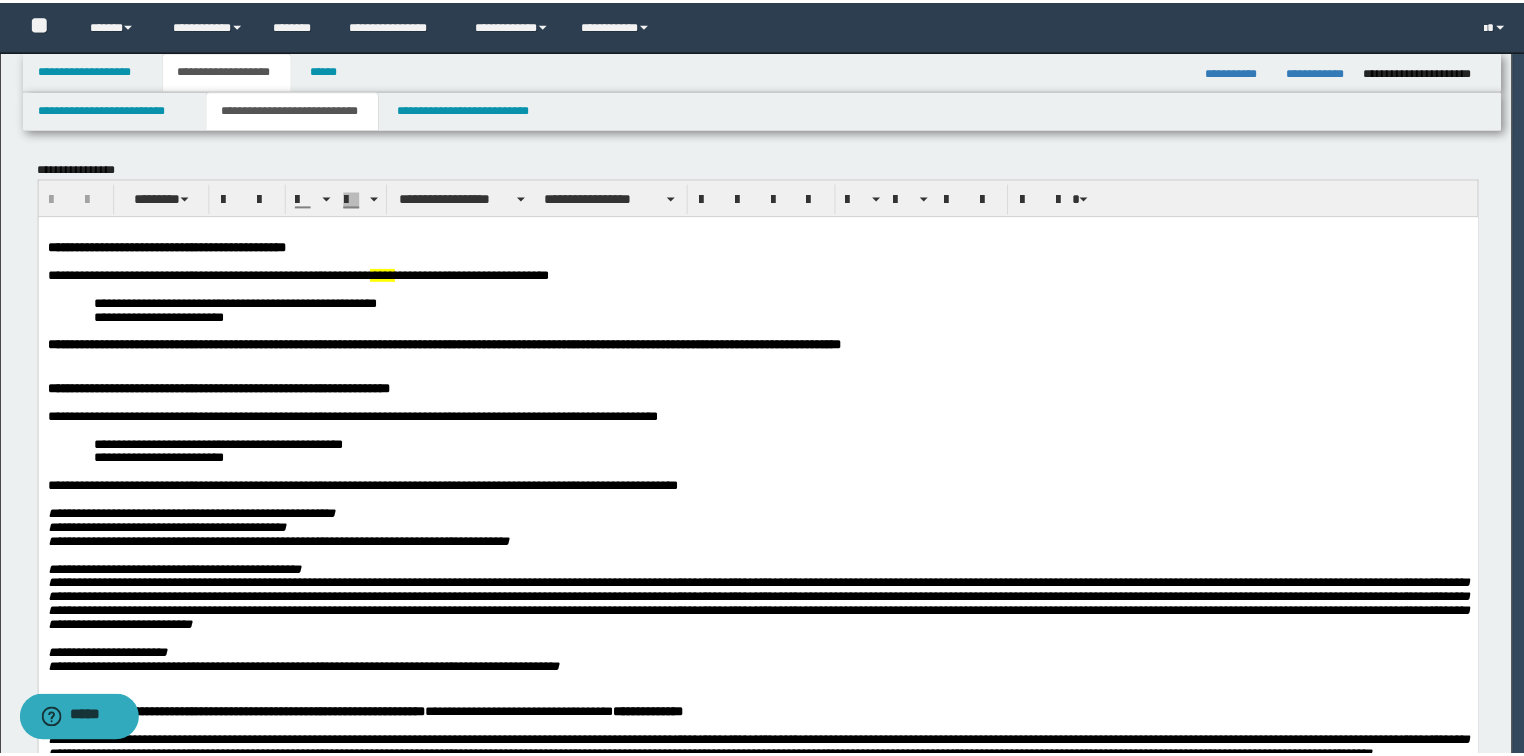 scroll, scrollTop: 0, scrollLeft: 0, axis: both 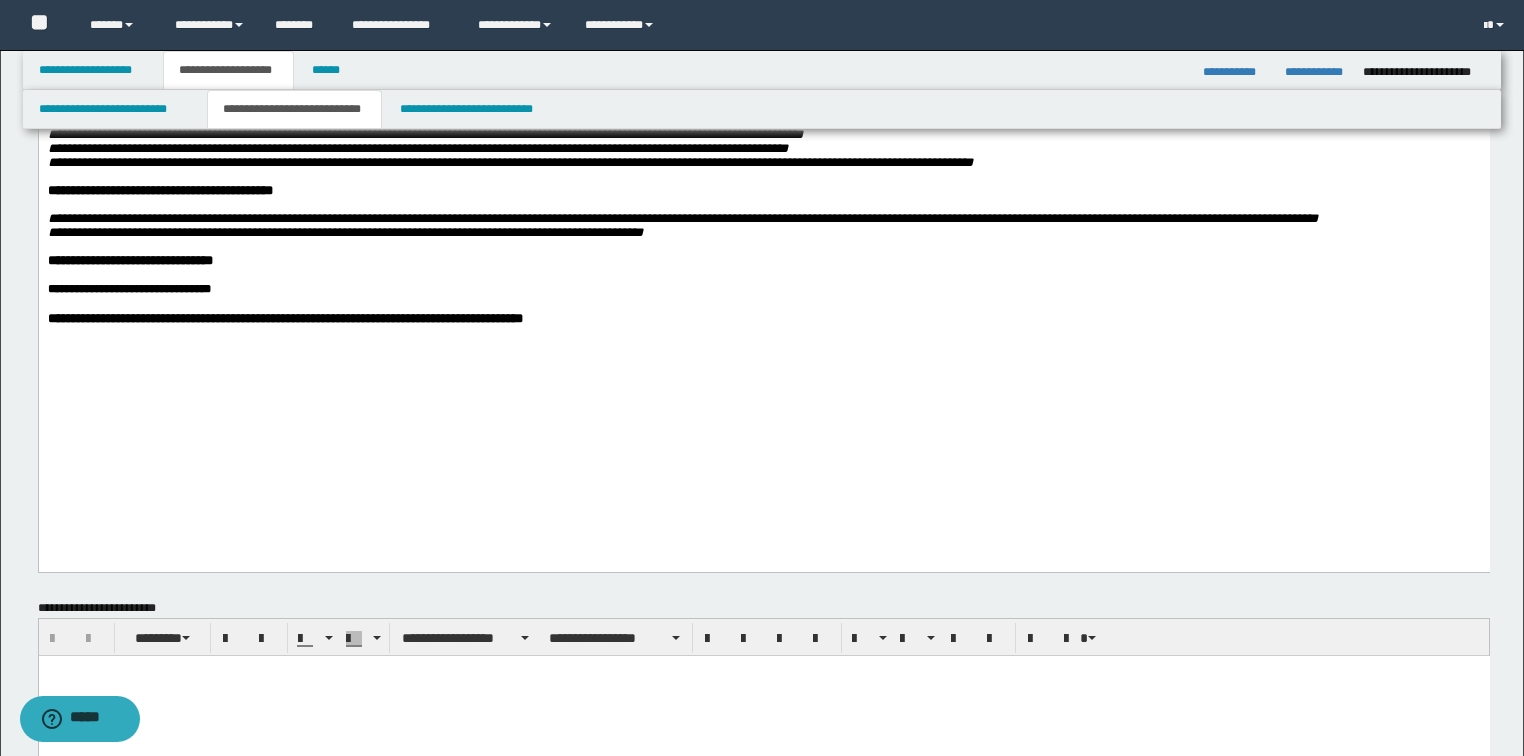 click on "**********" at bounding box center (284, 318) 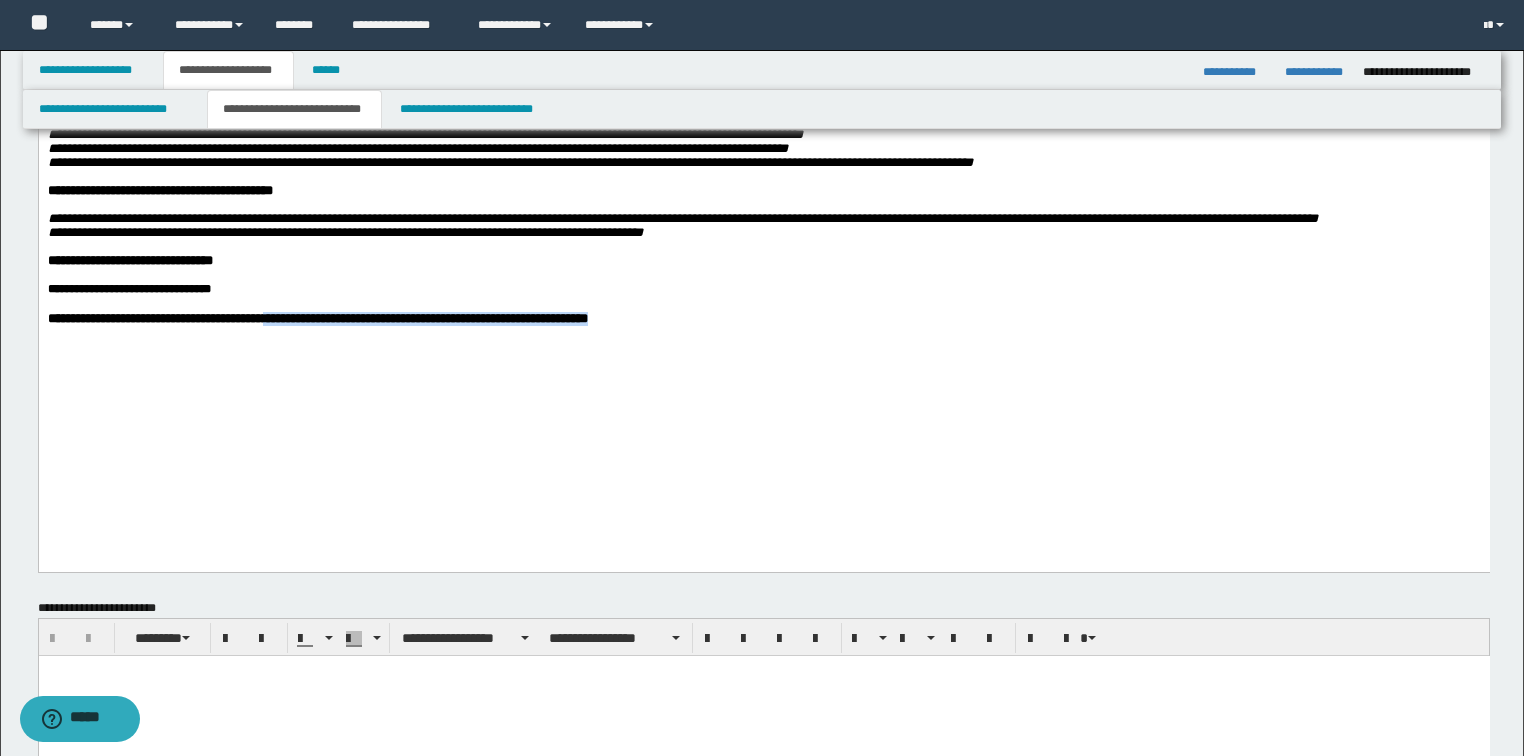 drag, startPoint x: 662, startPoint y: 458, endPoint x: 285, endPoint y: 472, distance: 377.25986 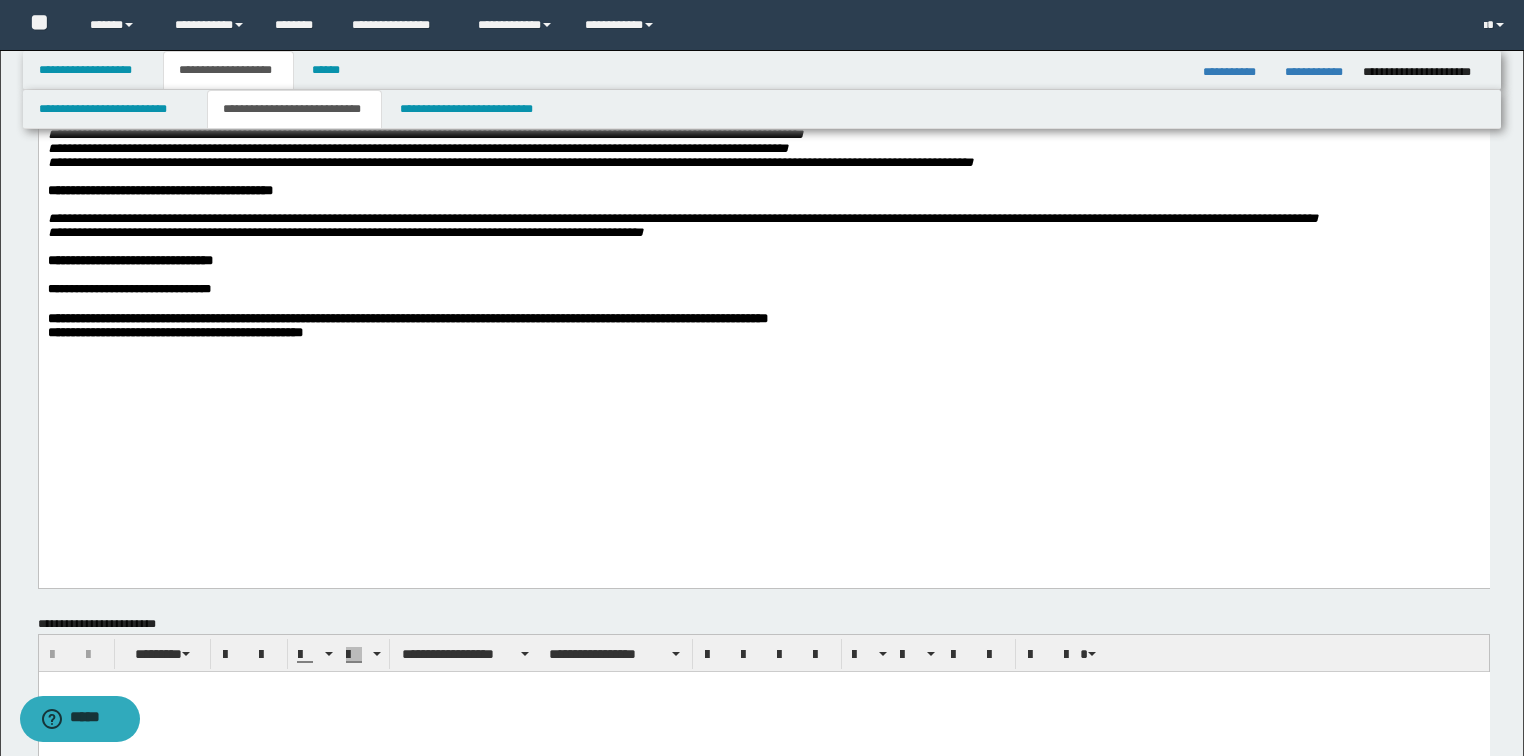 click on "**********" at bounding box center [763, 319] 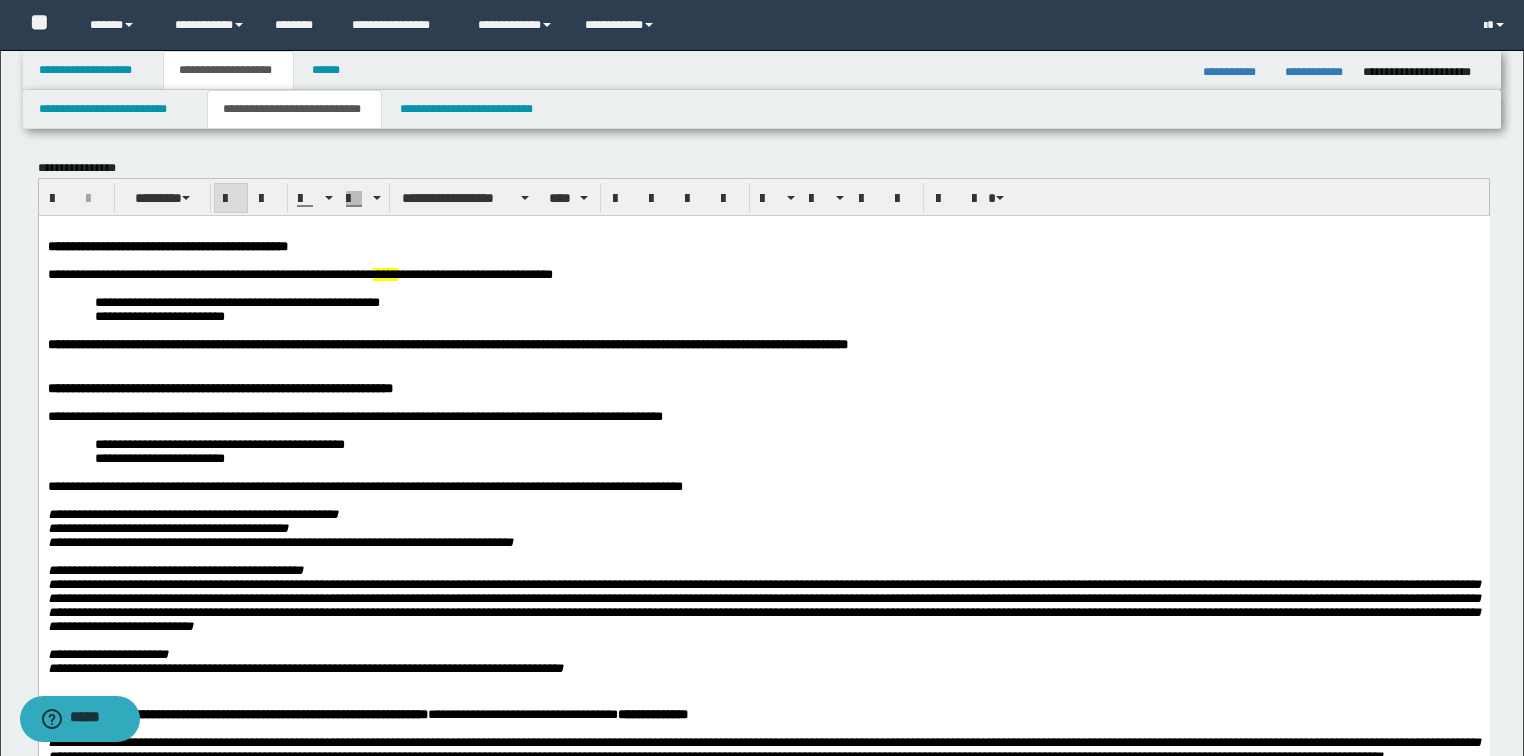 scroll, scrollTop: 80, scrollLeft: 0, axis: vertical 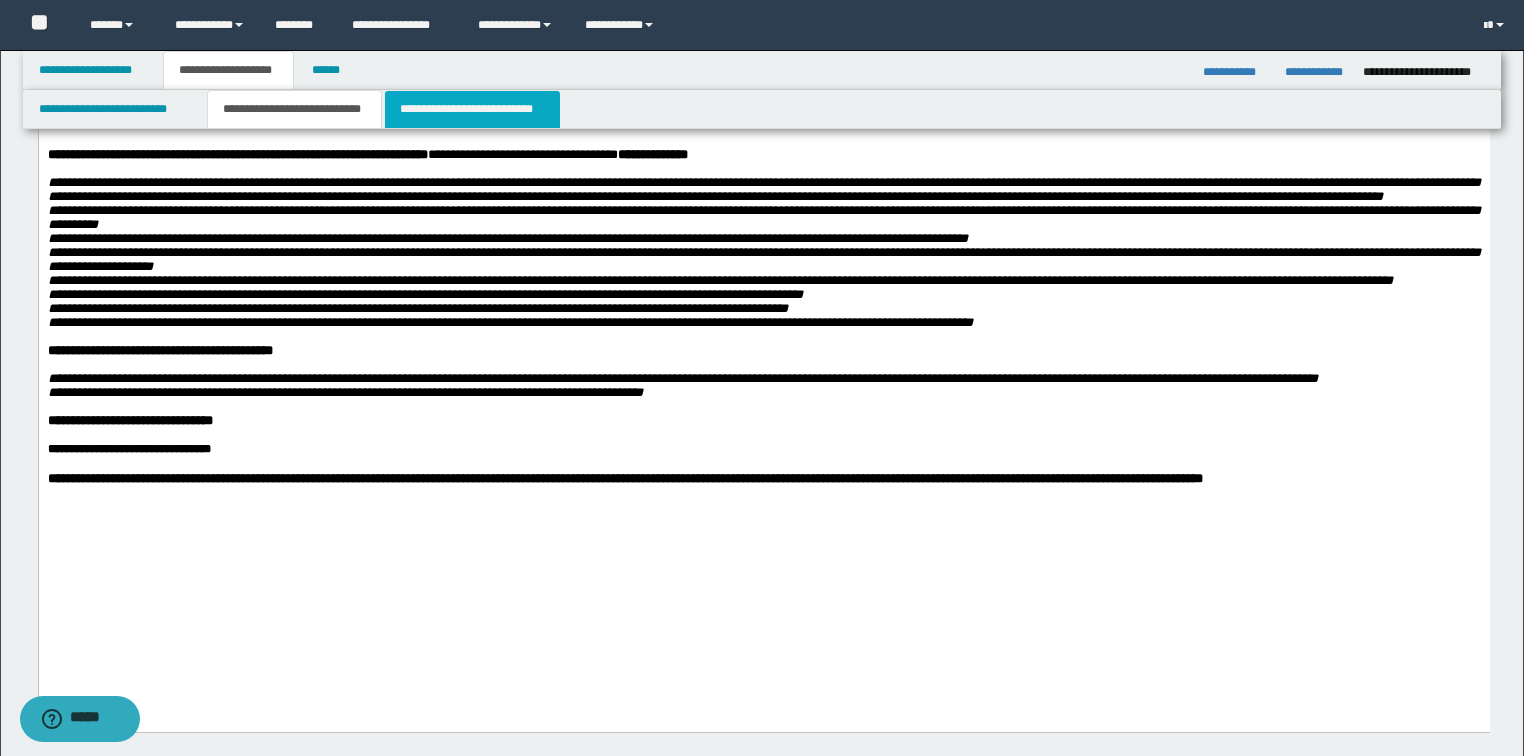 click on "**********" at bounding box center (472, 109) 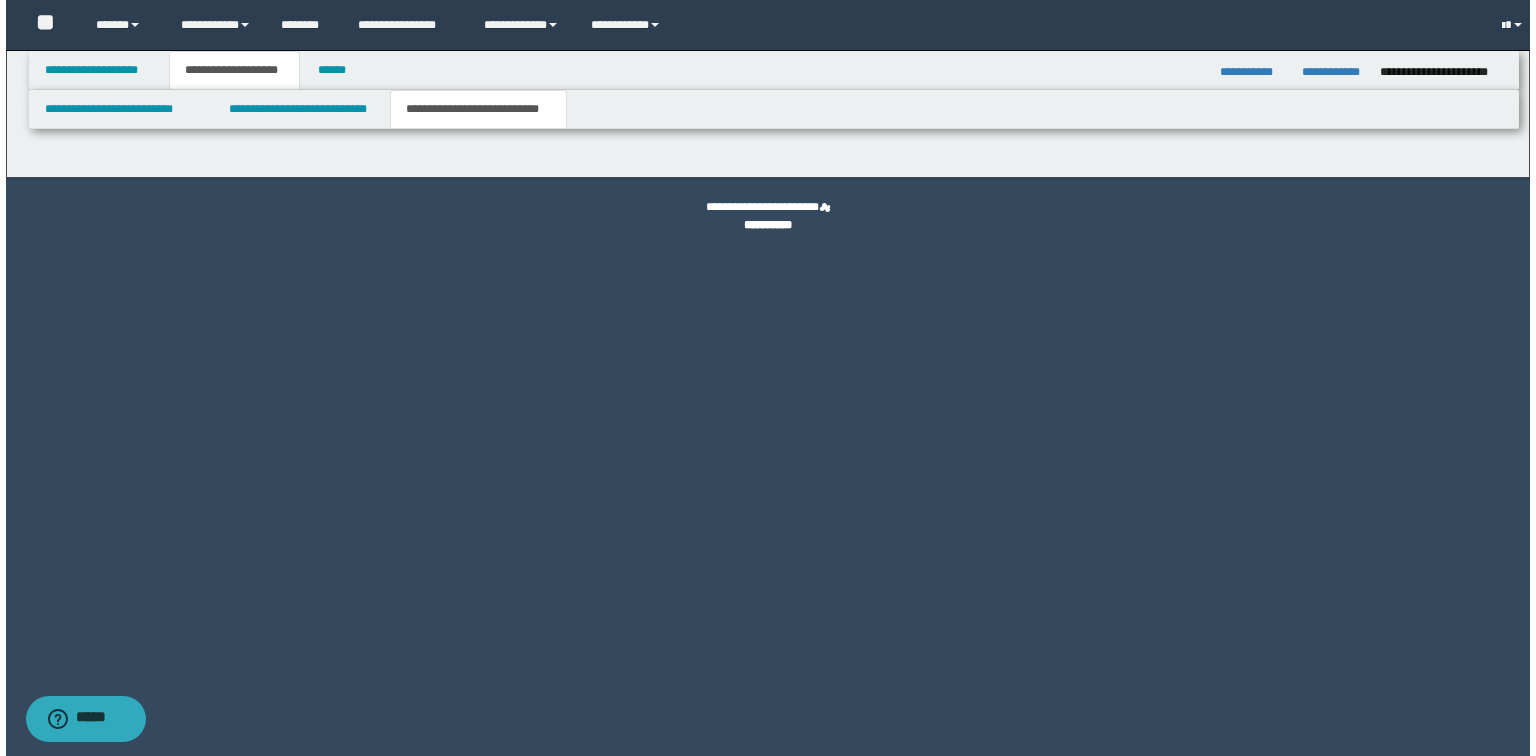 scroll, scrollTop: 0, scrollLeft: 0, axis: both 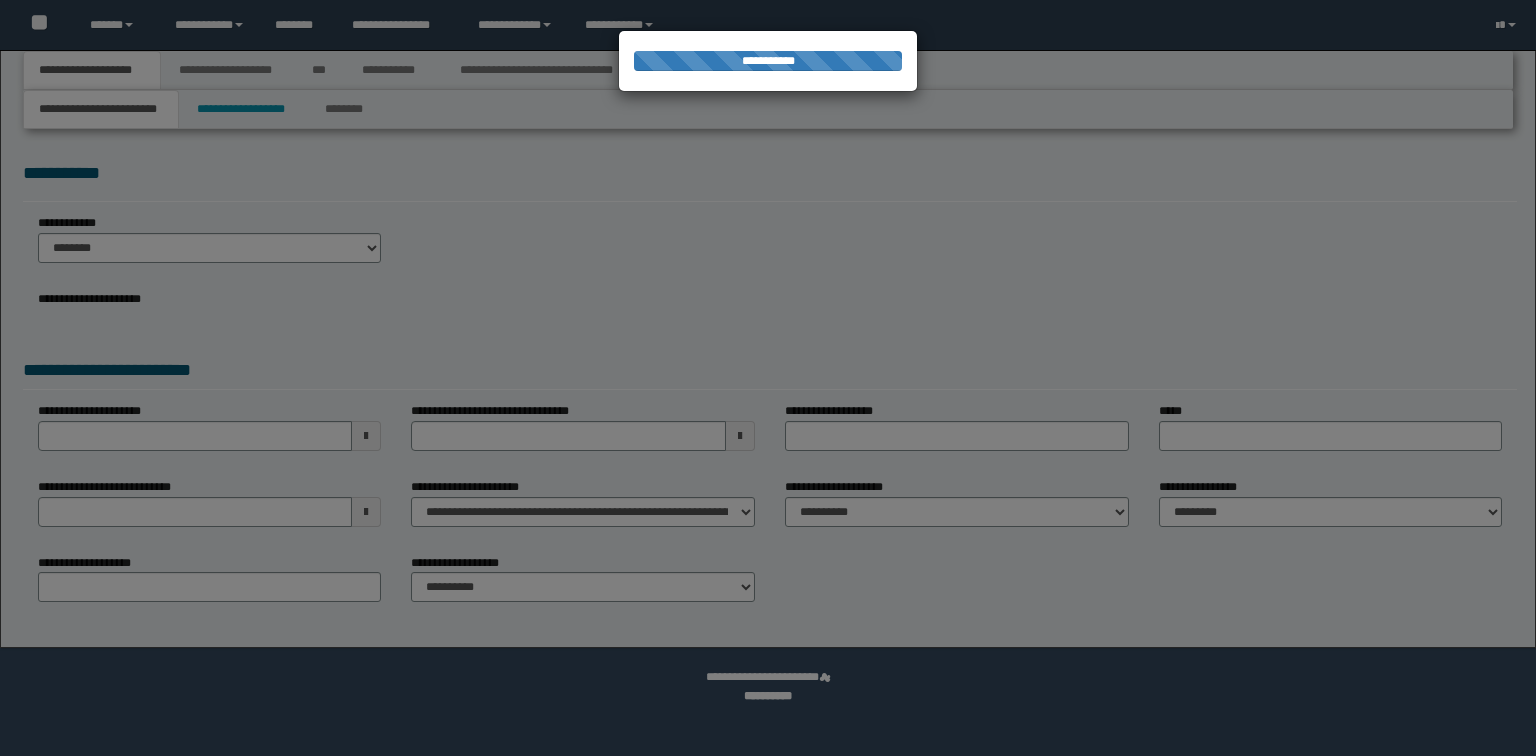 select on "*" 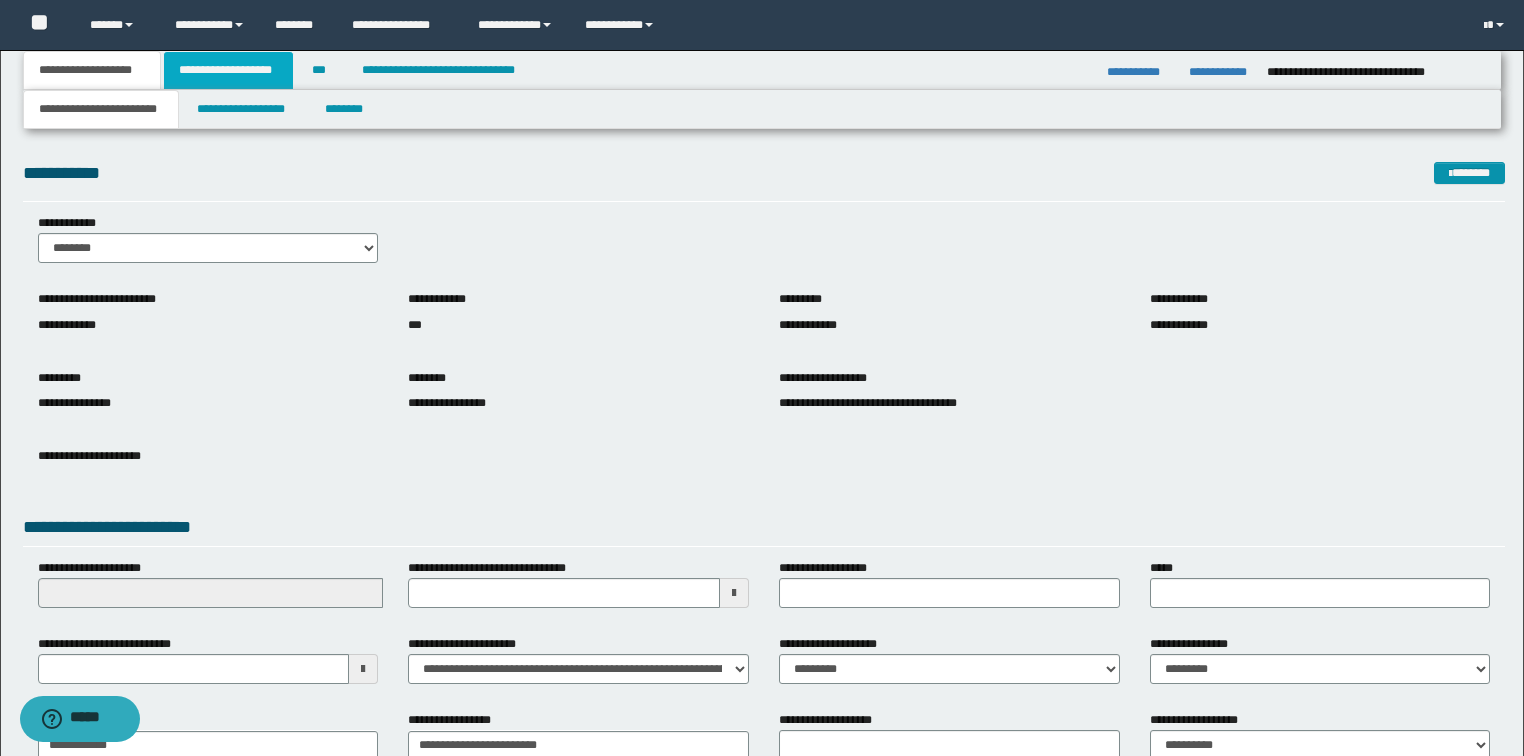 click on "**********" at bounding box center (228, 70) 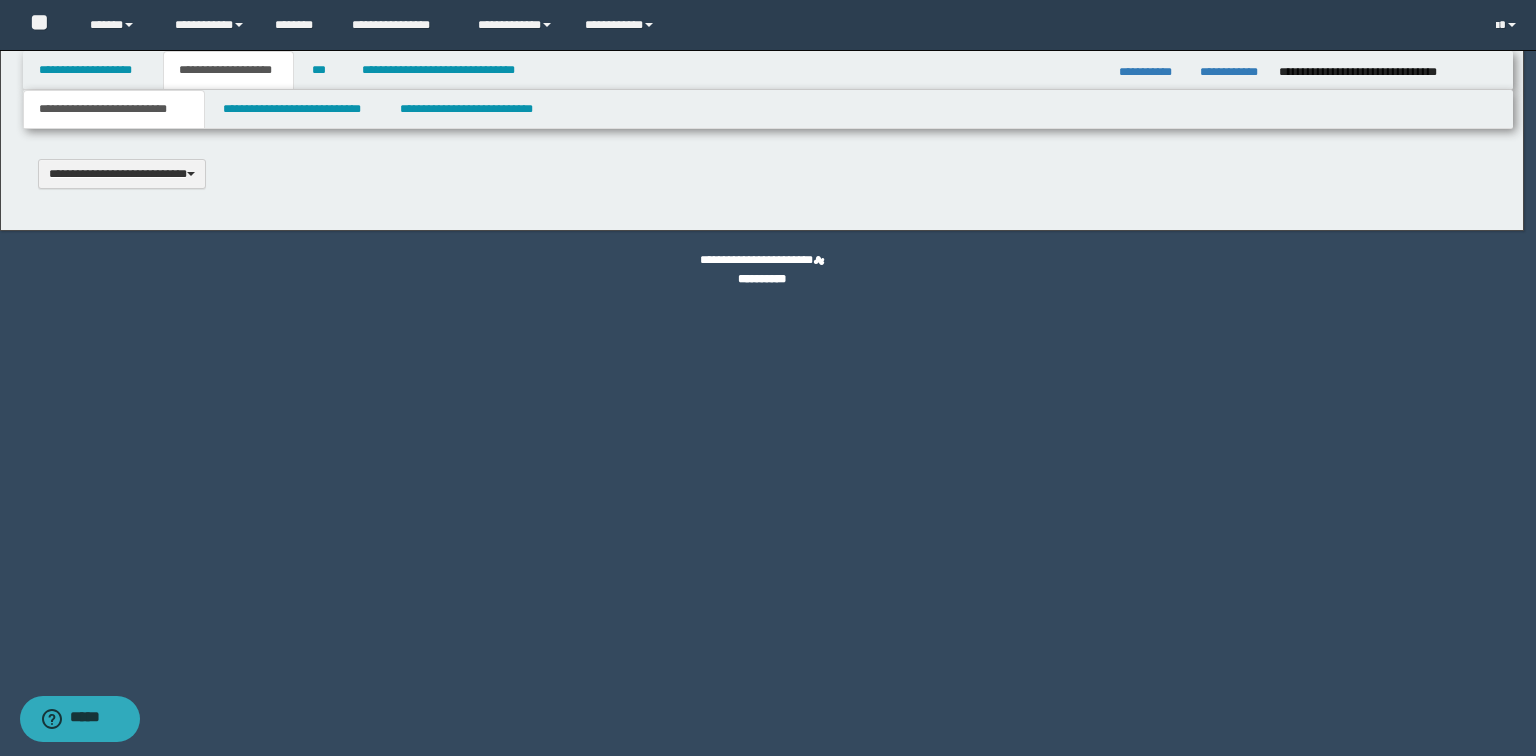type 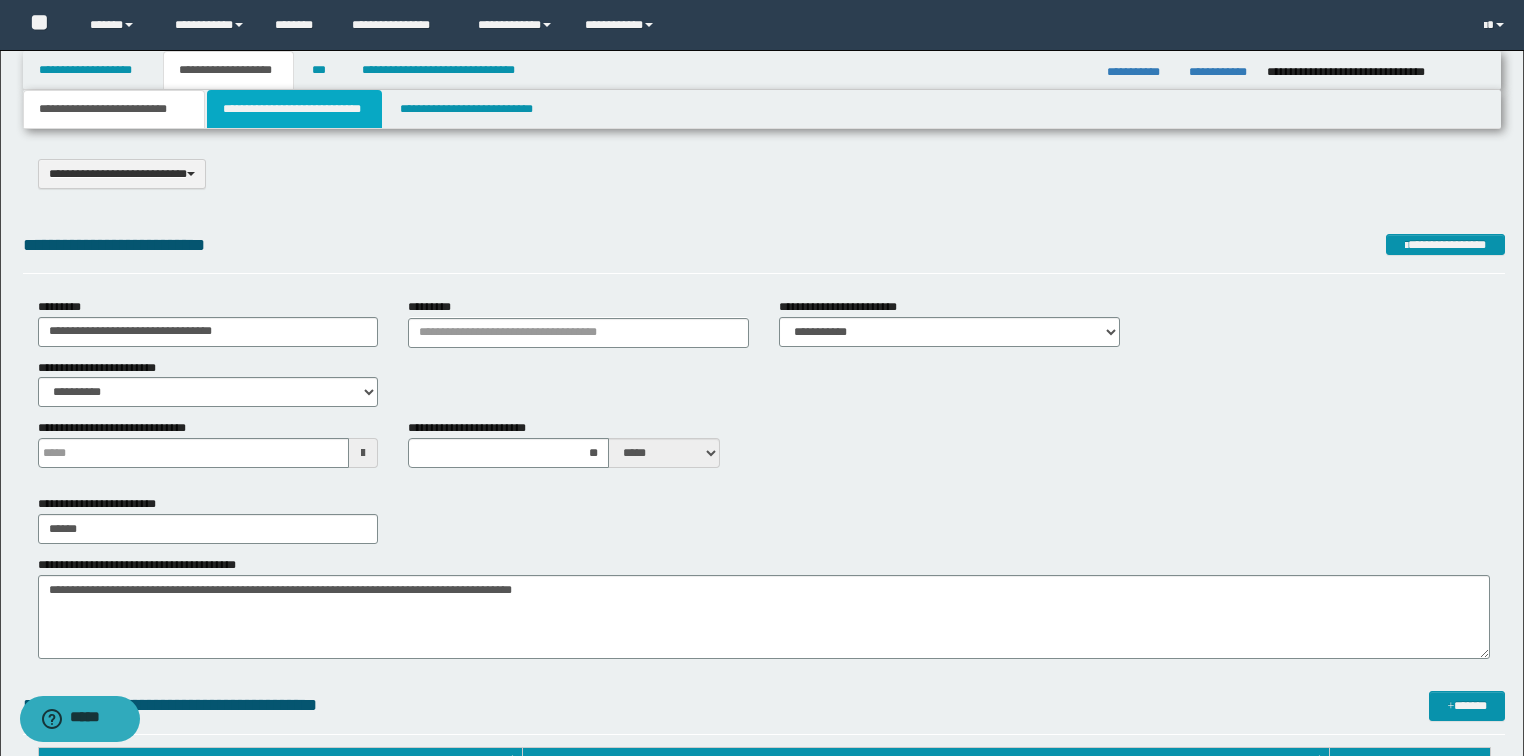 click on "**********" at bounding box center (294, 109) 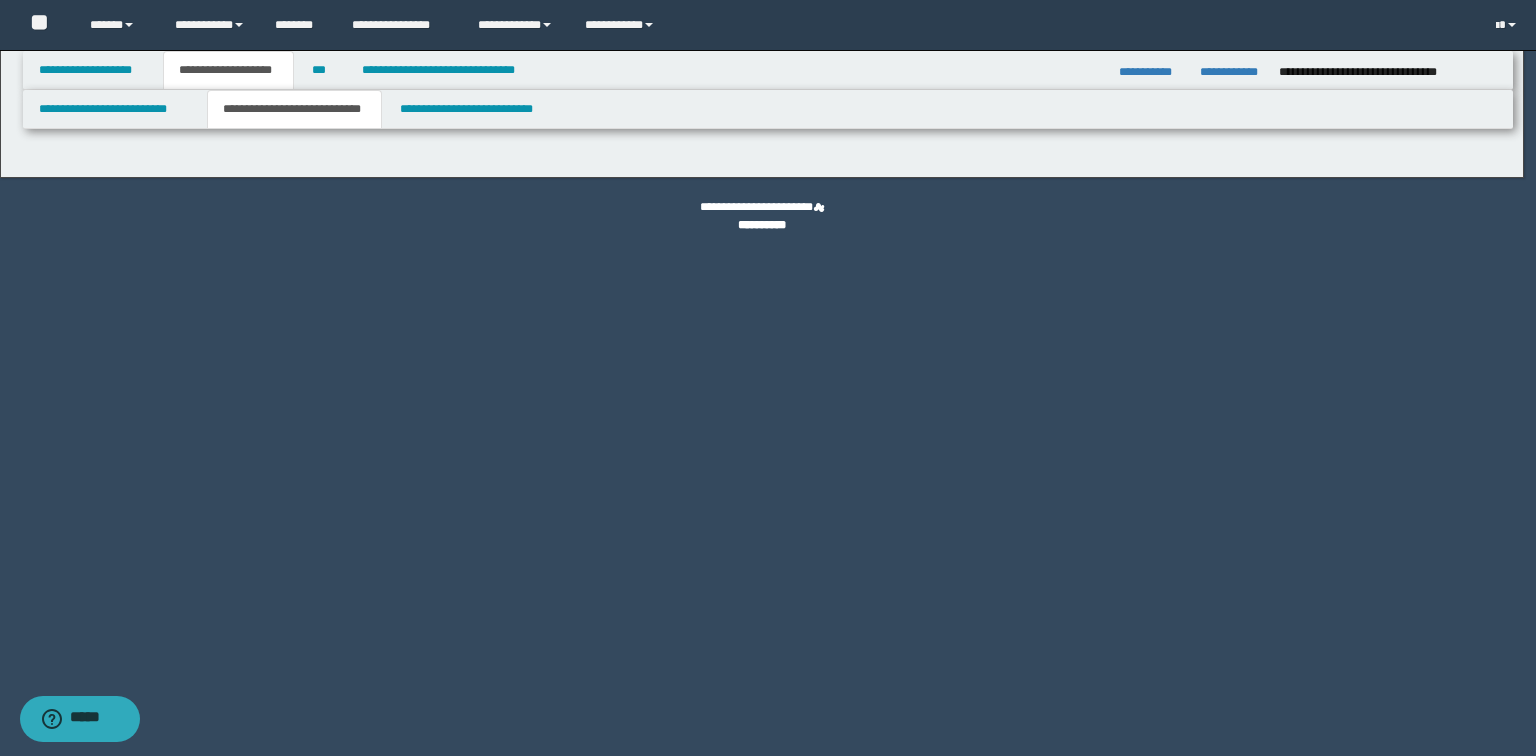 select on "*" 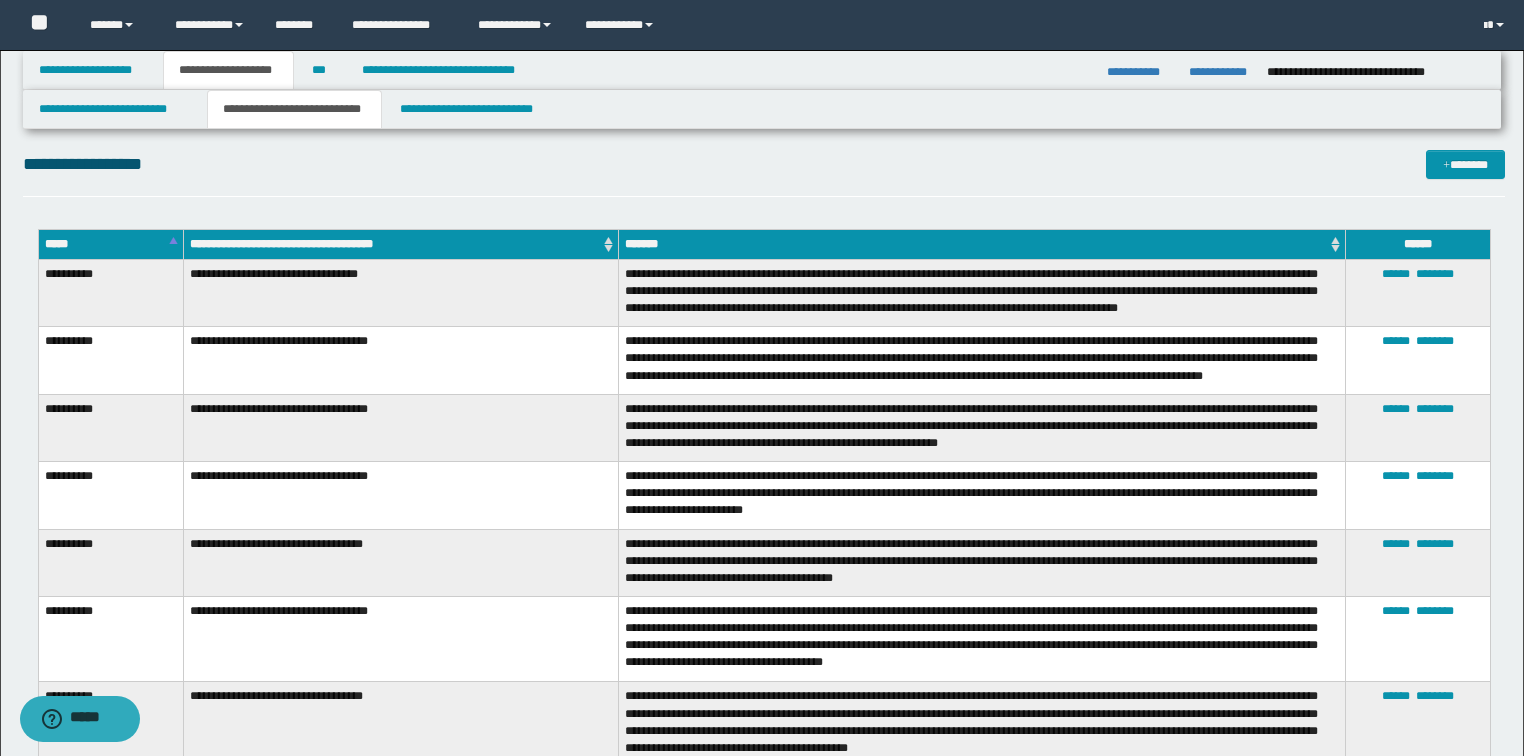 scroll, scrollTop: 1172, scrollLeft: 0, axis: vertical 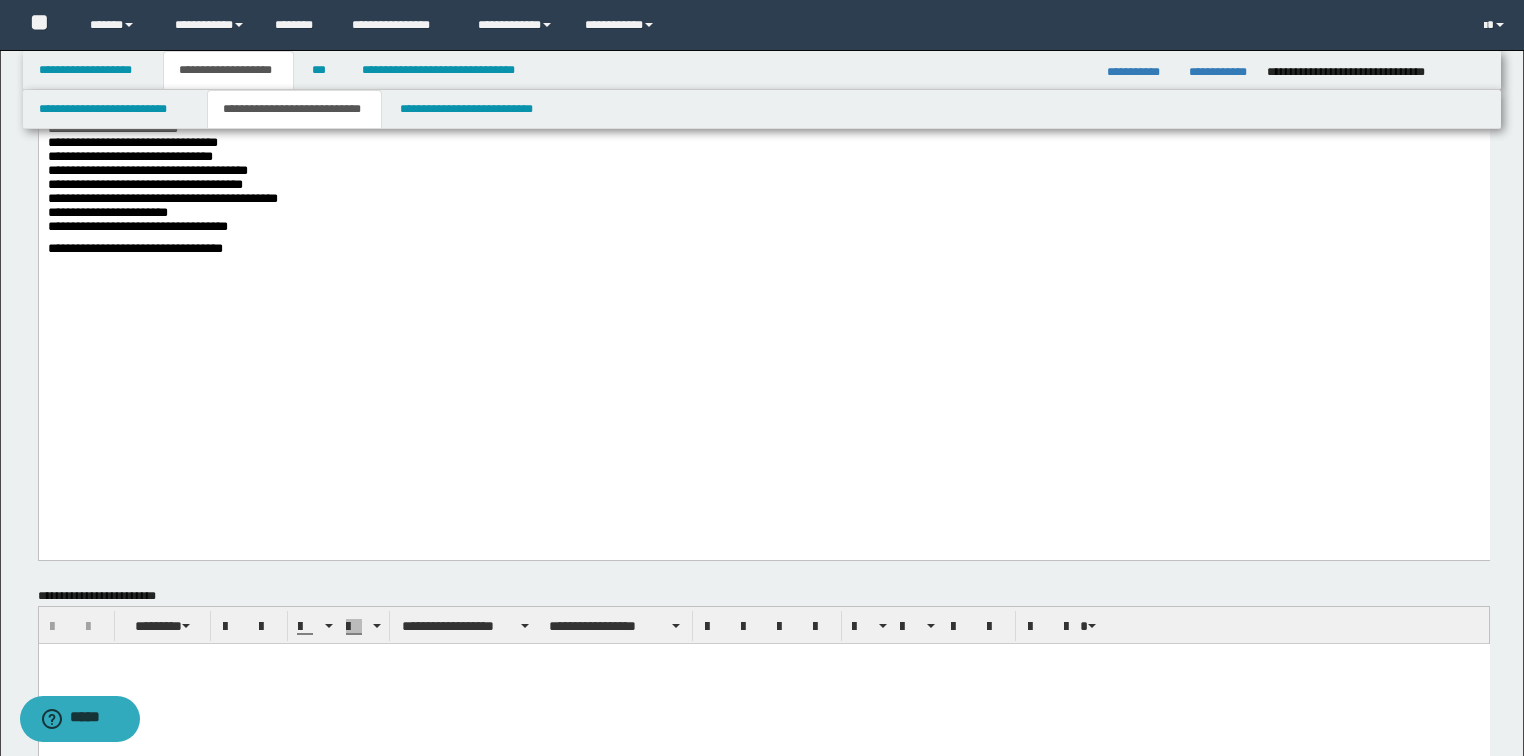 click on "**********" at bounding box center [763, -313] 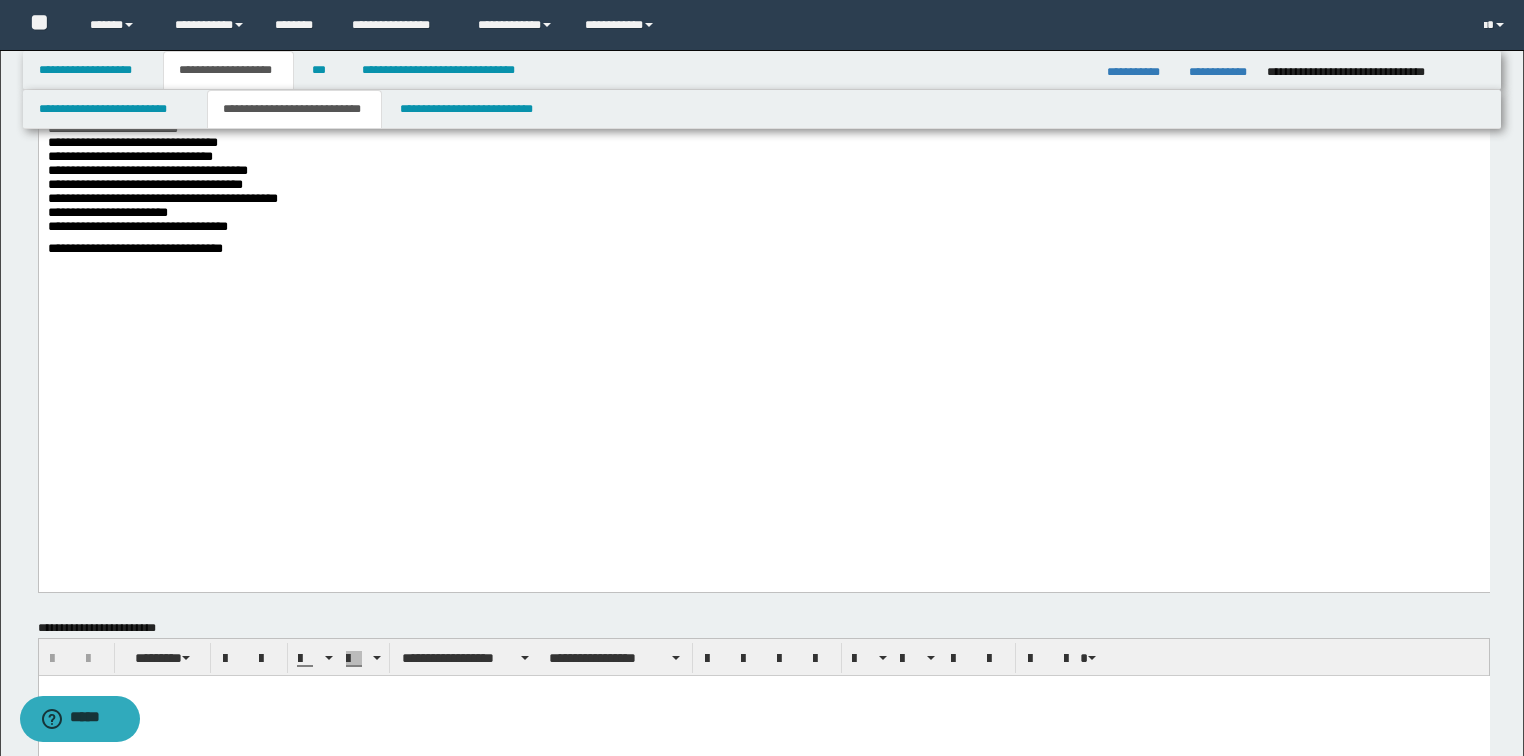 paste 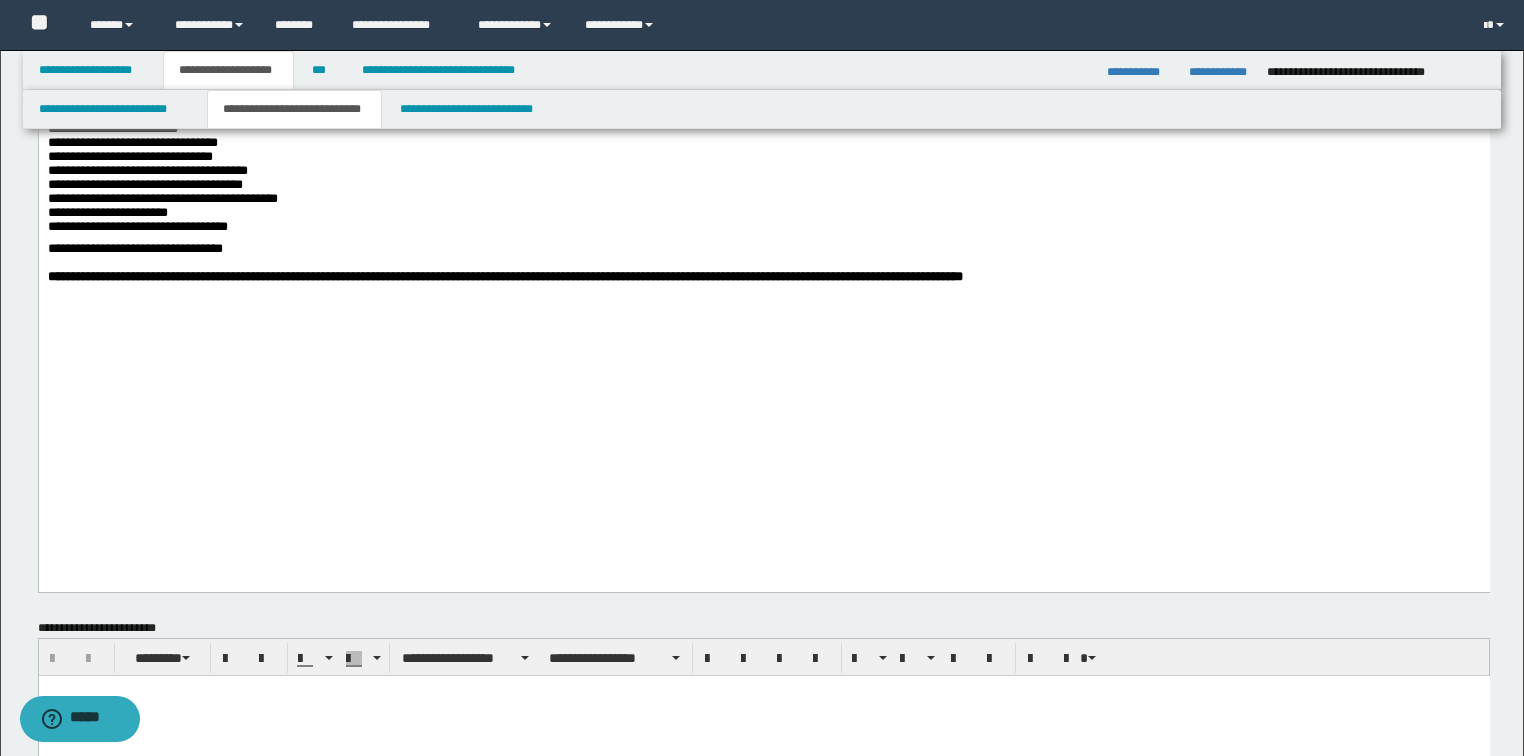 click on "**********" at bounding box center (763, -299) 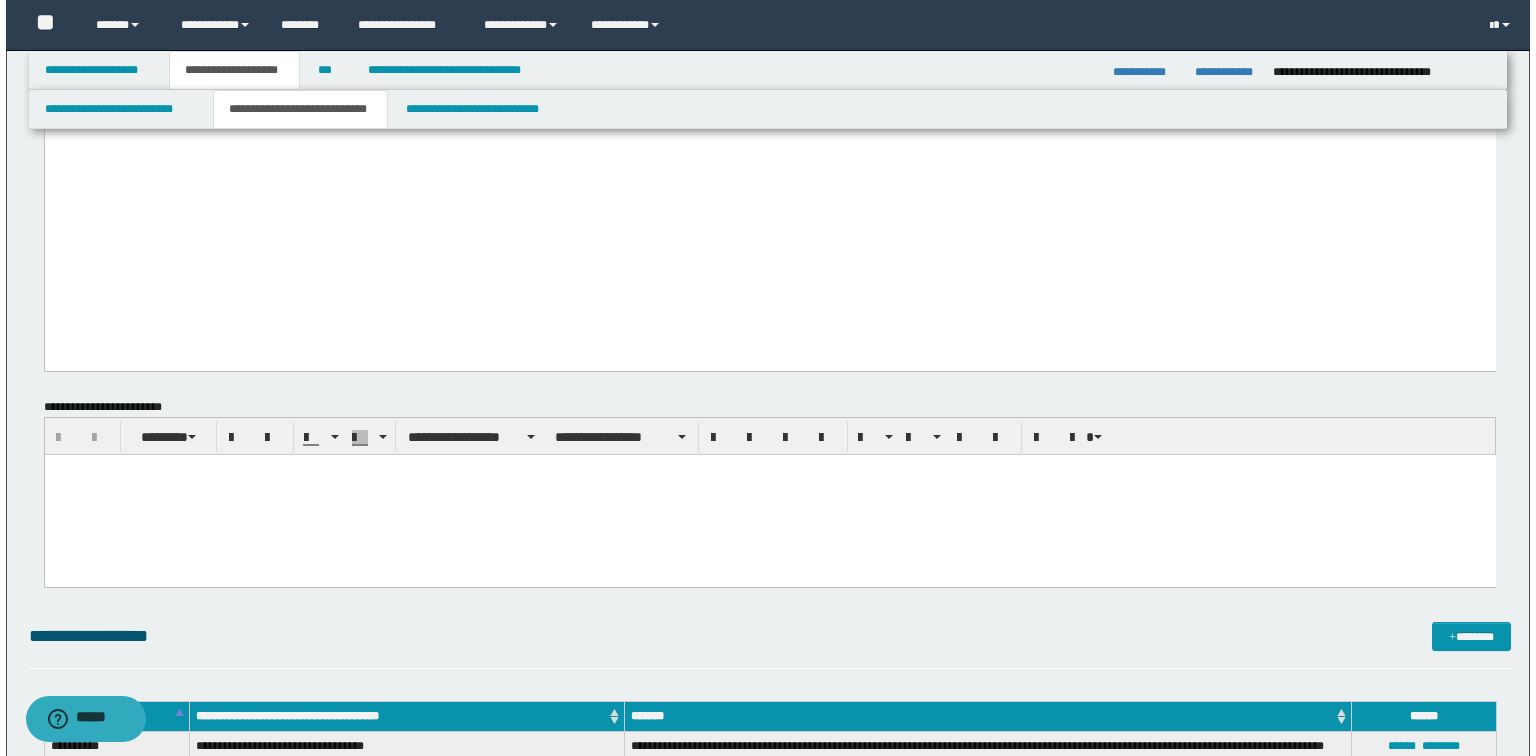 scroll, scrollTop: 1572, scrollLeft: 0, axis: vertical 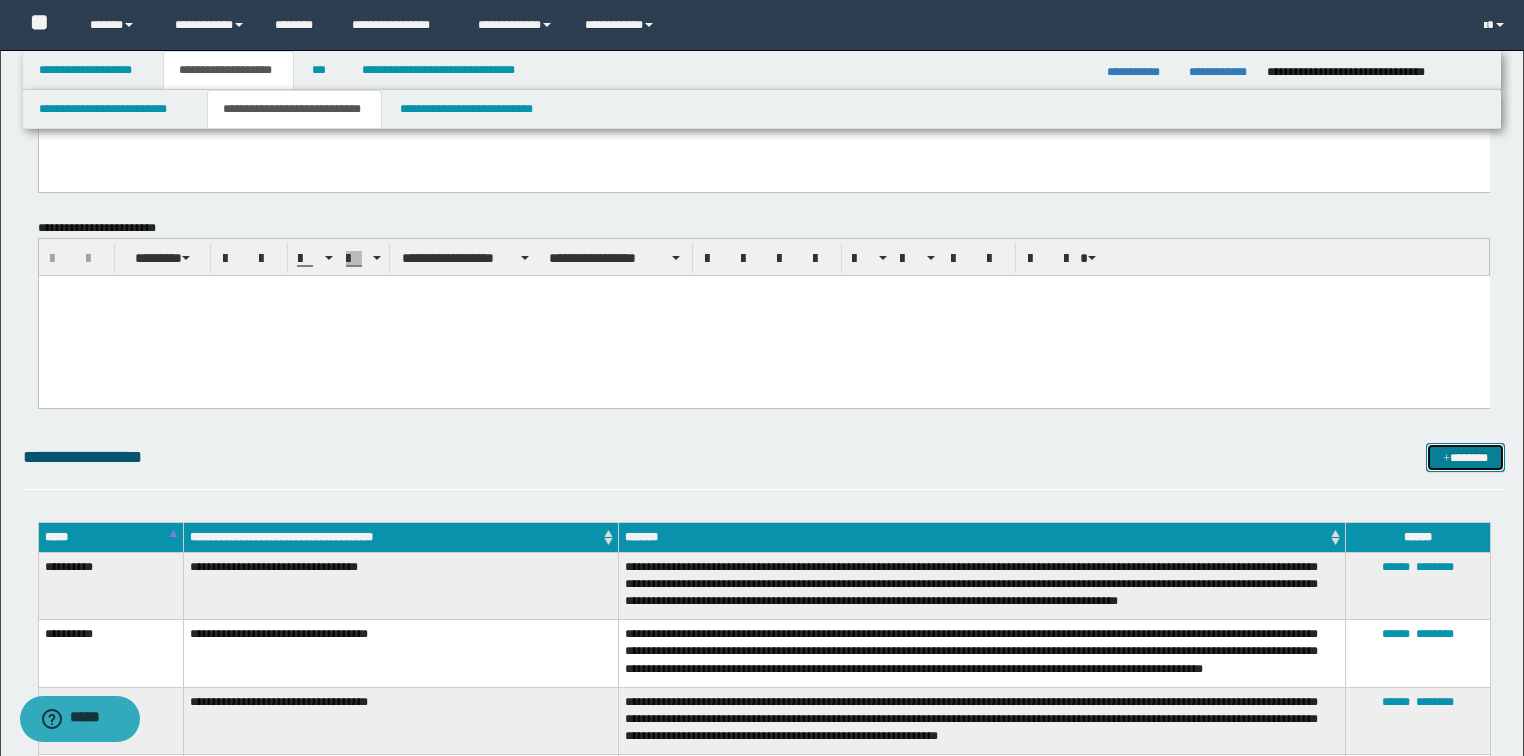 click on "*******" at bounding box center [1465, 458] 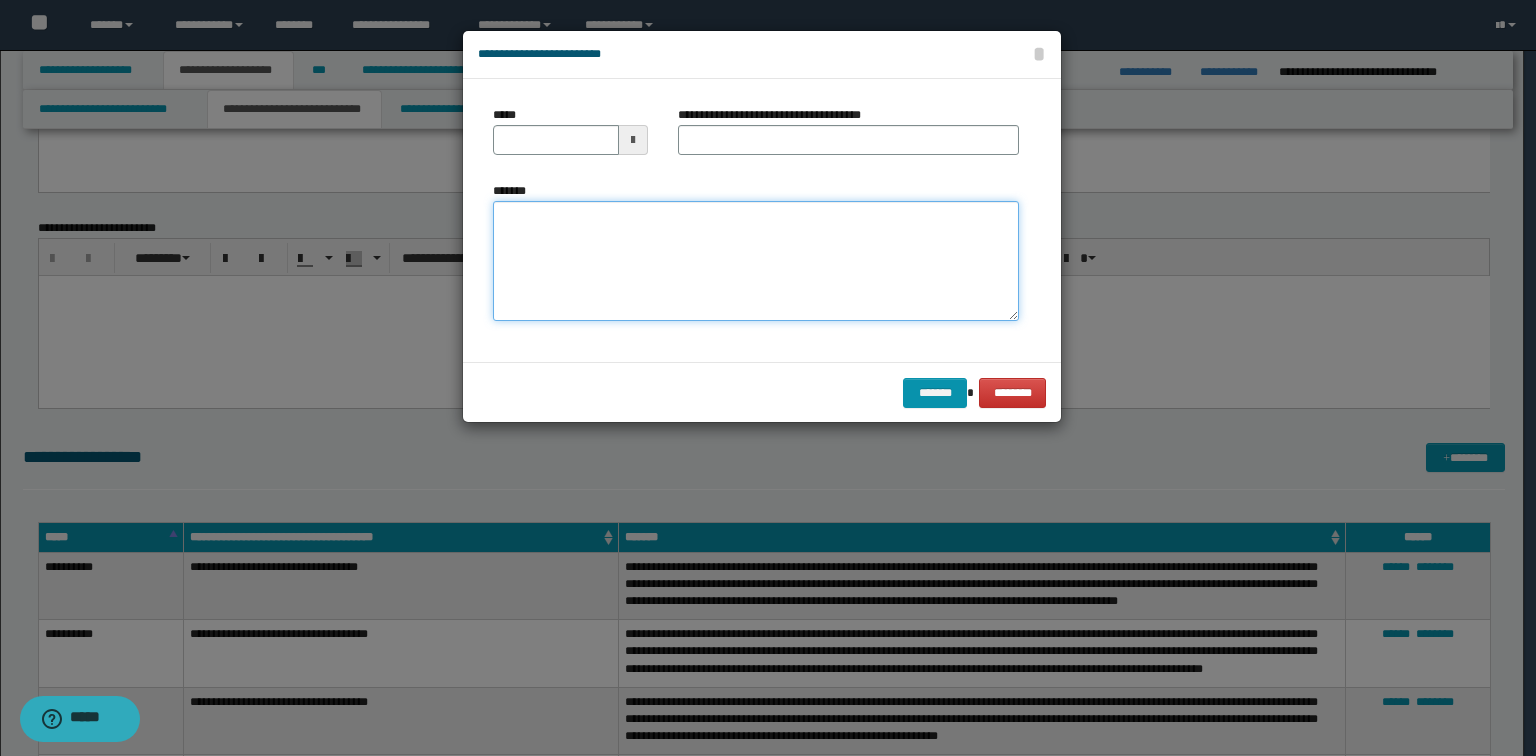 click on "*******" at bounding box center [756, 261] 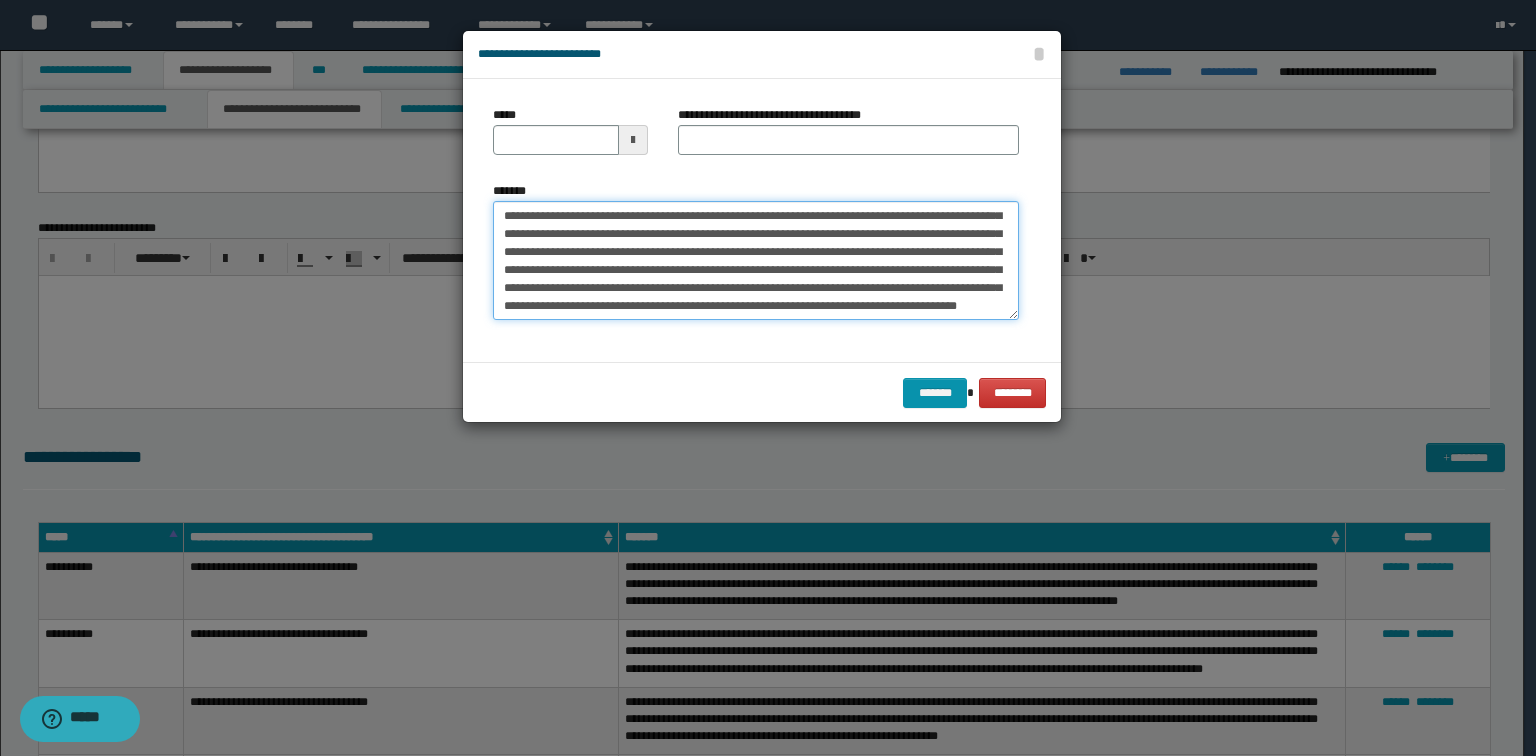 scroll, scrollTop: 0, scrollLeft: 0, axis: both 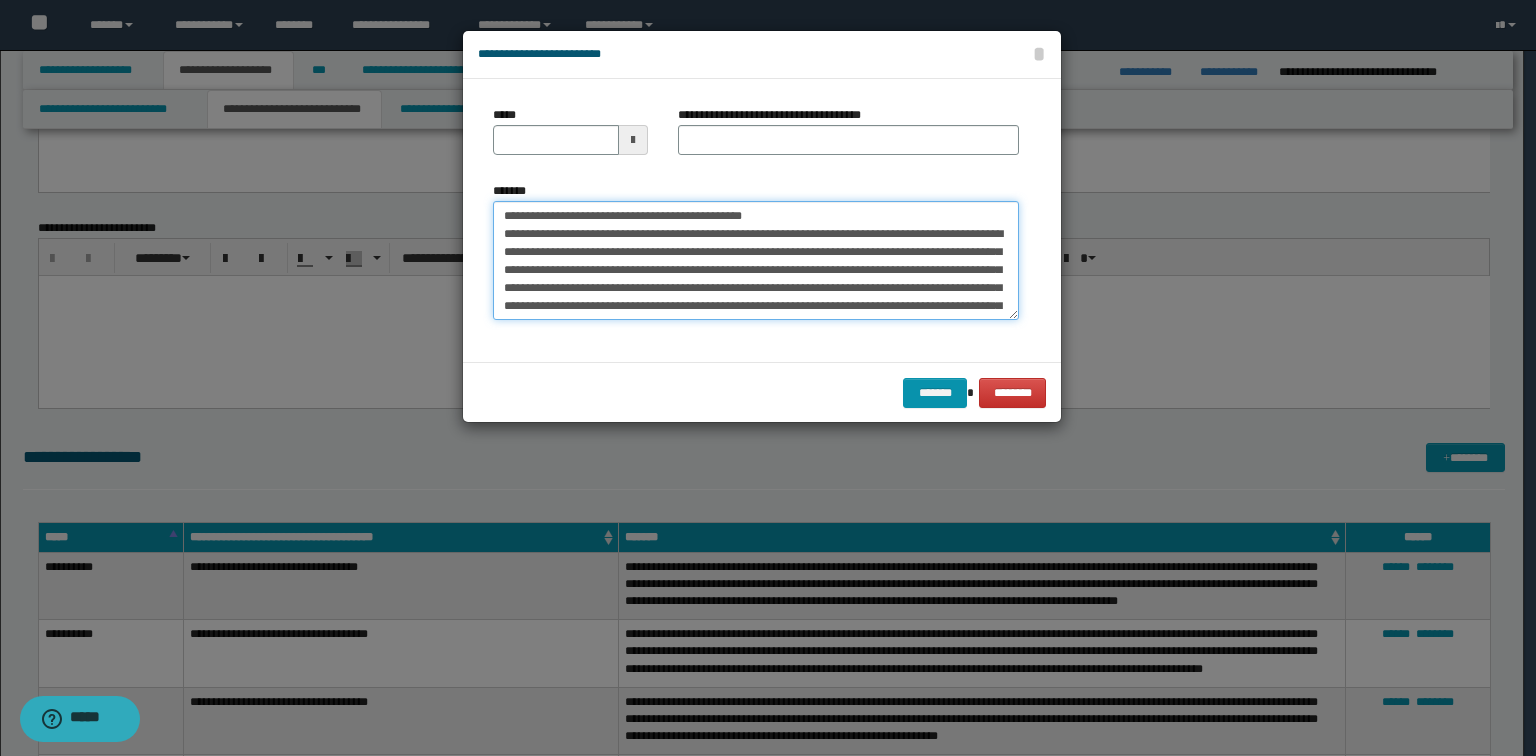 drag, startPoint x: 803, startPoint y: 217, endPoint x: 567, endPoint y: 204, distance: 236.35777 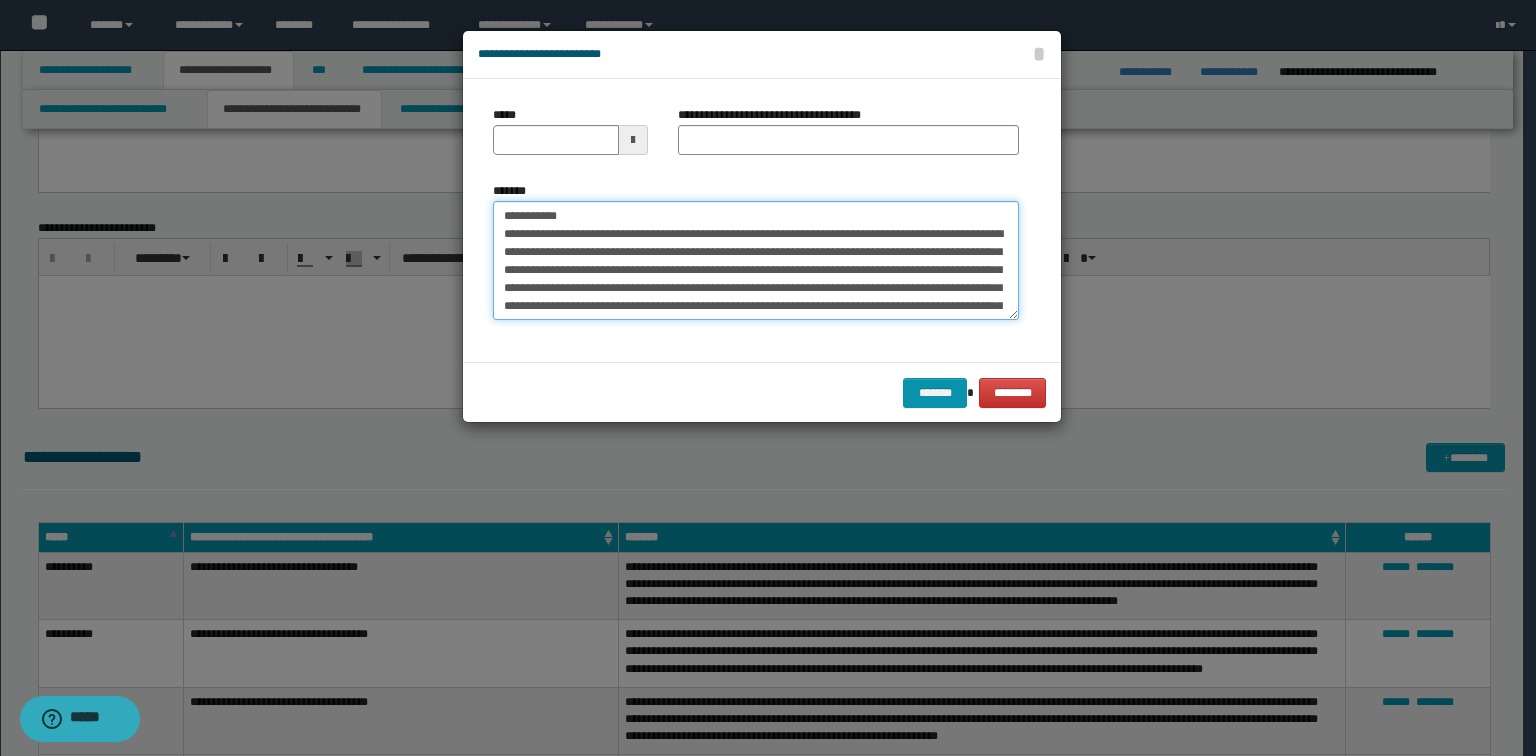 type on "**********" 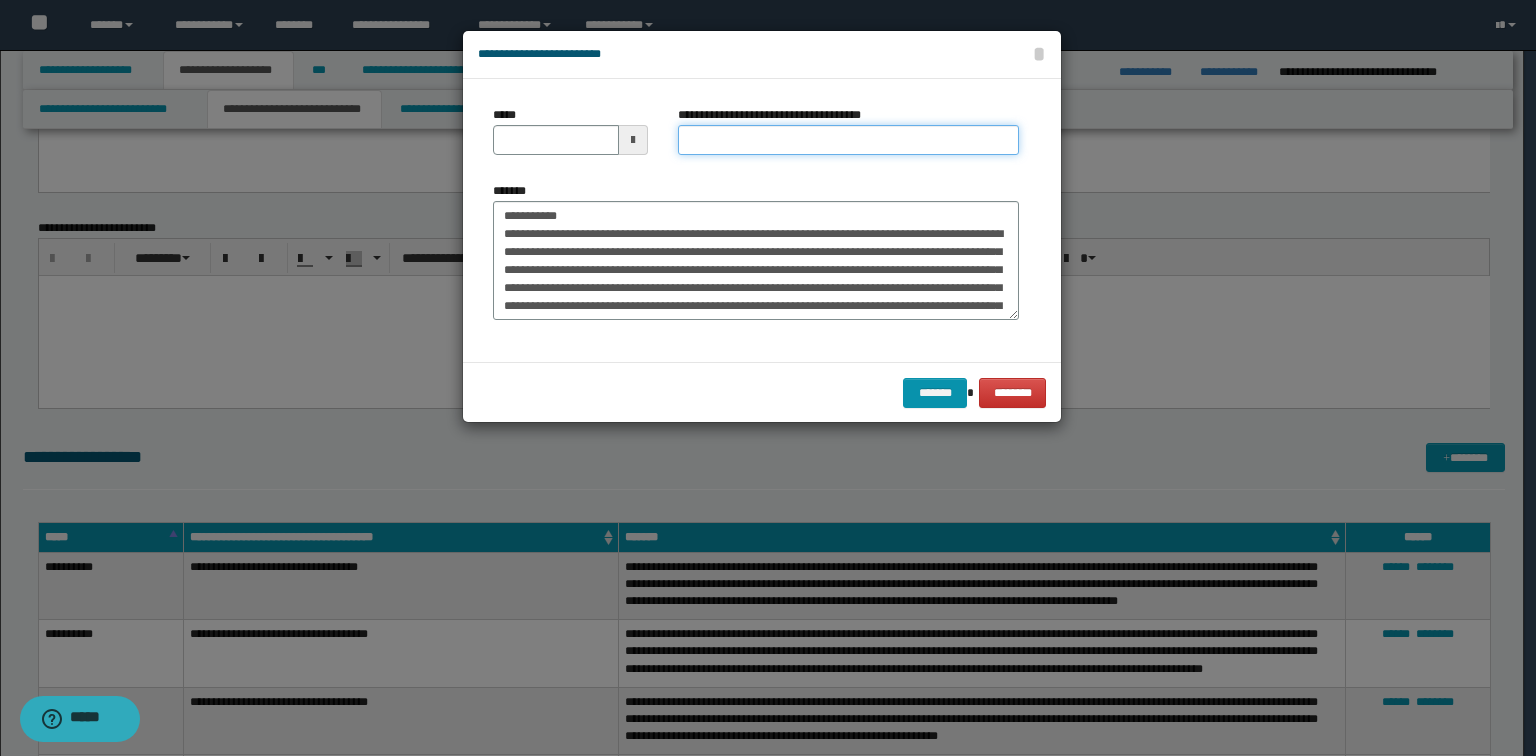 click on "**********" at bounding box center (848, 140) 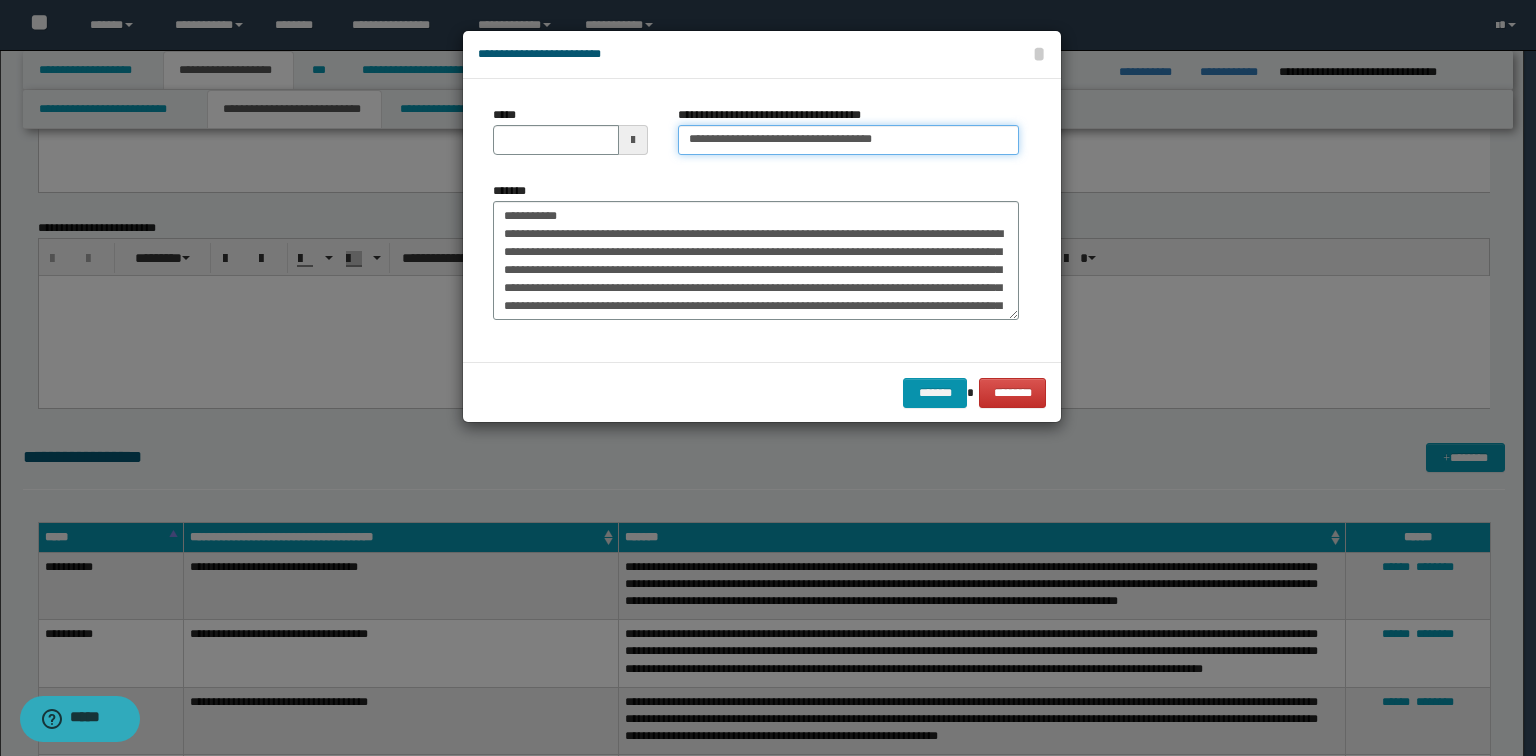 type on "**********" 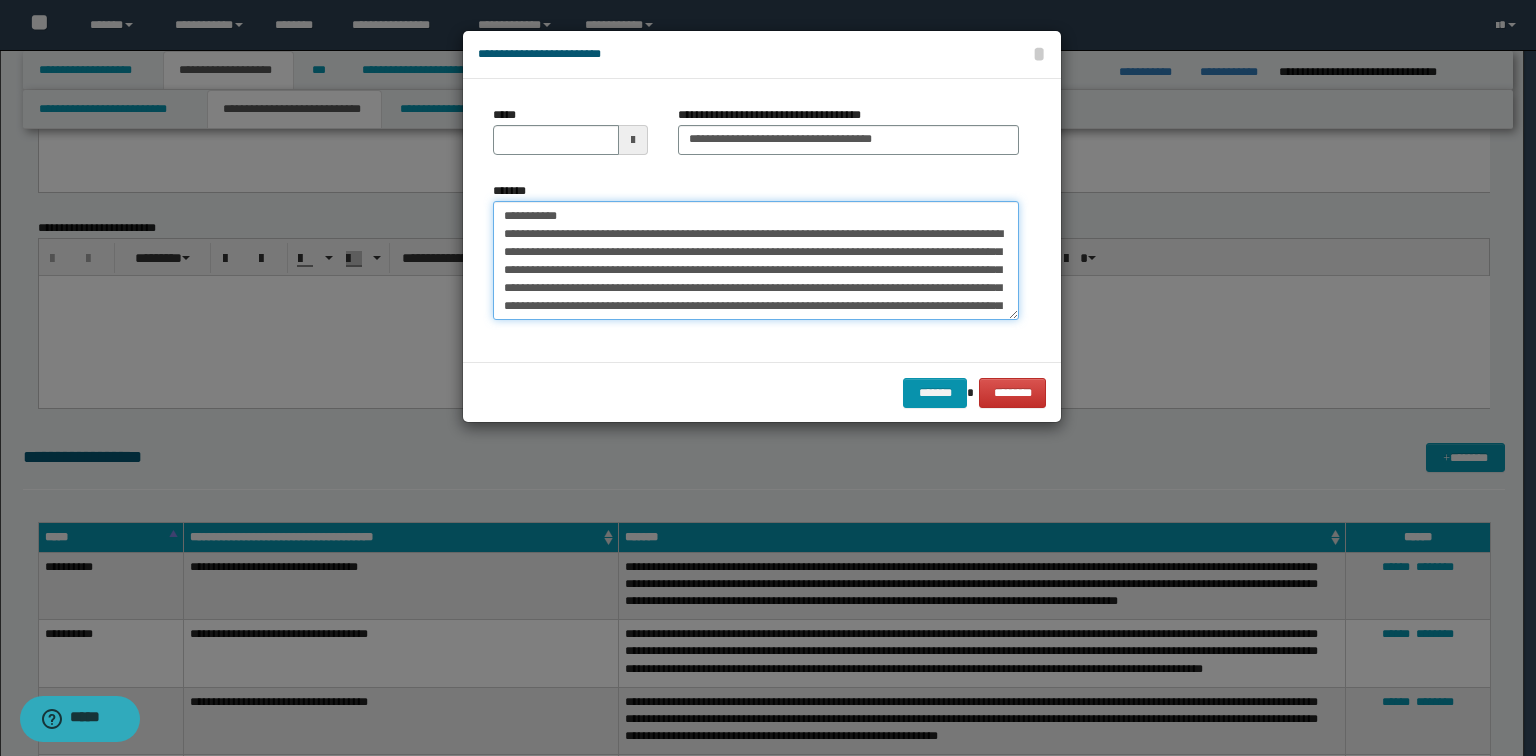 drag, startPoint x: 322, startPoint y: 190, endPoint x: 47, endPoint y: 182, distance: 275.11633 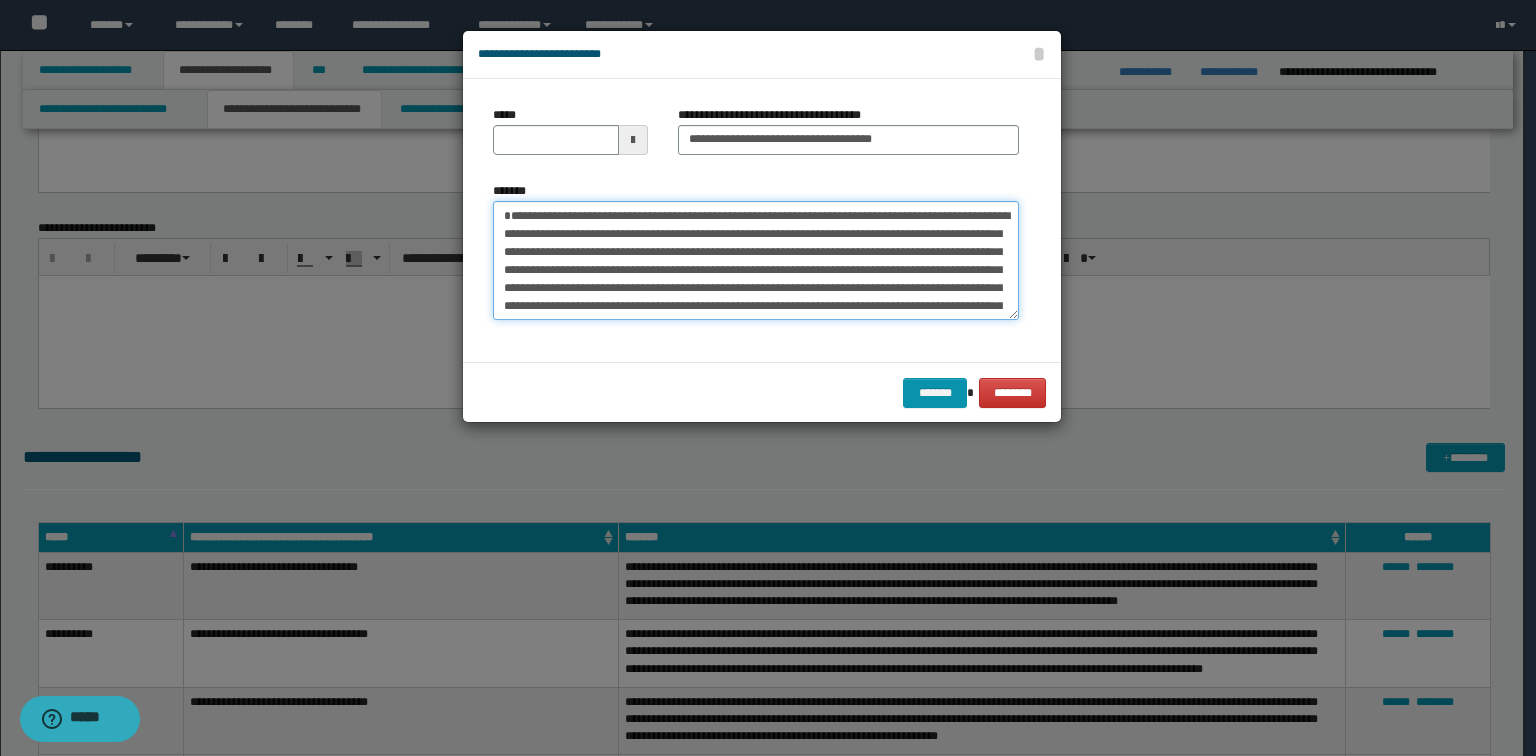 type 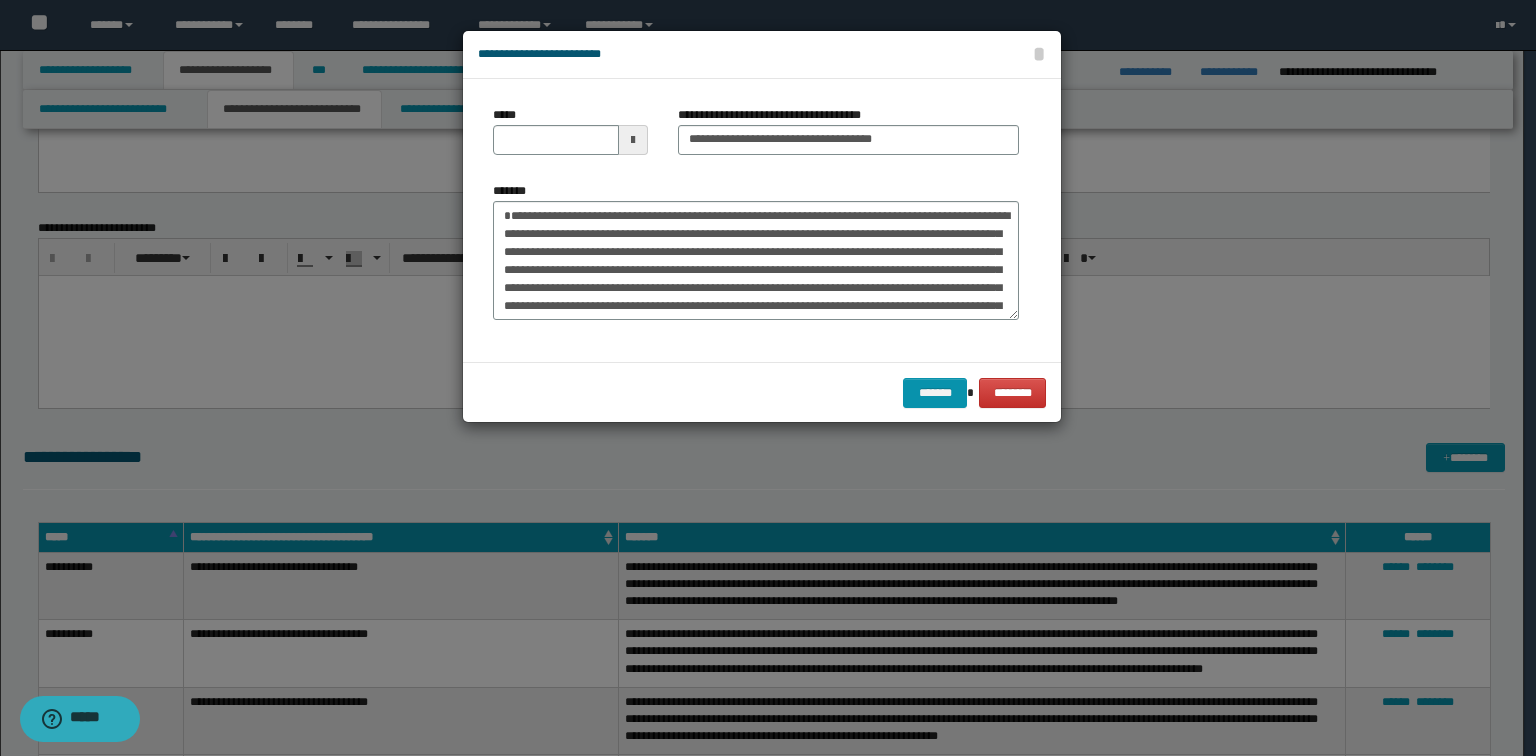 click on "*****" at bounding box center (570, 138) 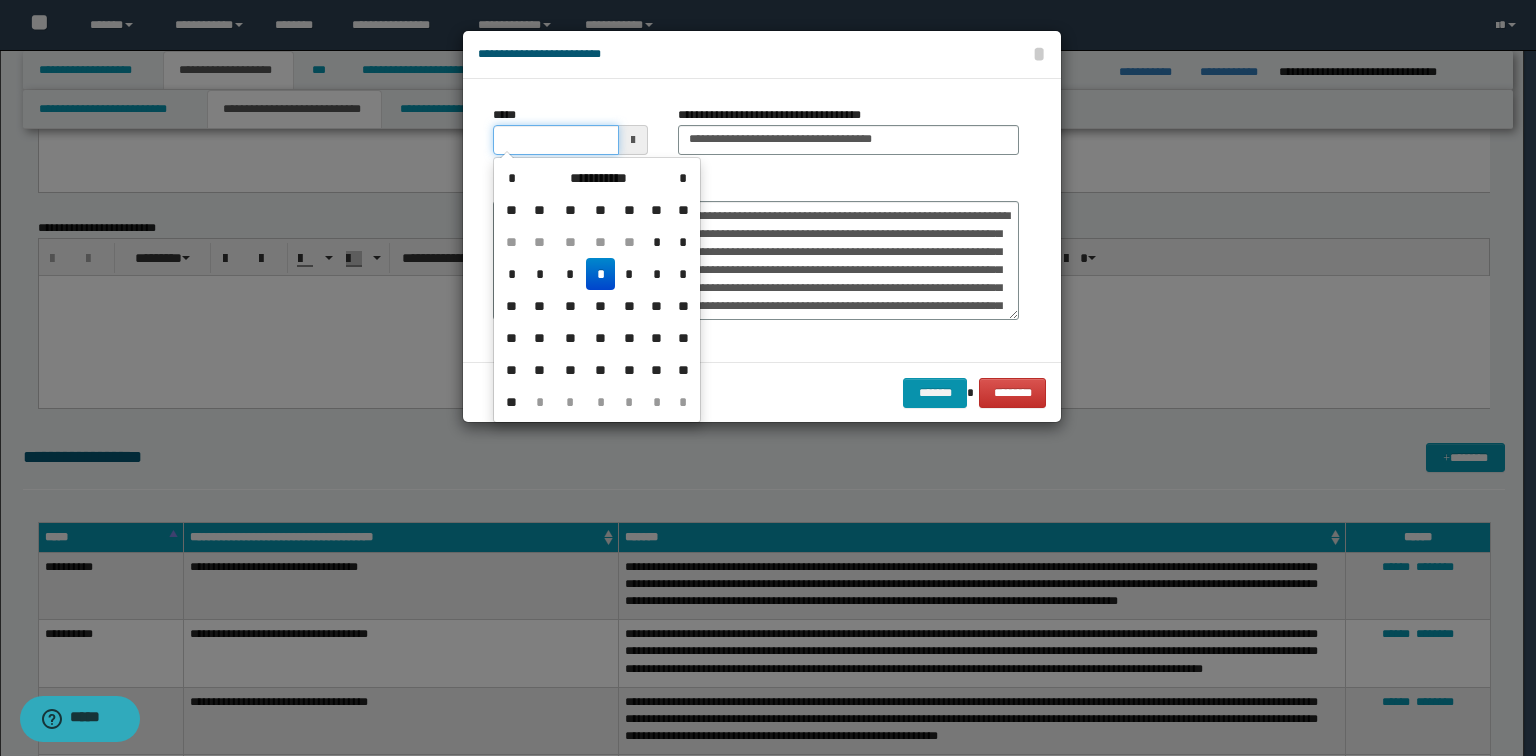 click on "*****" at bounding box center [556, 140] 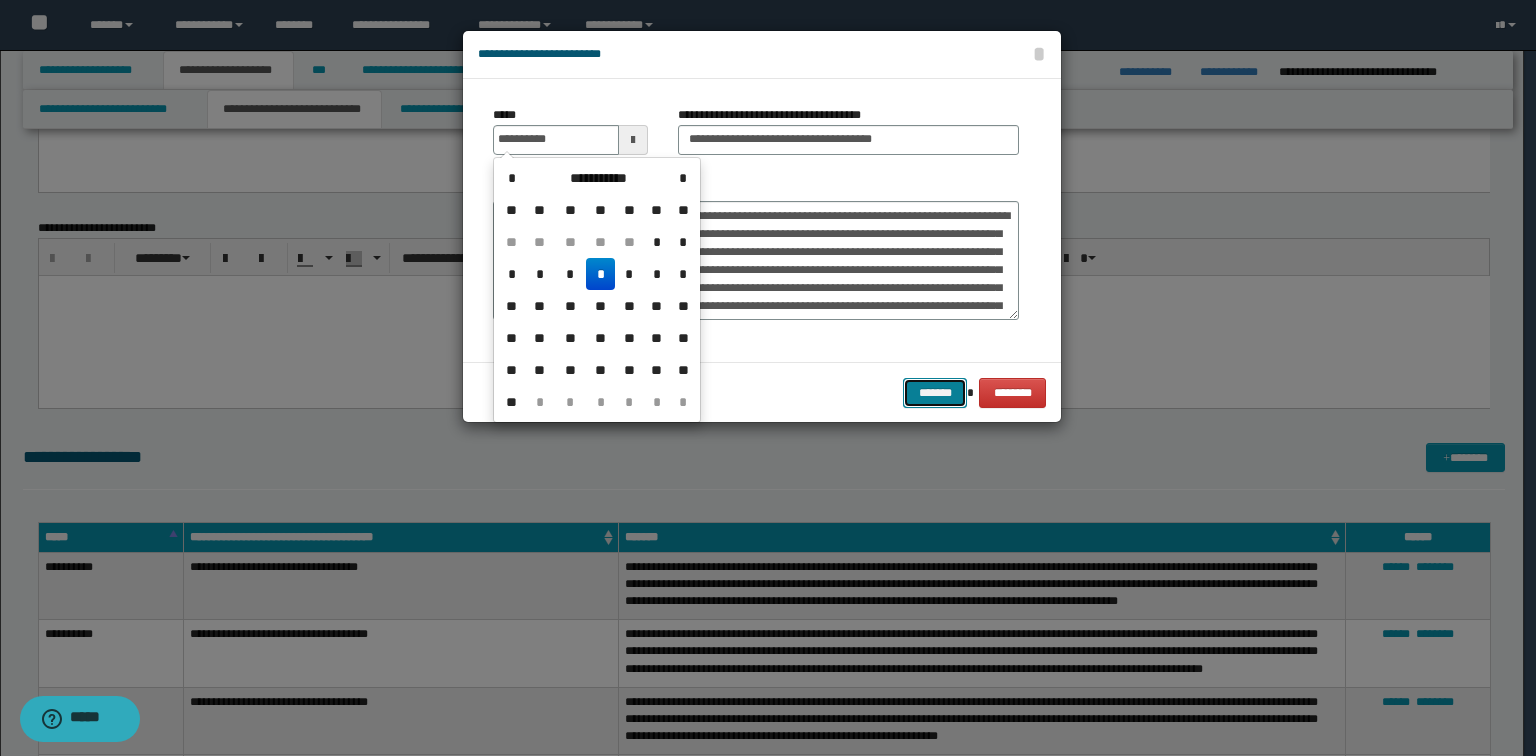type on "**********" 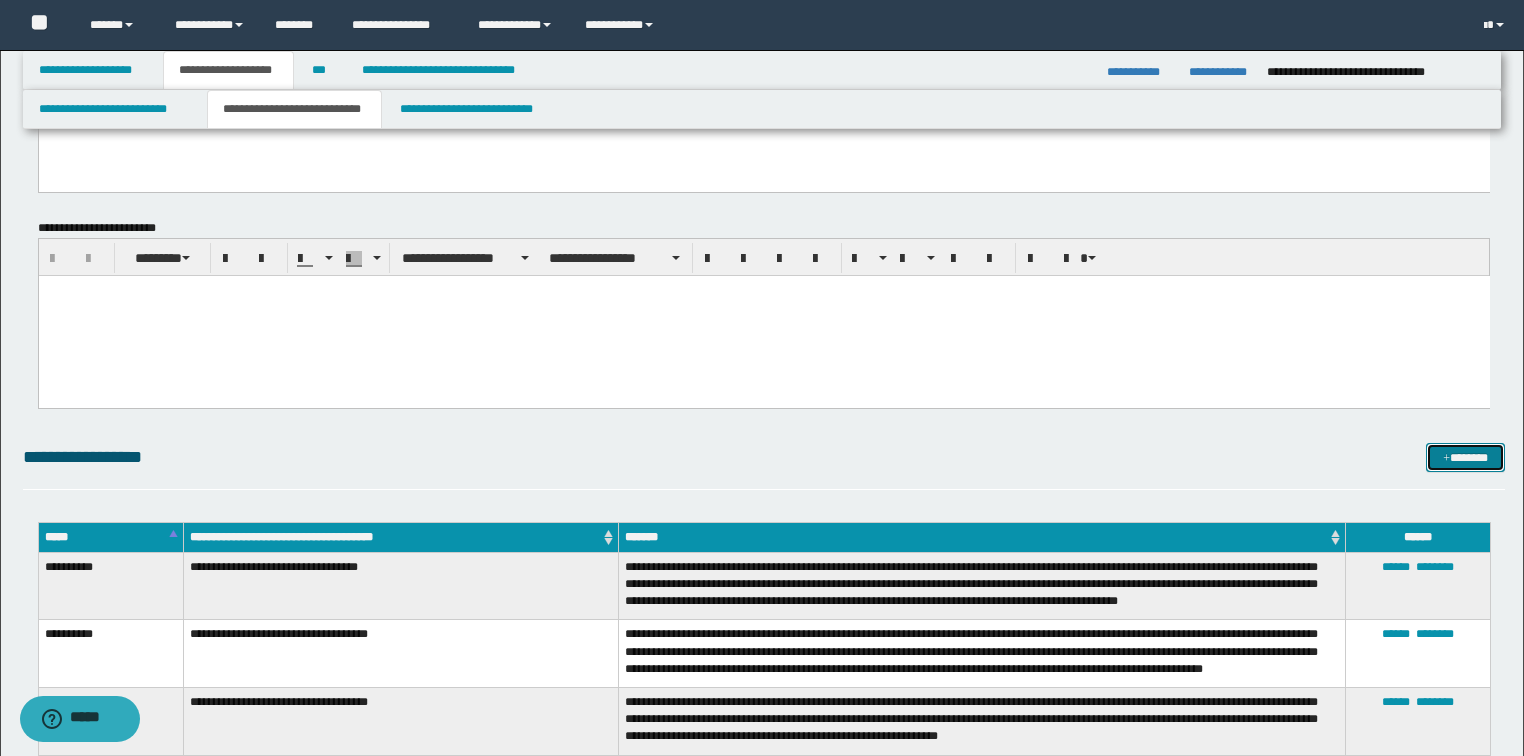 click on "*******" at bounding box center [1465, 458] 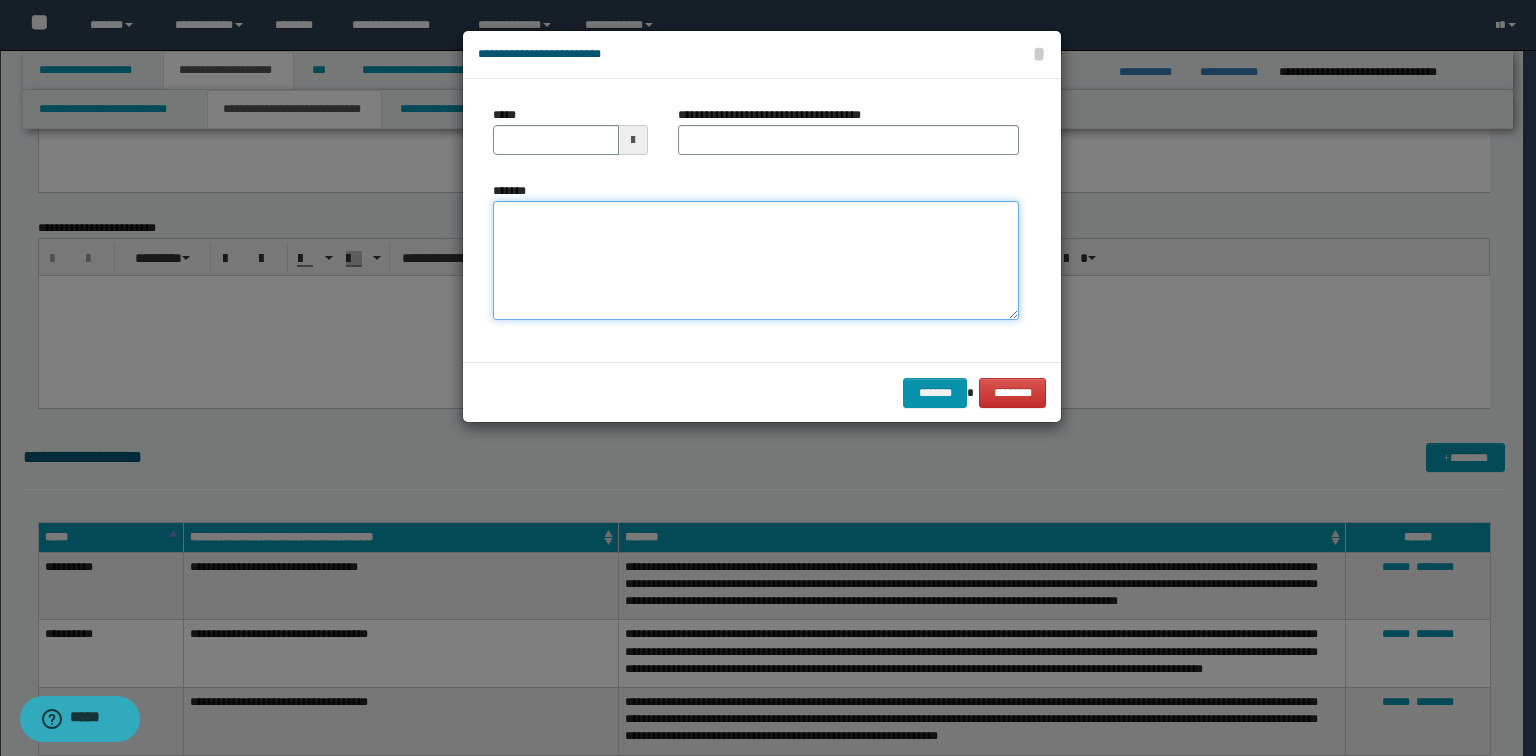 click on "*******" at bounding box center [756, 261] 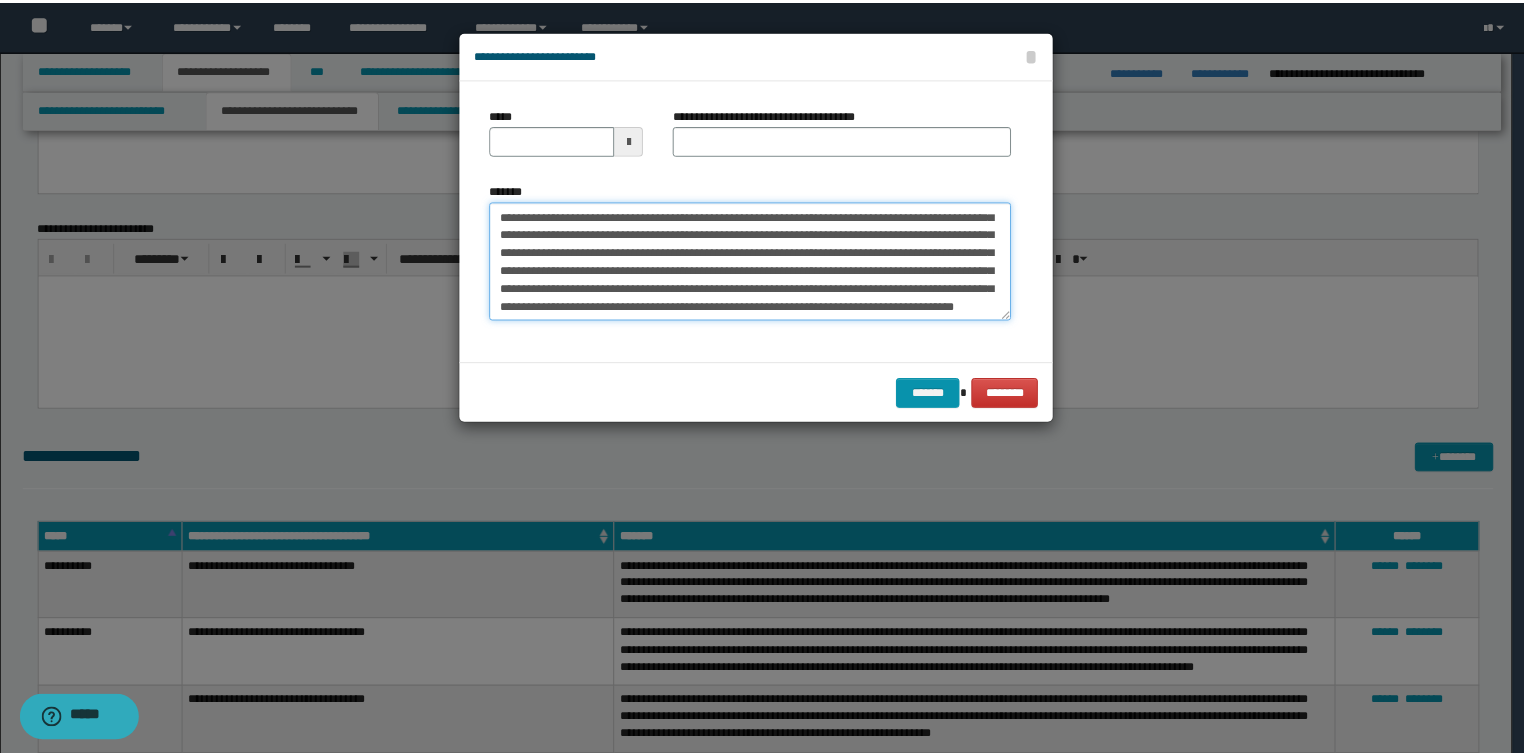 scroll, scrollTop: 0, scrollLeft: 0, axis: both 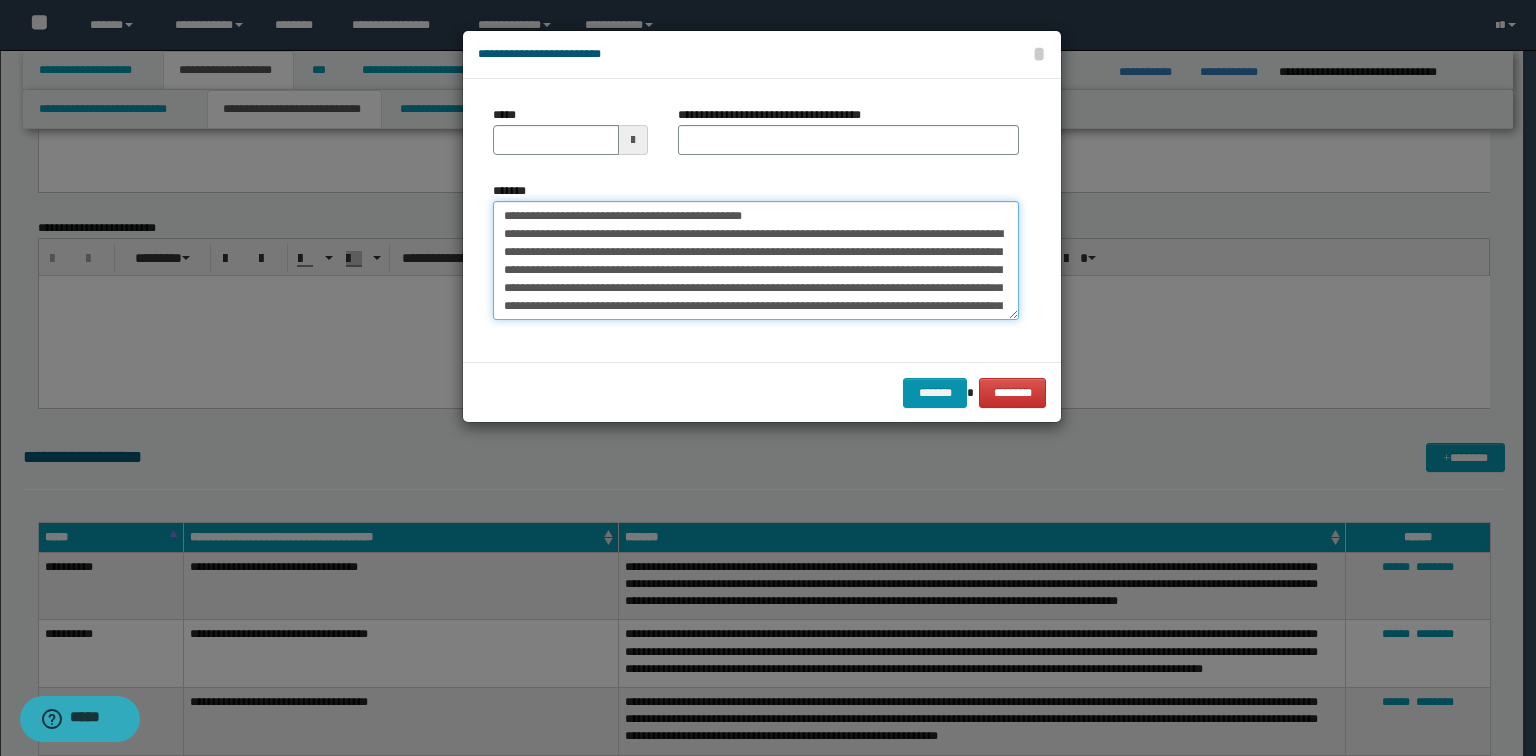 drag, startPoint x: 801, startPoint y: 207, endPoint x: 566, endPoint y: 202, distance: 235.05319 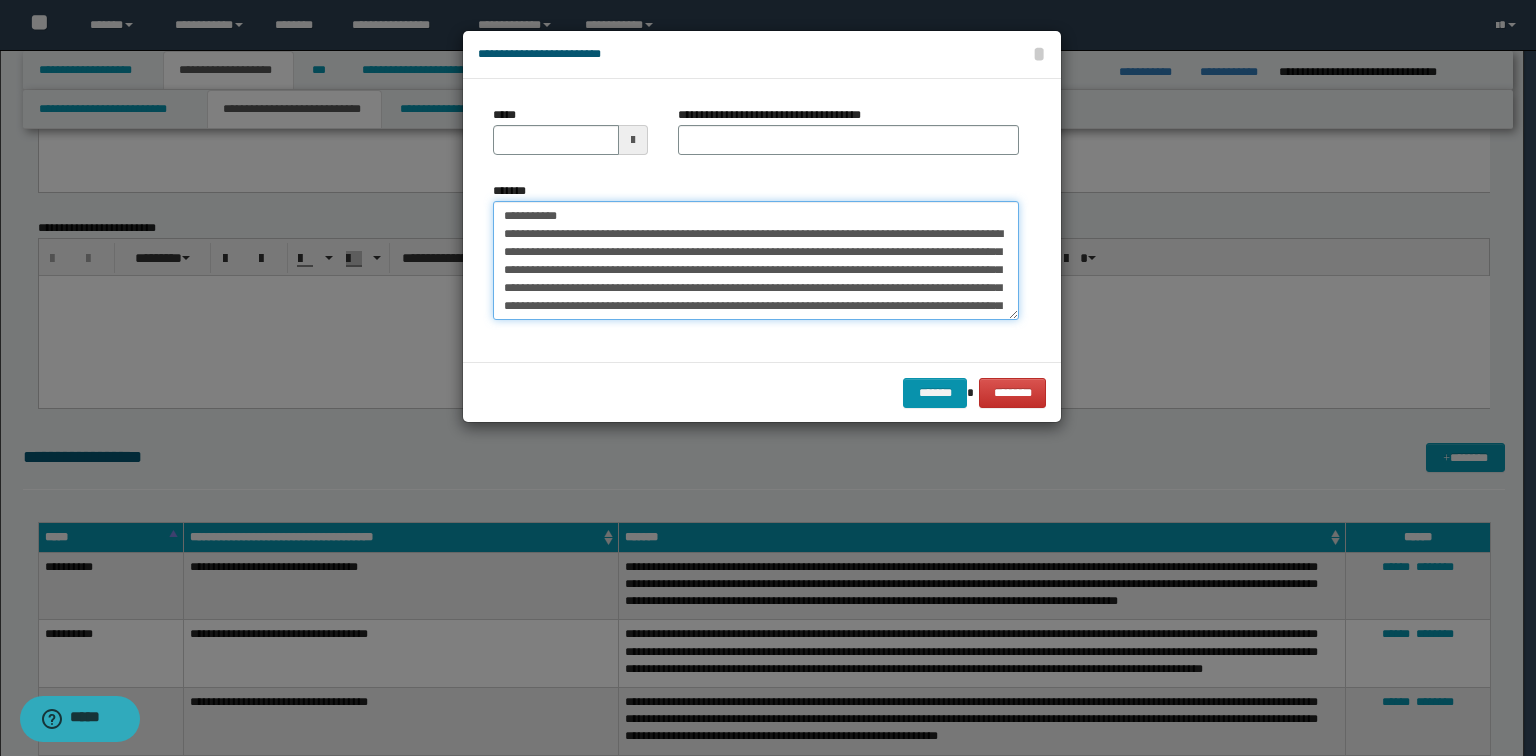 type on "**********" 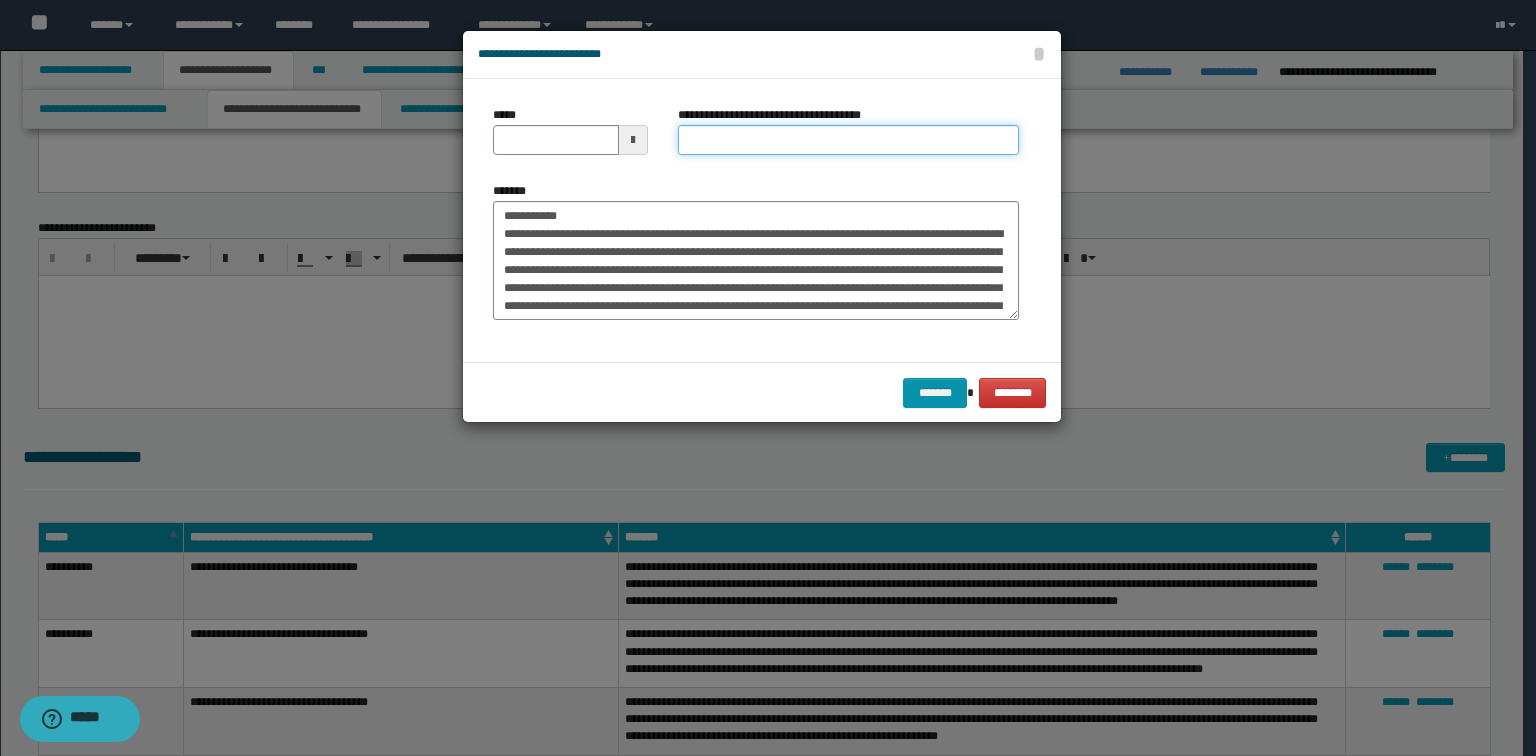 click on "**********" at bounding box center (848, 140) 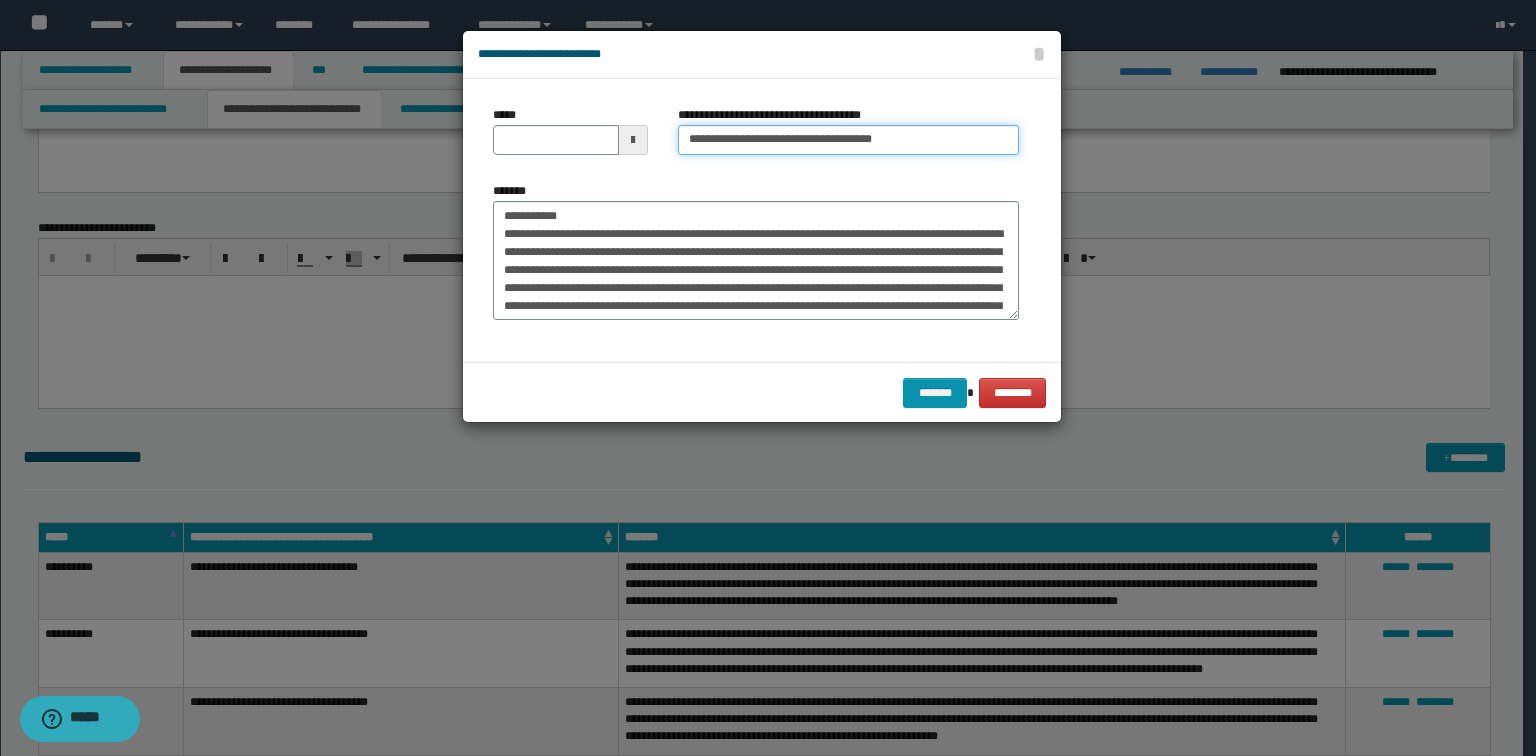 type on "**********" 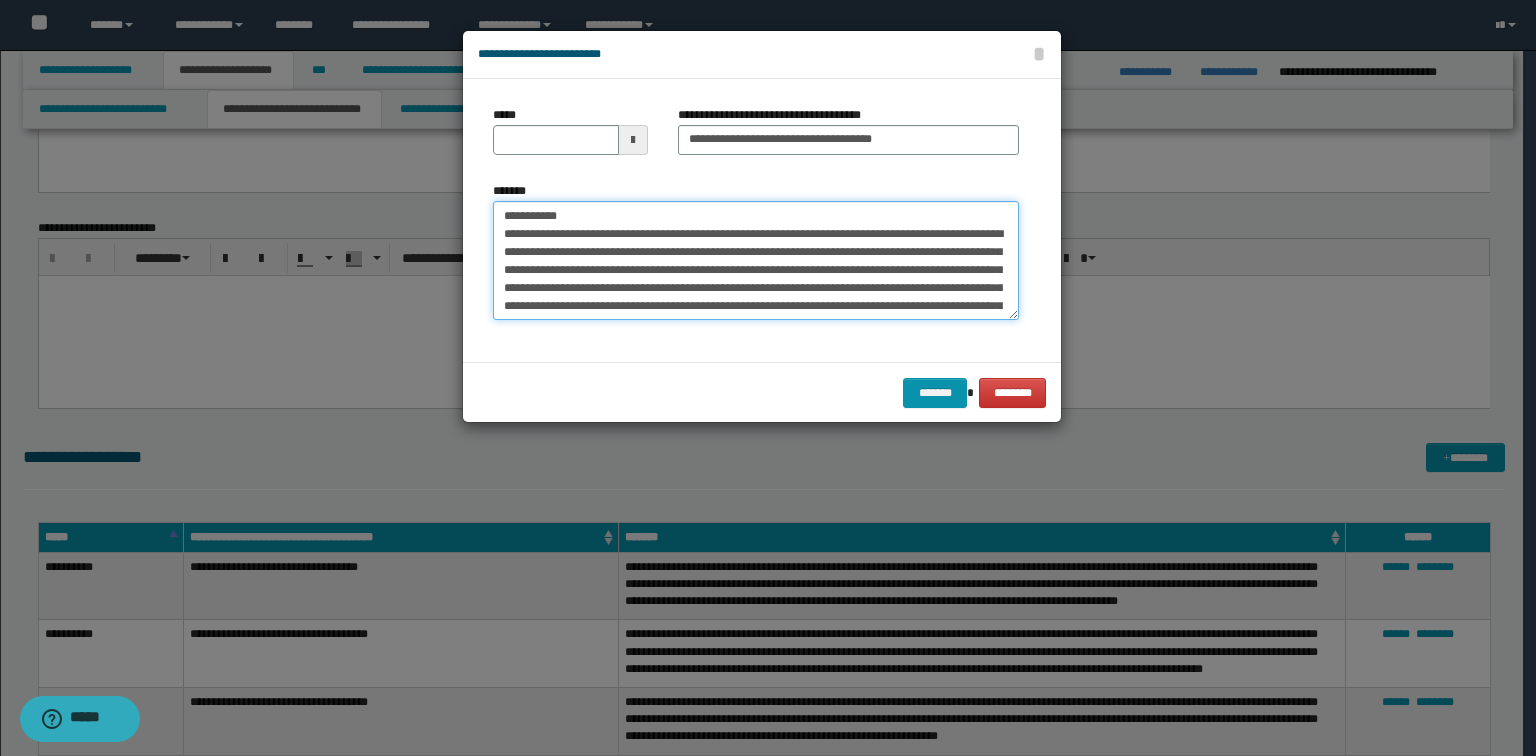 drag, startPoint x: 578, startPoint y: 219, endPoint x: 78, endPoint y: 176, distance: 501.84558 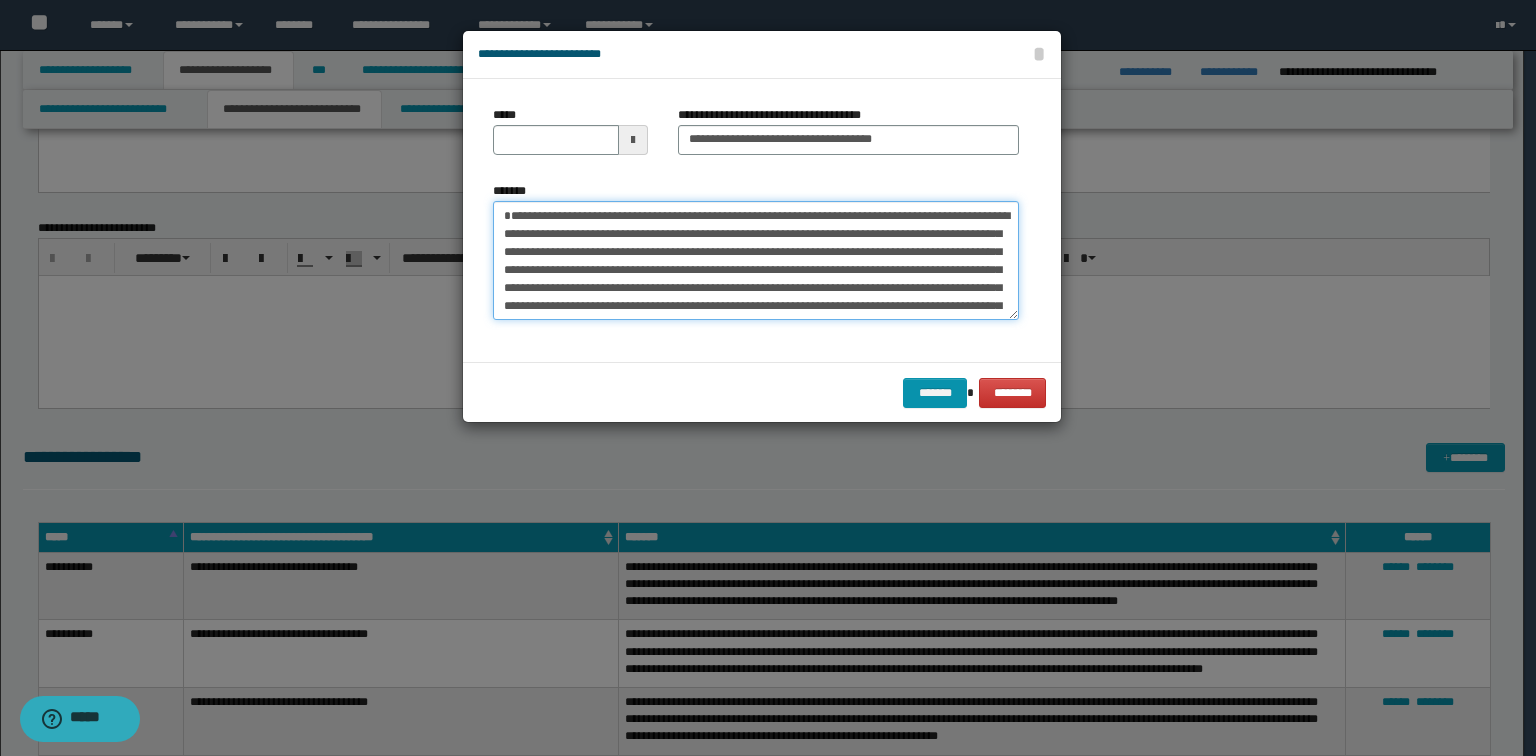 type 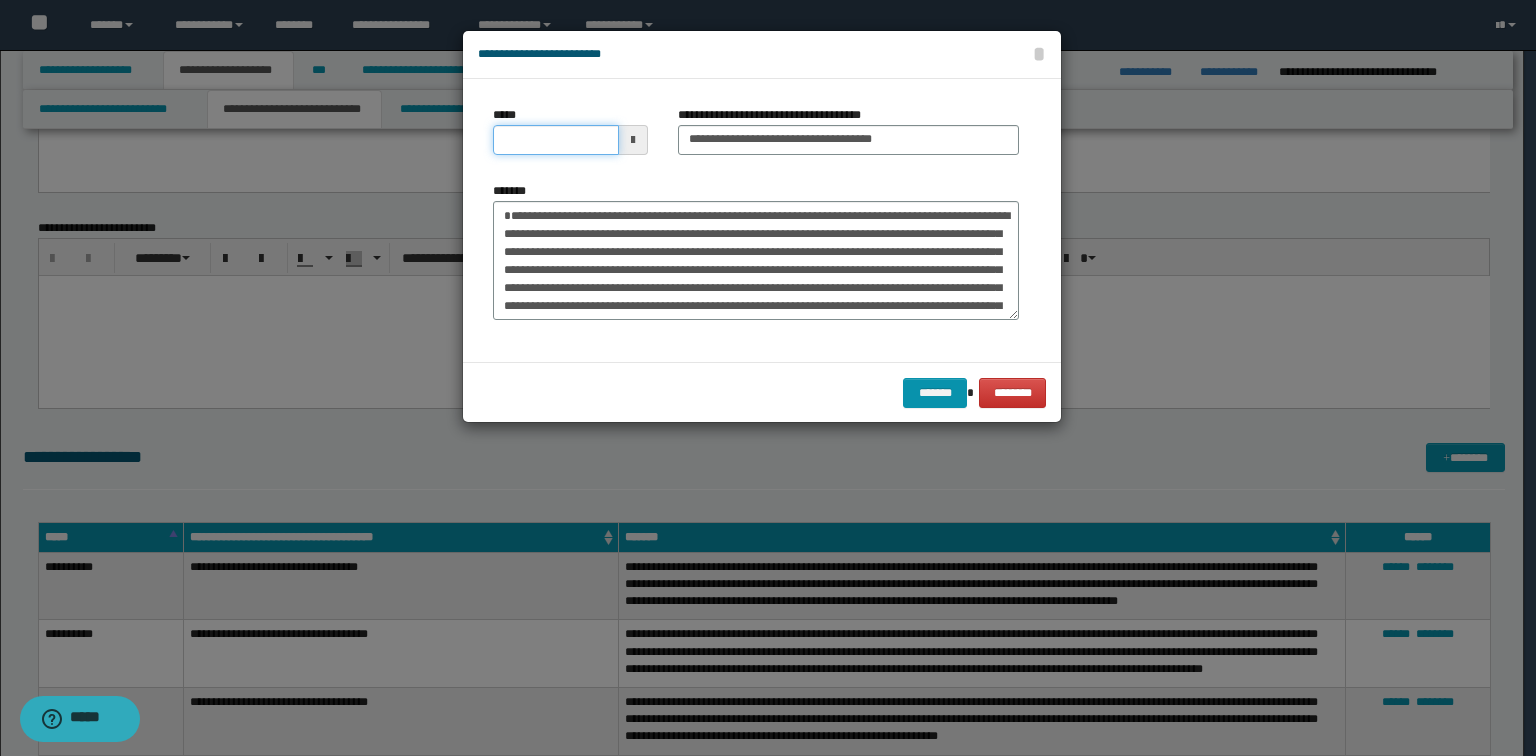 click on "*****" at bounding box center [556, 140] 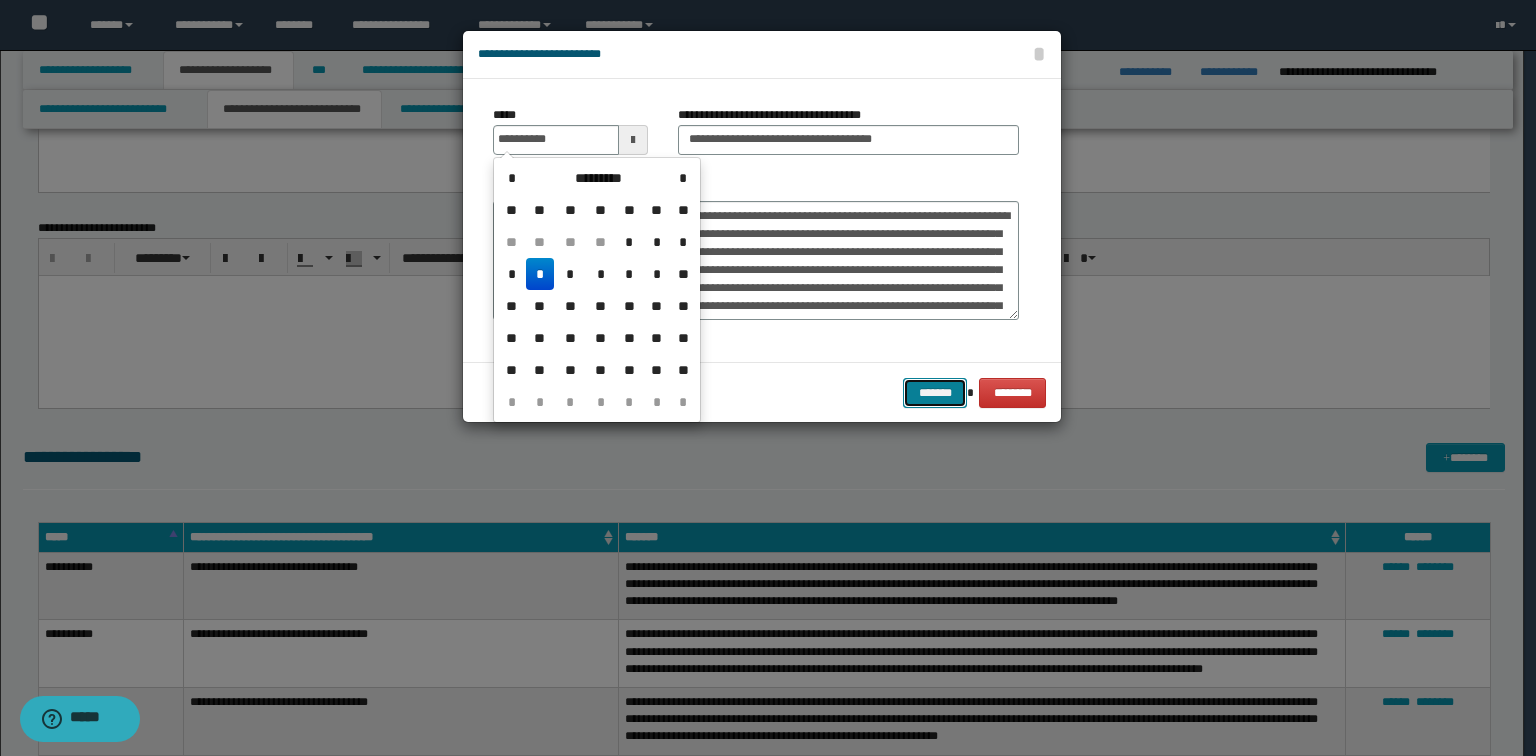 type on "**********" 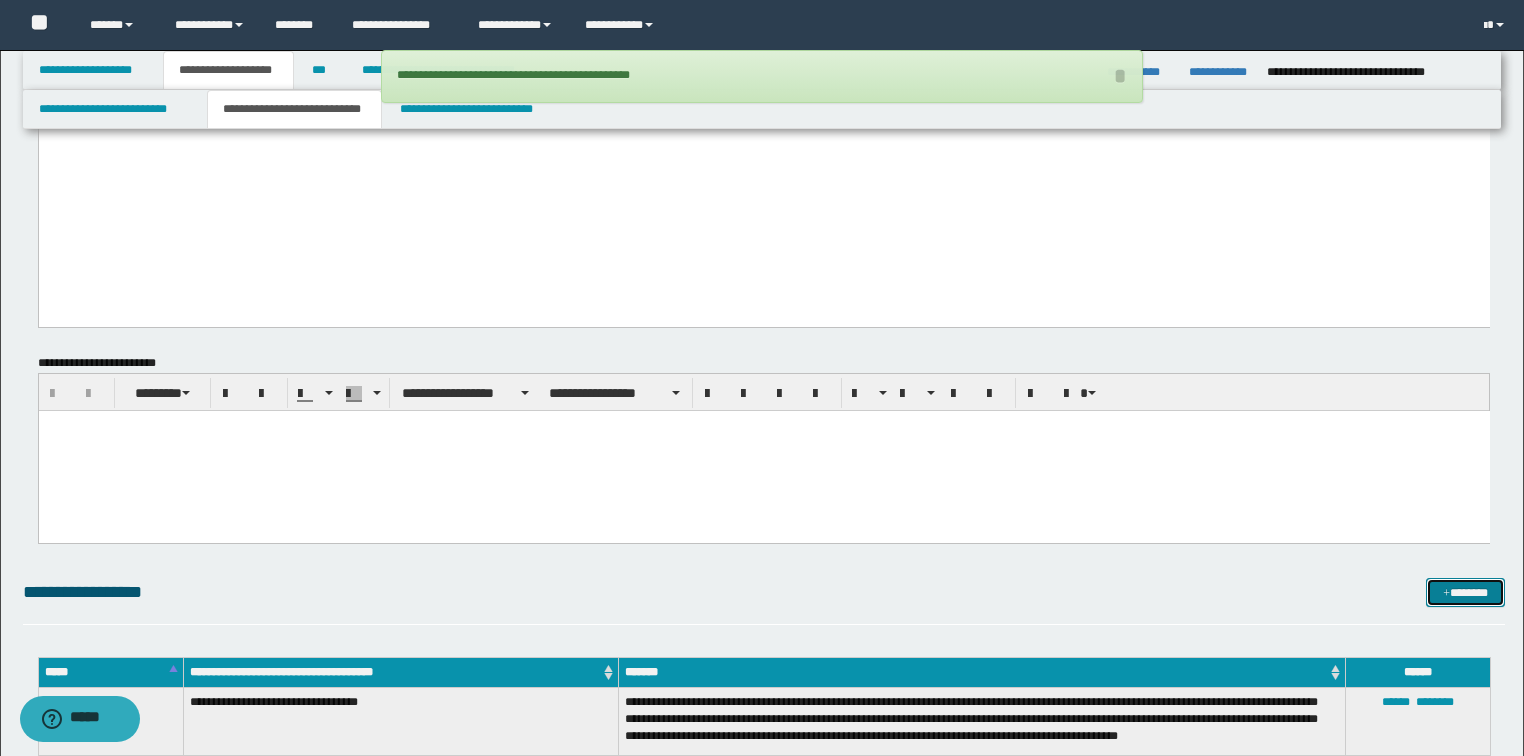 scroll, scrollTop: 1252, scrollLeft: 0, axis: vertical 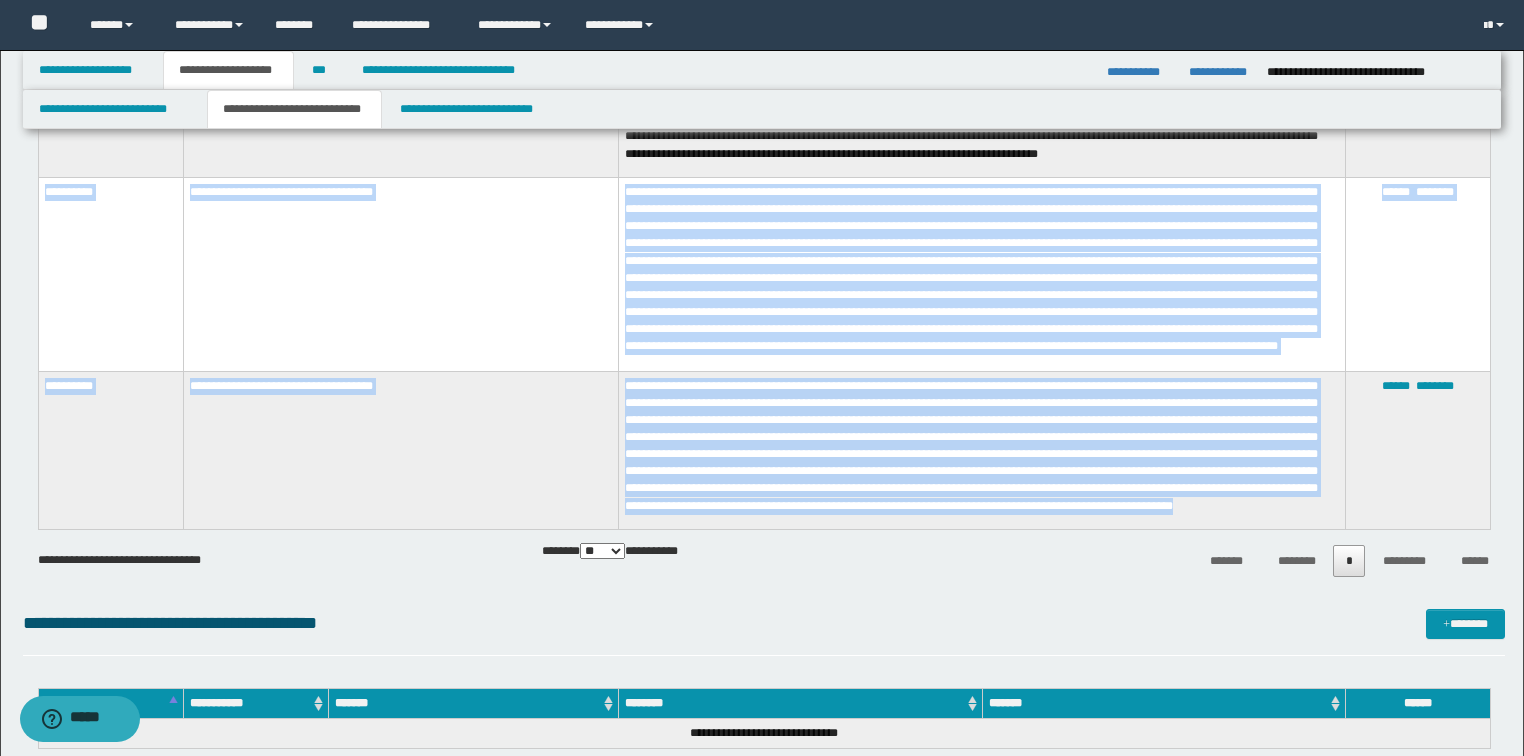 drag, startPoint x: 906, startPoint y: 514, endPoint x: 38, endPoint y: 199, distance: 923.38995 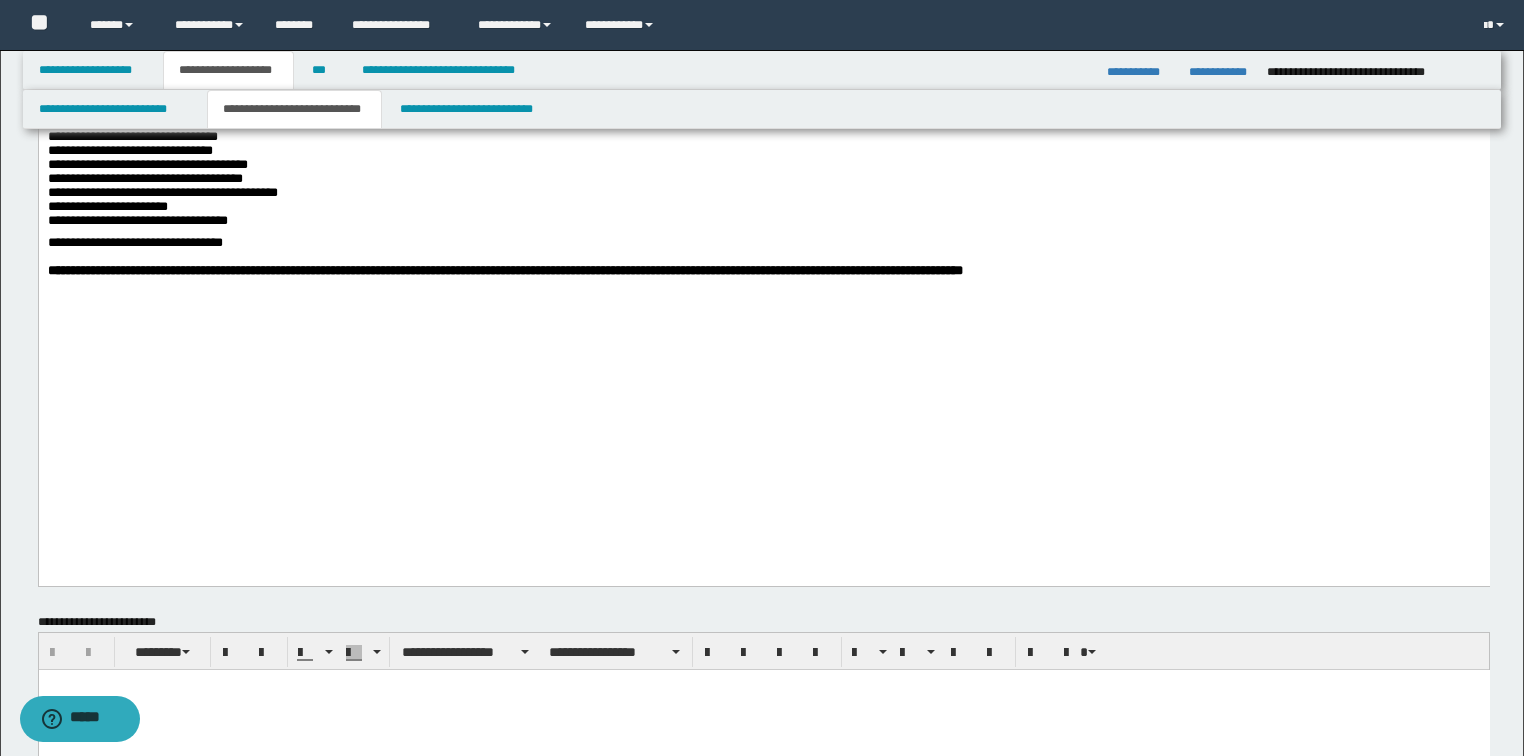 scroll, scrollTop: 1092, scrollLeft: 0, axis: vertical 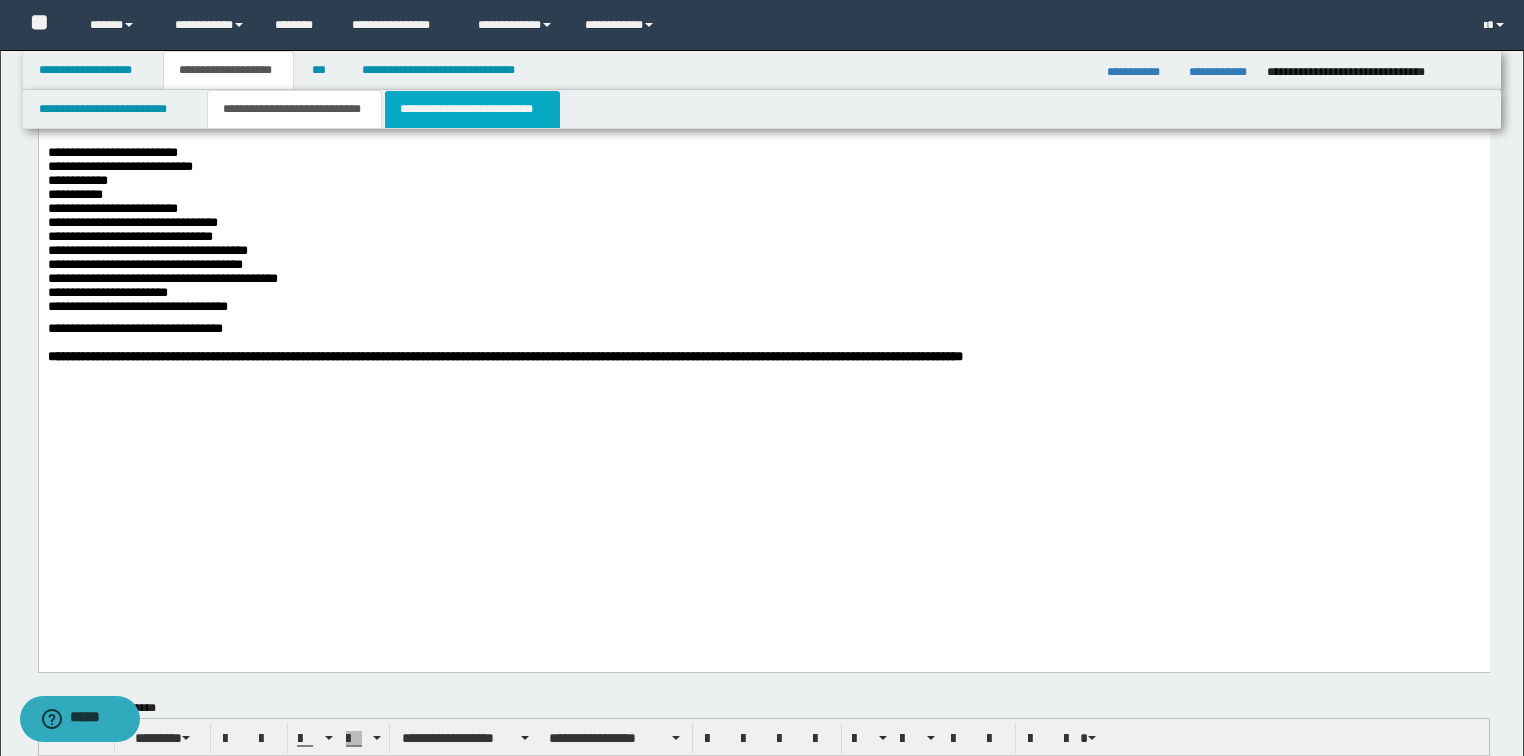 click on "**********" at bounding box center [472, 109] 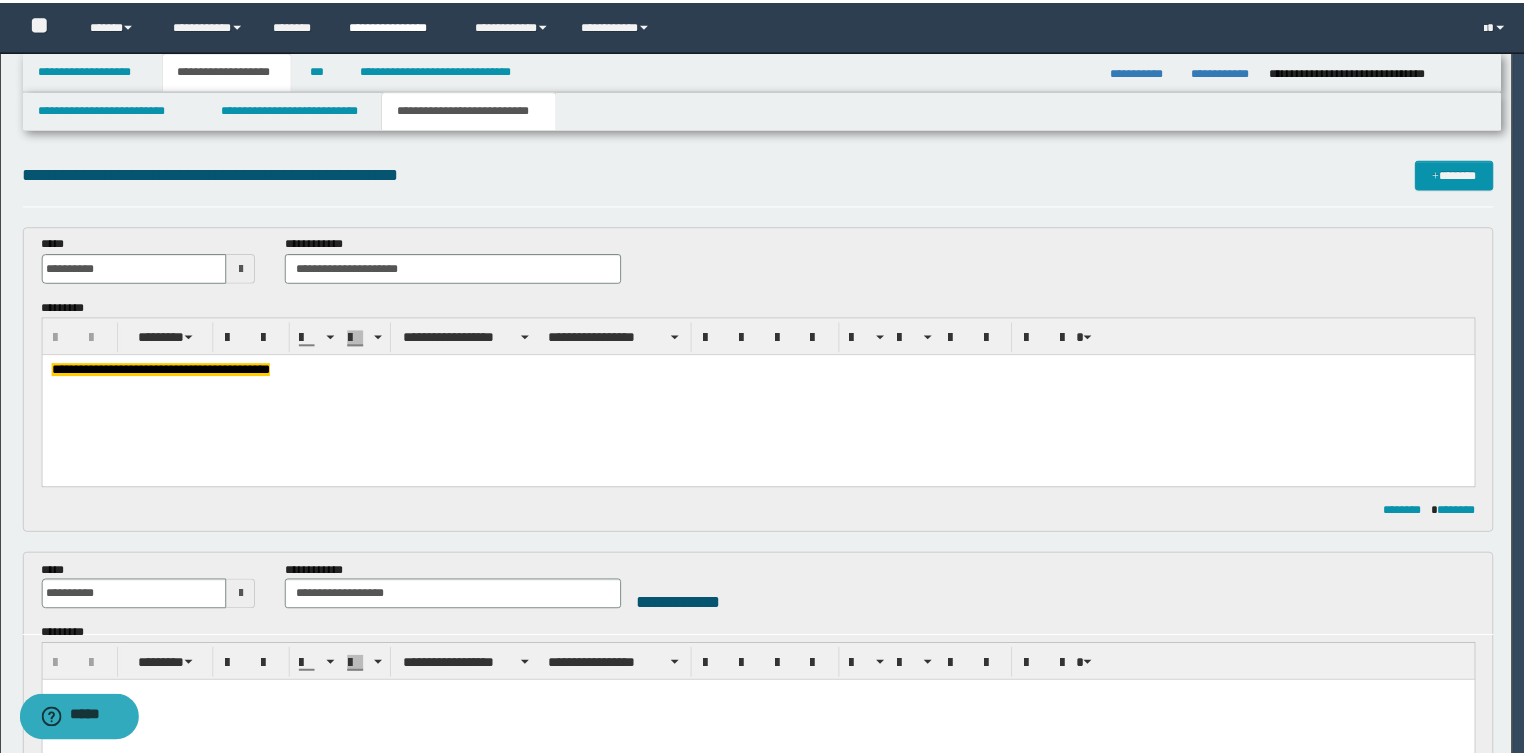 scroll, scrollTop: 0, scrollLeft: 0, axis: both 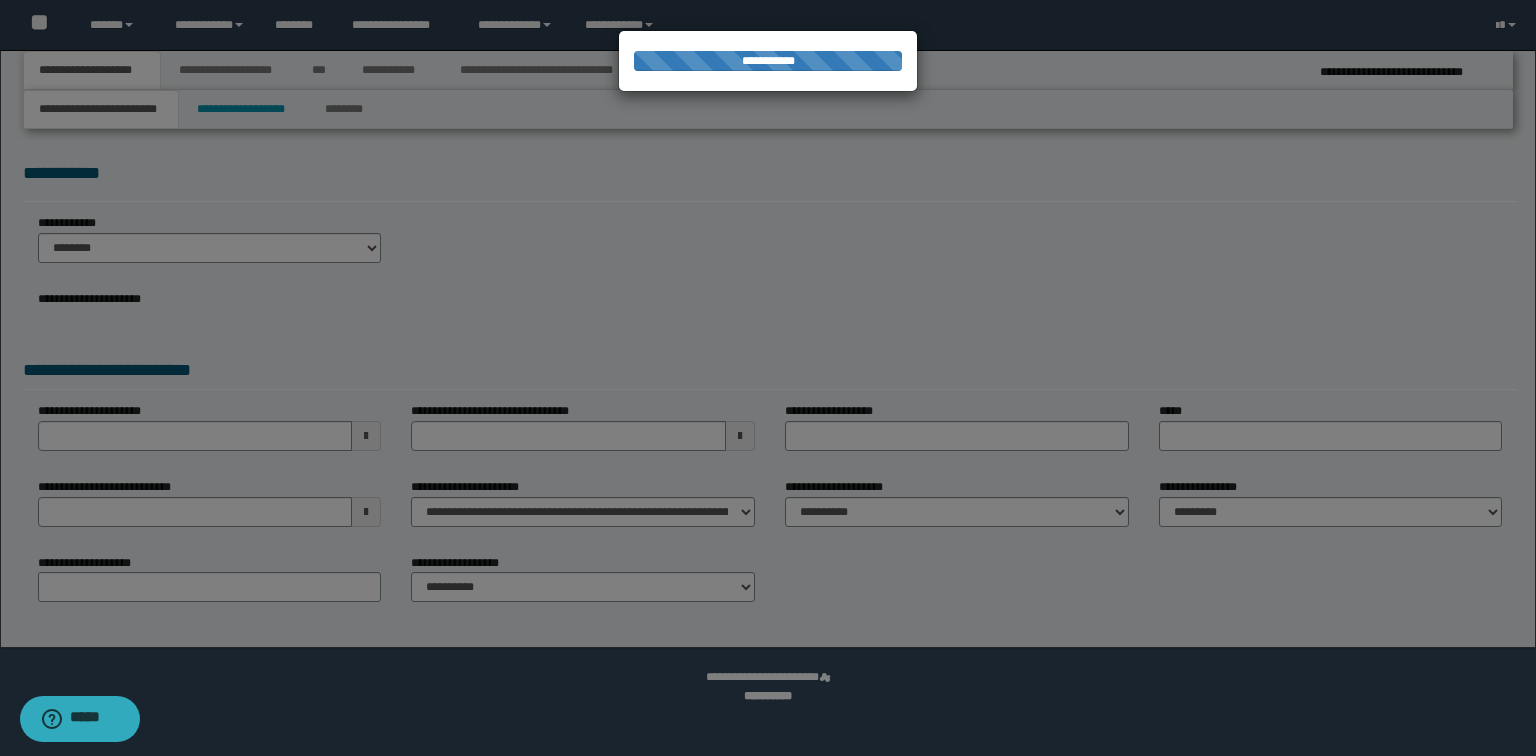 select on "*" 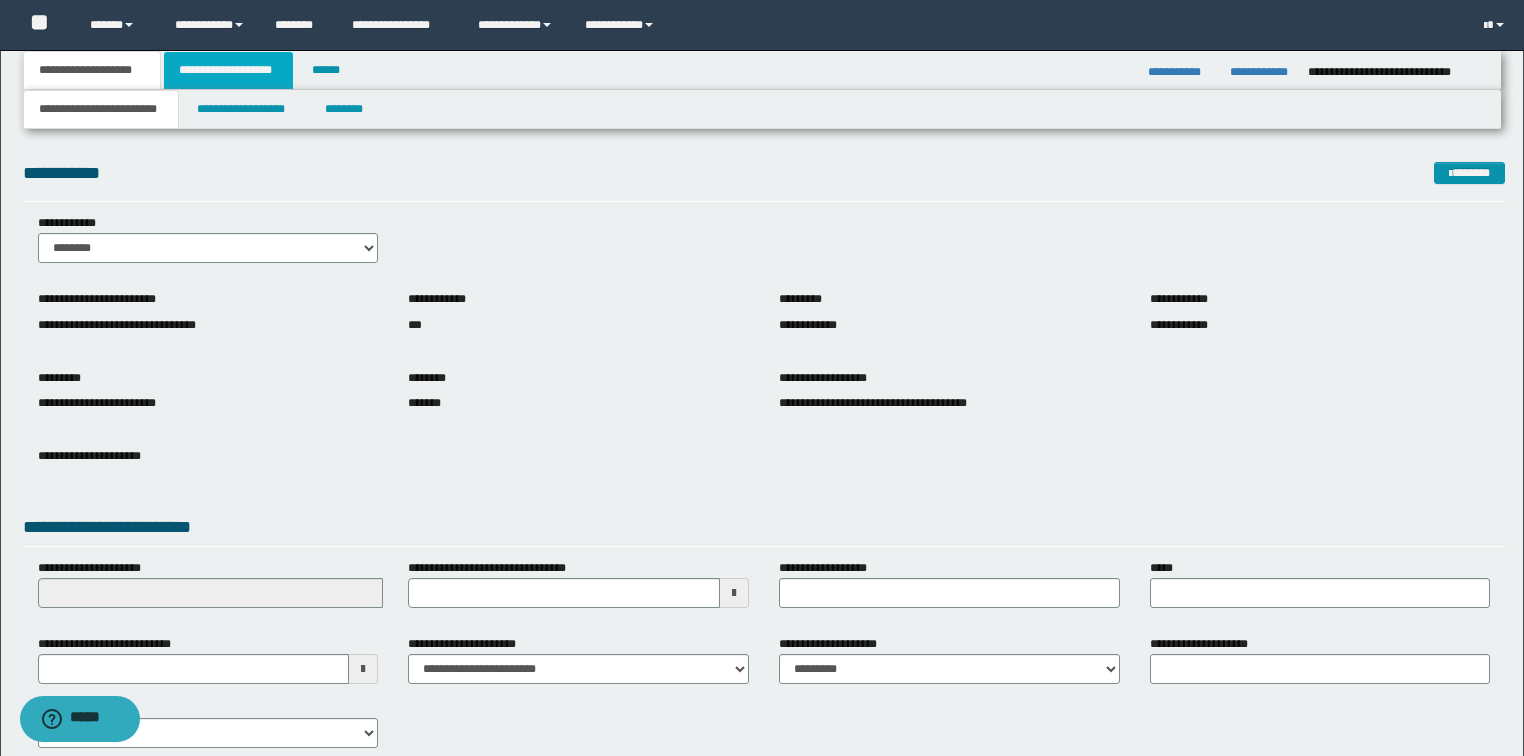 click on "**********" at bounding box center [228, 70] 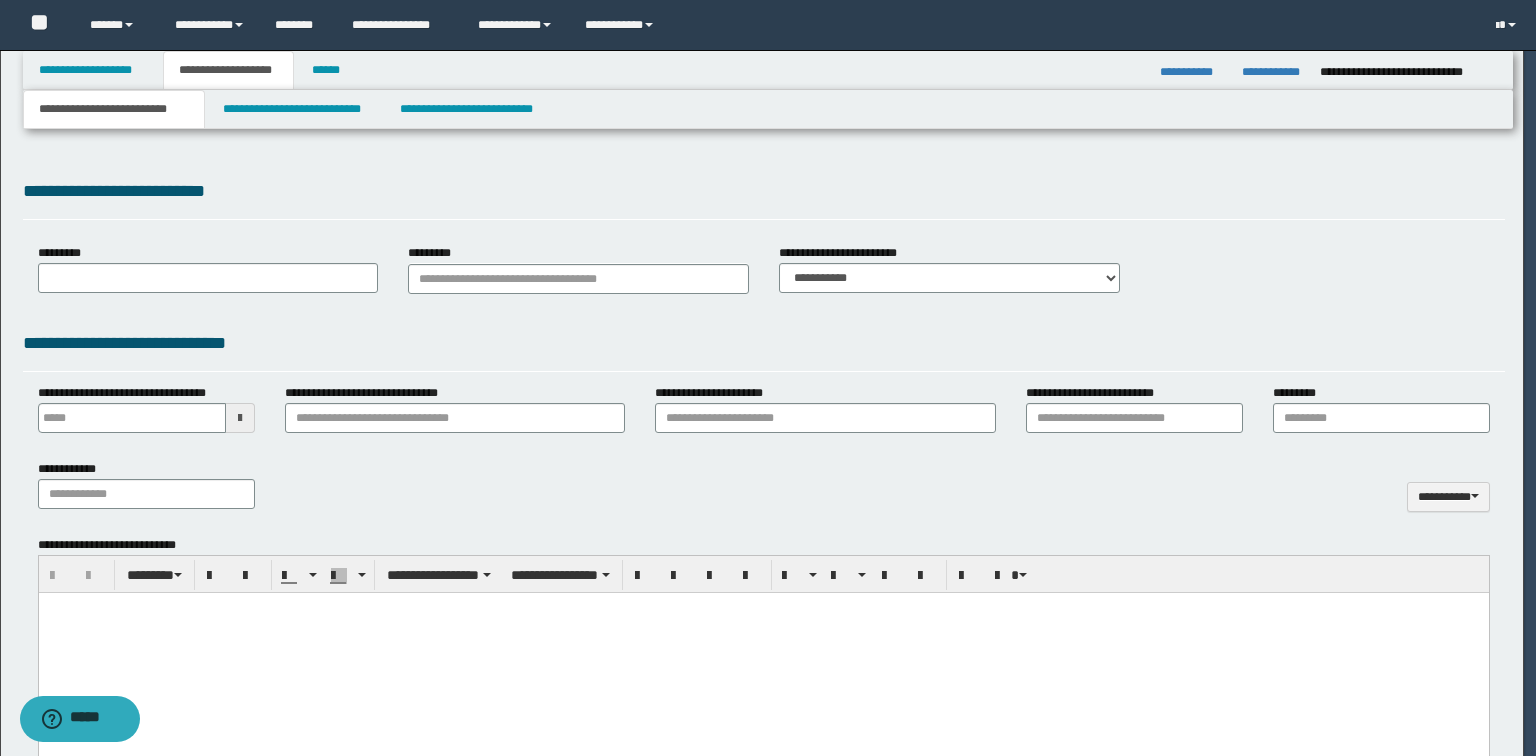 type 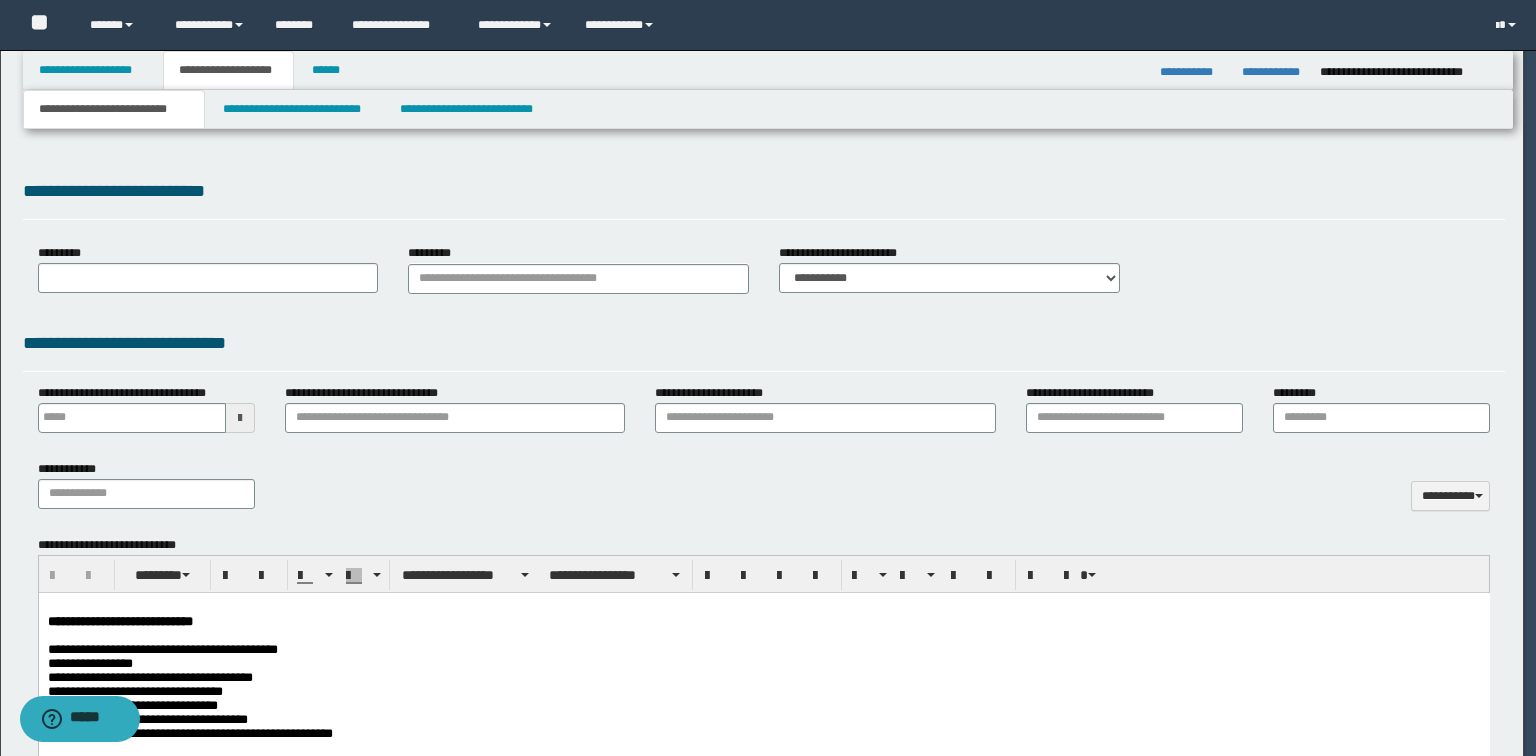 scroll, scrollTop: 0, scrollLeft: 0, axis: both 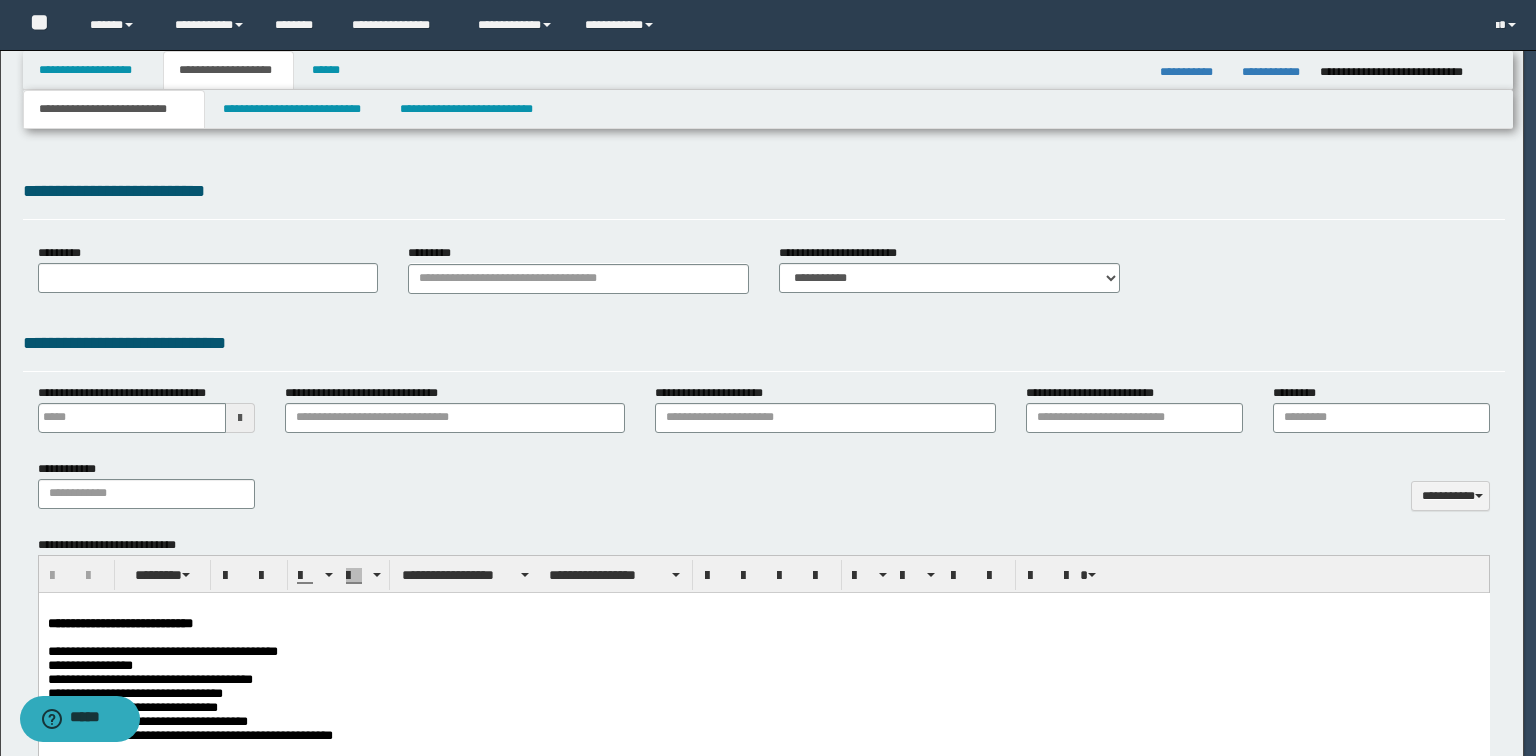 select on "*" 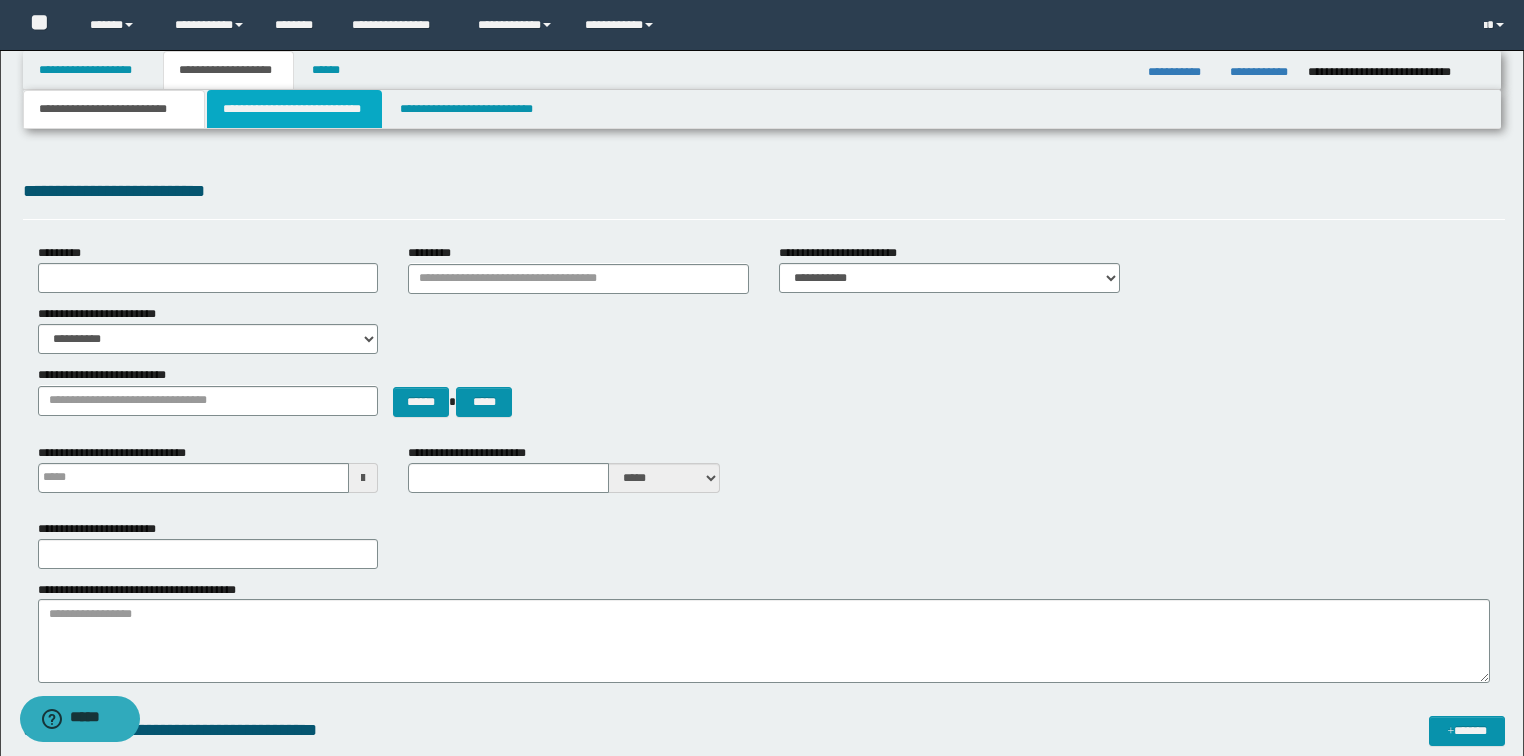 click on "**********" at bounding box center [294, 109] 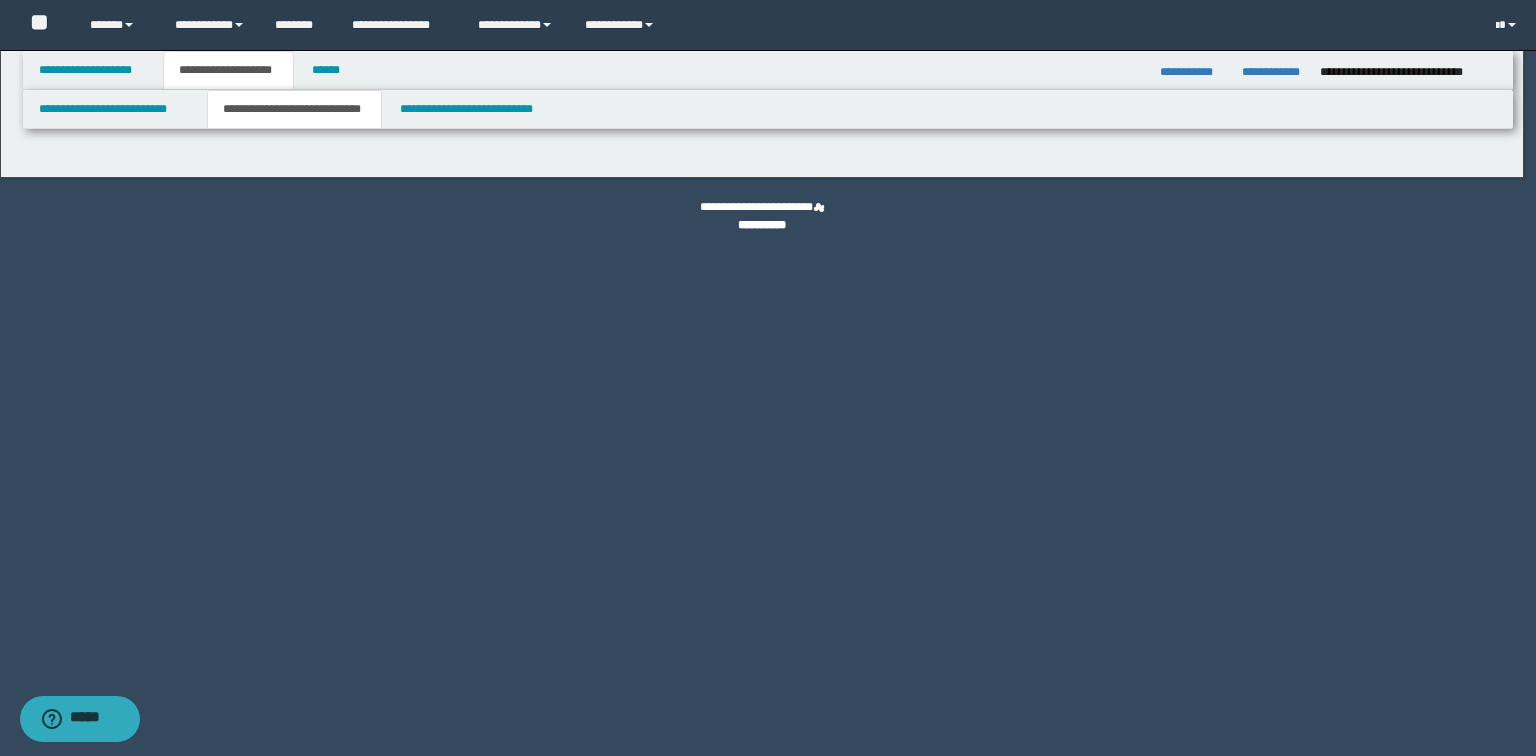 select on "*" 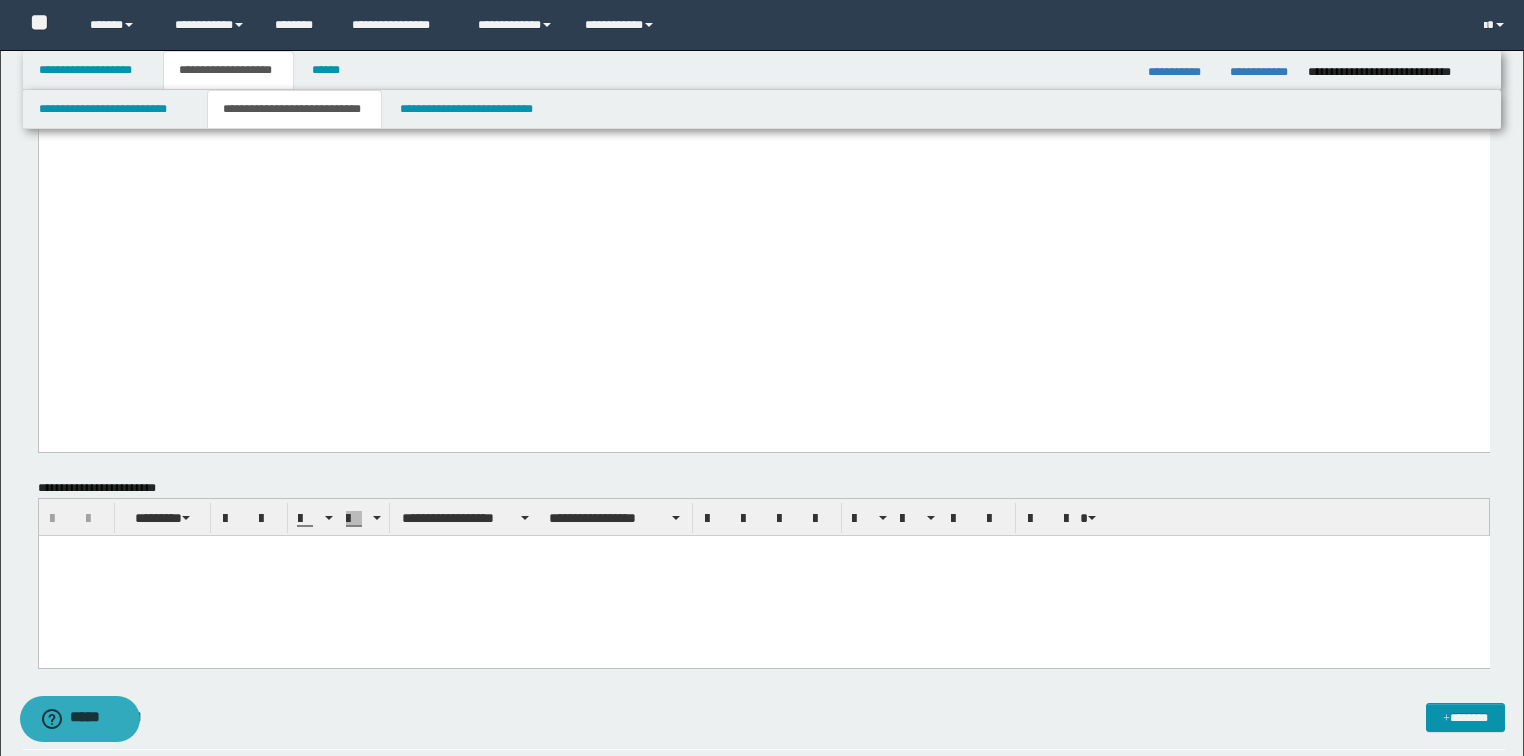 scroll, scrollTop: 1440, scrollLeft: 0, axis: vertical 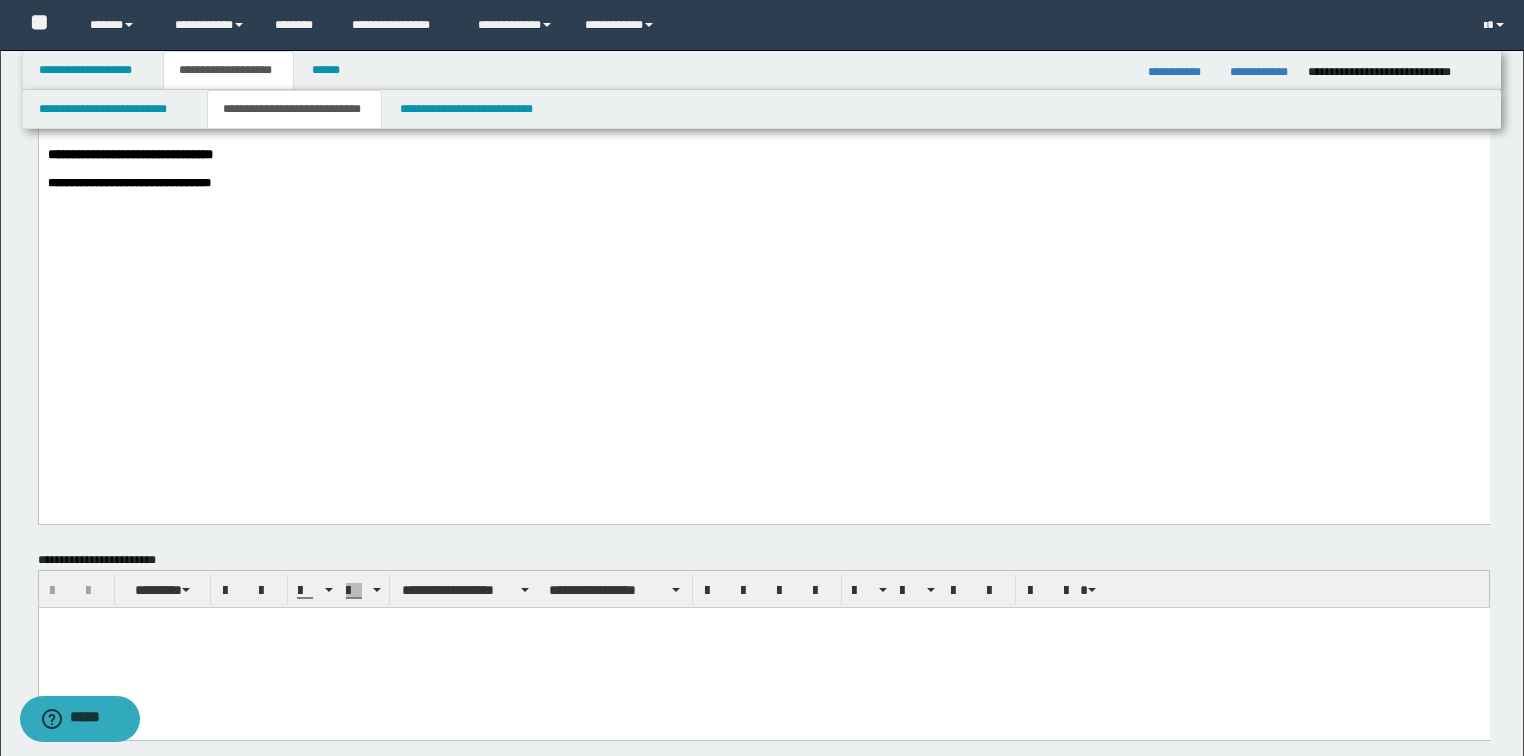 click on "**********" at bounding box center [763, 183] 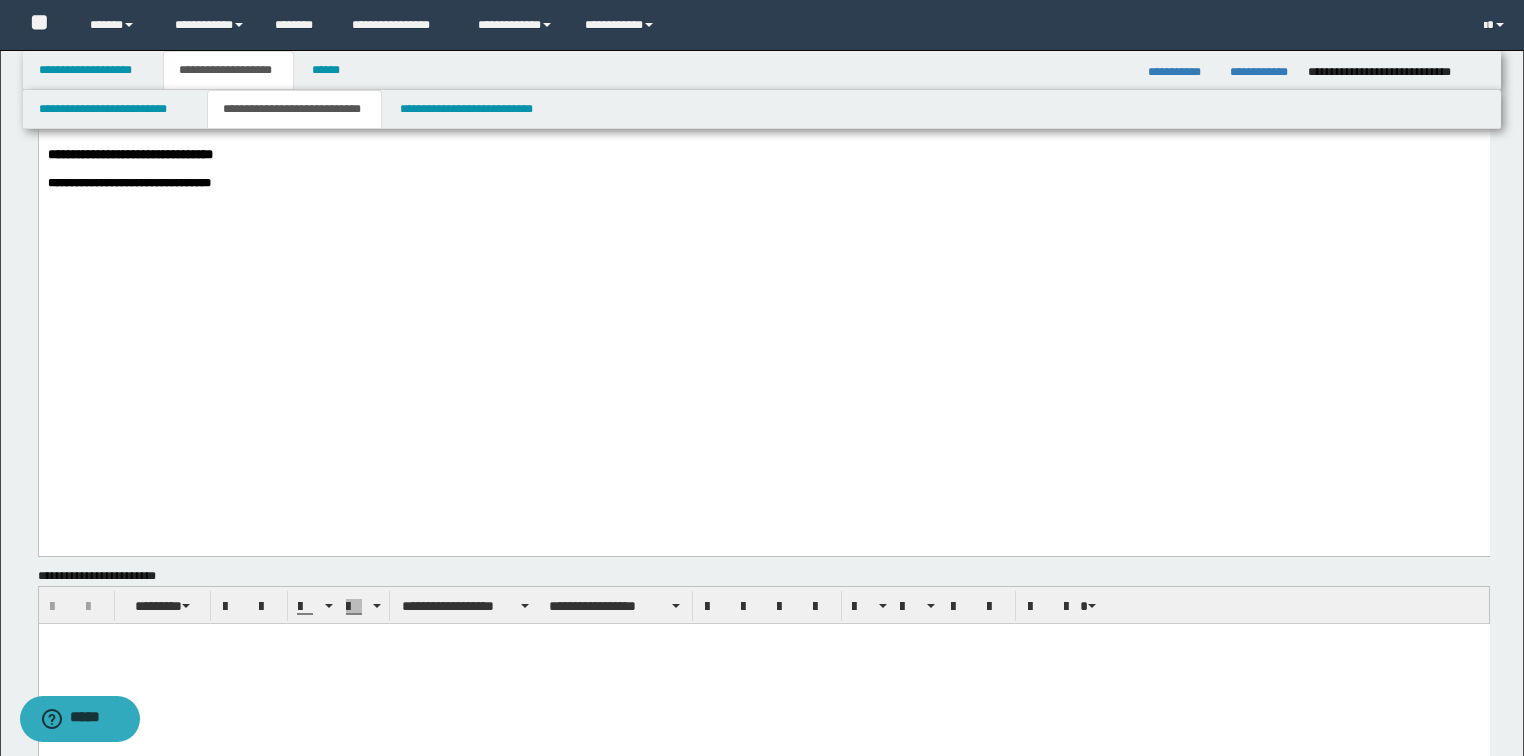 paste 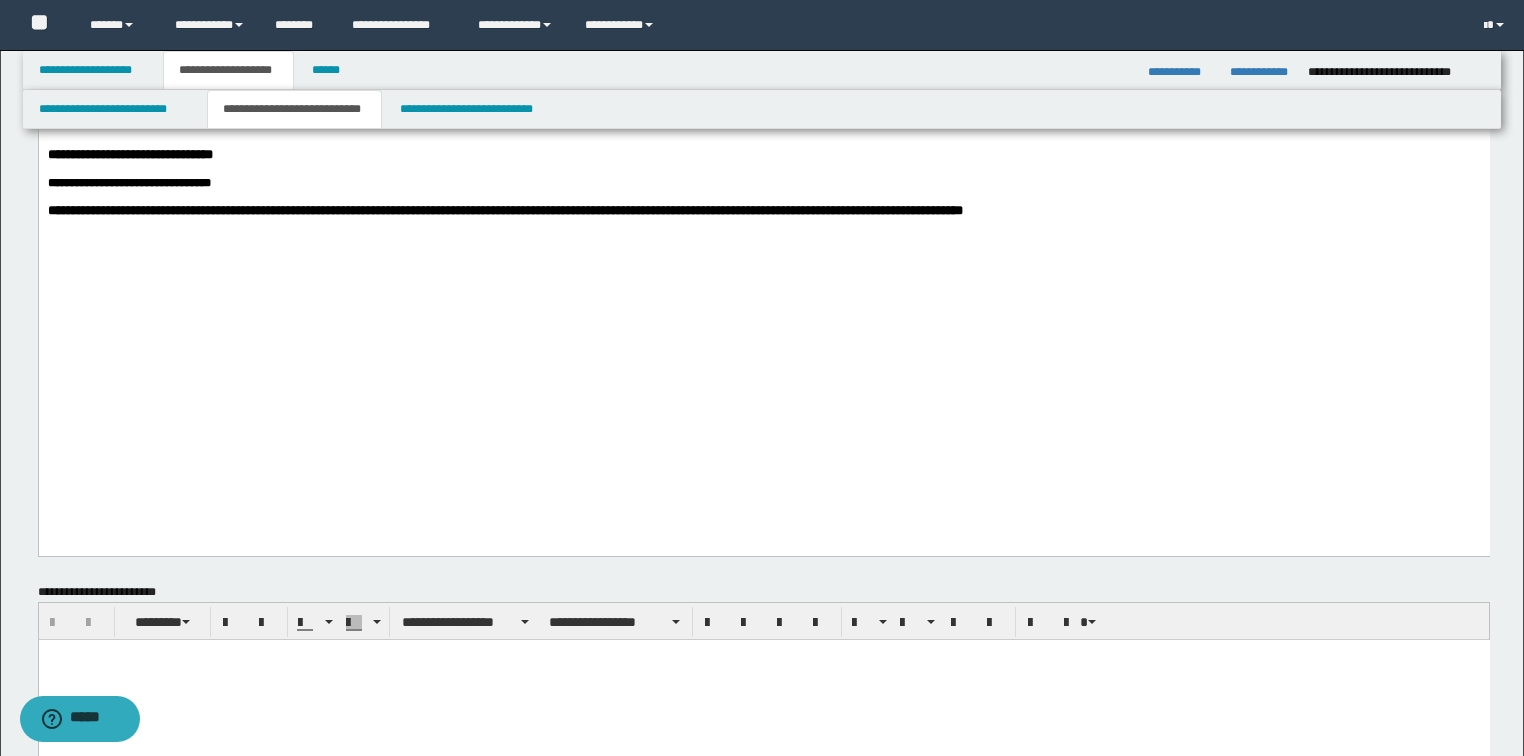 click on "**********" at bounding box center (504, 210) 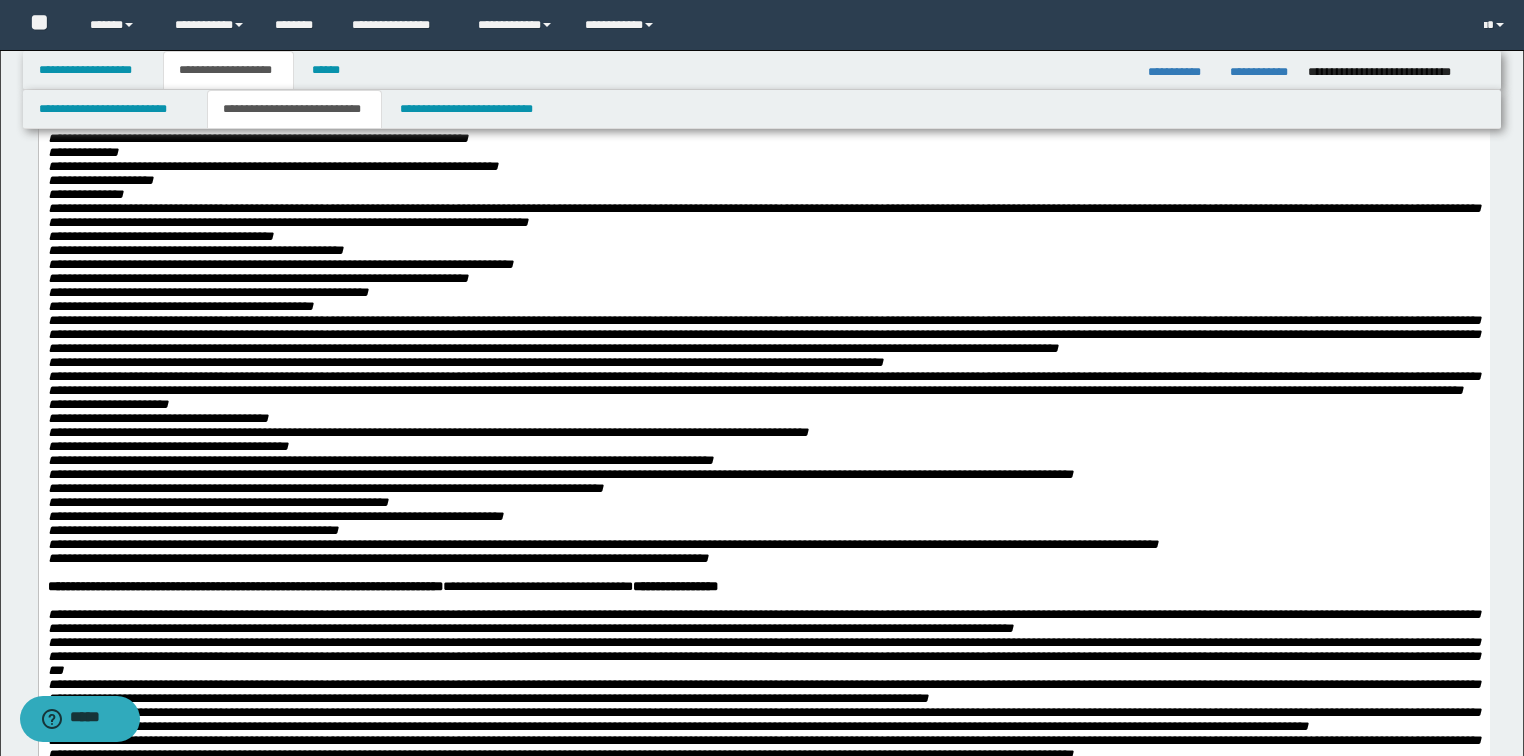 scroll, scrollTop: 240, scrollLeft: 0, axis: vertical 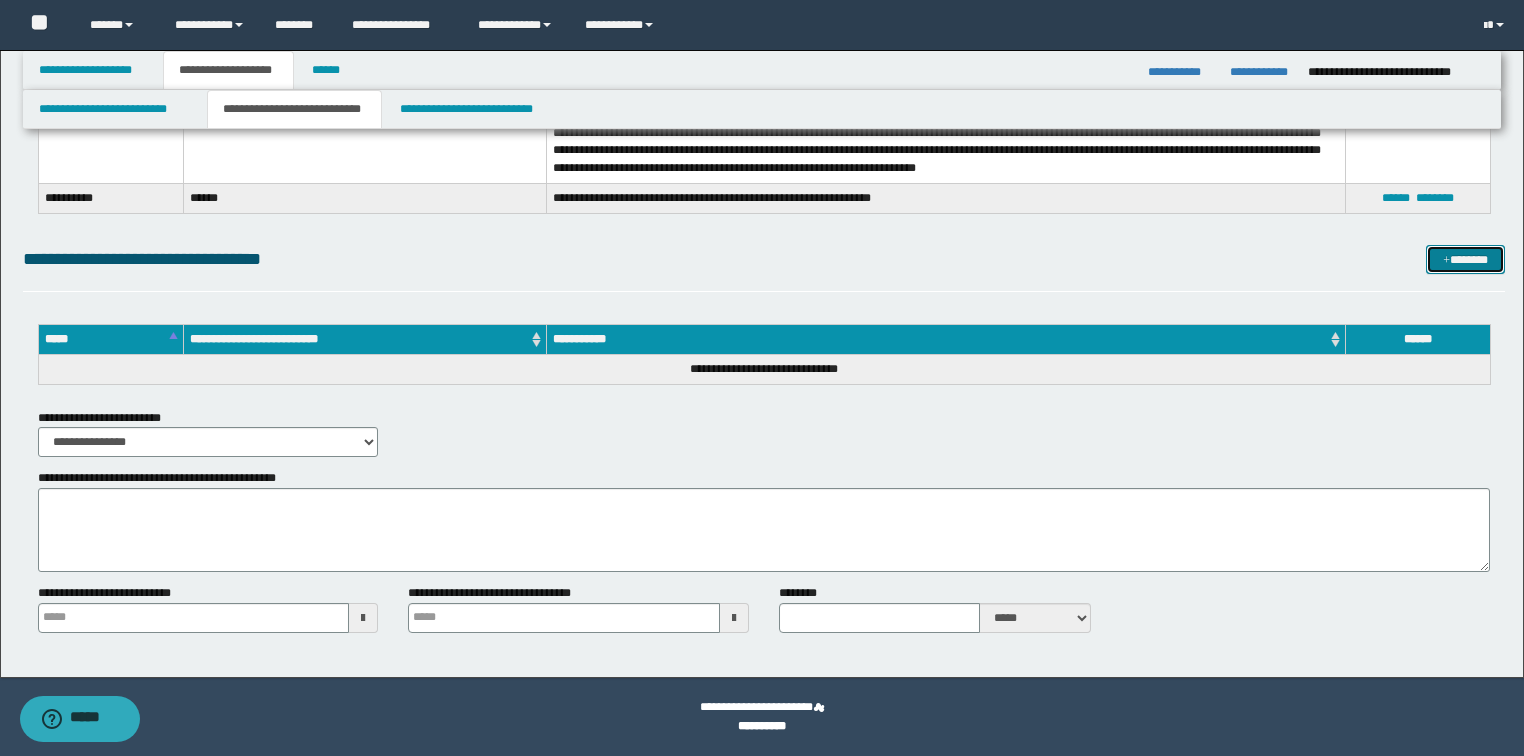 click on "*******" at bounding box center [1465, 260] 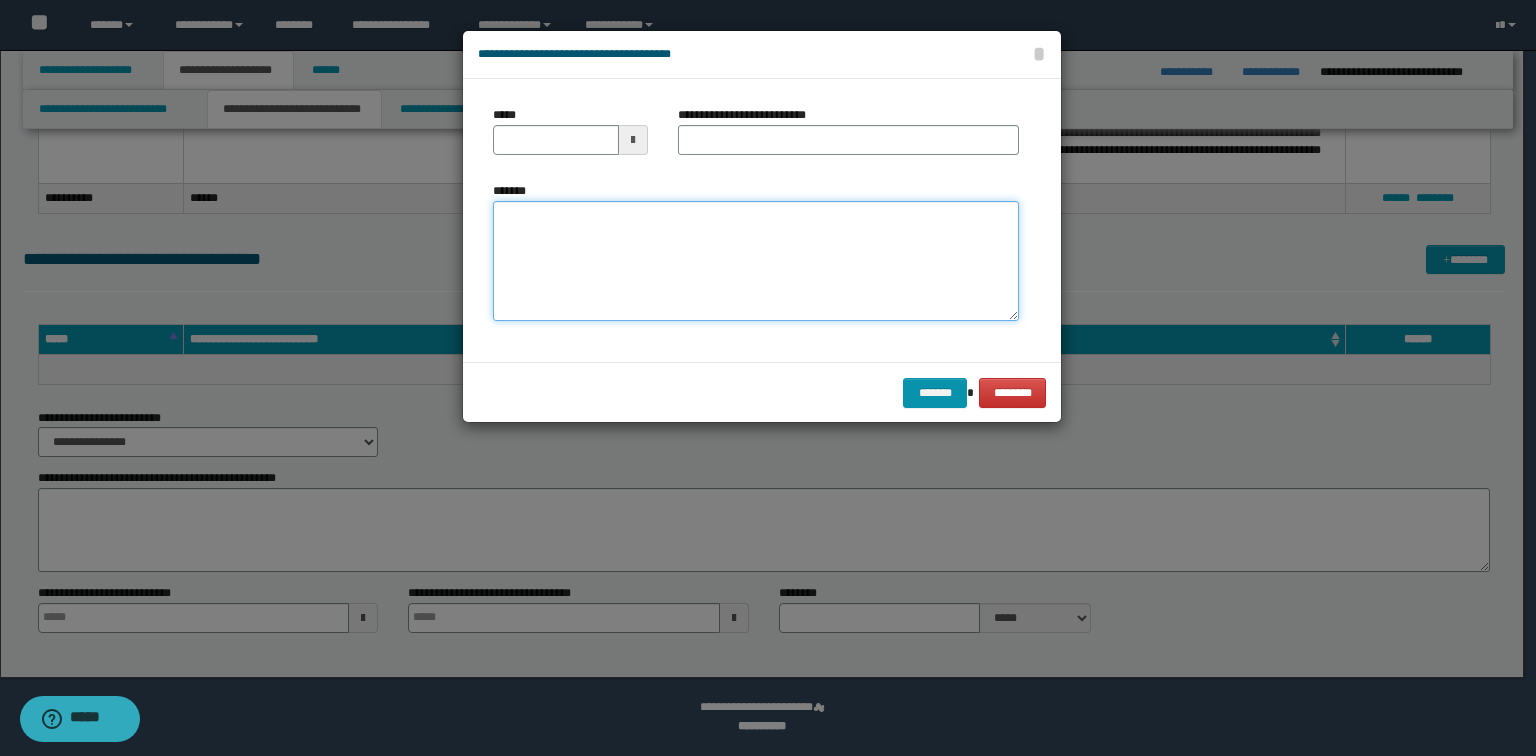 click on "*******" at bounding box center (756, 261) 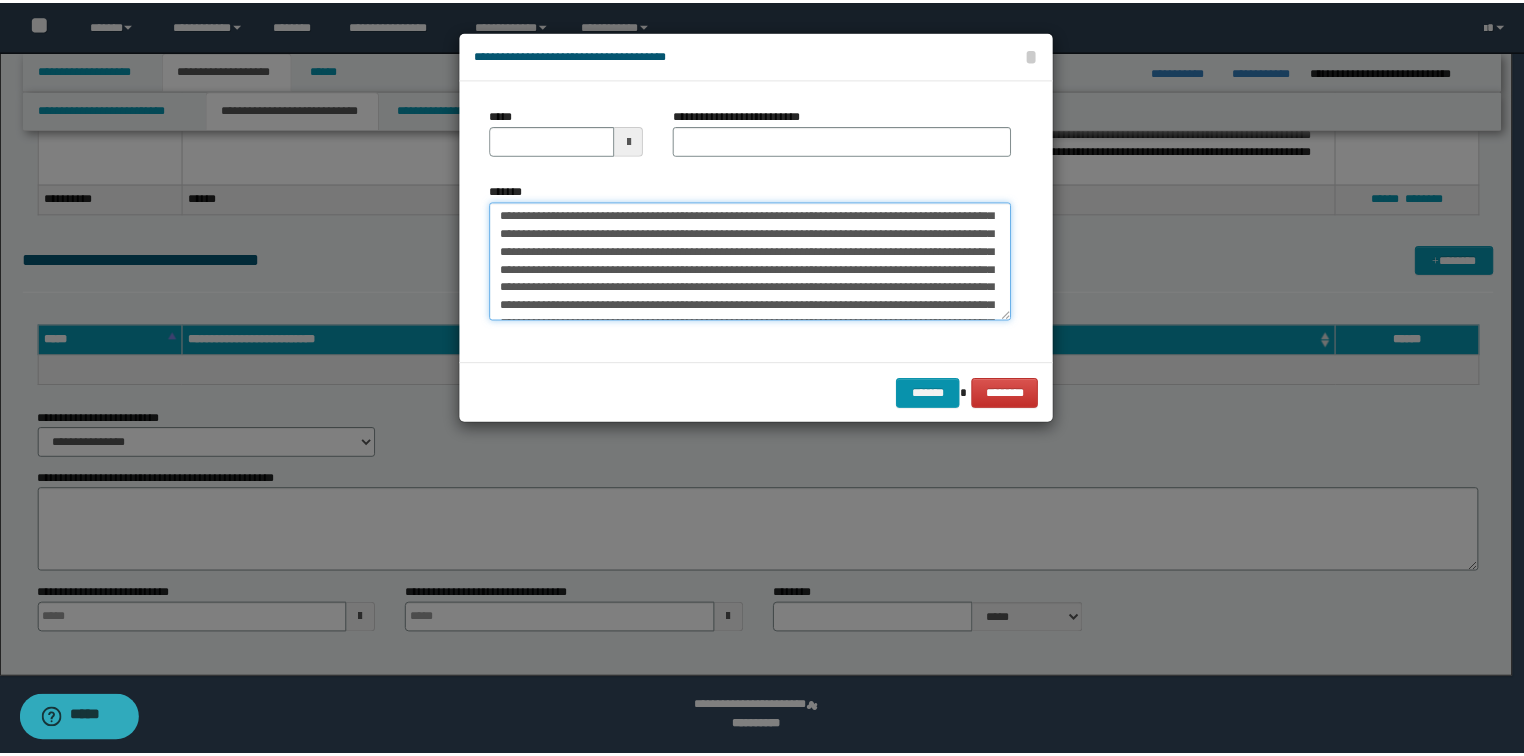 scroll, scrollTop: 0, scrollLeft: 0, axis: both 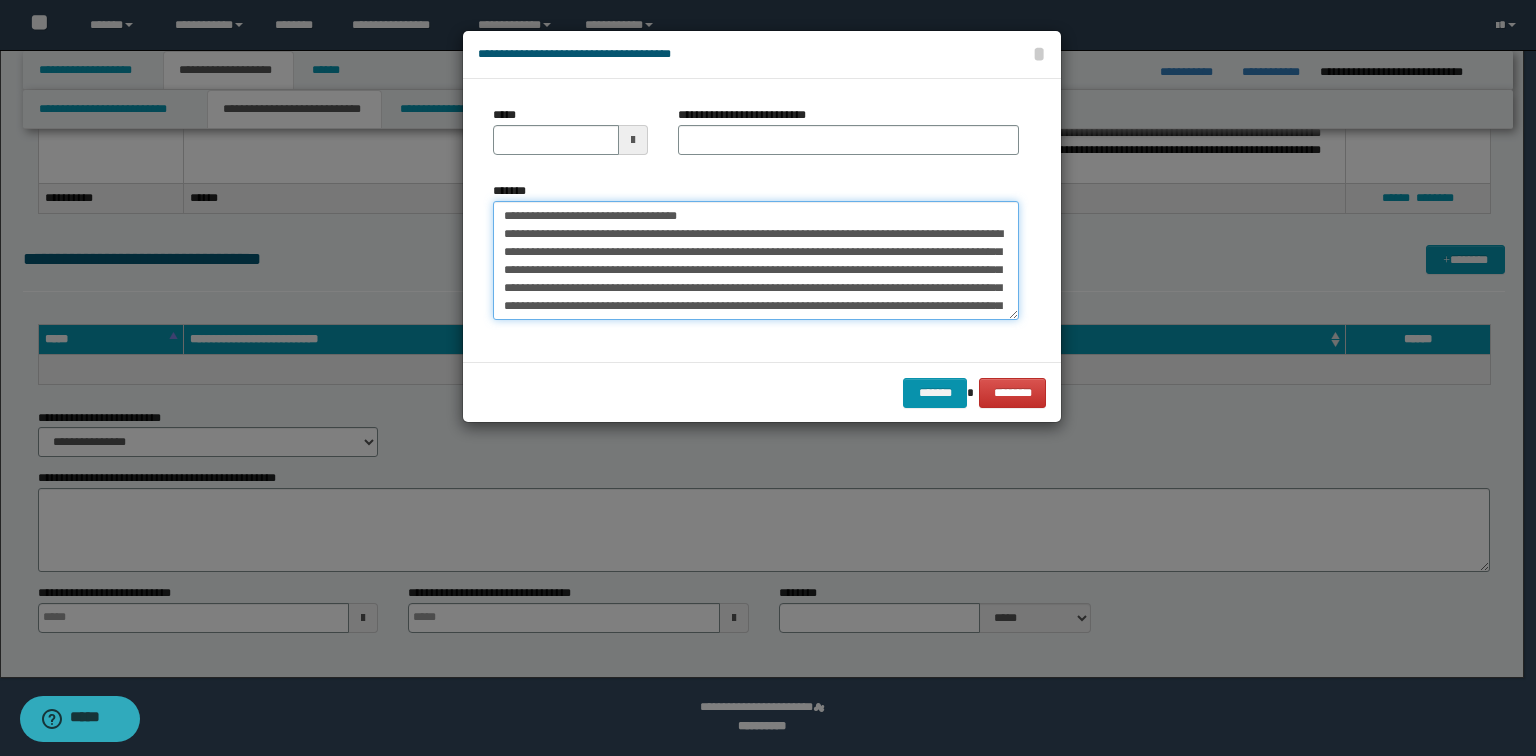 drag, startPoint x: 720, startPoint y: 209, endPoint x: 568, endPoint y: 204, distance: 152.08221 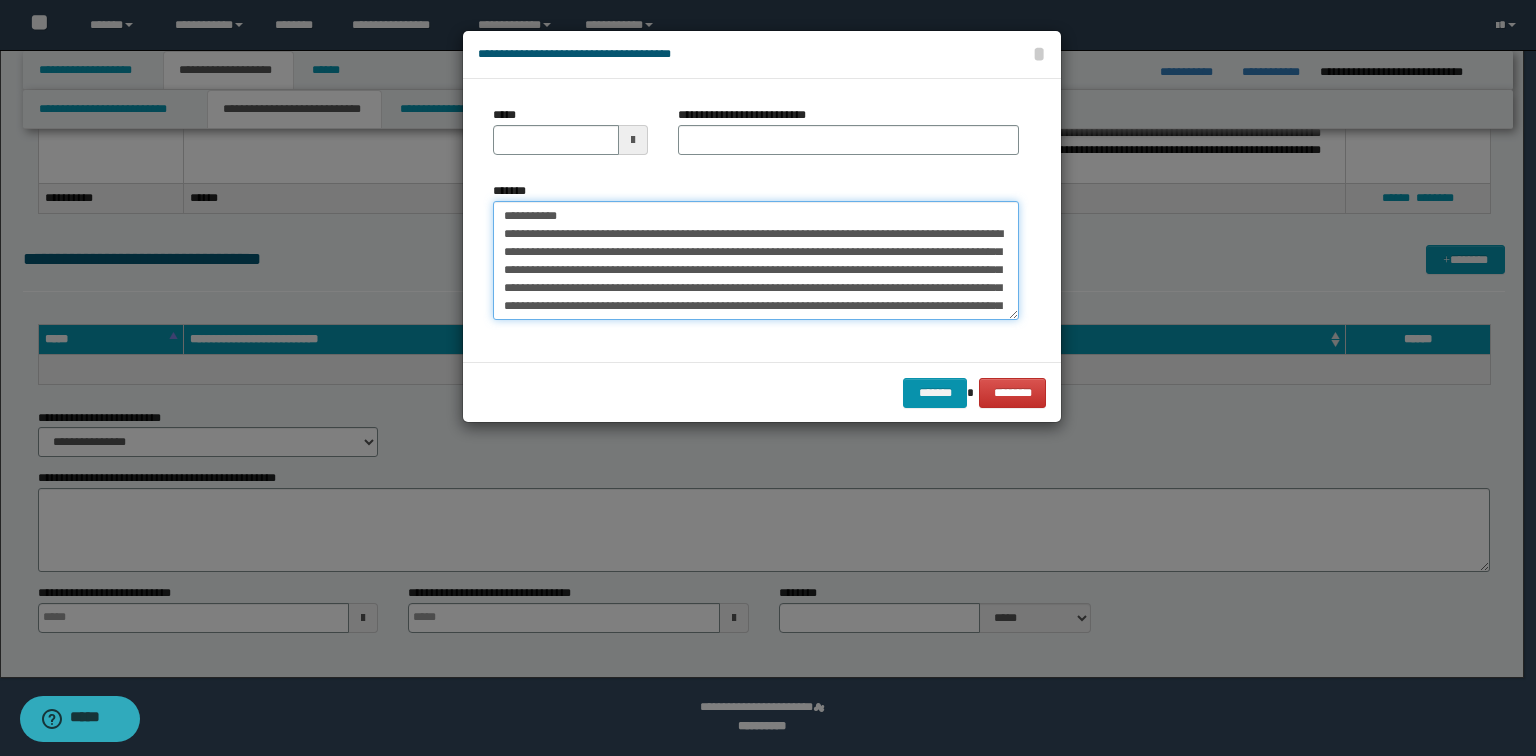type on "**********" 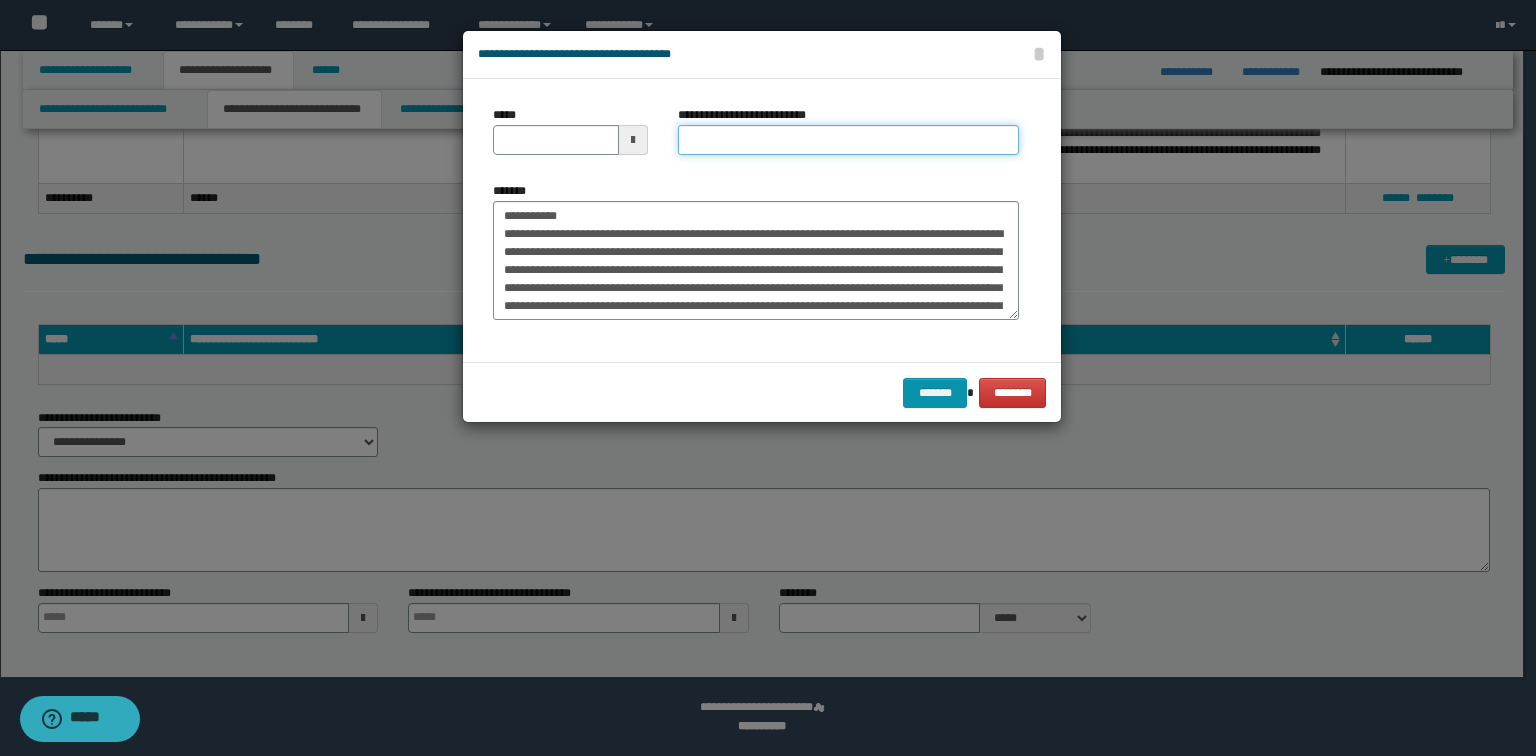 click on "**********" at bounding box center (848, 140) 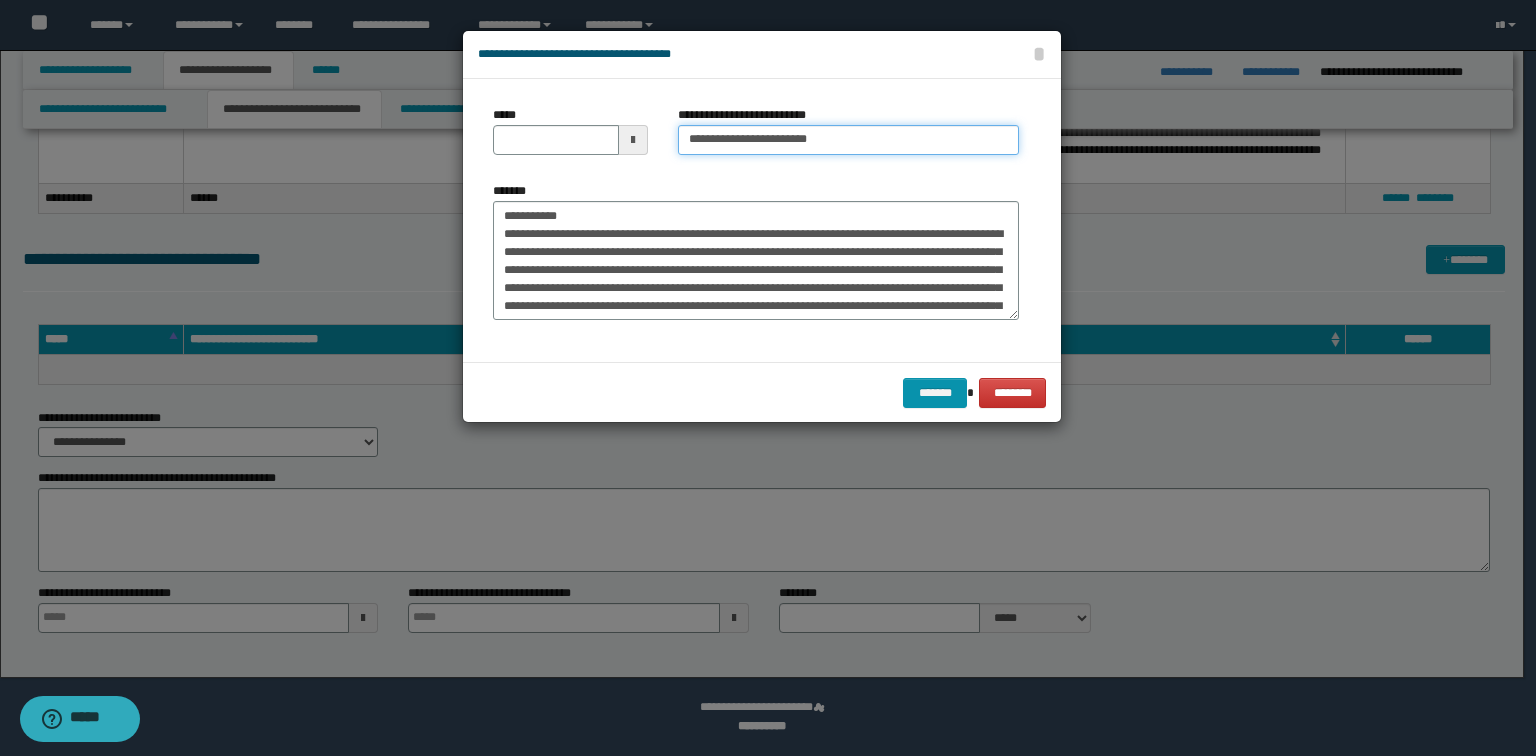 type on "**********" 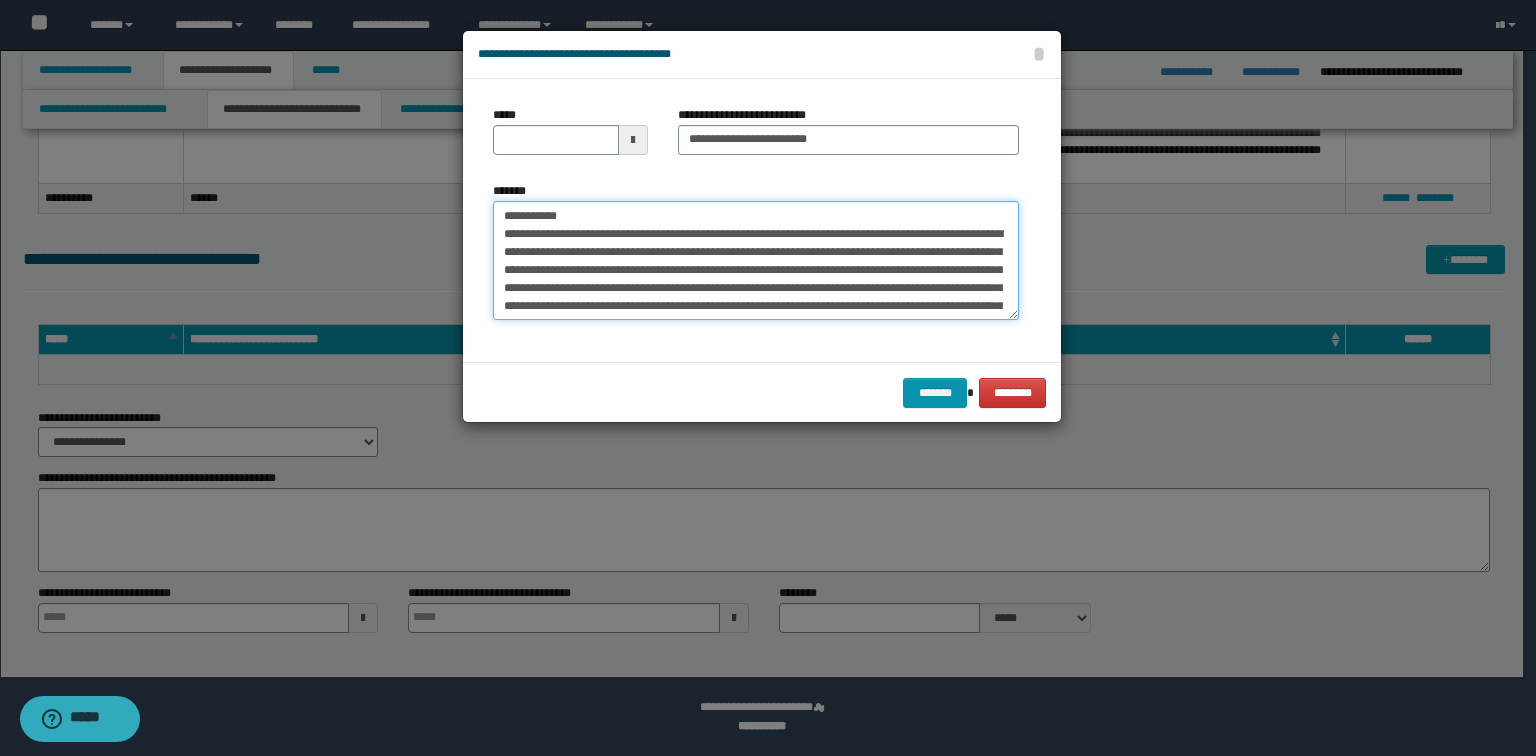 drag, startPoint x: 448, startPoint y: 200, endPoint x: 17, endPoint y: 148, distance: 434.12555 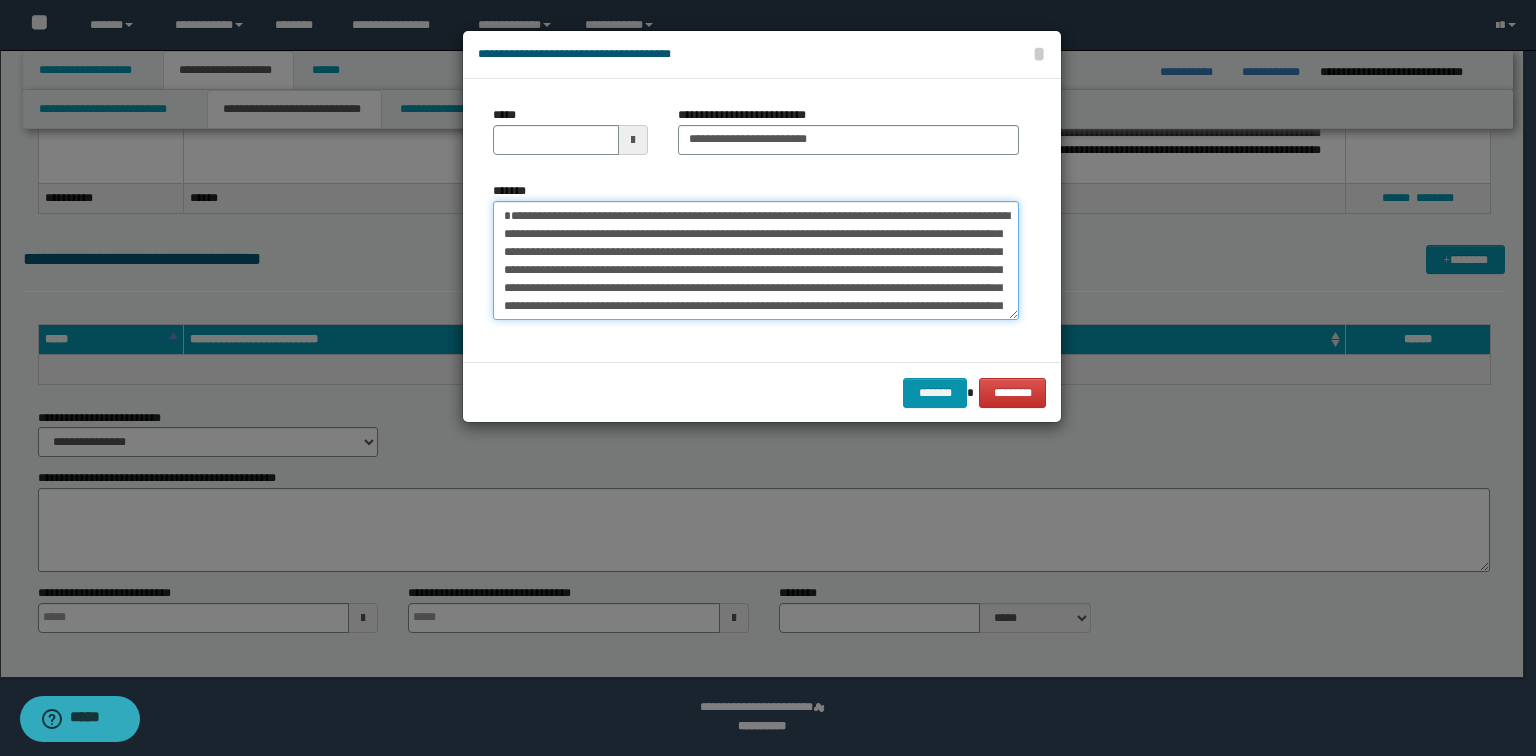 type 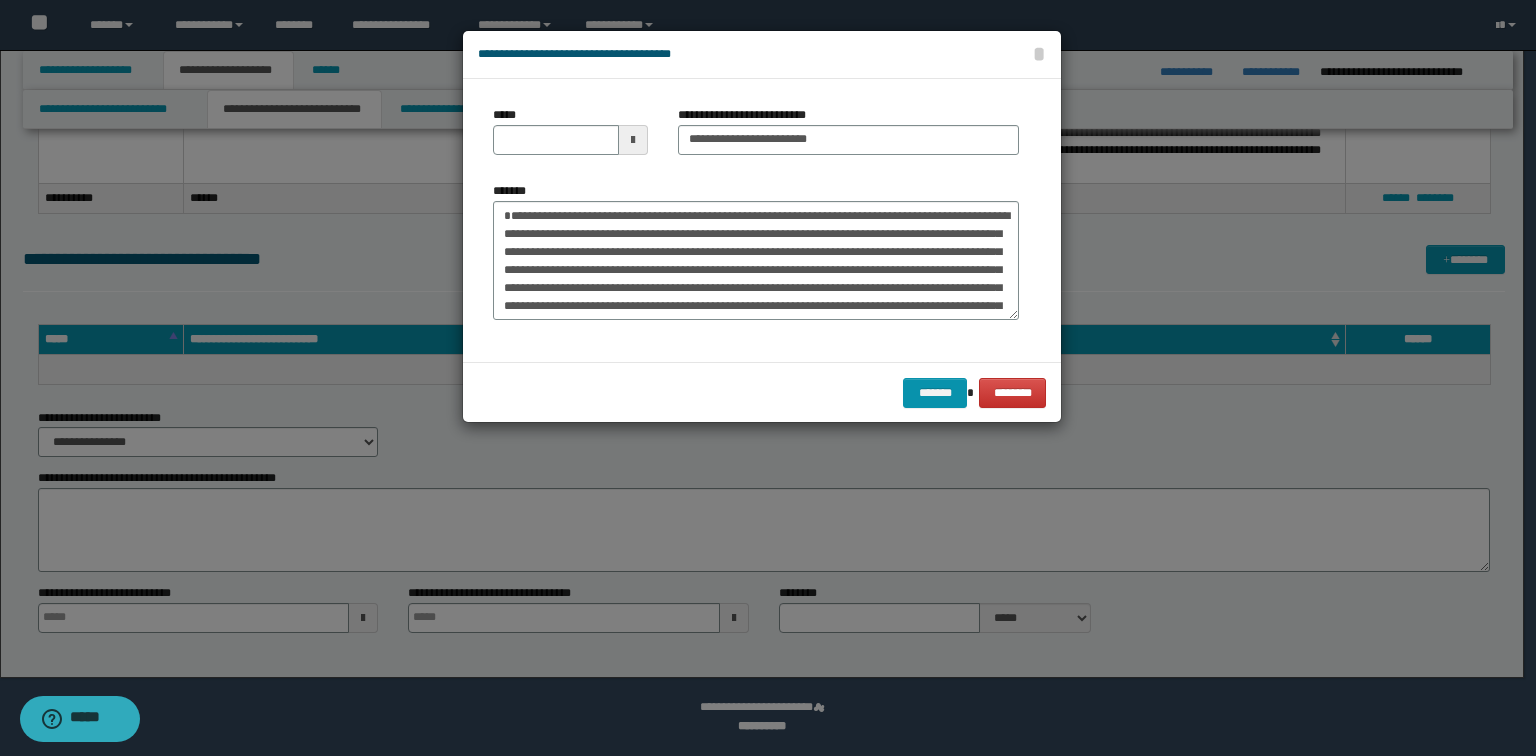 click on "*****" at bounding box center [570, 138] 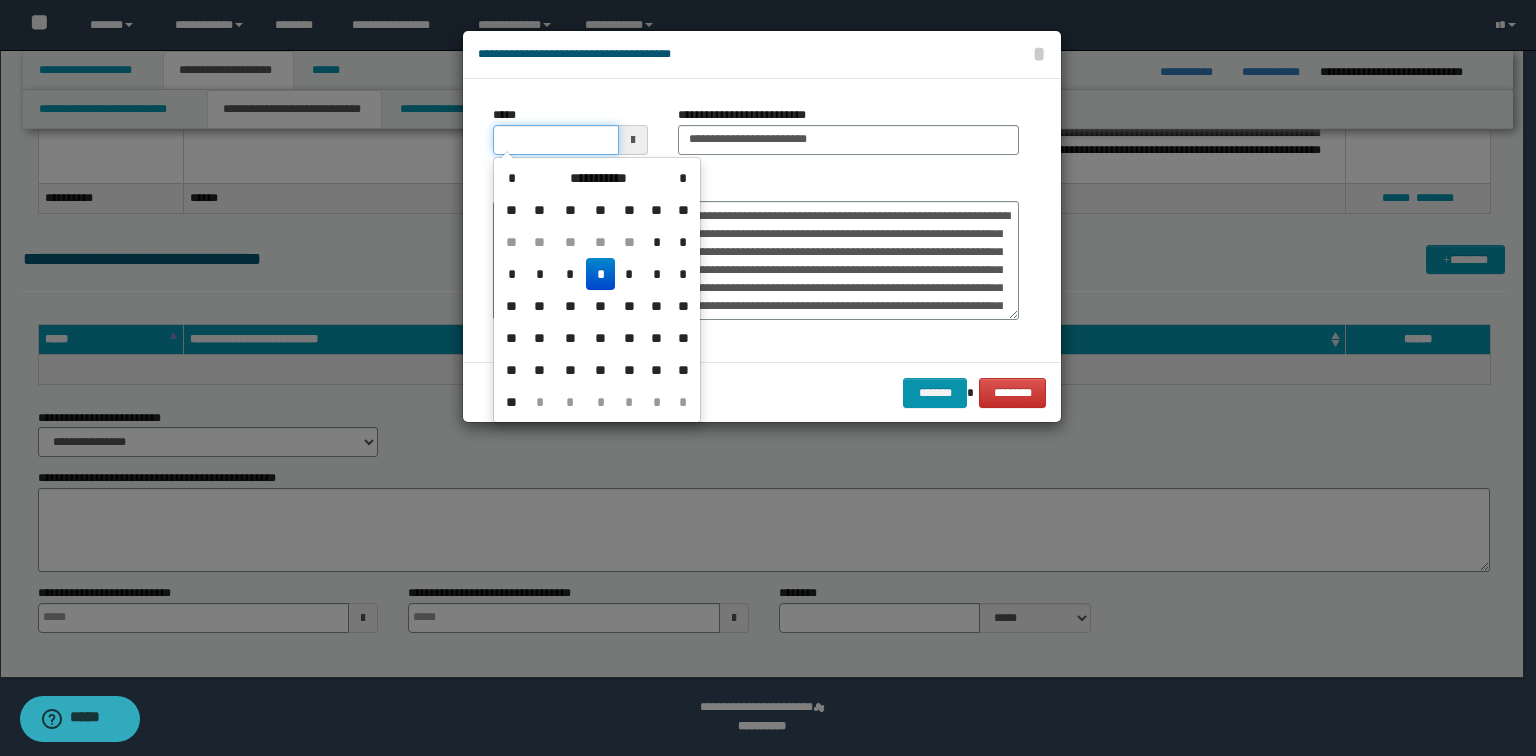 click on "*****" at bounding box center (556, 140) 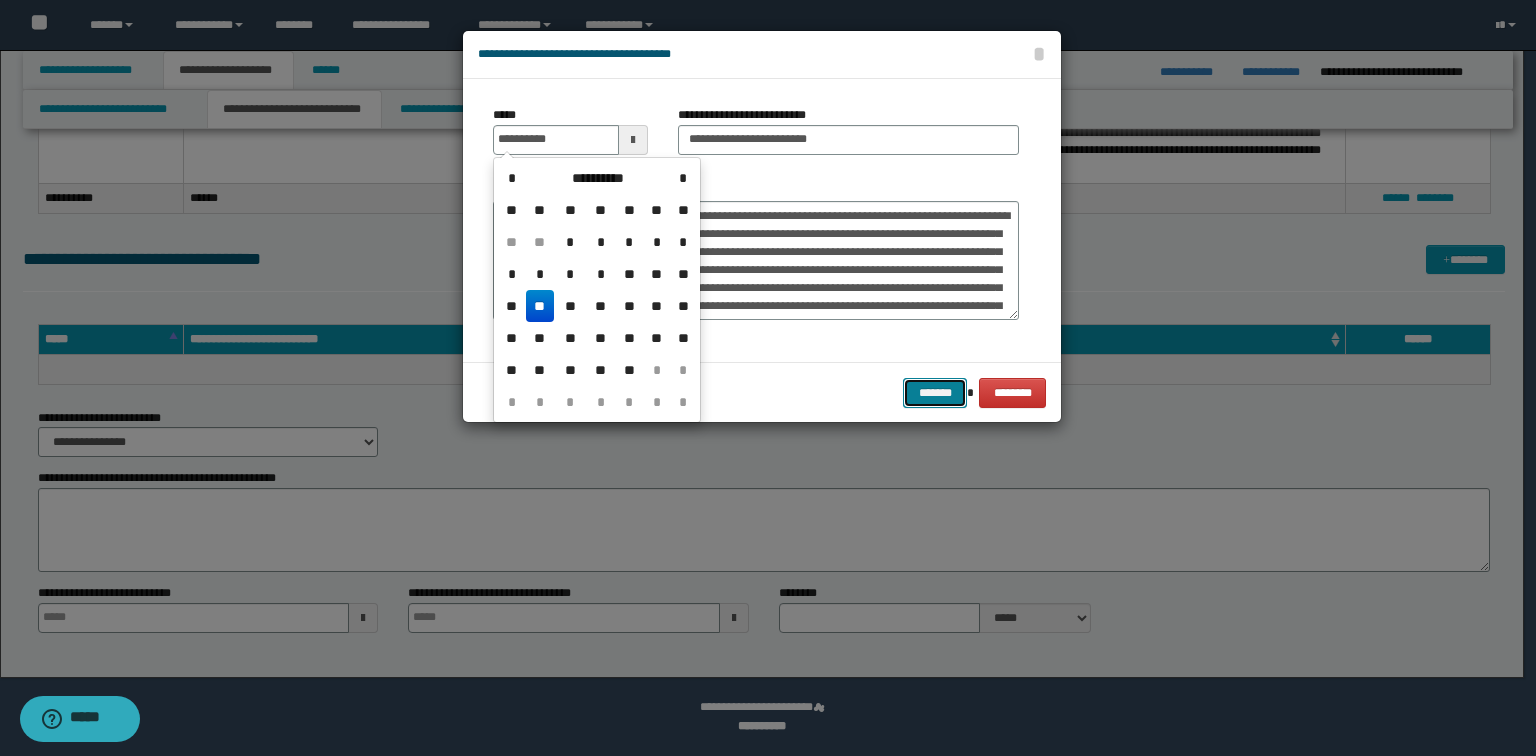 type on "**********" 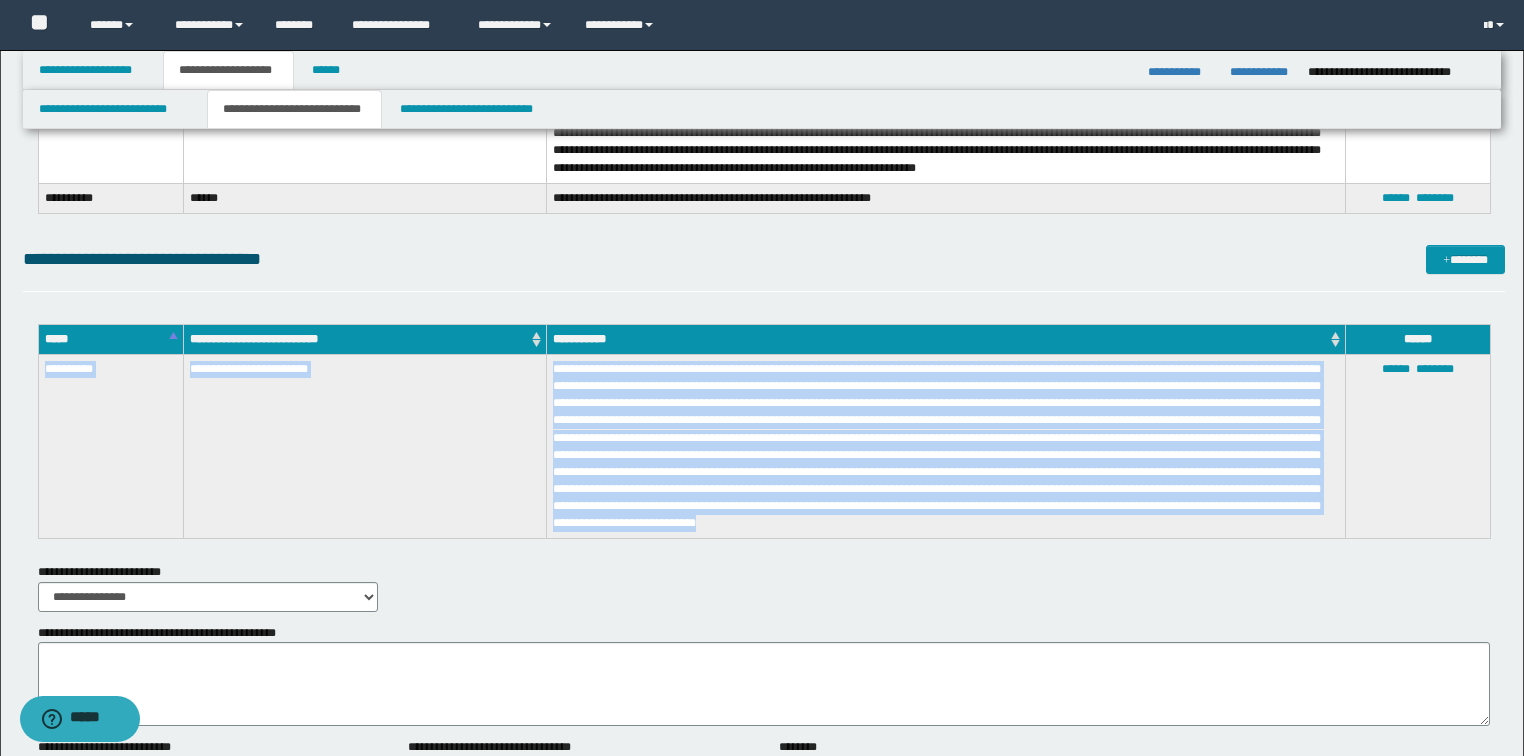 drag, startPoint x: 1100, startPoint y: 525, endPoint x: 44, endPoint y: 382, distance: 1065.6383 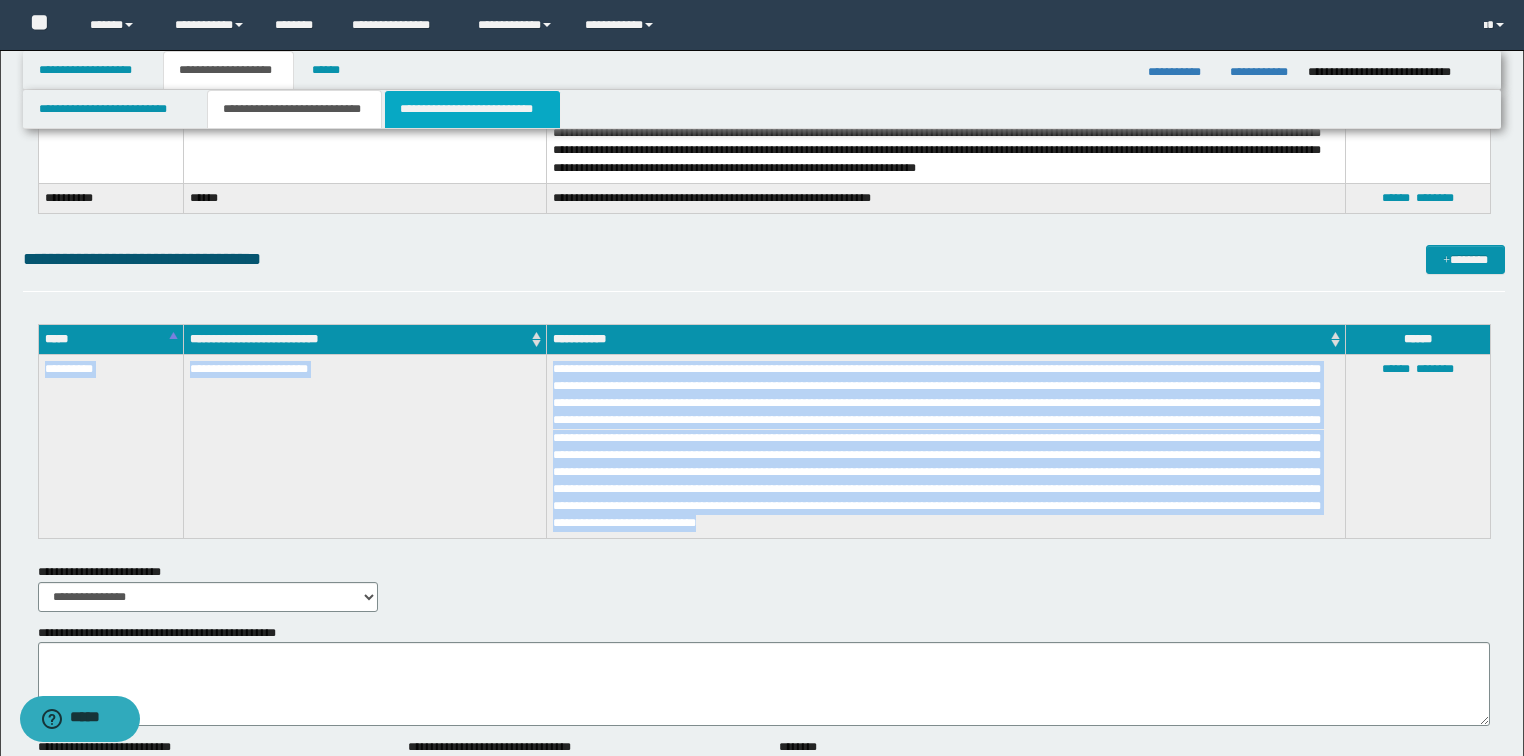 click on "**********" at bounding box center [472, 109] 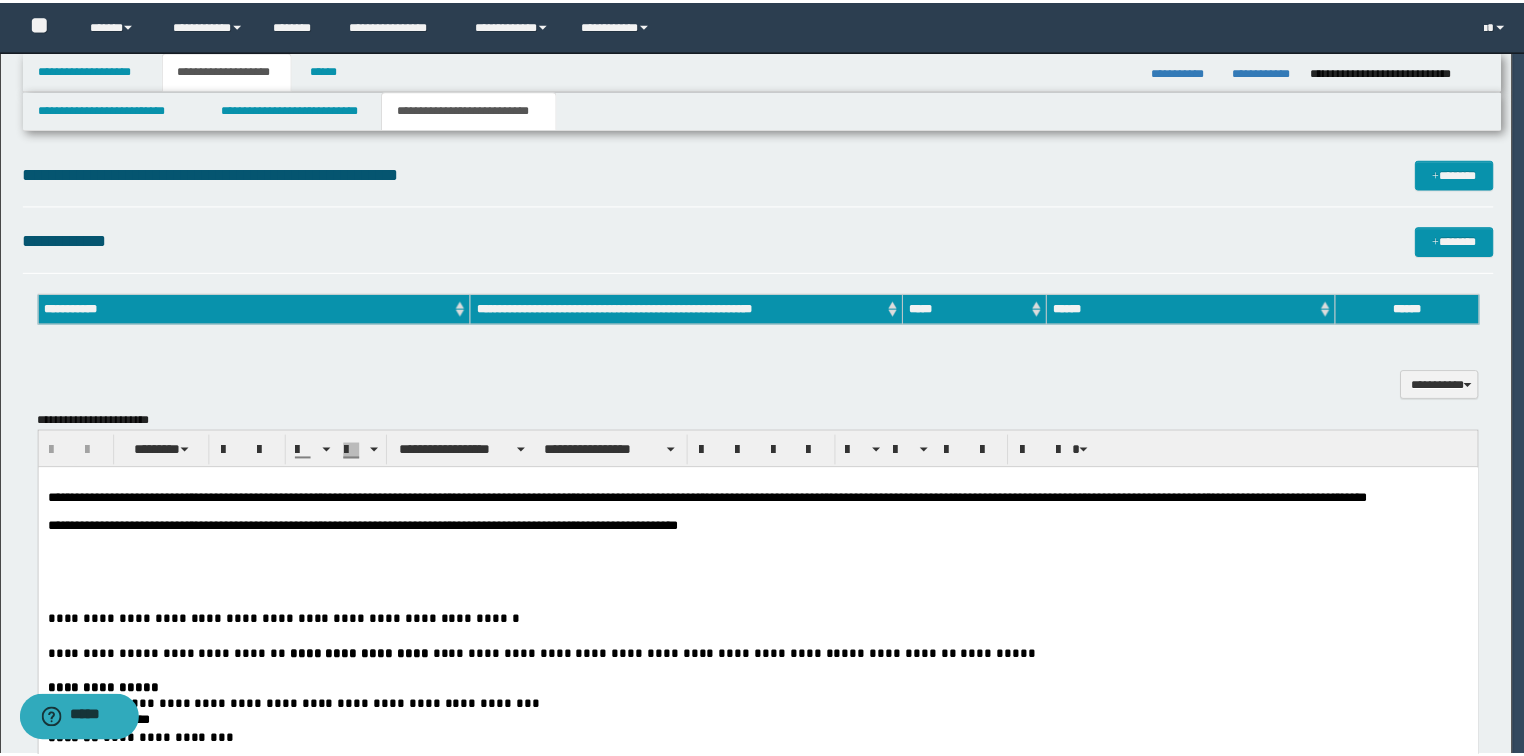 scroll, scrollTop: 0, scrollLeft: 0, axis: both 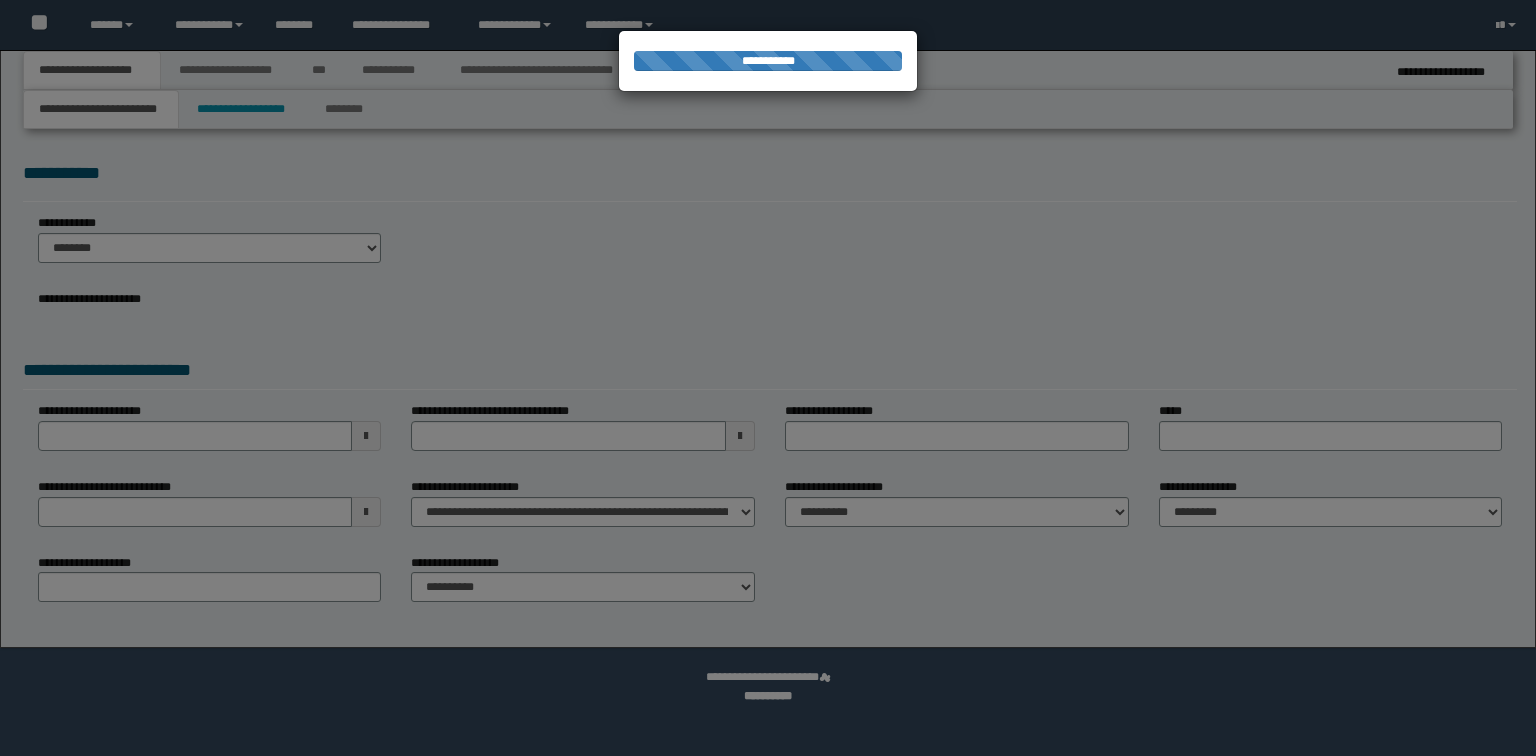 select on "*" 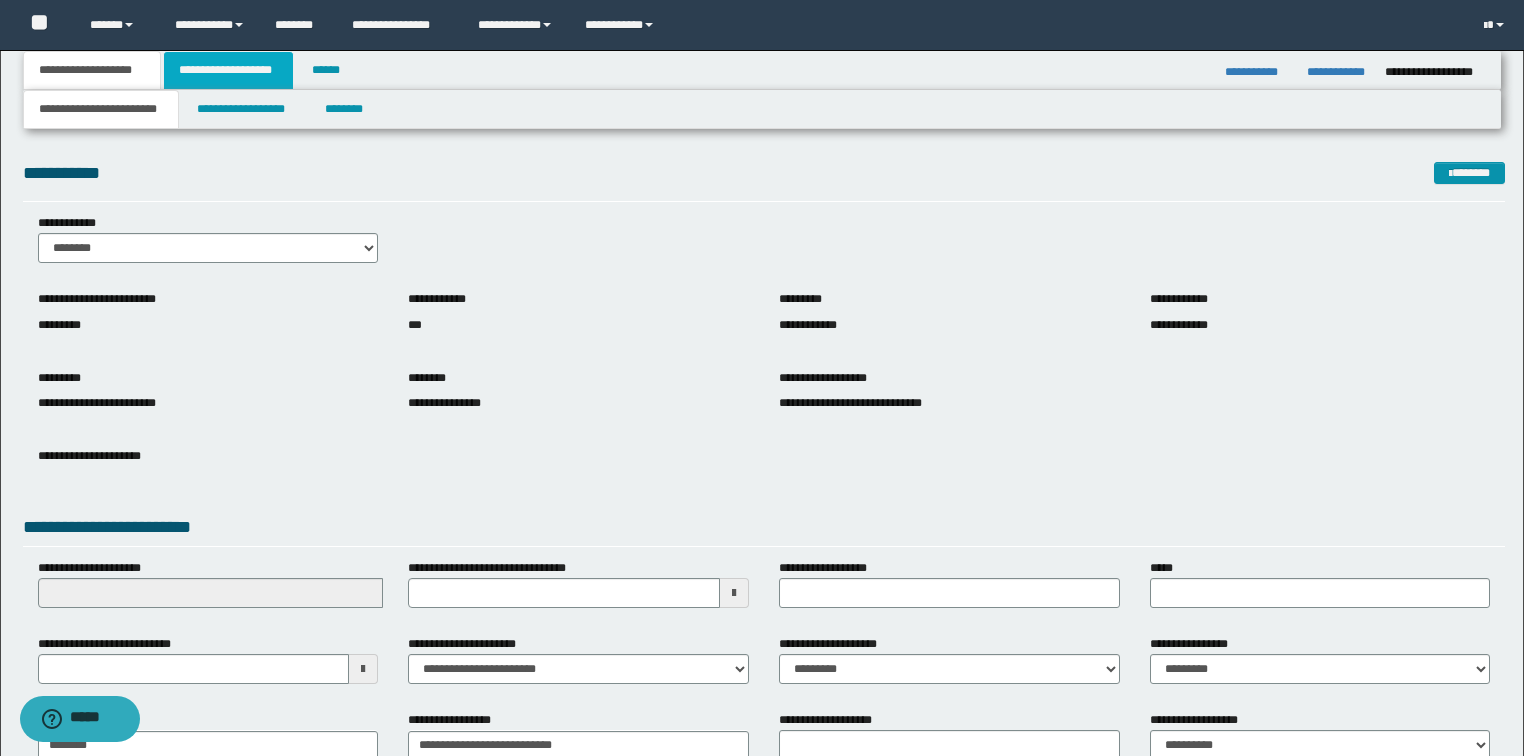 click on "**********" at bounding box center [228, 70] 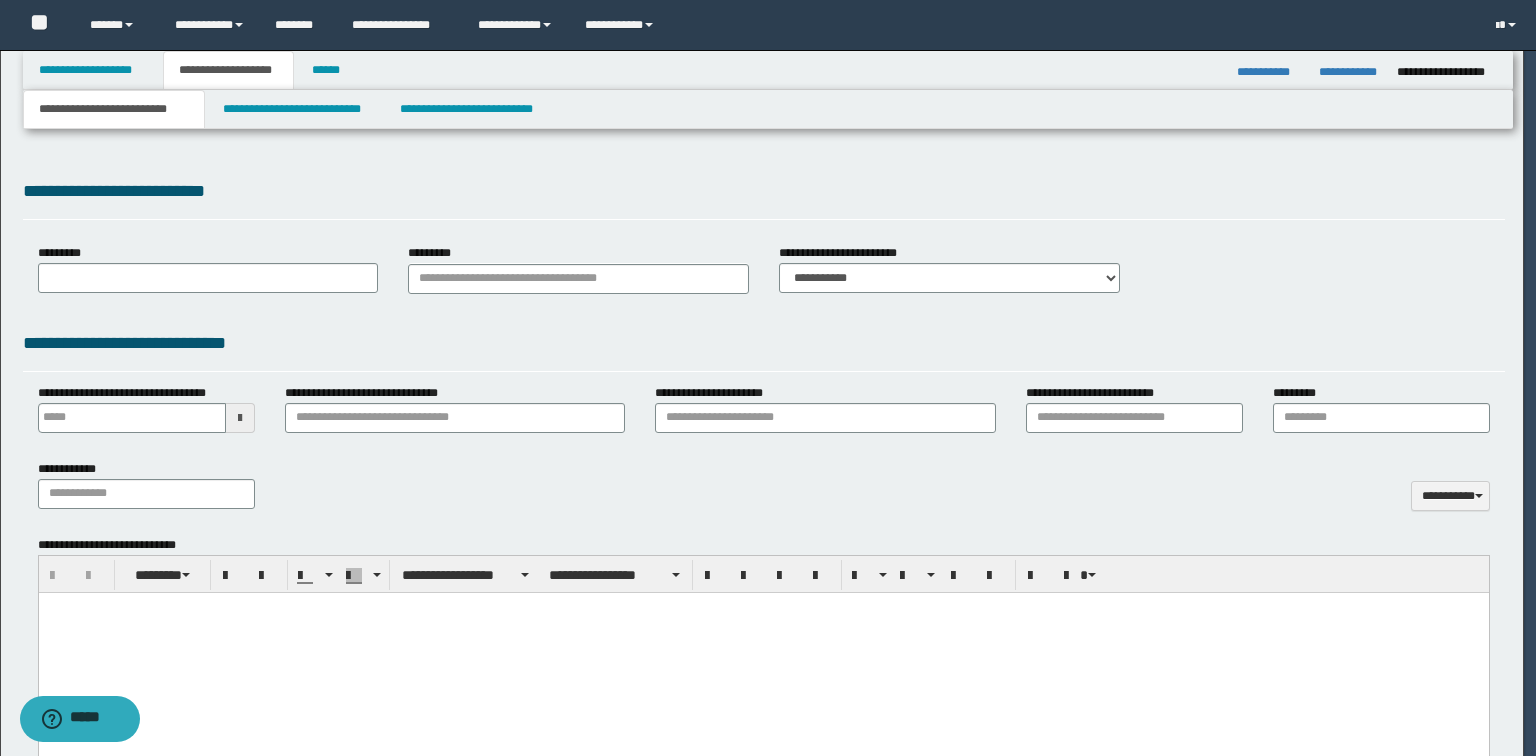 type 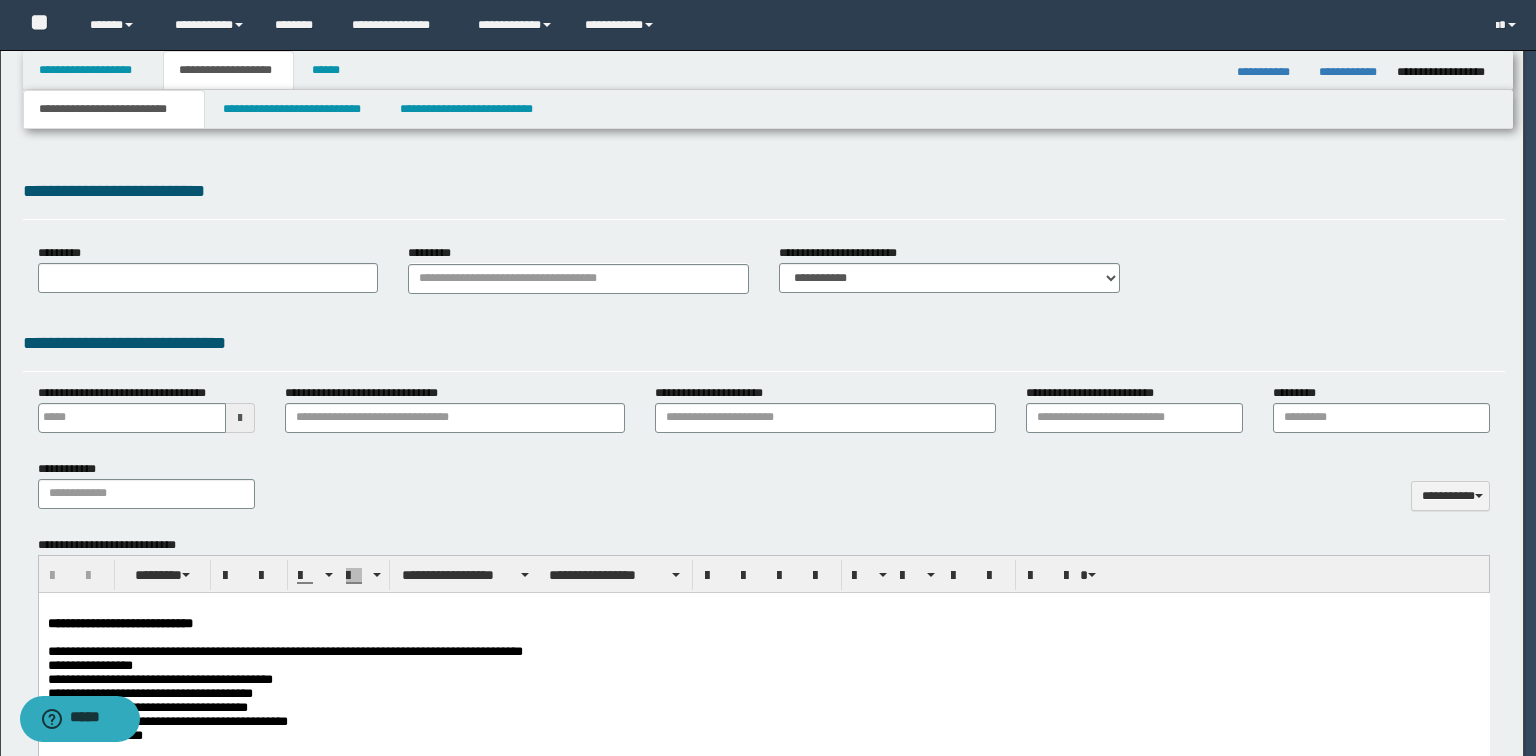scroll, scrollTop: 0, scrollLeft: 0, axis: both 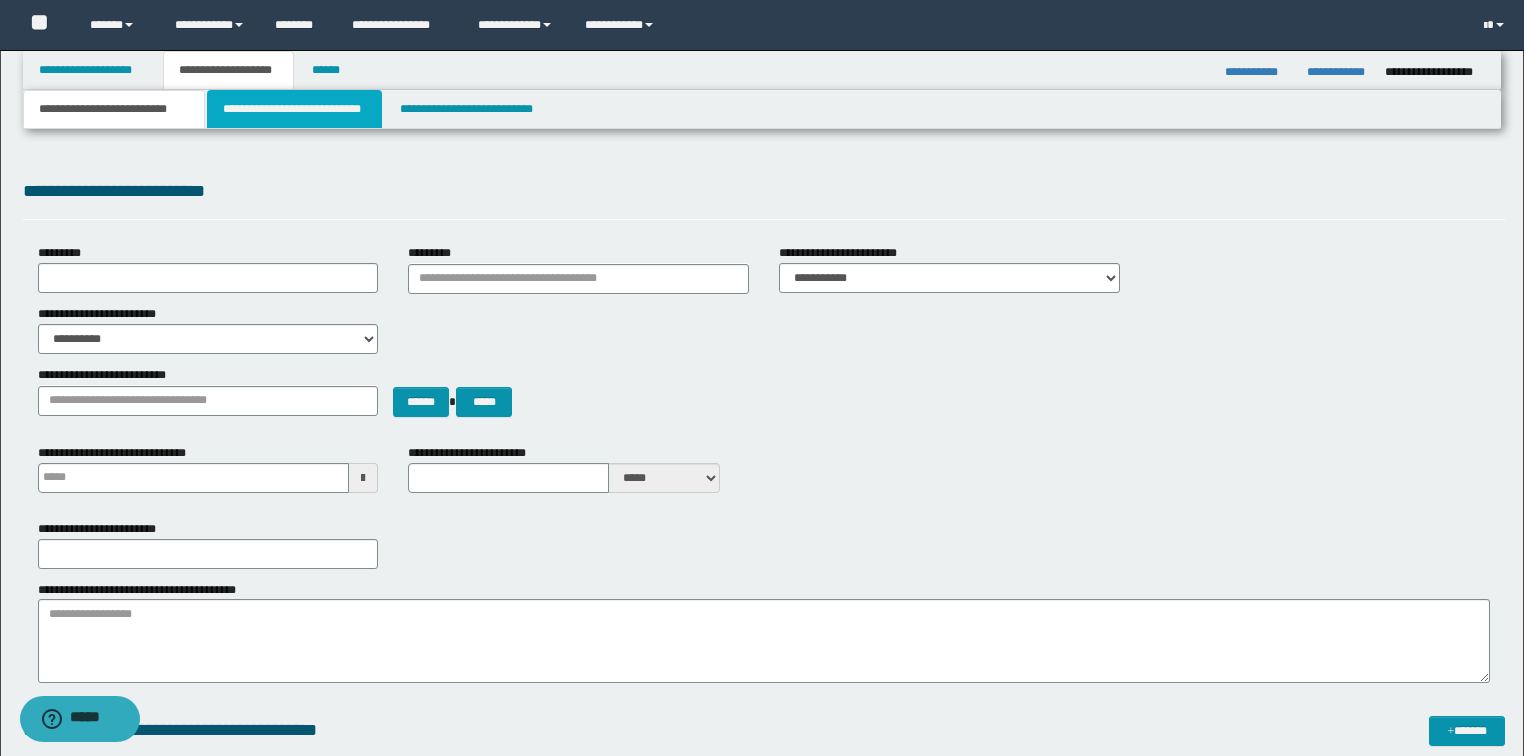 click on "**********" at bounding box center [294, 109] 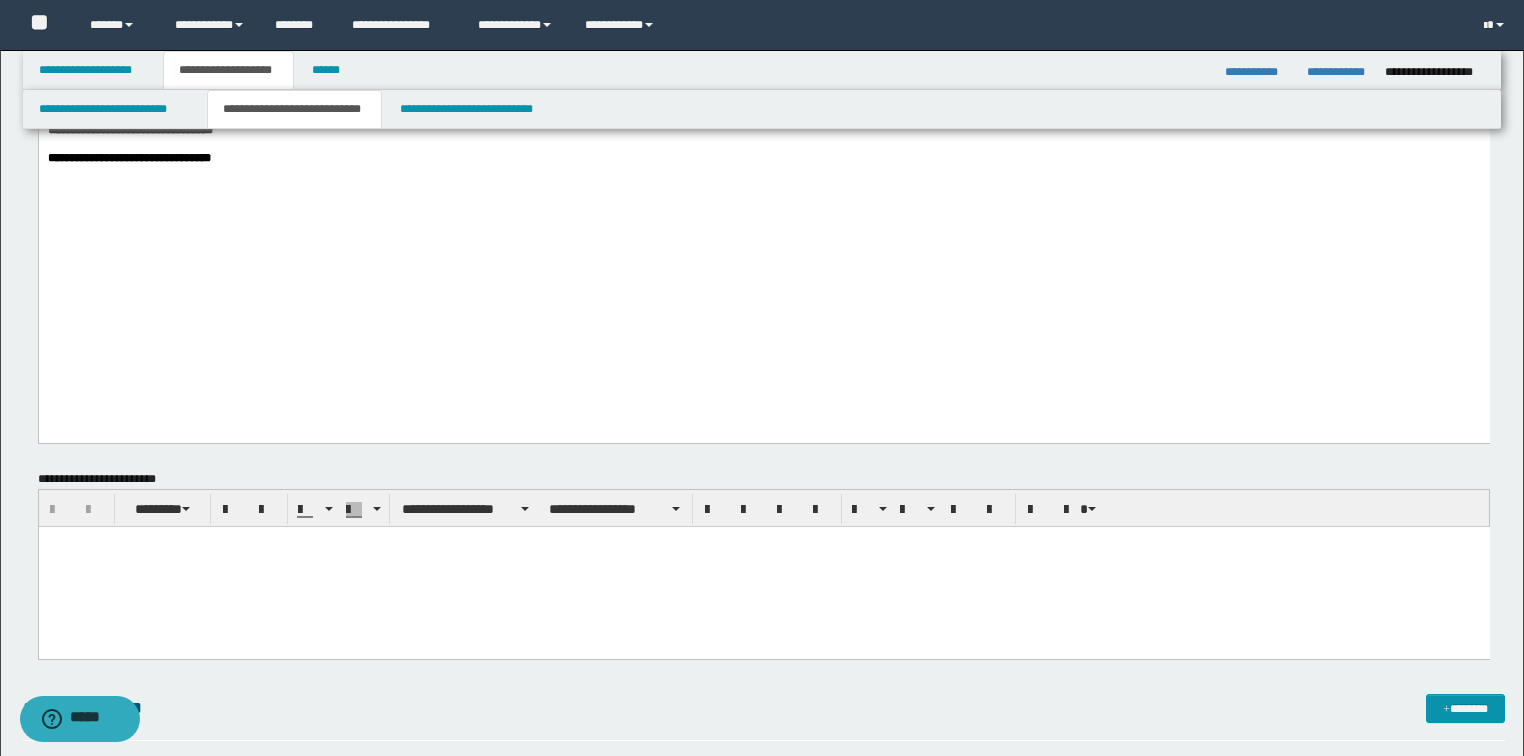 scroll, scrollTop: 800, scrollLeft: 0, axis: vertical 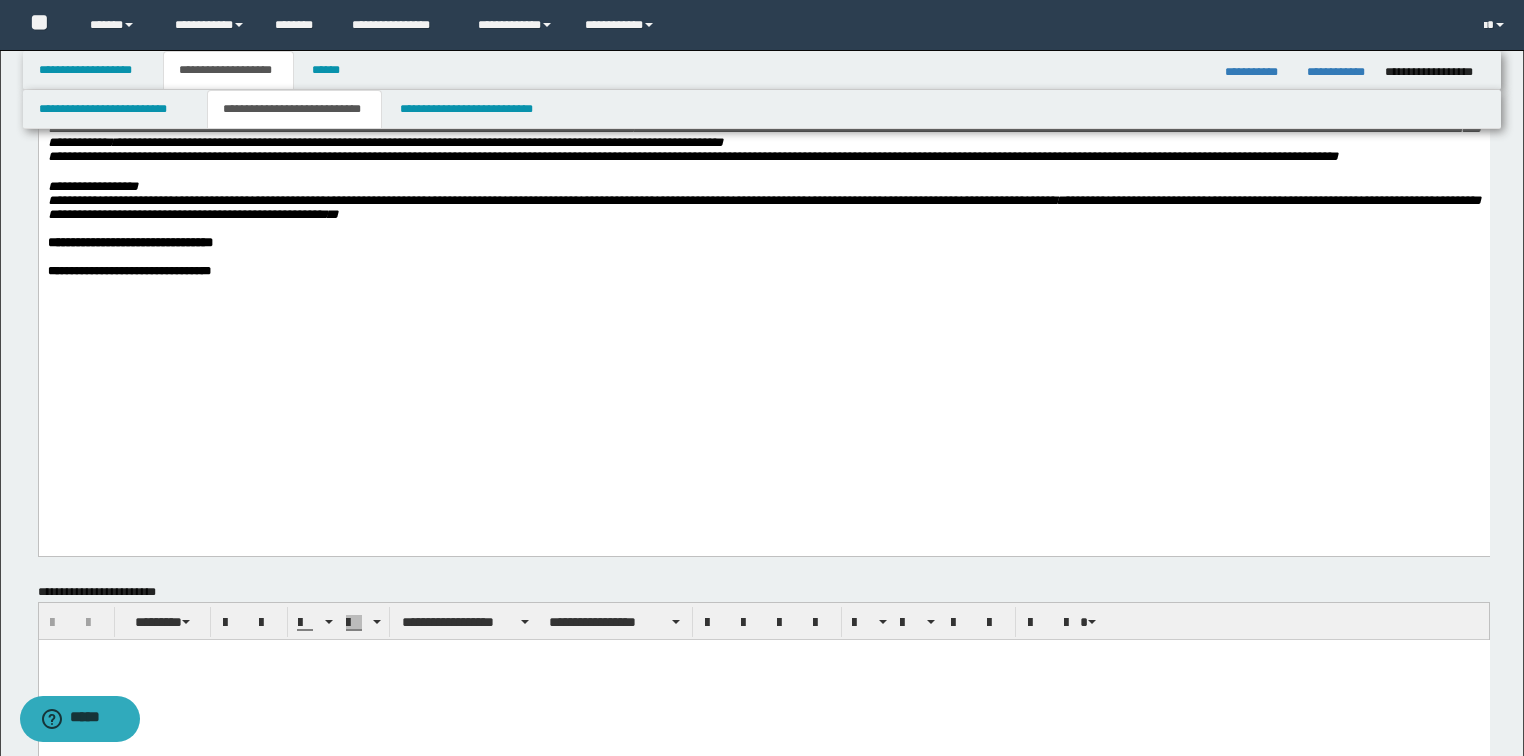 click on "**********" at bounding box center (763, 271) 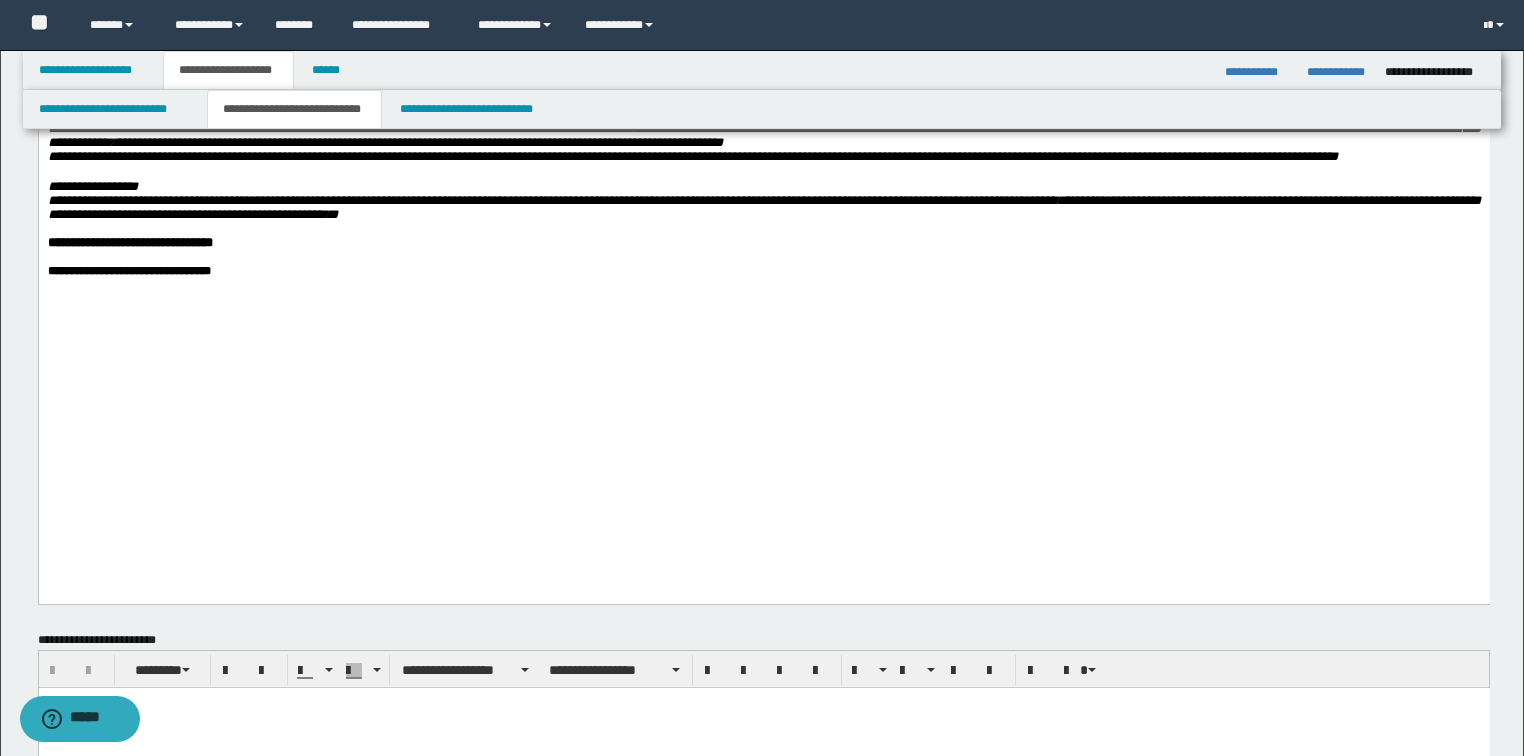 paste 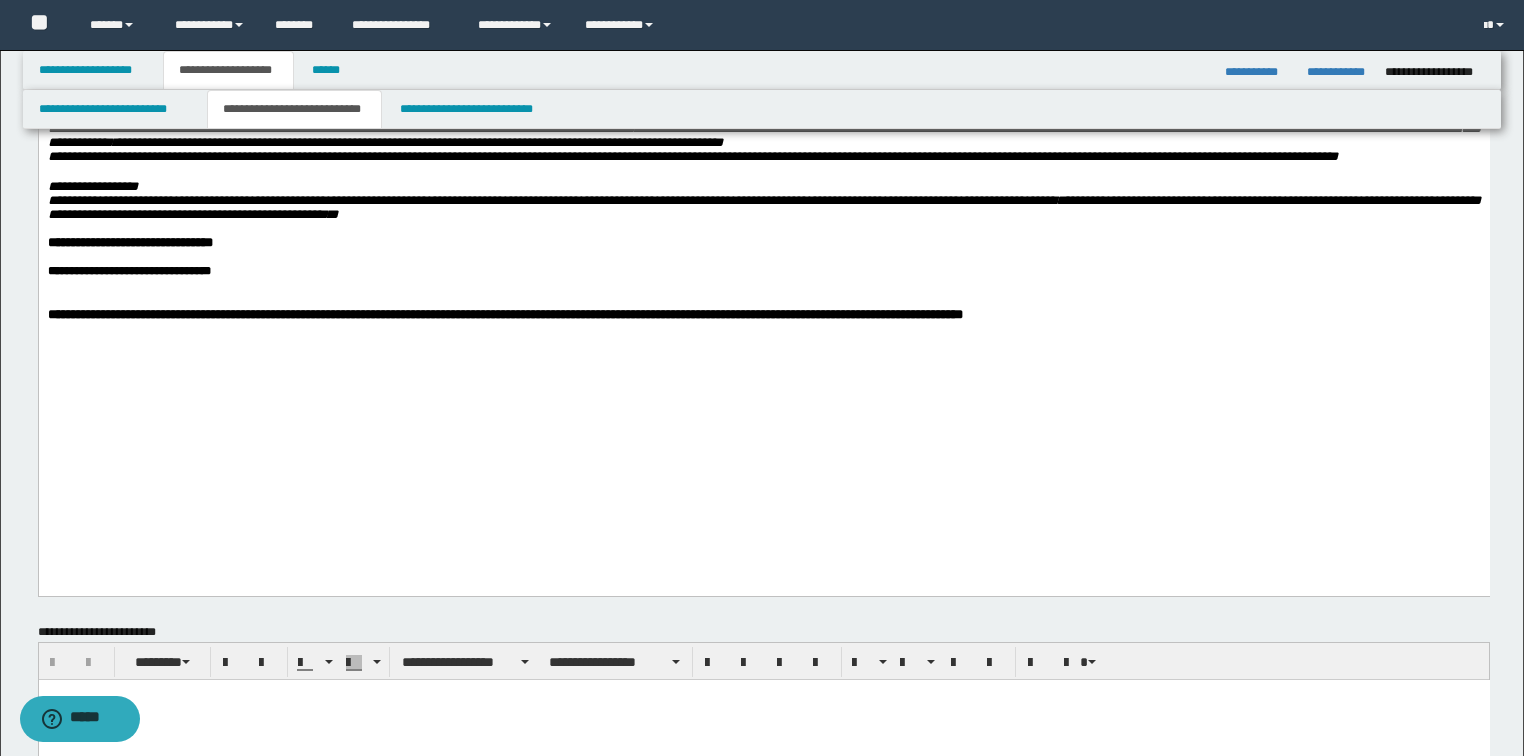 click on "**********" at bounding box center [763, -102] 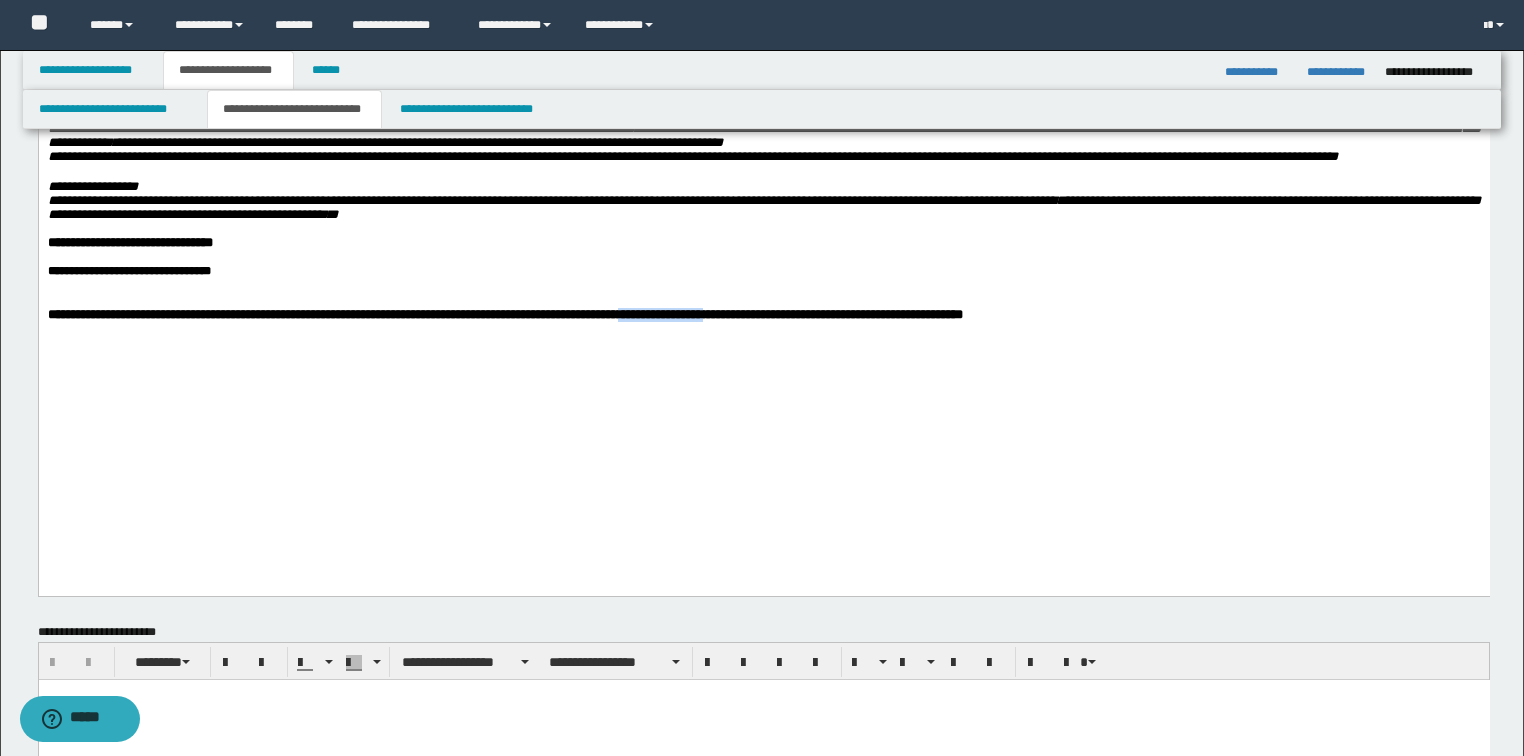 drag, startPoint x: 778, startPoint y: 479, endPoint x: 690, endPoint y: 477, distance: 88.02273 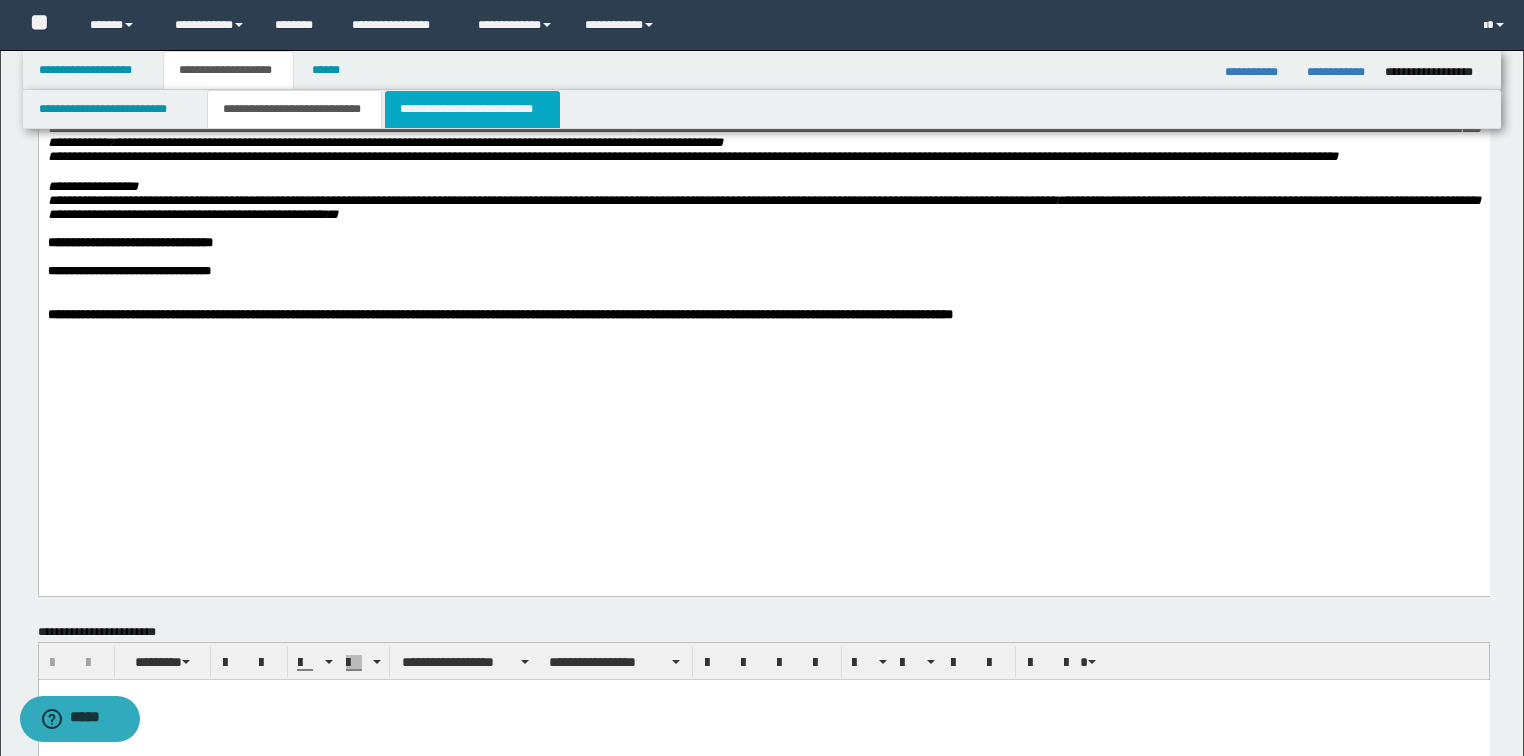 click on "**********" at bounding box center (472, 109) 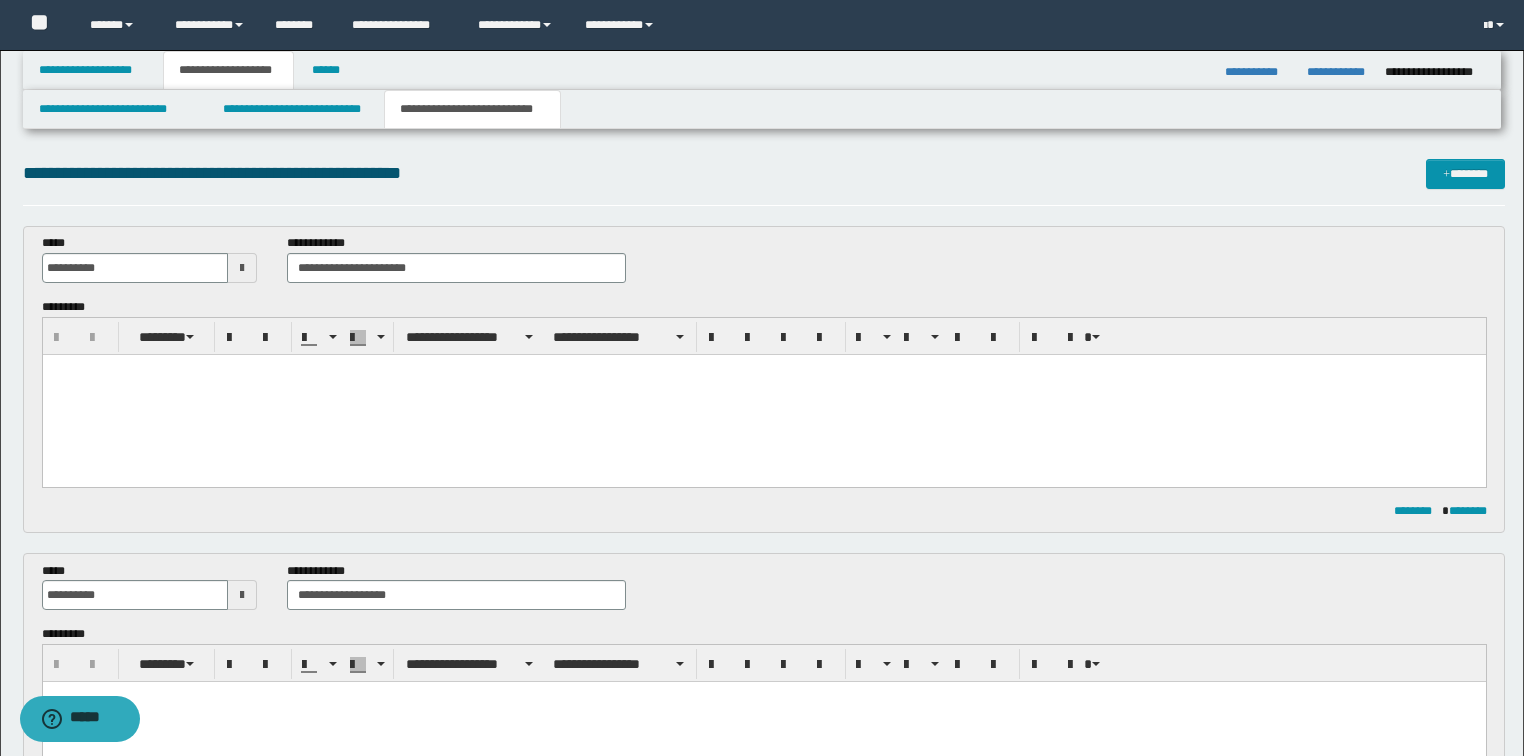 scroll, scrollTop: 0, scrollLeft: 0, axis: both 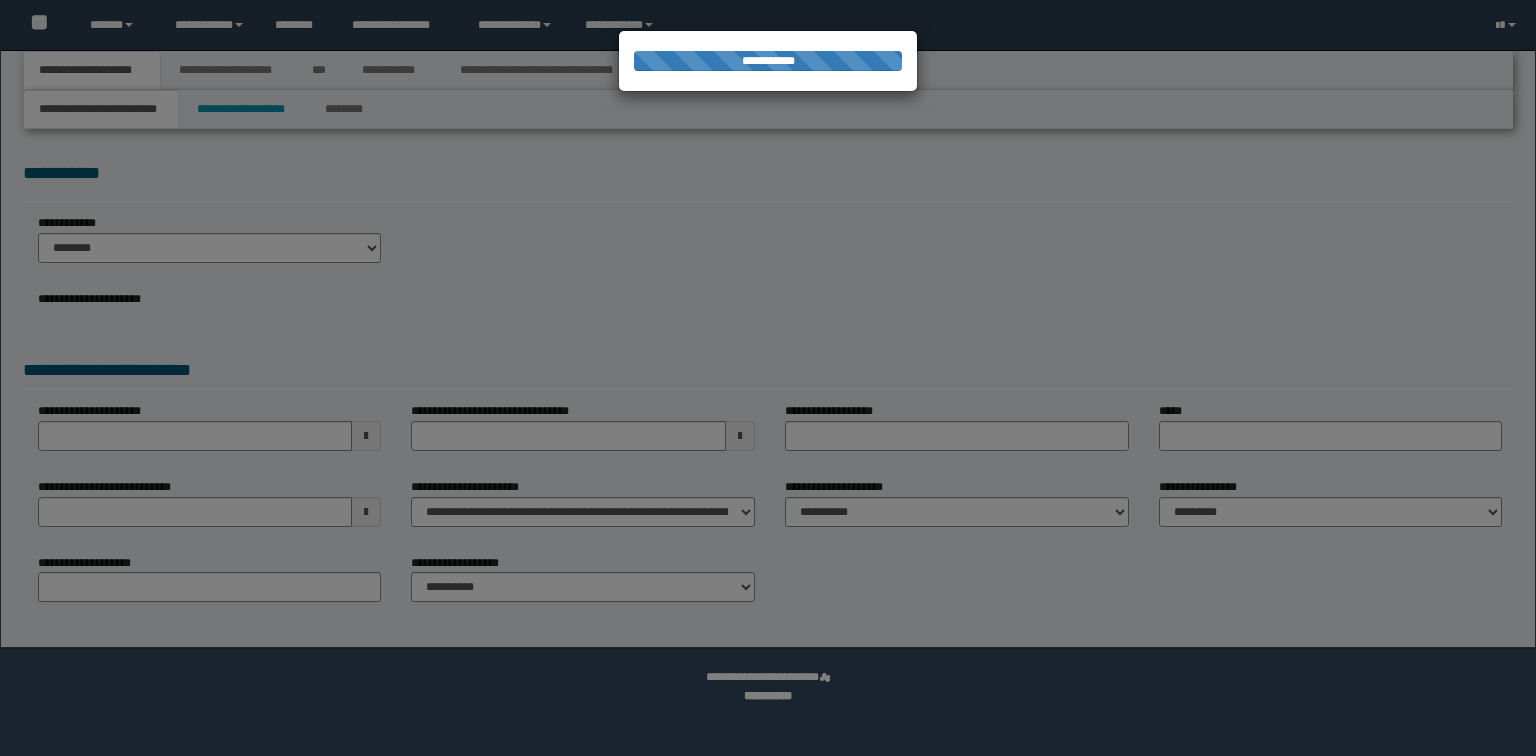 select on "*" 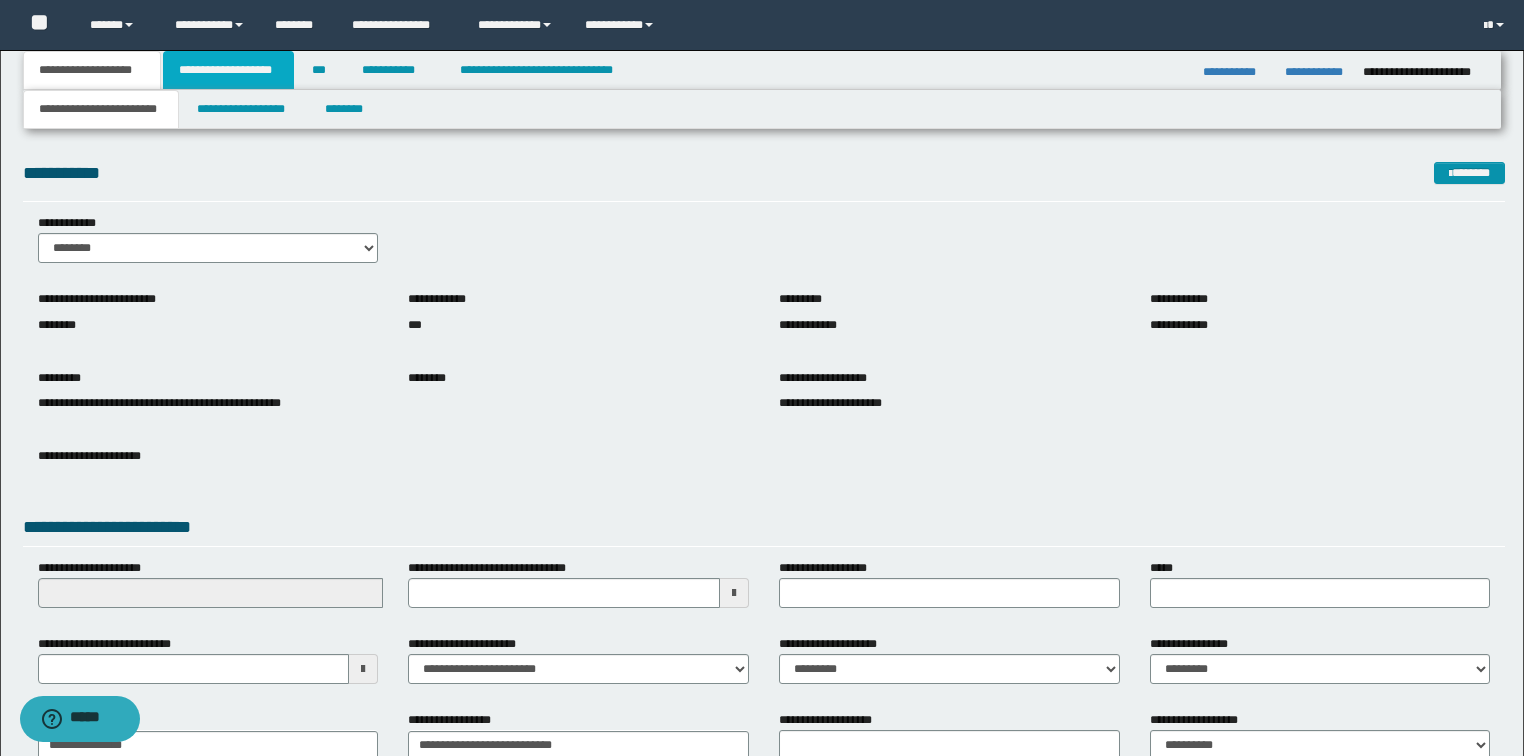 click on "**********" at bounding box center [228, 70] 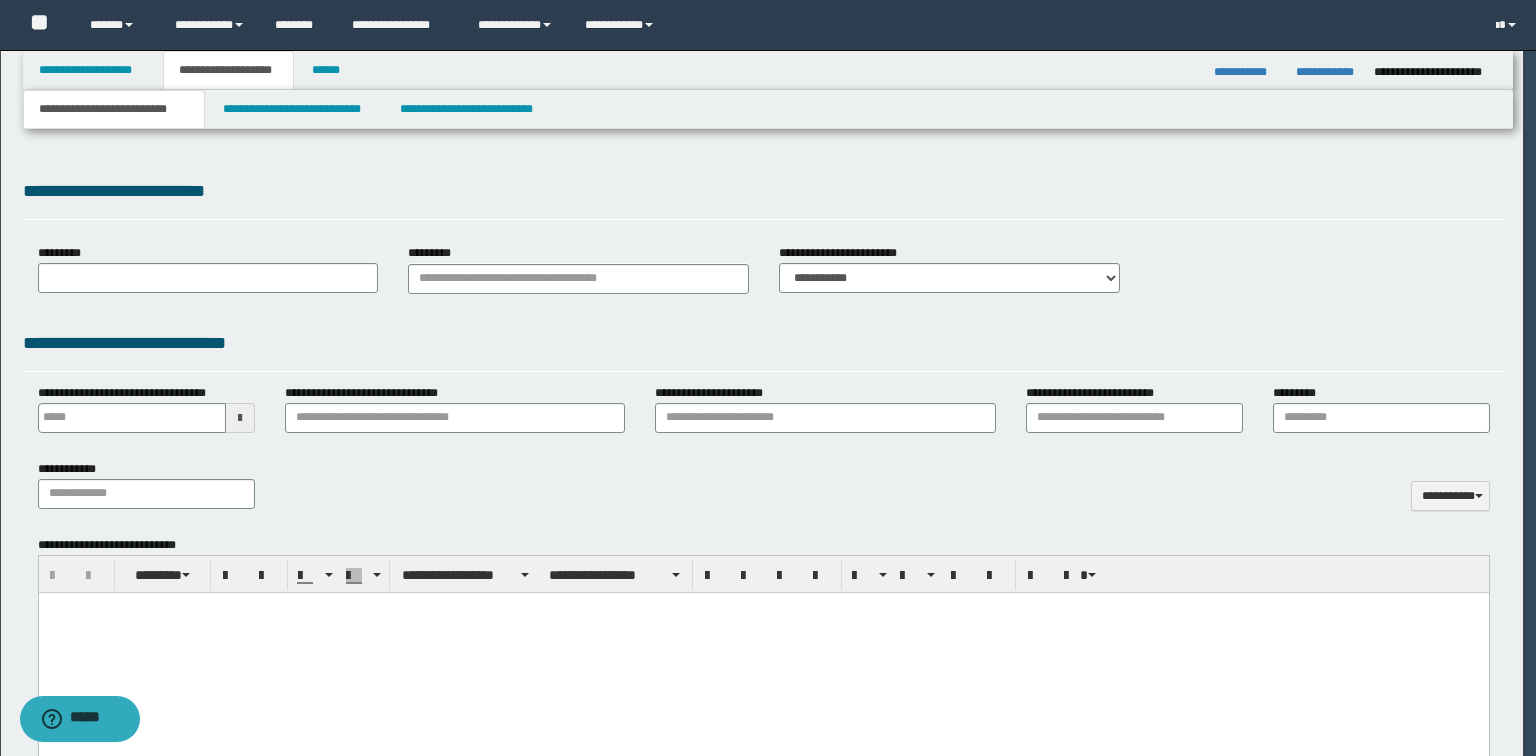 type 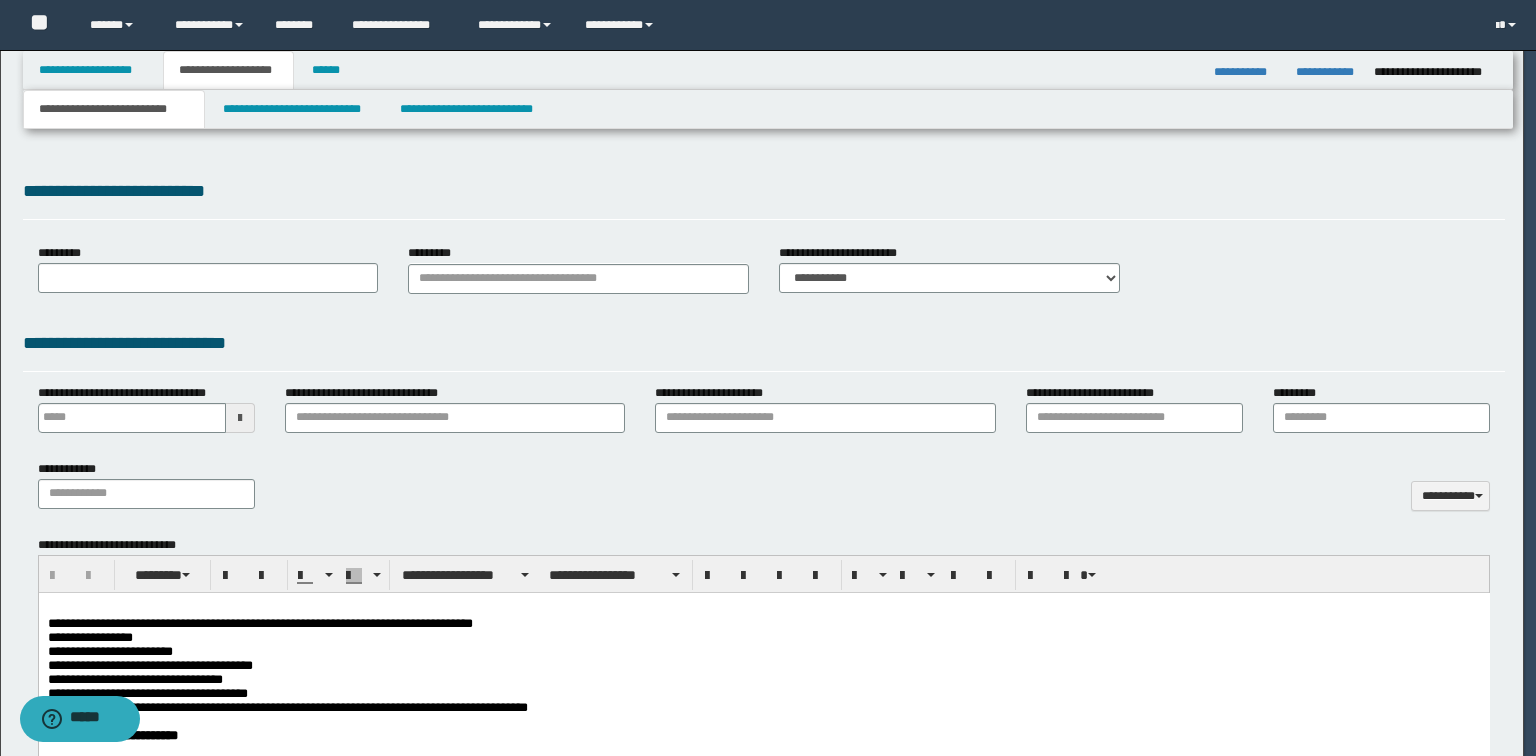 scroll, scrollTop: 0, scrollLeft: 0, axis: both 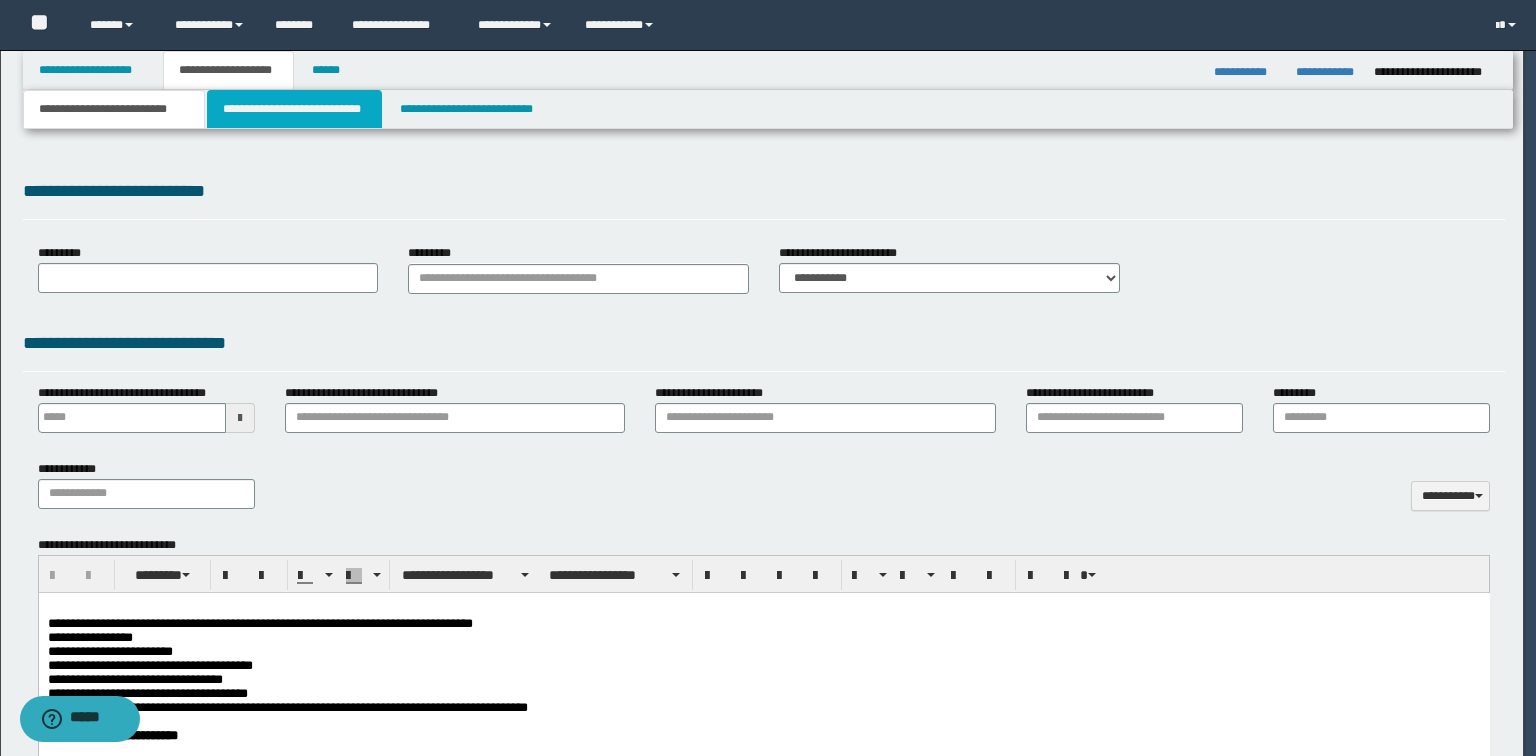 select on "*" 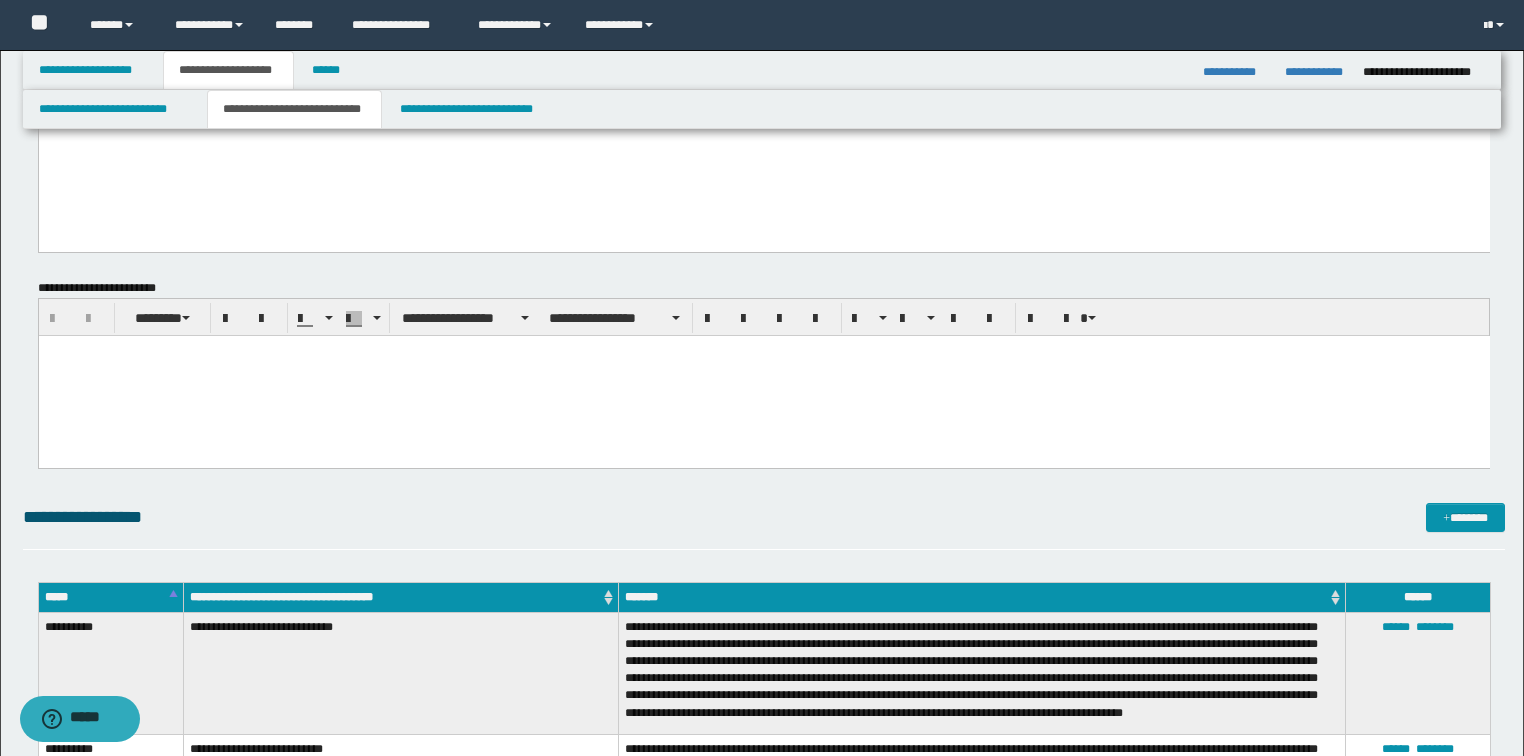 scroll, scrollTop: 720, scrollLeft: 0, axis: vertical 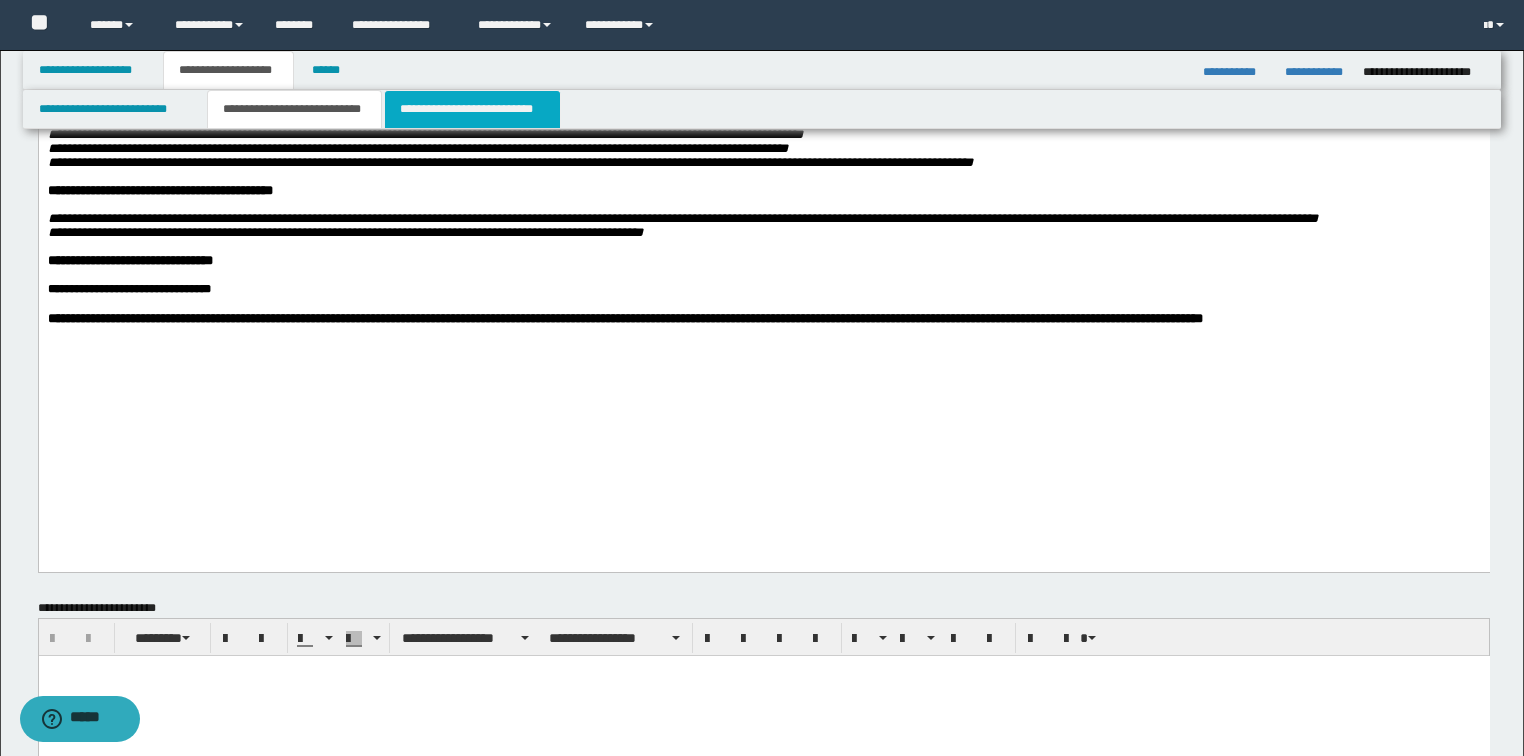 click on "**********" at bounding box center [472, 109] 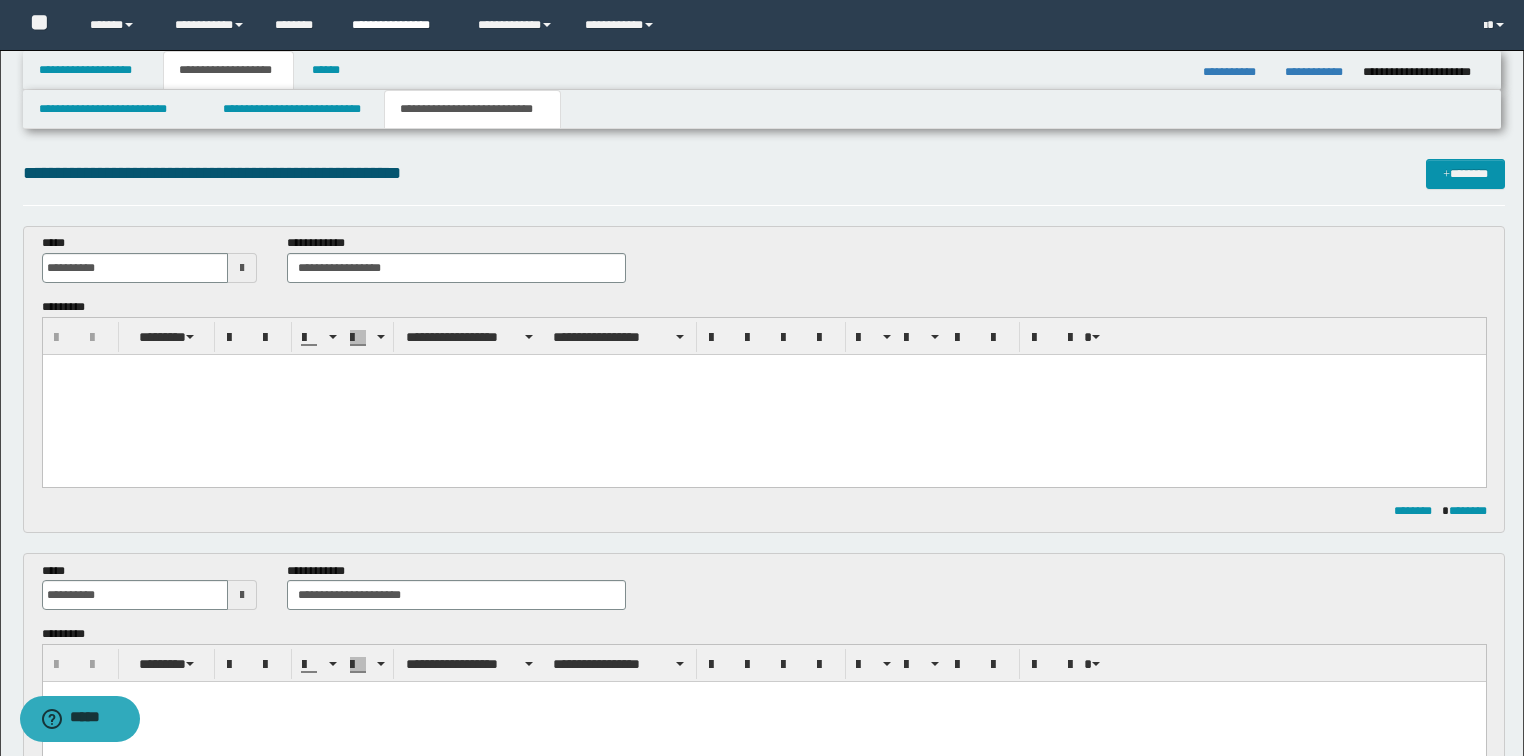 scroll, scrollTop: 0, scrollLeft: 0, axis: both 